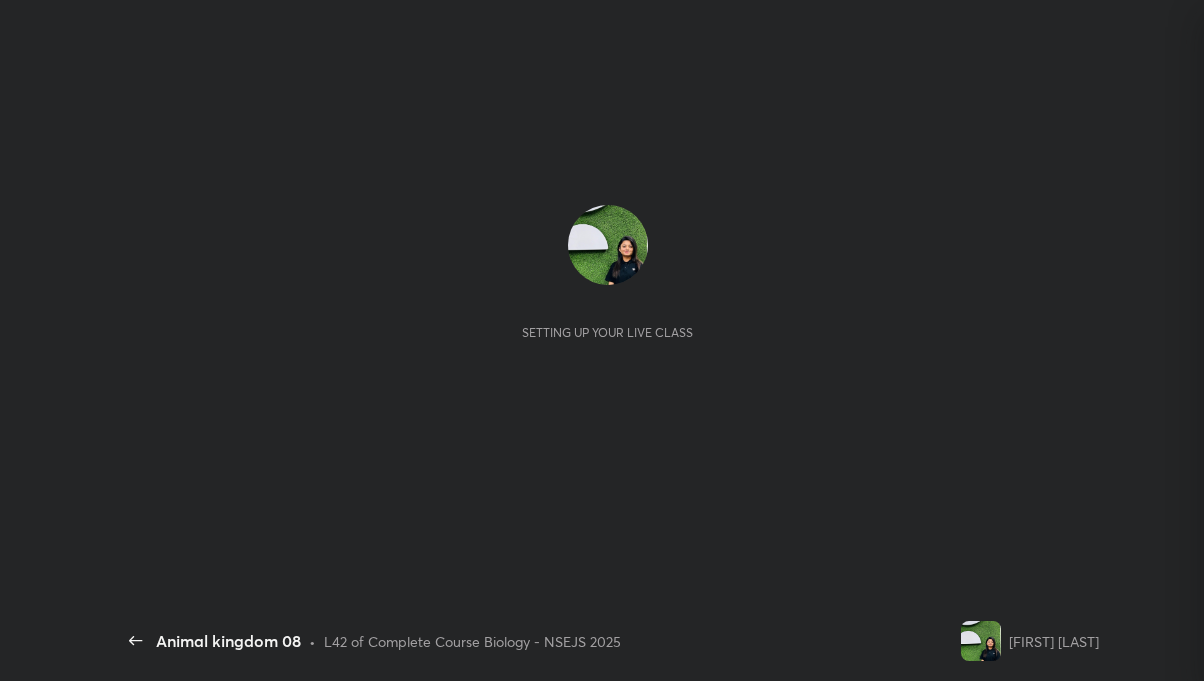scroll, scrollTop: 0, scrollLeft: 0, axis: both 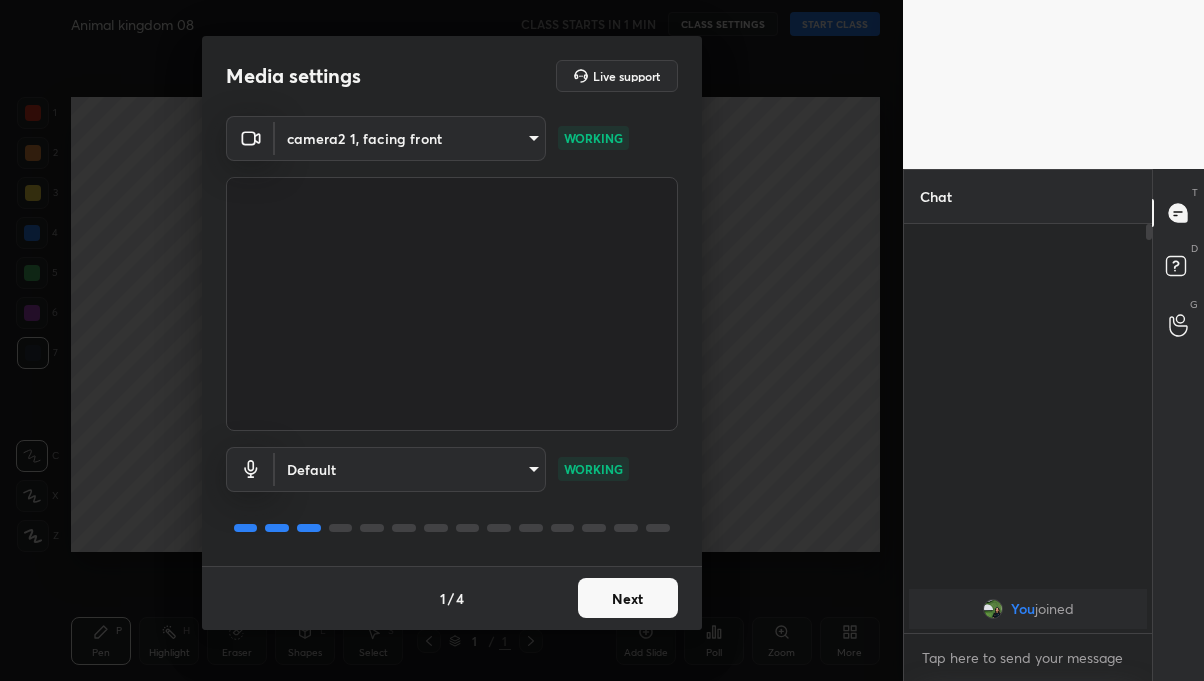 click on "Next" at bounding box center (628, 598) 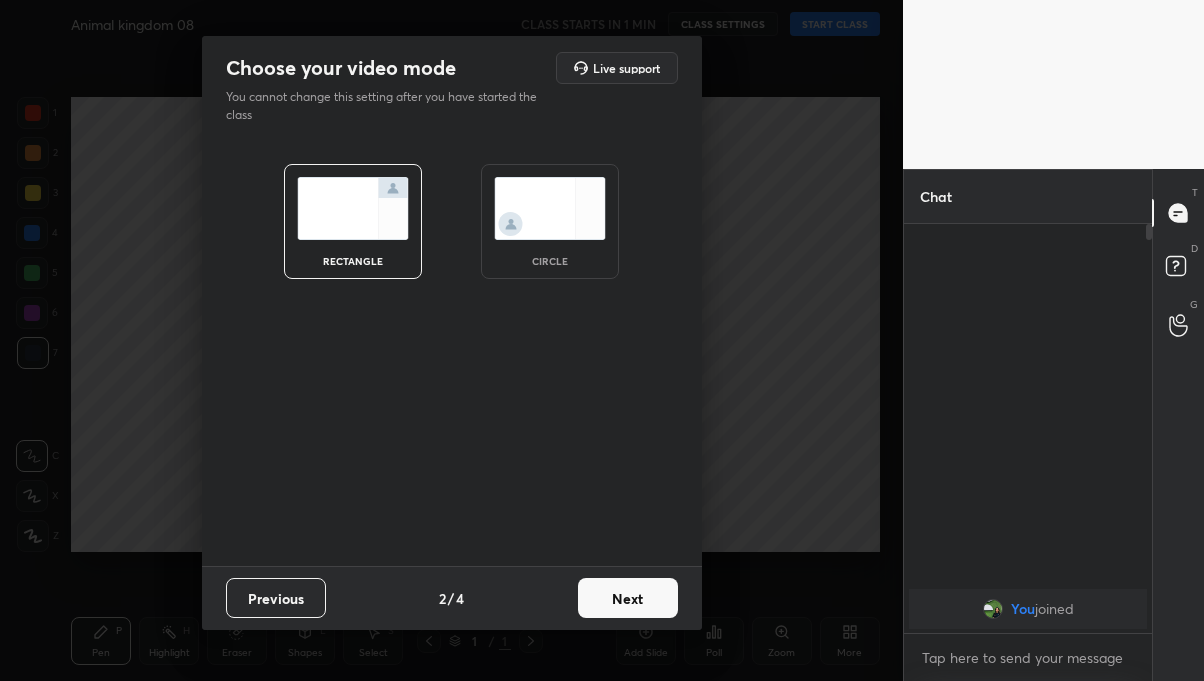 click on "Next" at bounding box center (628, 598) 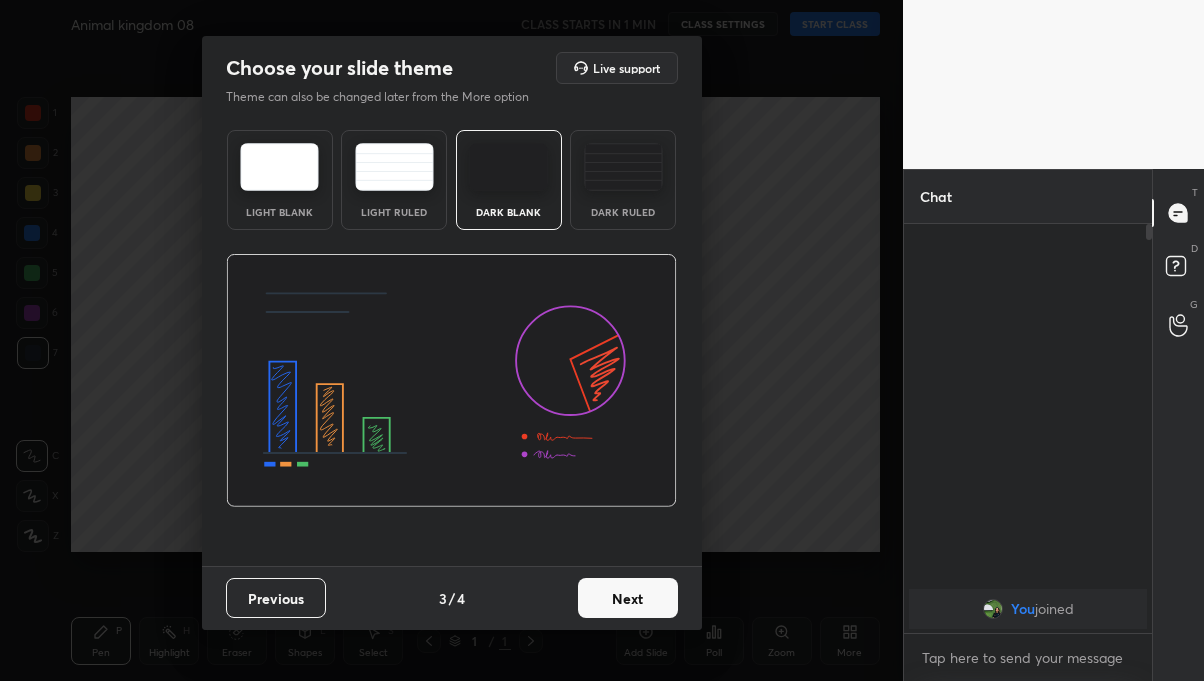 click on "Next" at bounding box center (628, 598) 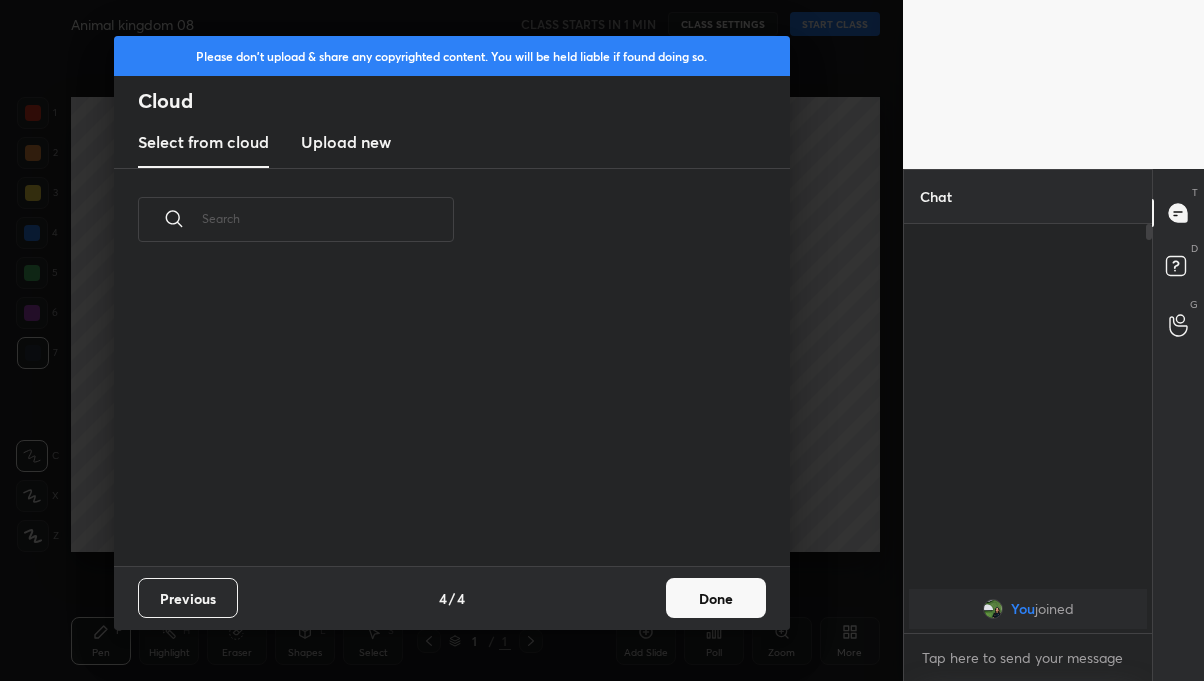 click on "Done" at bounding box center [716, 598] 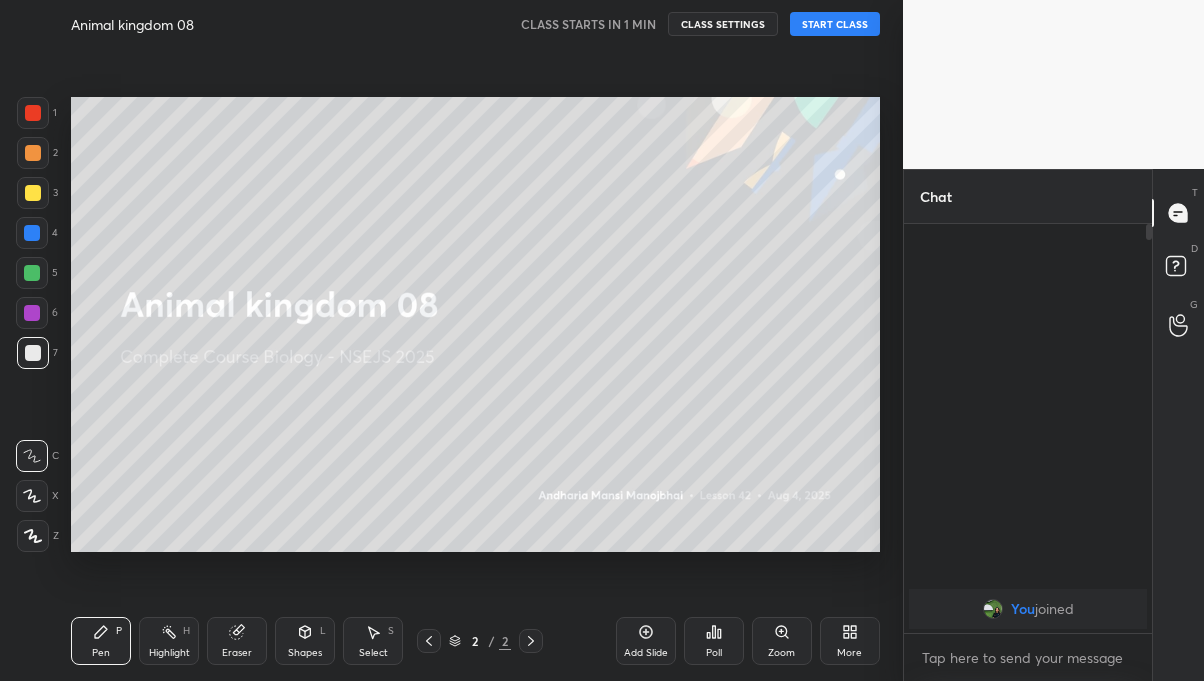 click on "START CLASS" at bounding box center [835, 24] 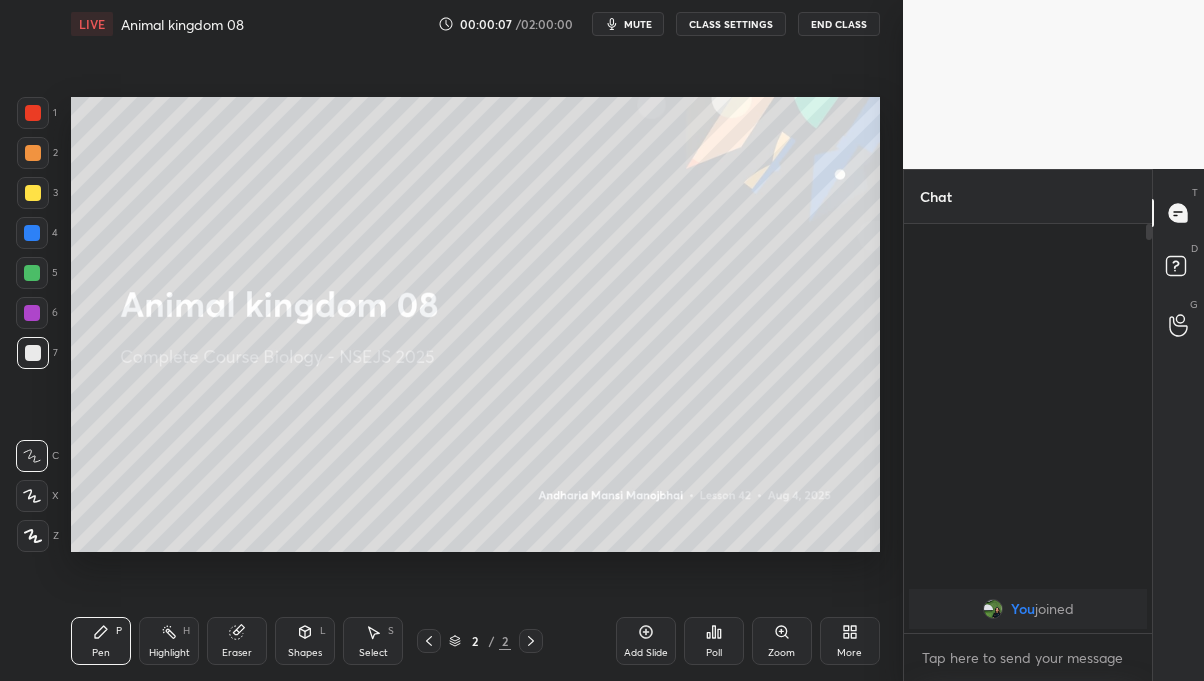 click on "More" at bounding box center [850, 641] 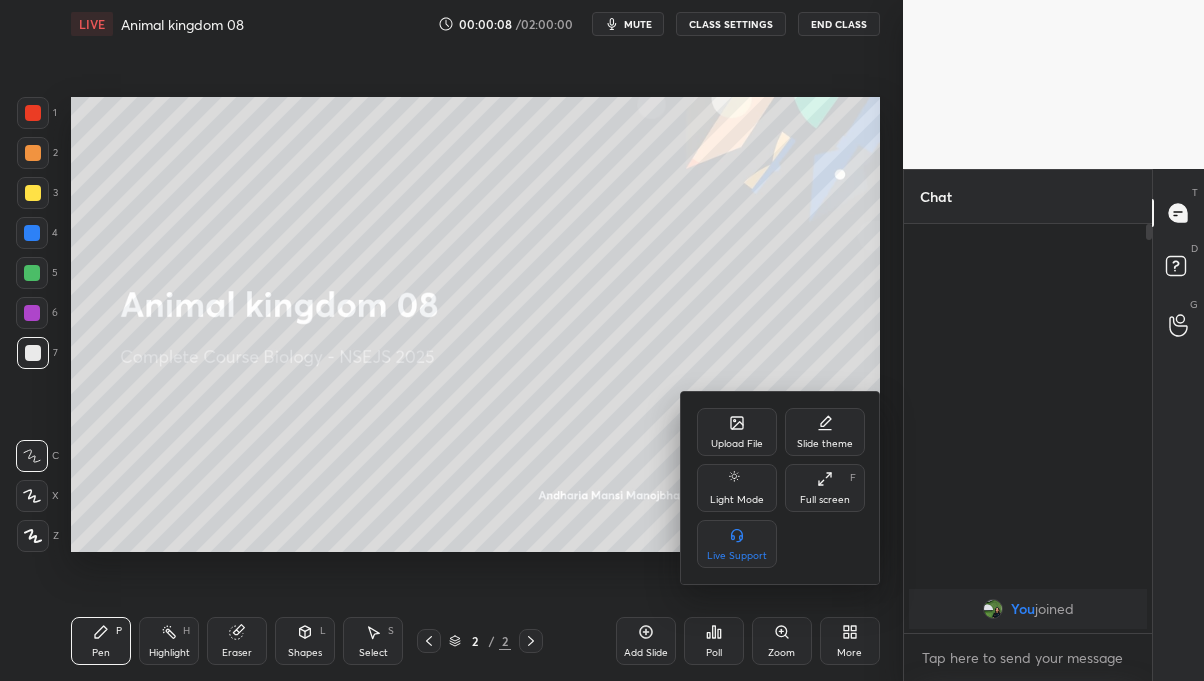 click on "Full screen" at bounding box center (825, 500) 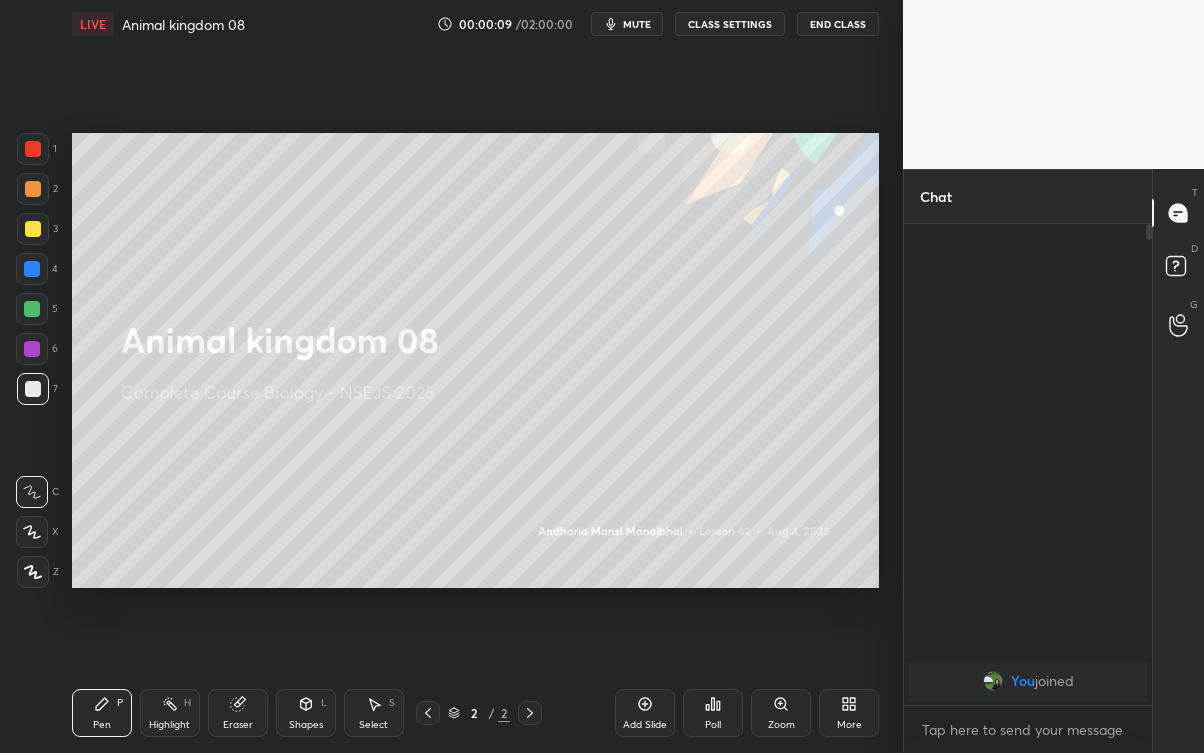scroll, scrollTop: 99375, scrollLeft: 99176, axis: both 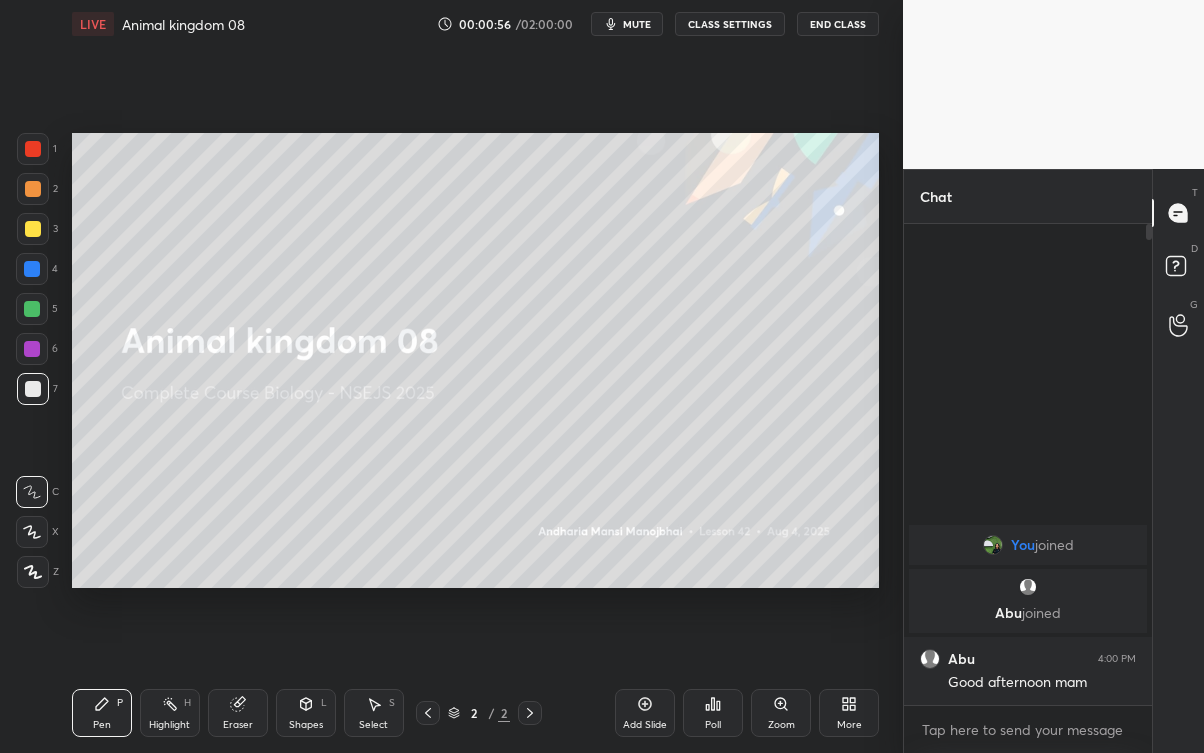 click at bounding box center [33, 229] 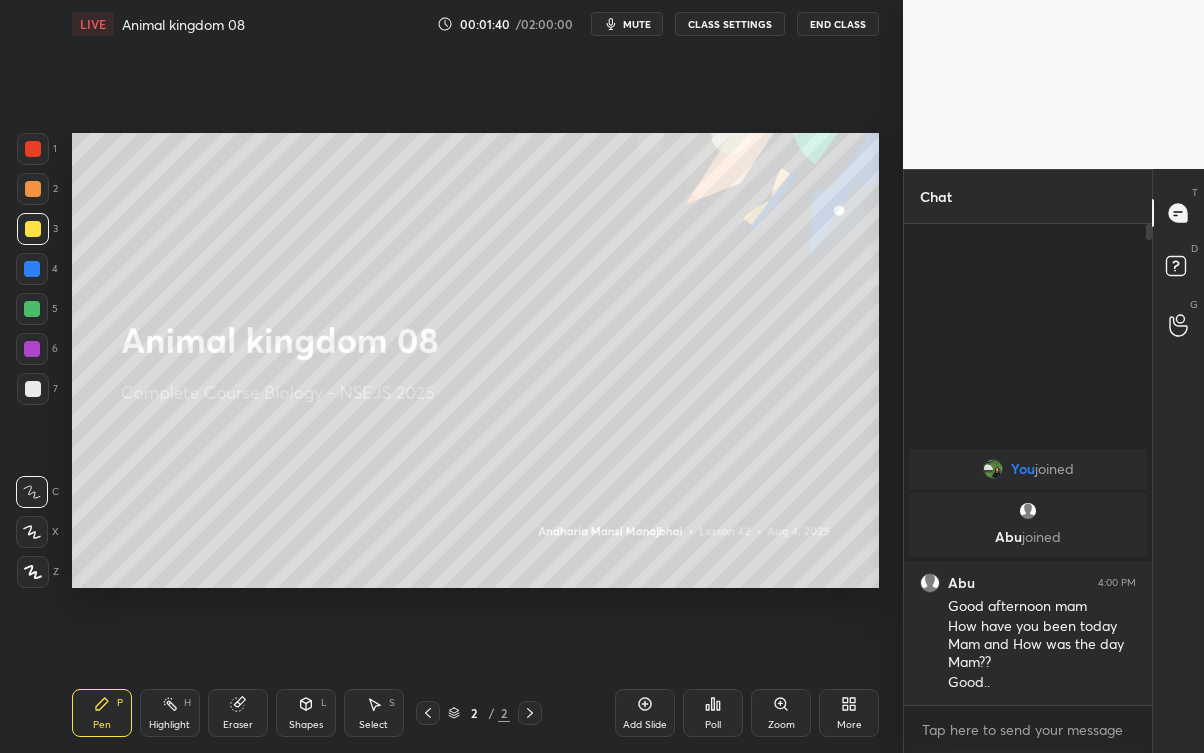 click 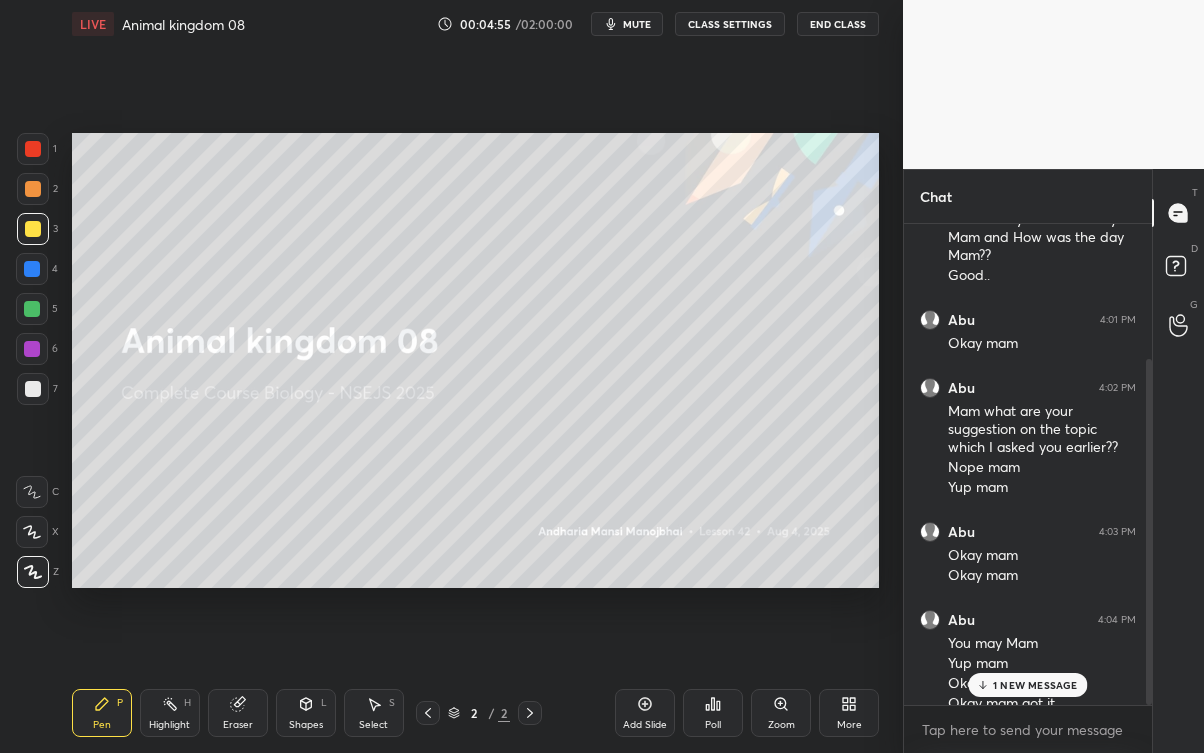 scroll, scrollTop: 207, scrollLeft: 0, axis: vertical 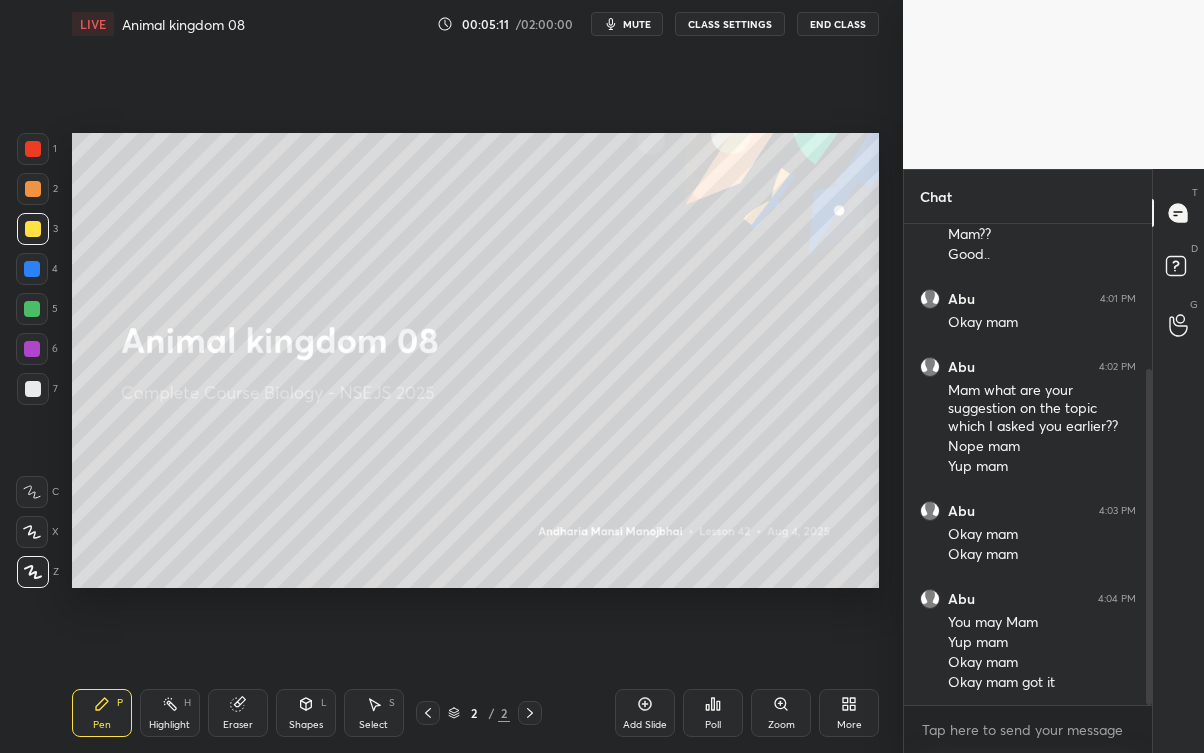 click on "Add Slide" at bounding box center [645, 725] 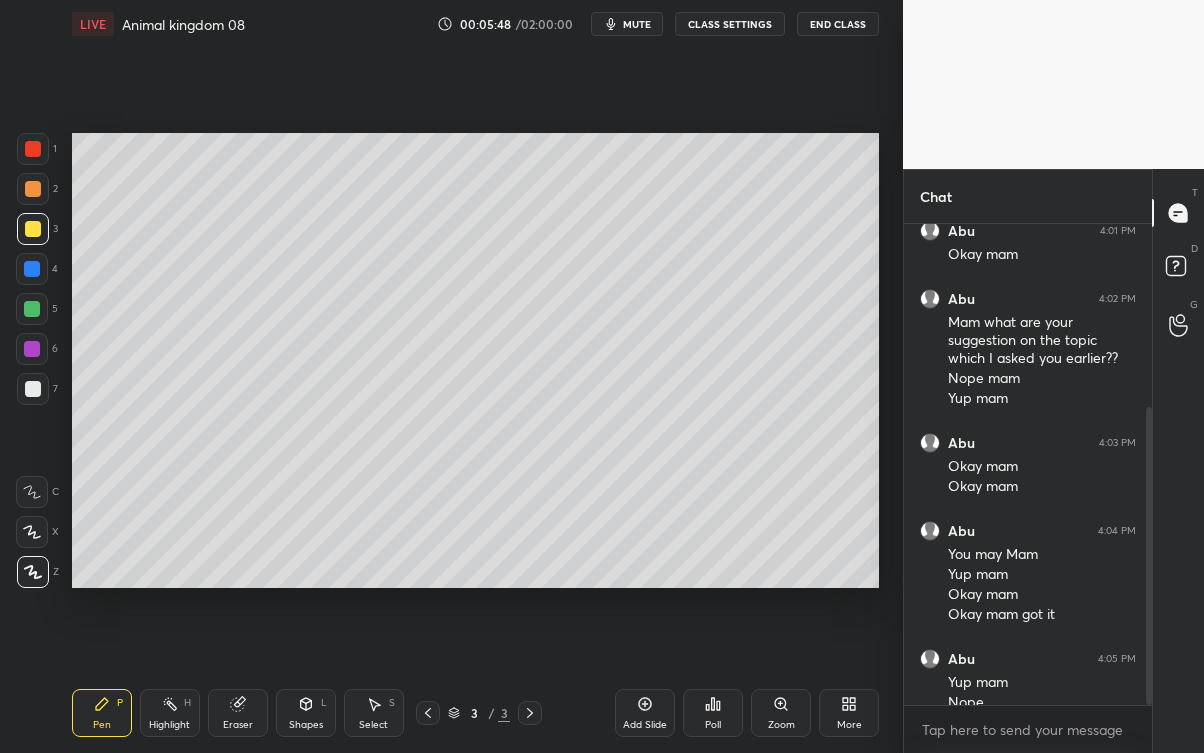scroll, scrollTop: 295, scrollLeft: 0, axis: vertical 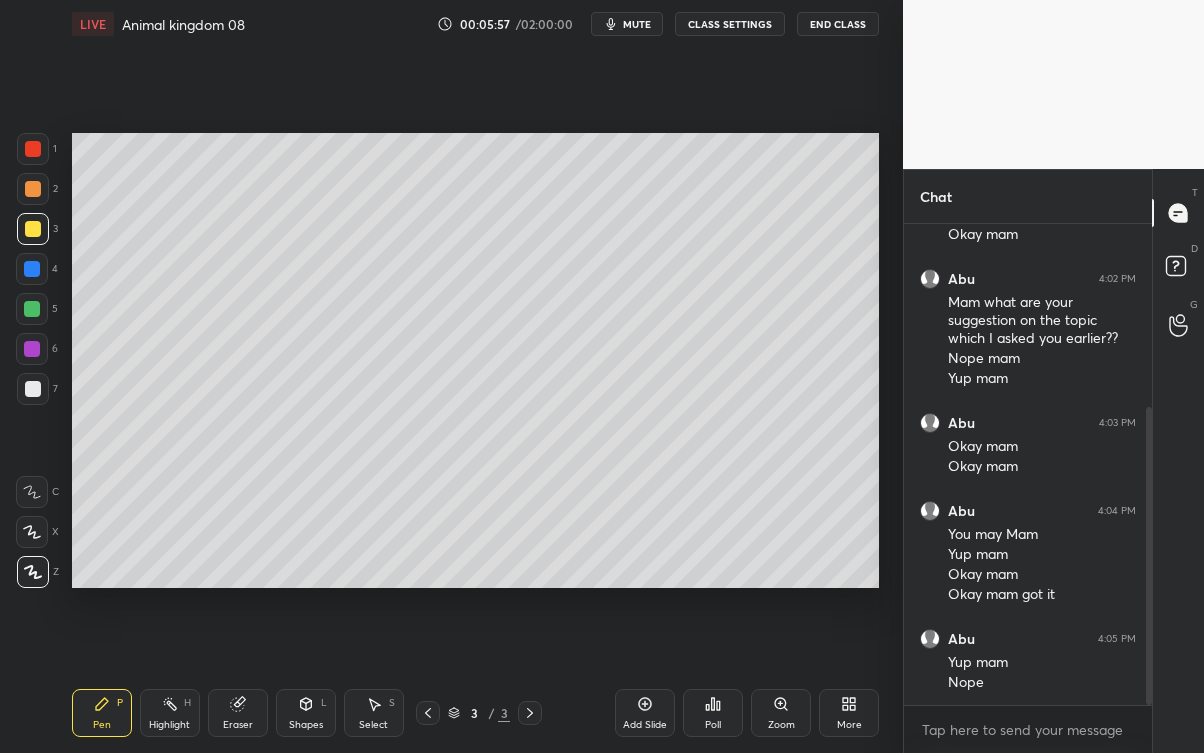 click at bounding box center (33, 389) 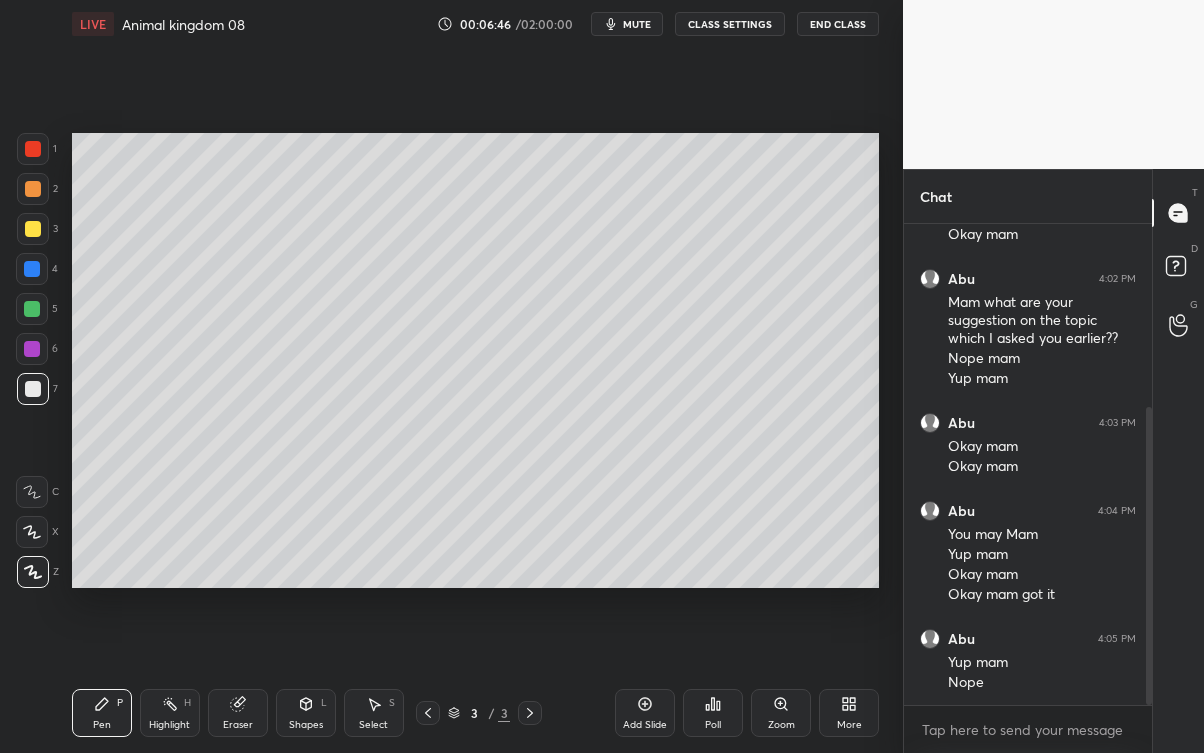 click at bounding box center [33, 229] 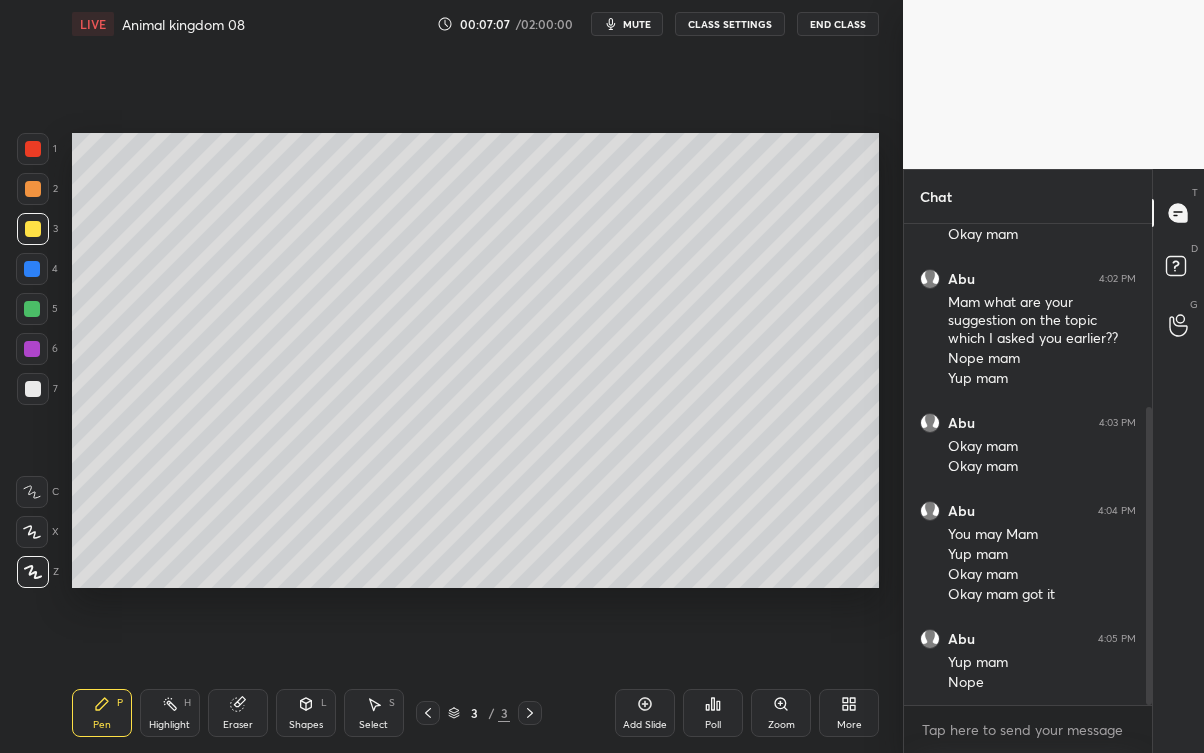 click 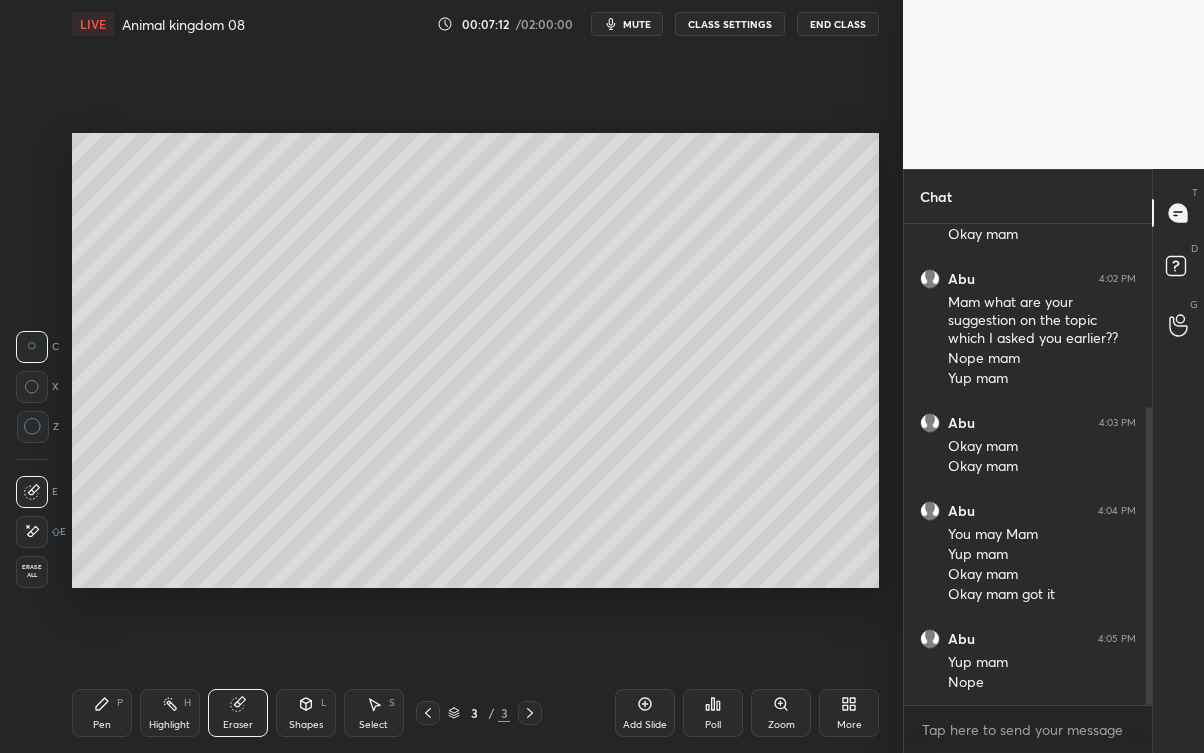 click 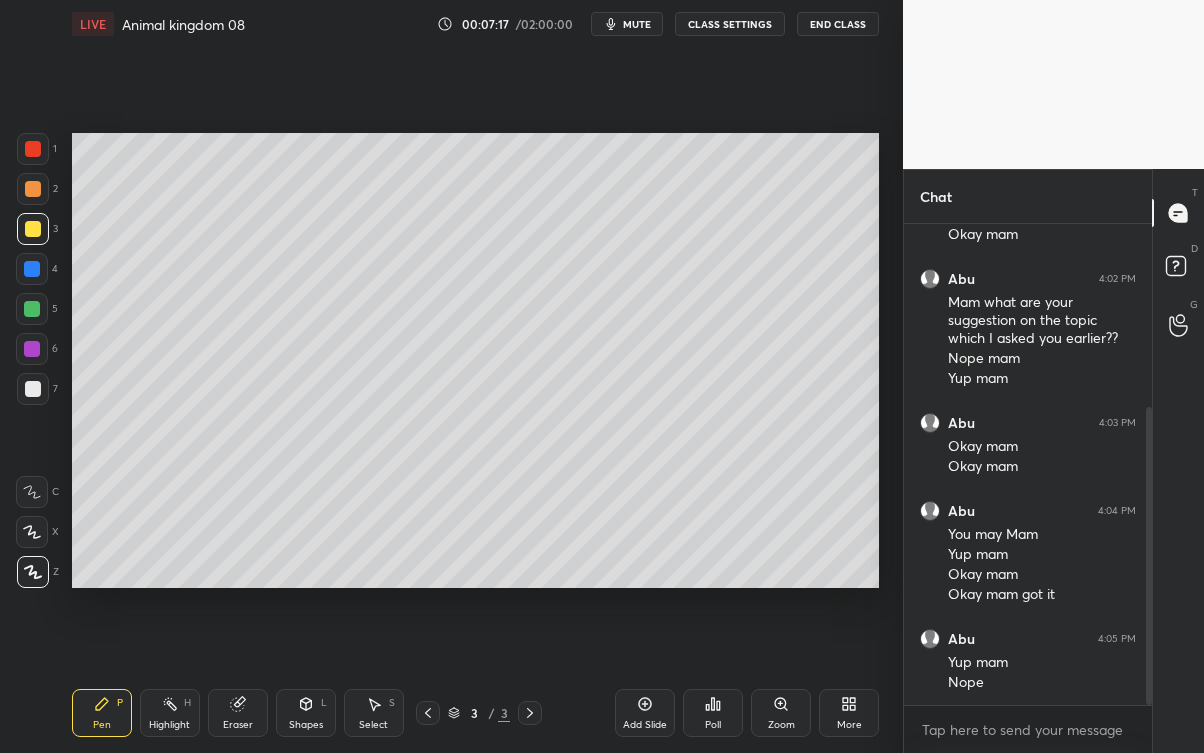 click on "Eraser" at bounding box center [238, 713] 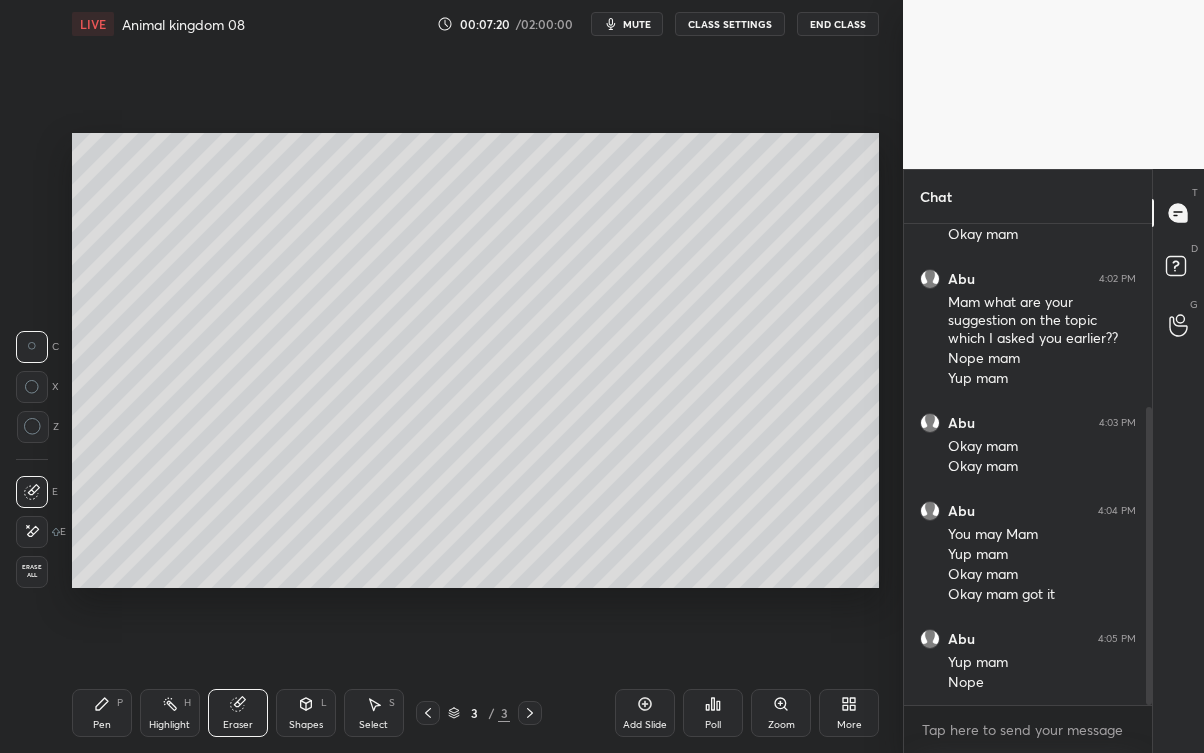 click on "Highlight H" at bounding box center [170, 713] 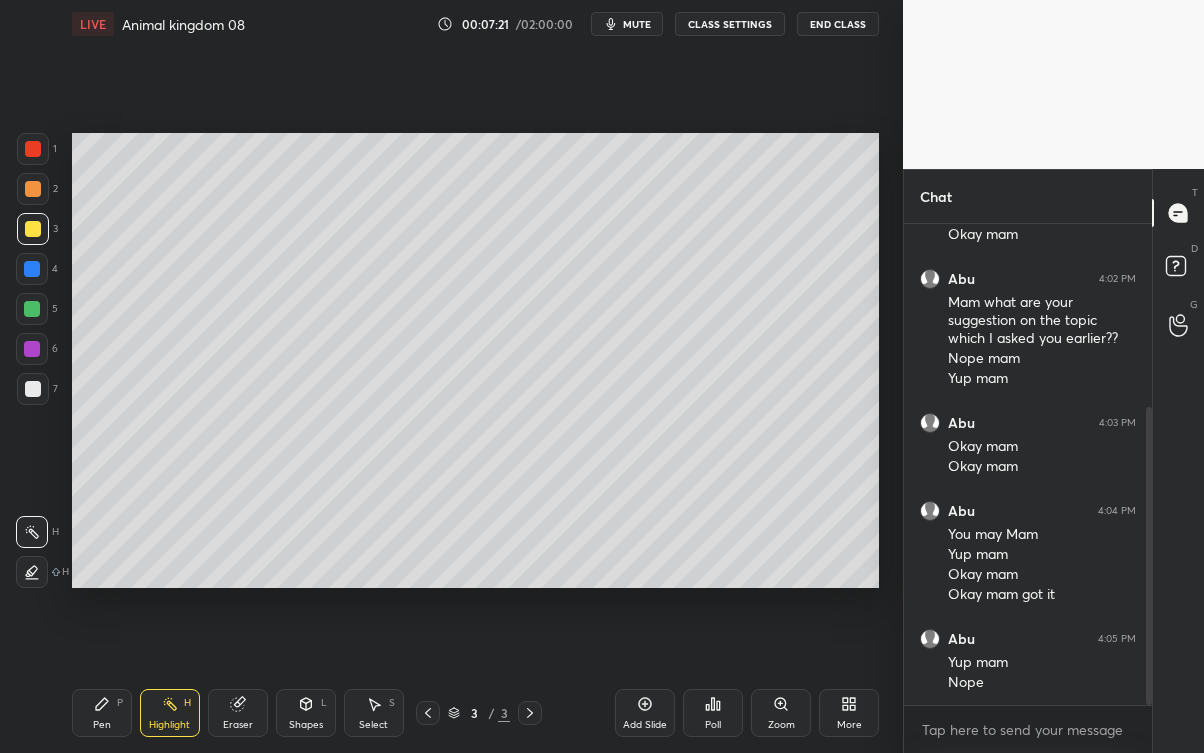 click on "Pen P" at bounding box center (102, 713) 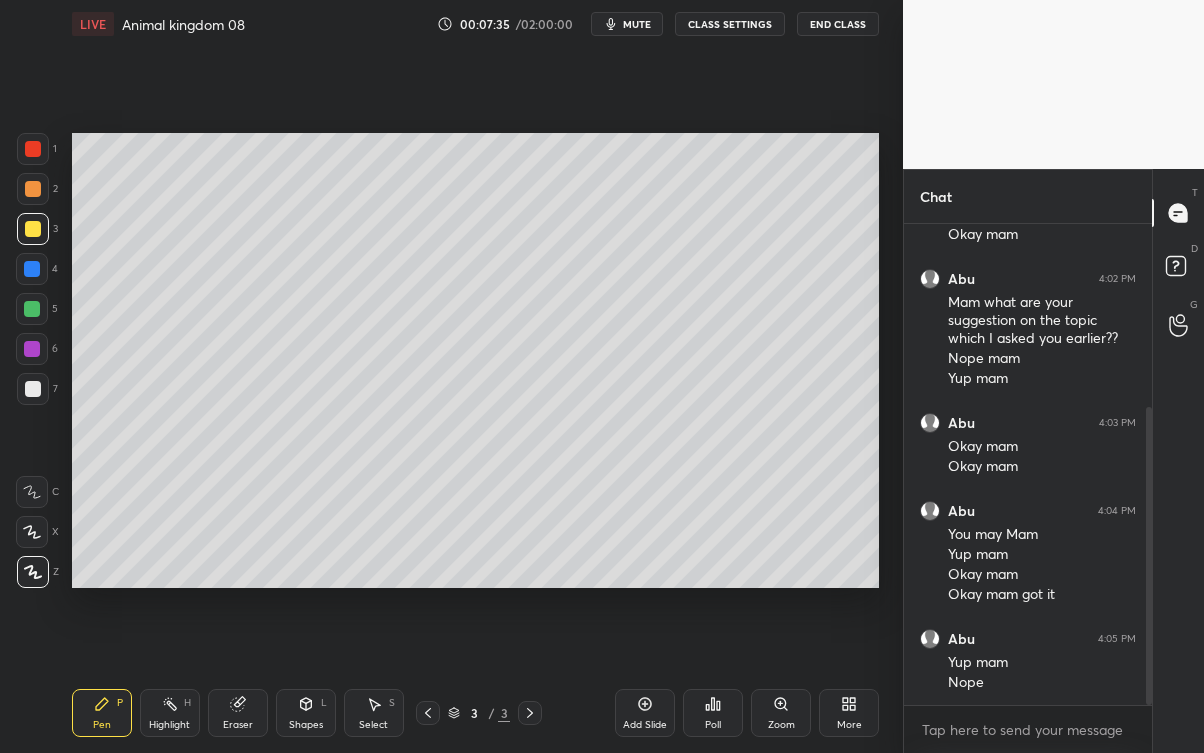 click on "Eraser" at bounding box center [238, 713] 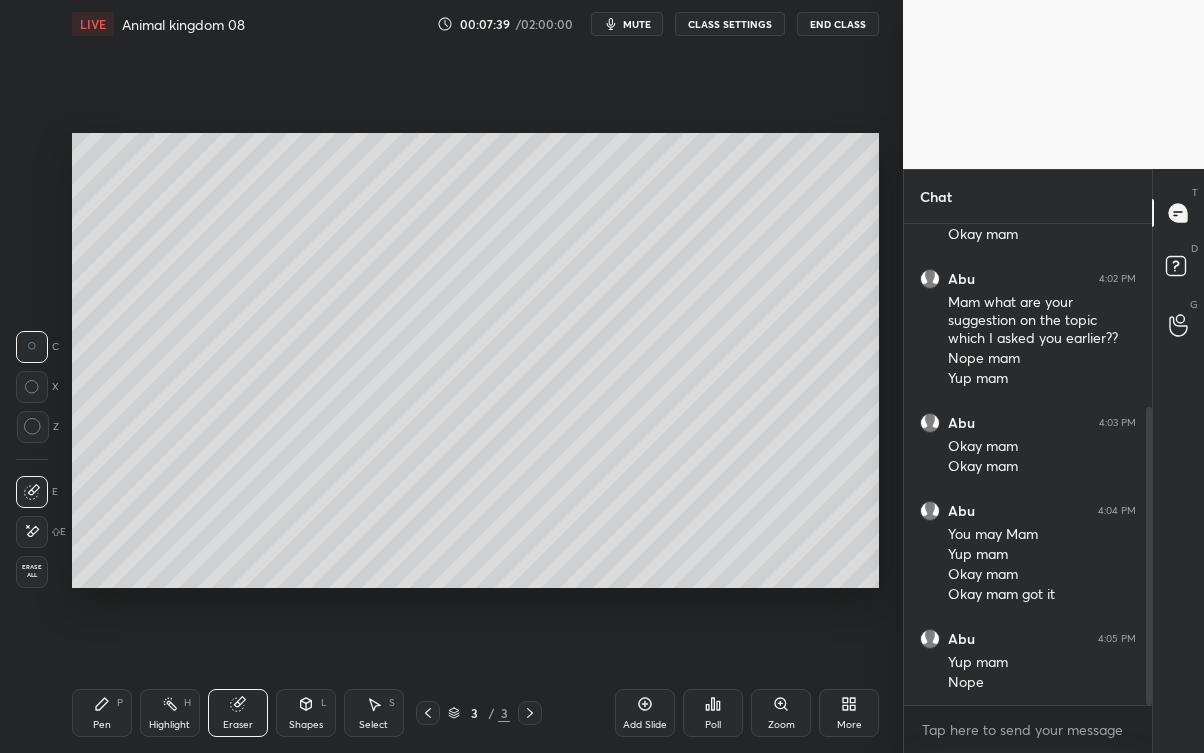 click 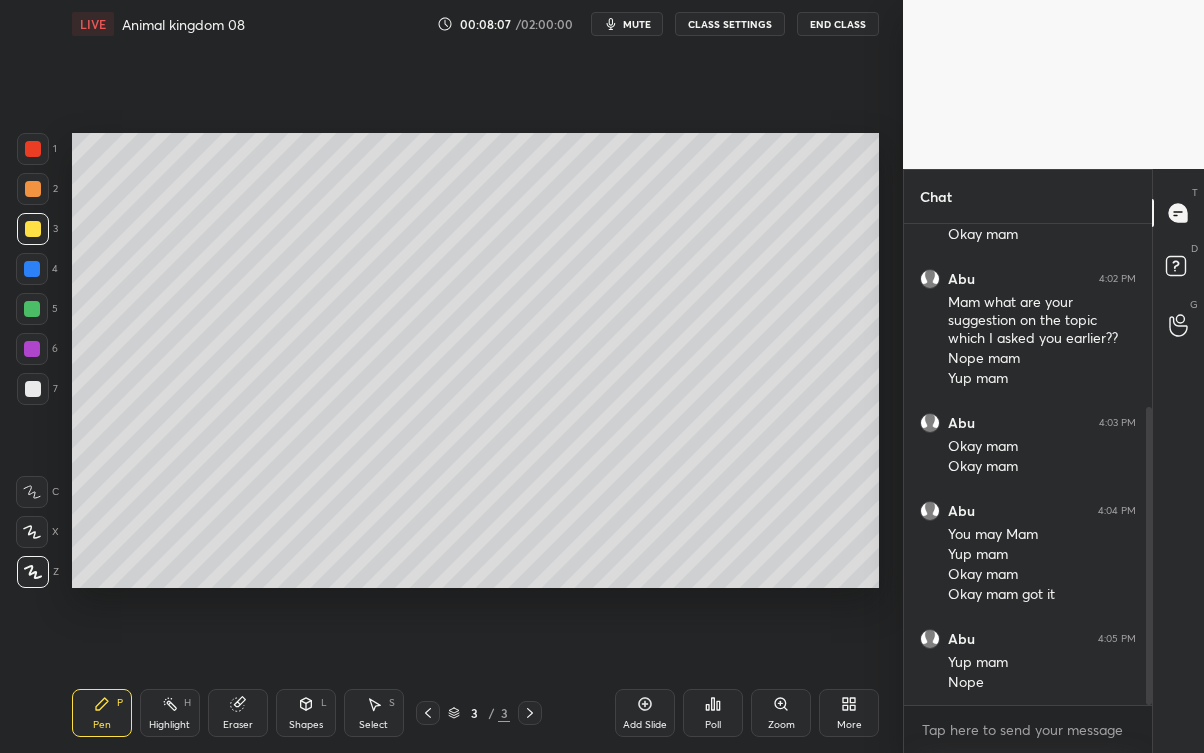 click at bounding box center (33, 389) 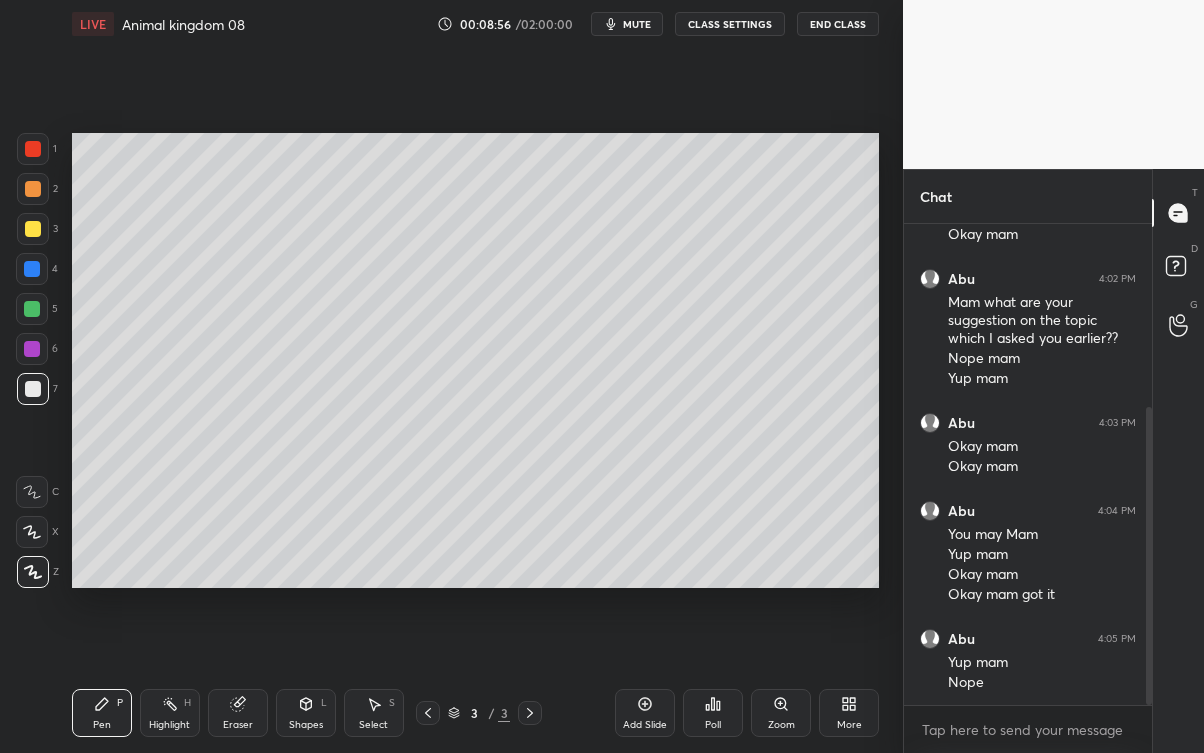 click at bounding box center [33, 229] 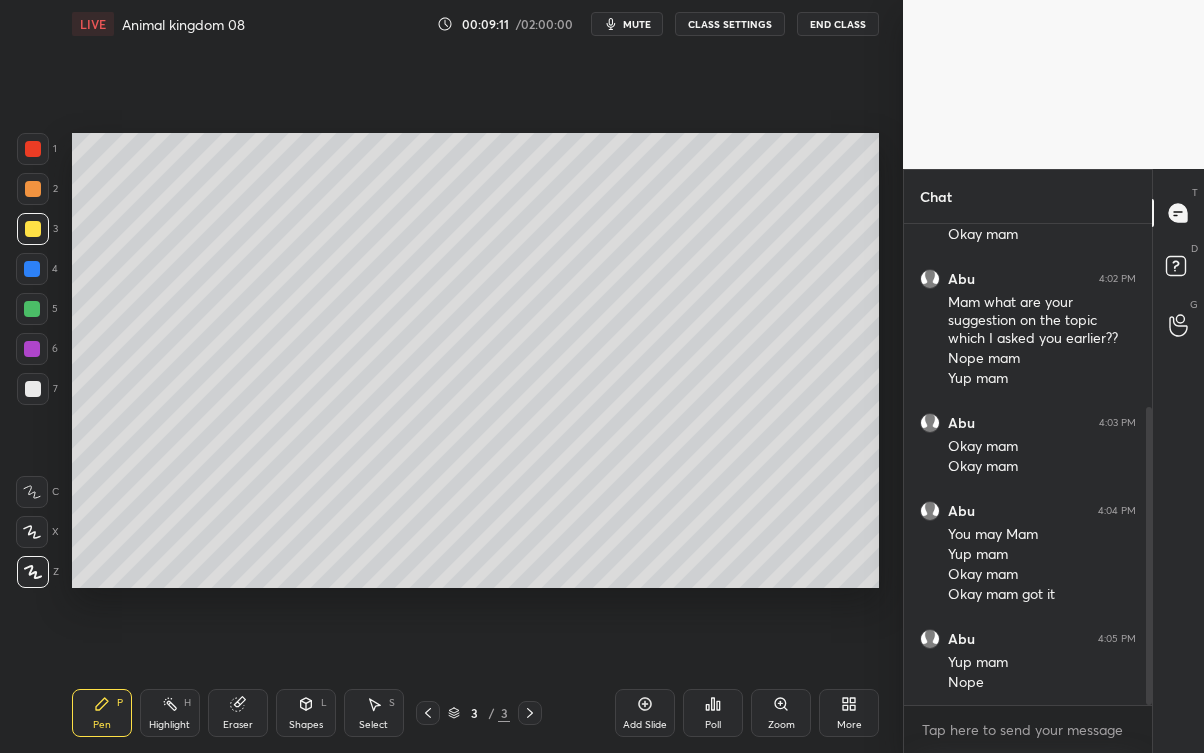 click at bounding box center (32, 309) 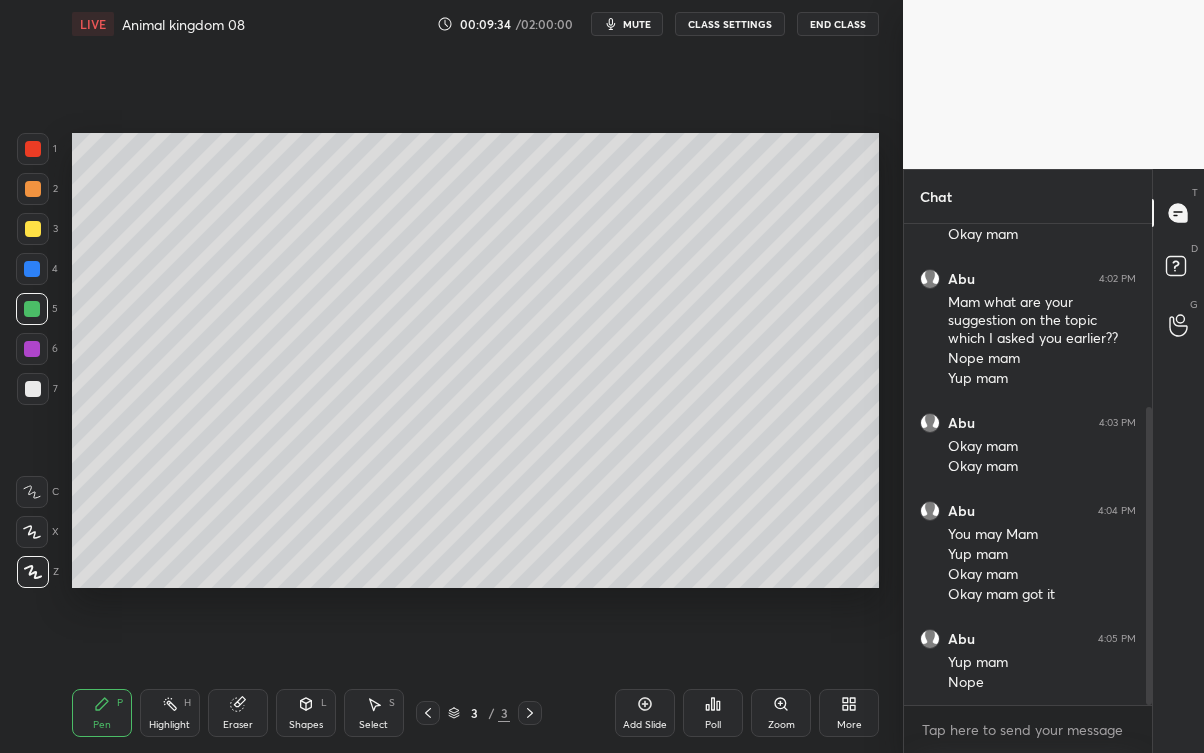 click at bounding box center [33, 389] 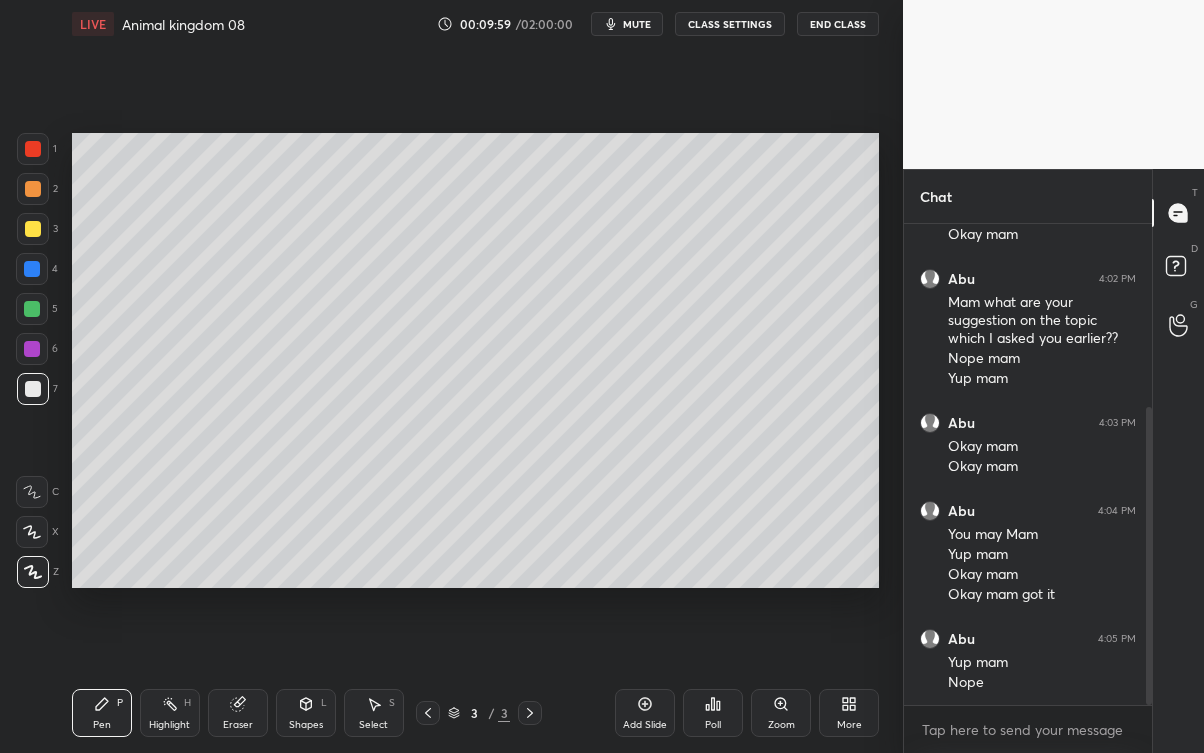 click 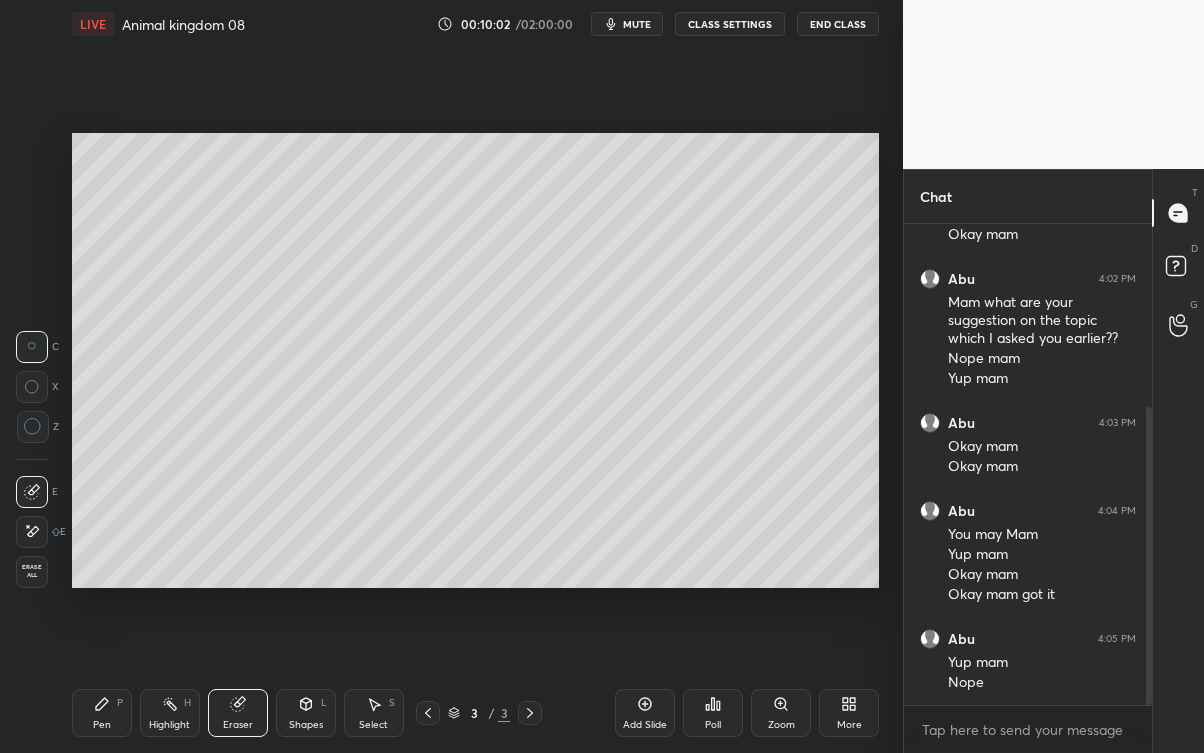 click on "Pen P" at bounding box center (102, 713) 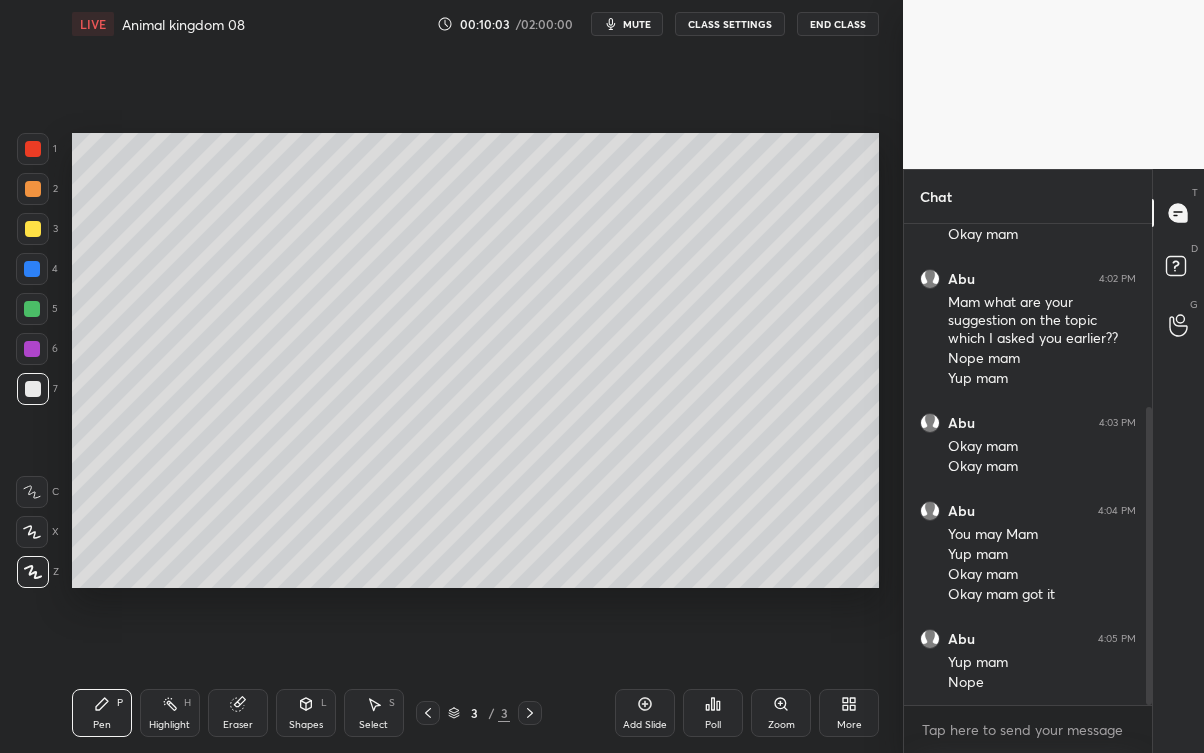 click at bounding box center [33, 229] 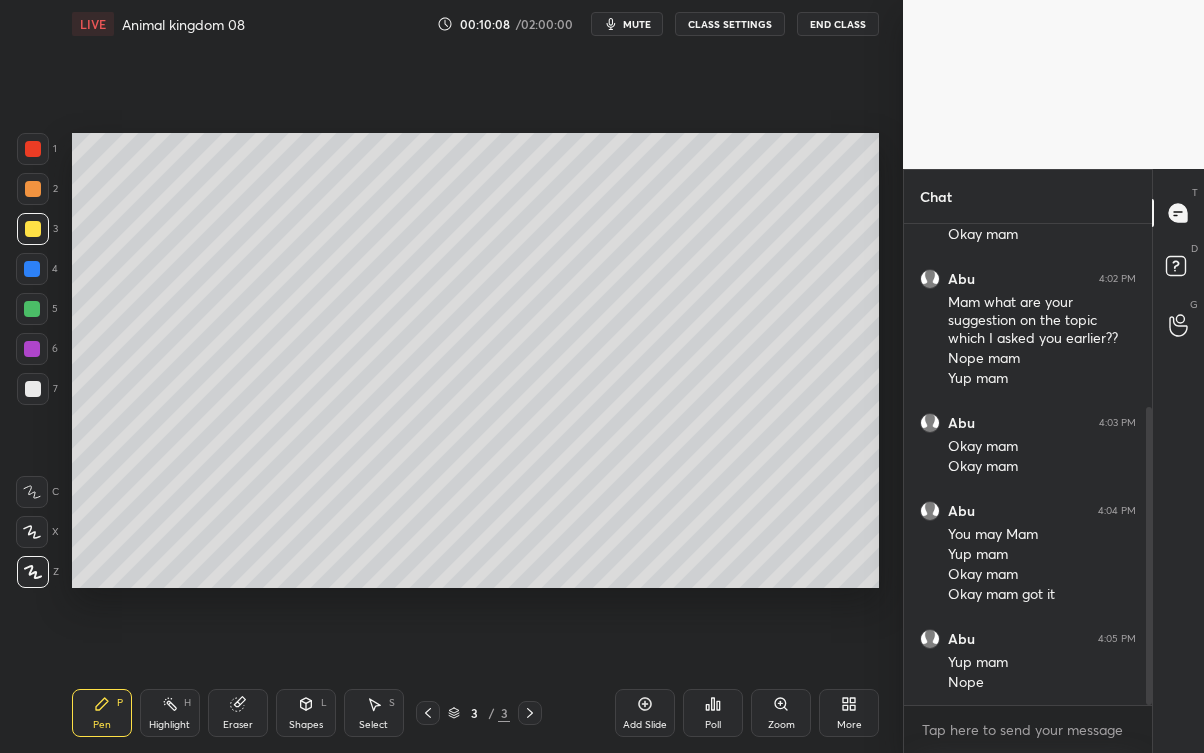 click at bounding box center (33, 389) 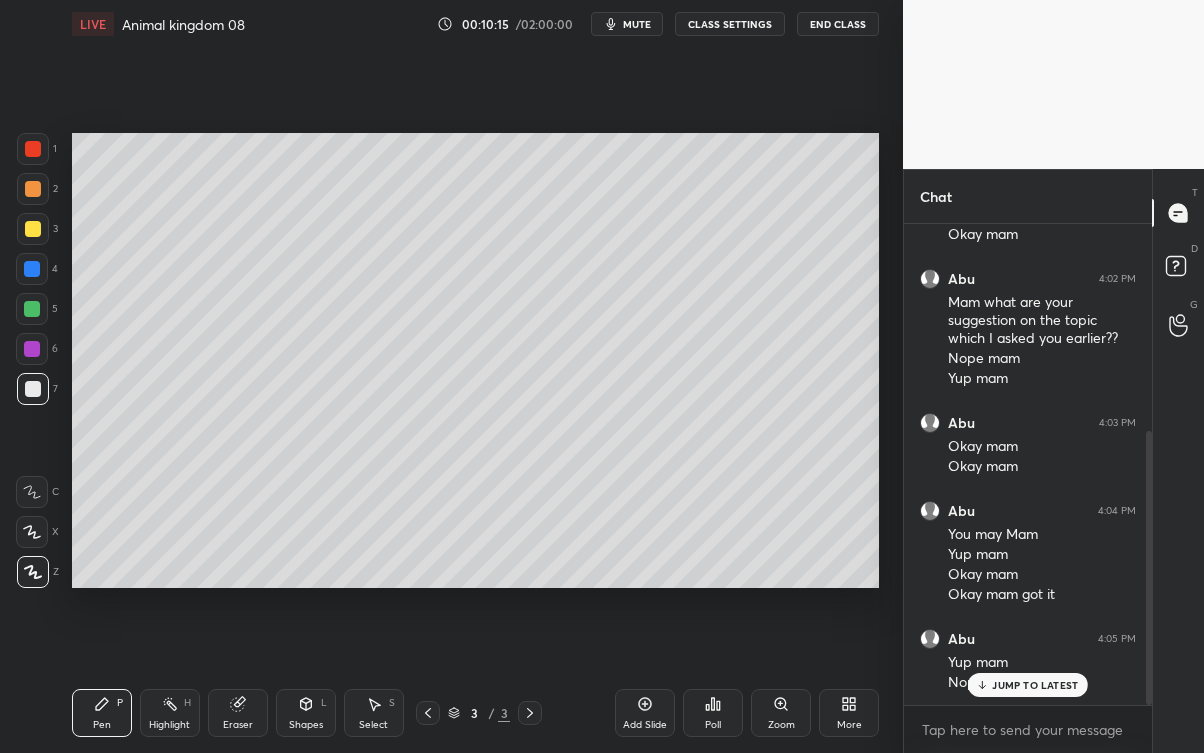 scroll, scrollTop: 362, scrollLeft: 0, axis: vertical 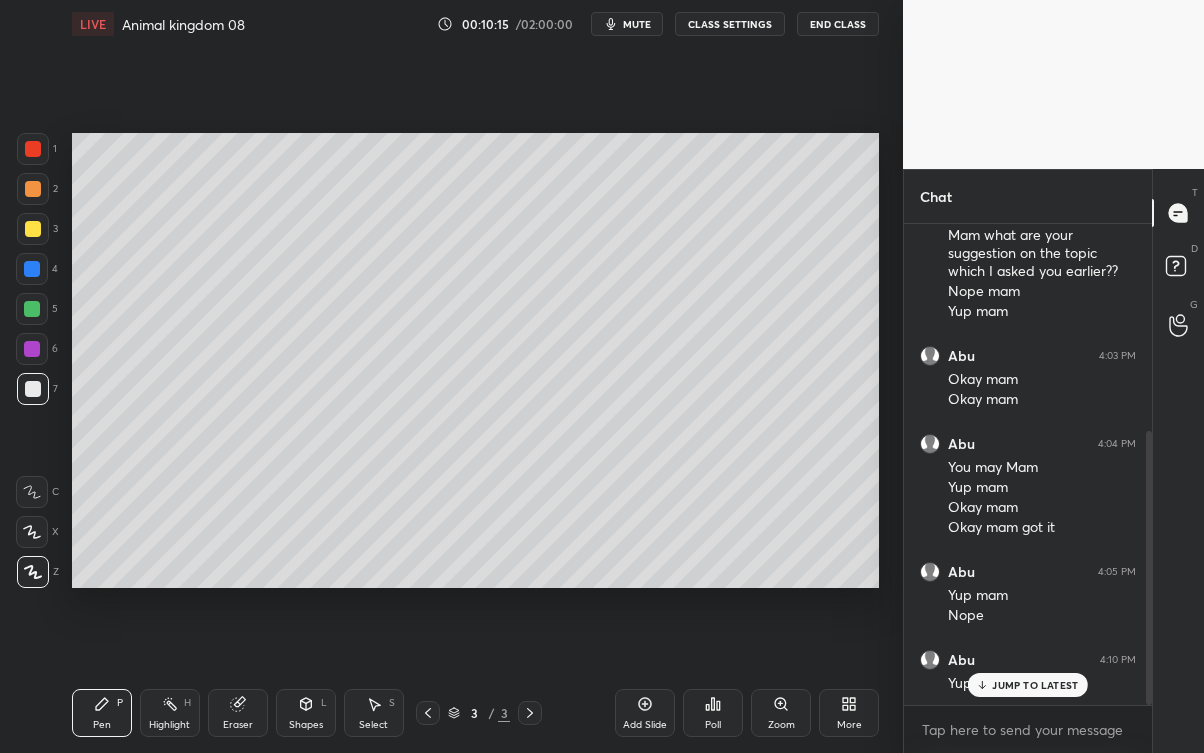 click on "JUMP TO LATEST" at bounding box center (1035, 685) 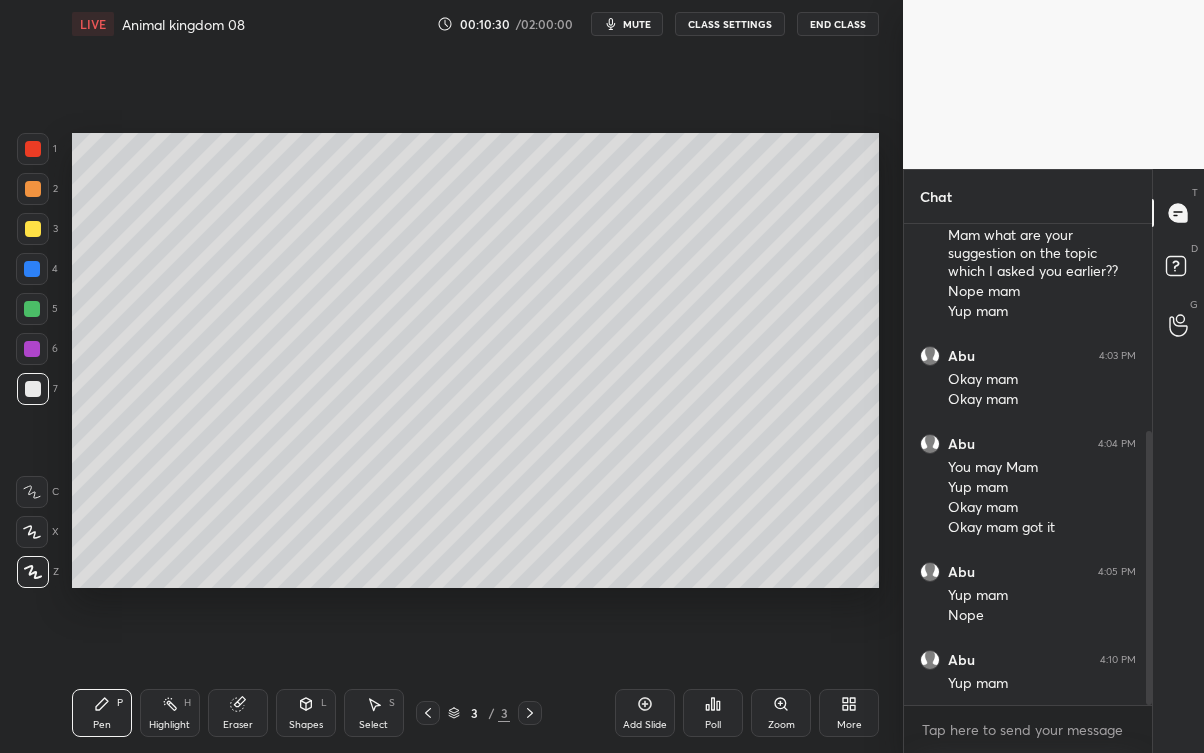 click at bounding box center (33, 229) 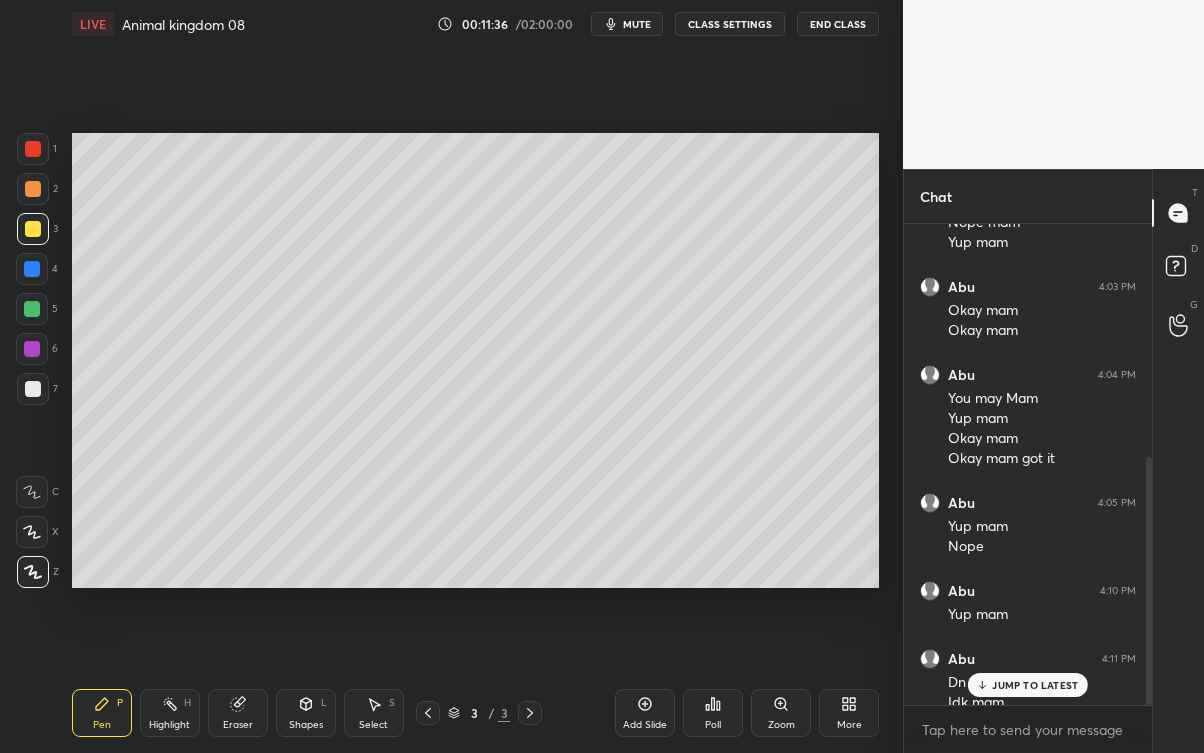 scroll, scrollTop: 450, scrollLeft: 0, axis: vertical 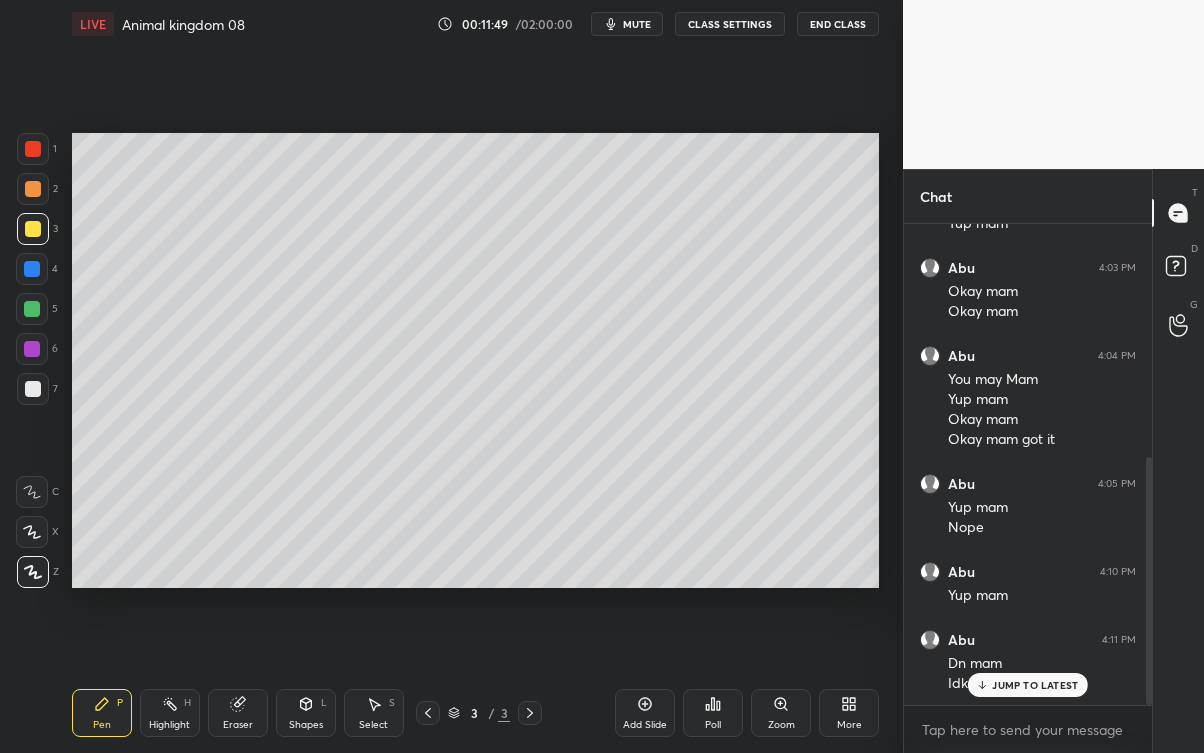 click on "JUMP TO LATEST" at bounding box center (1035, 685) 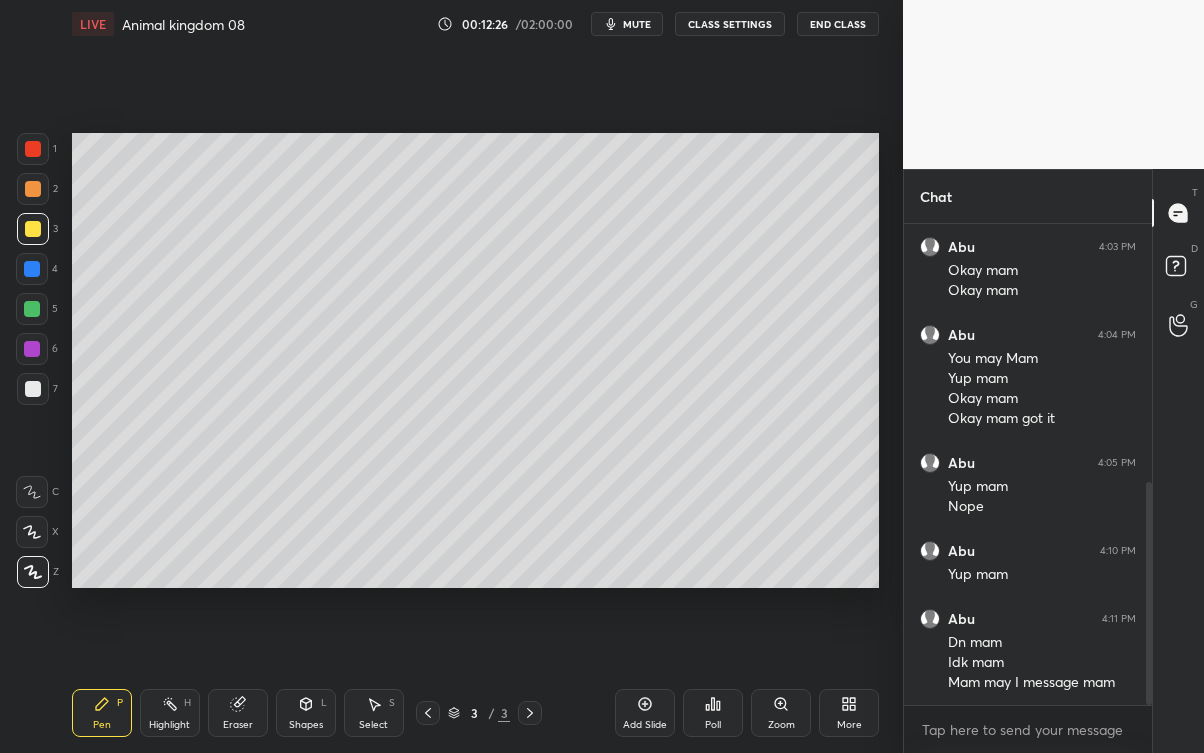 scroll, scrollTop: 557, scrollLeft: 0, axis: vertical 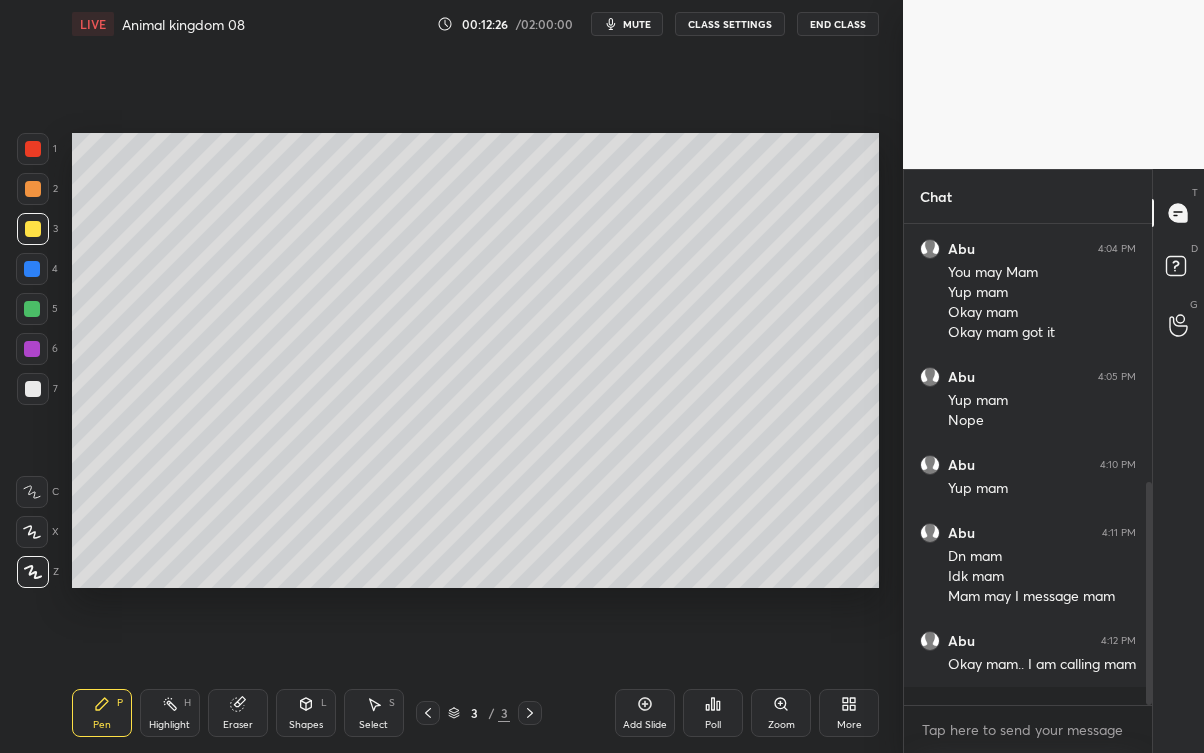 click on "mute" at bounding box center [627, 24] 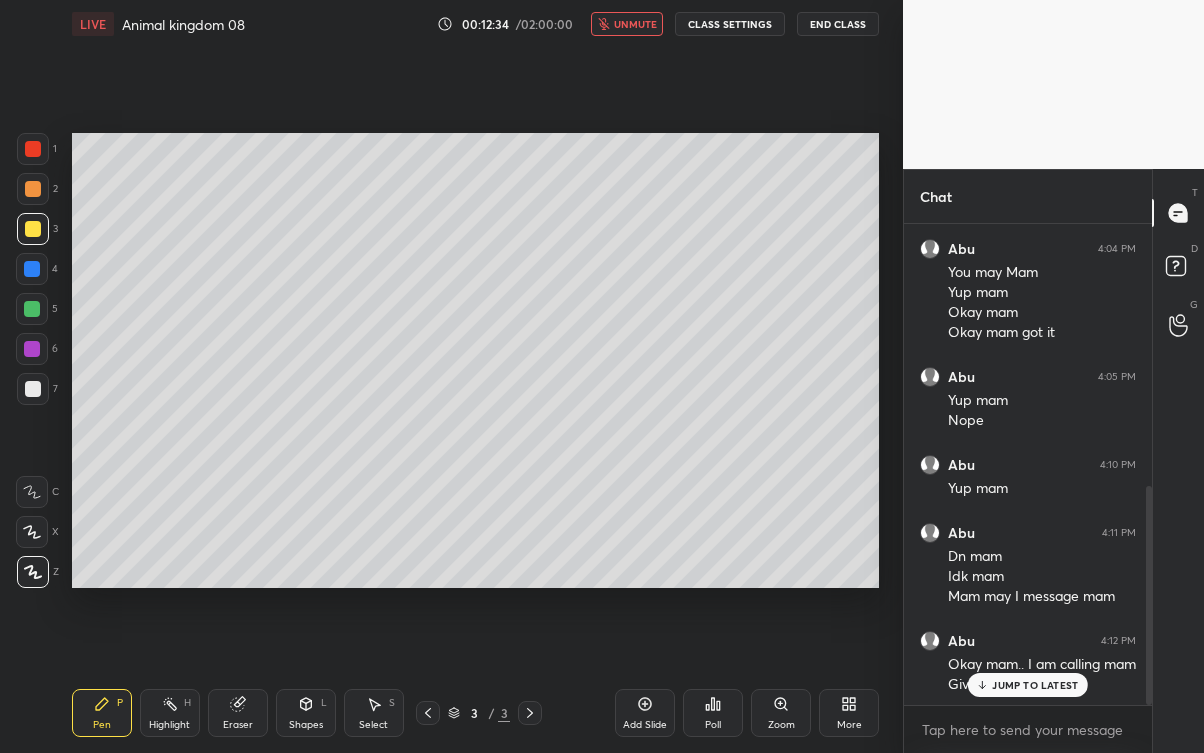scroll, scrollTop: 576, scrollLeft: 0, axis: vertical 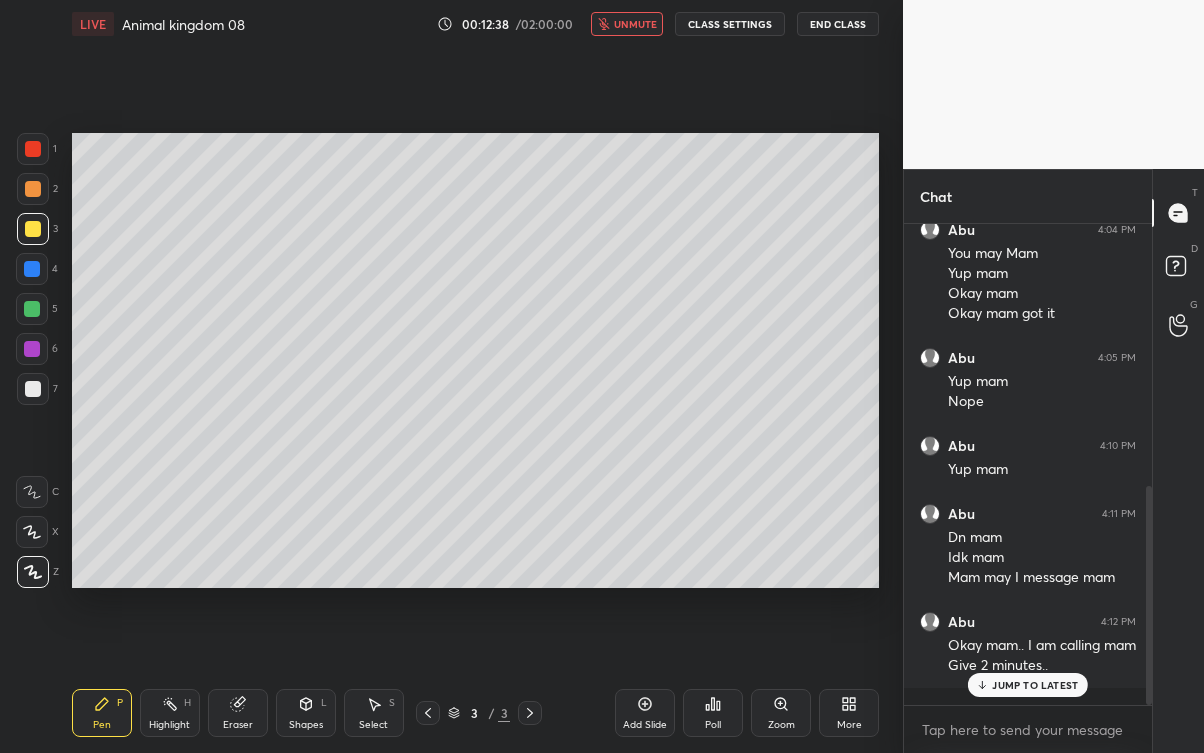 click on "JUMP TO LATEST" at bounding box center (1035, 685) 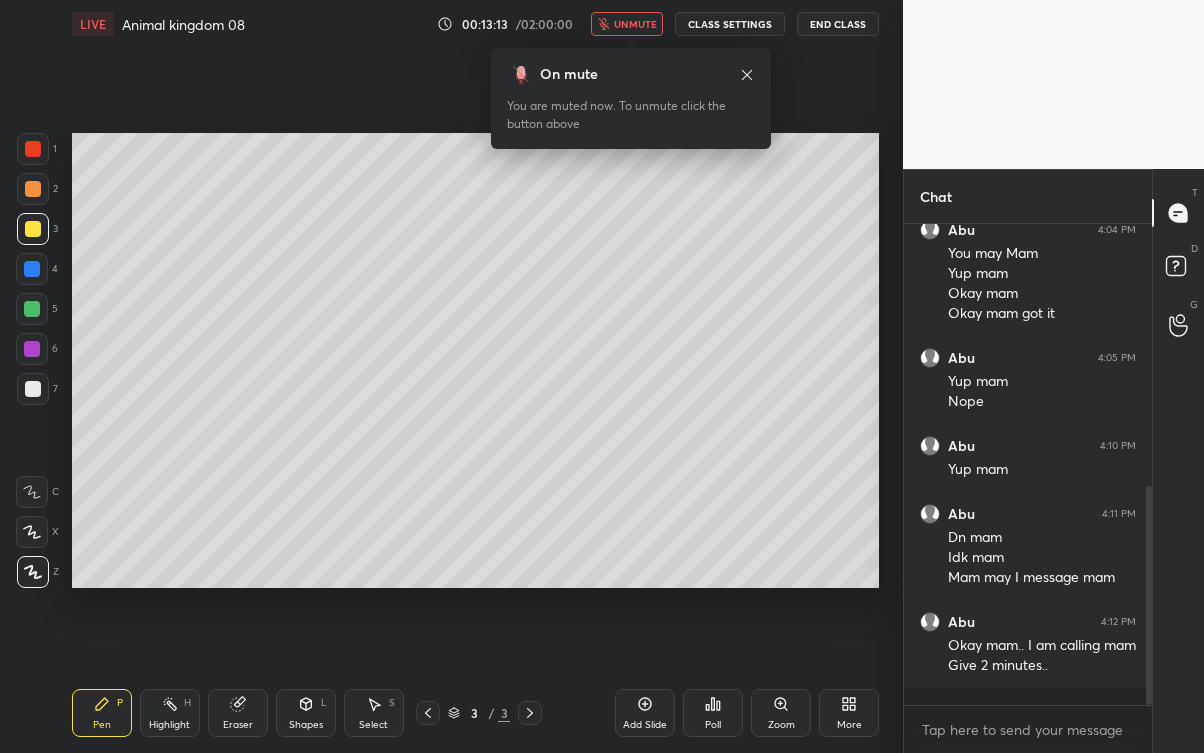 click 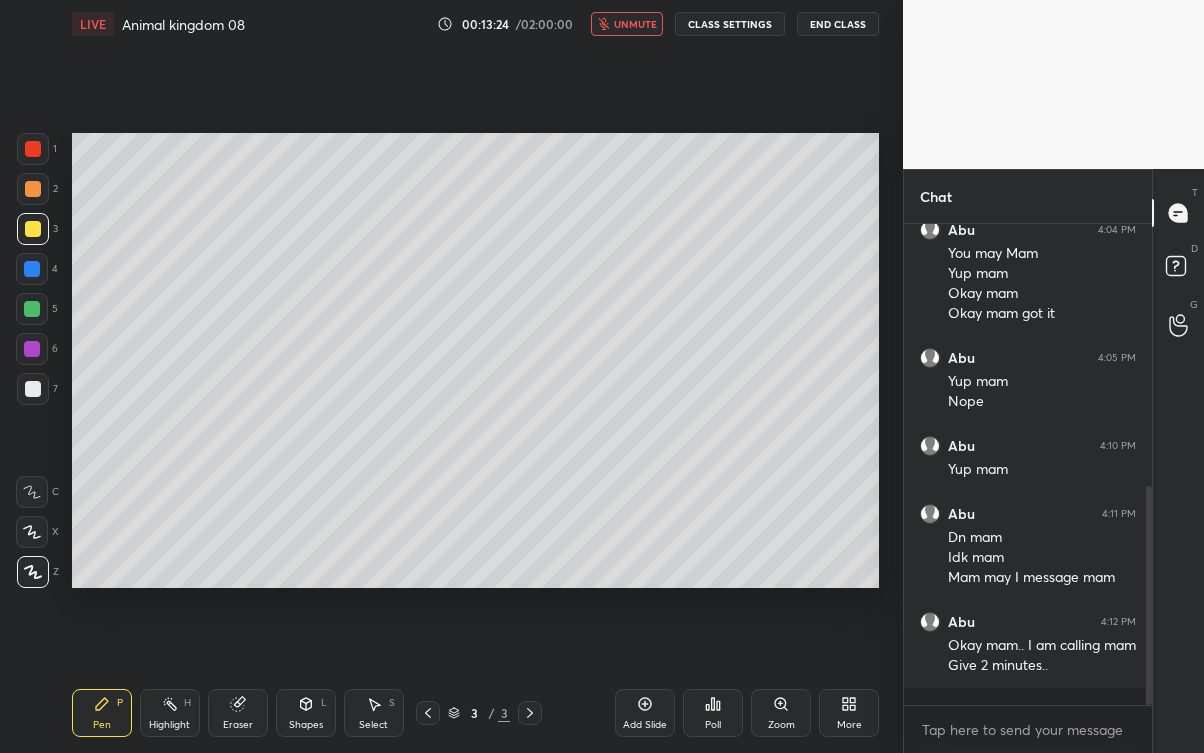 click on "Eraser" at bounding box center [238, 713] 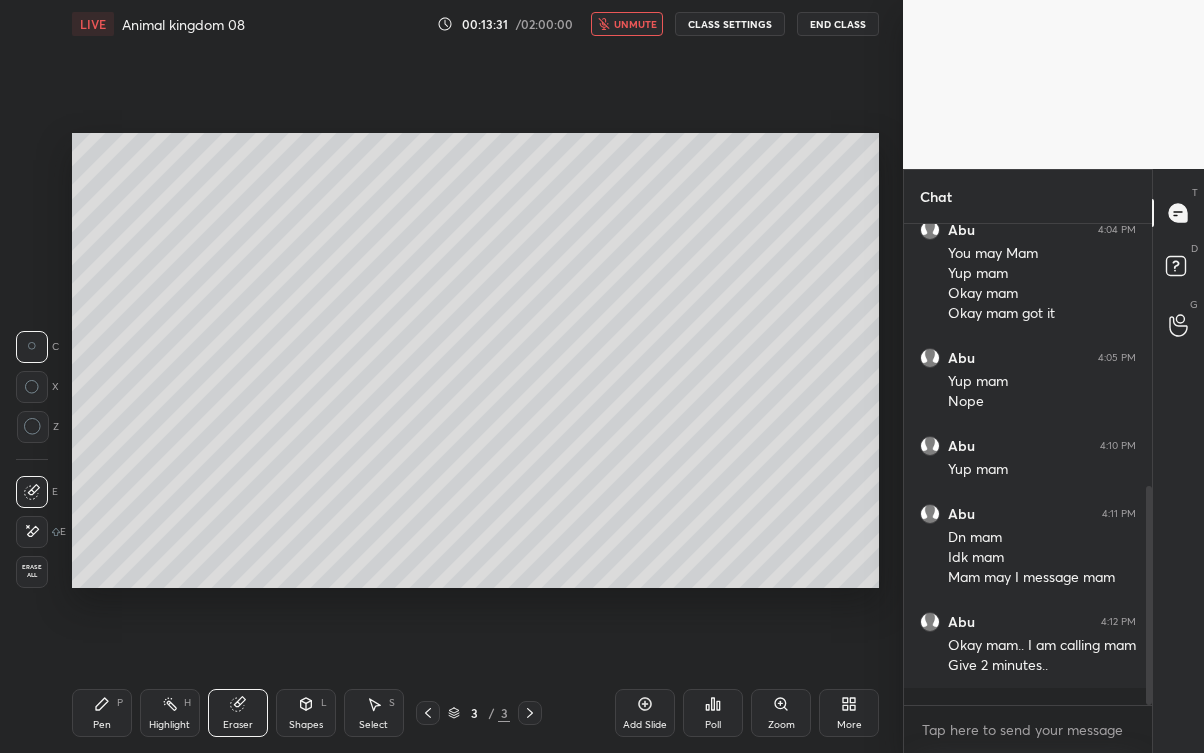 click on "Pen P" at bounding box center (102, 713) 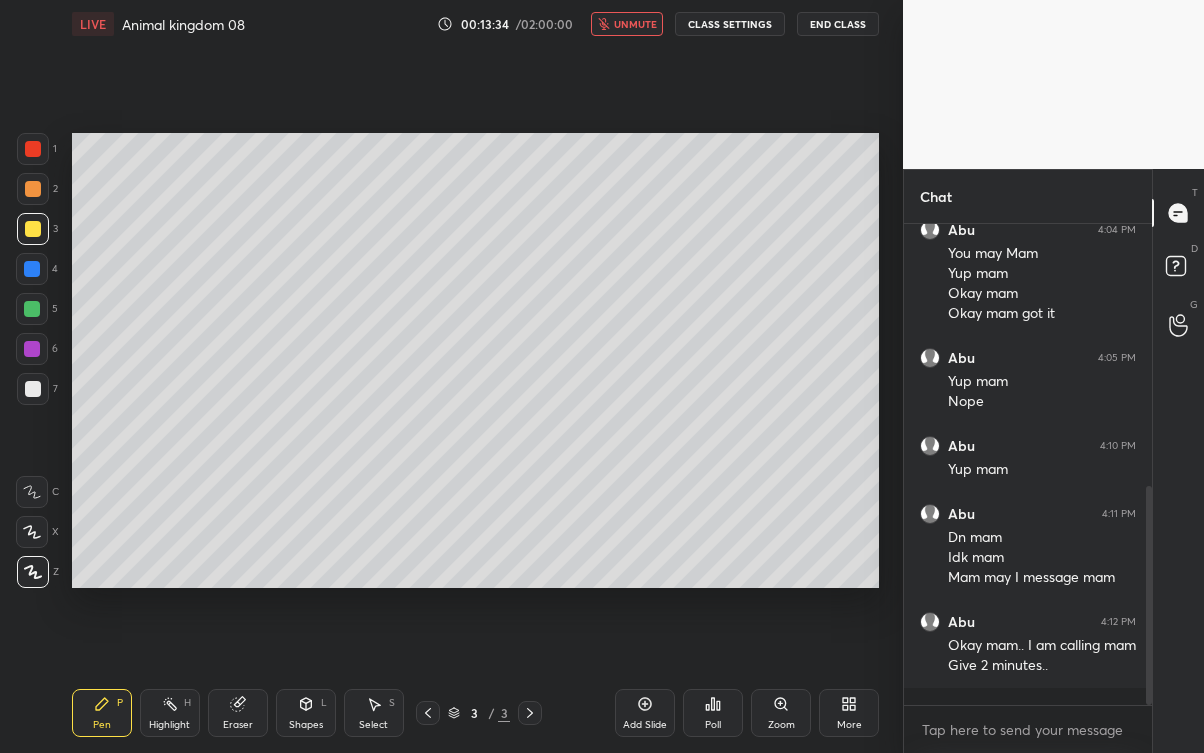 click on "unmute" at bounding box center (635, 24) 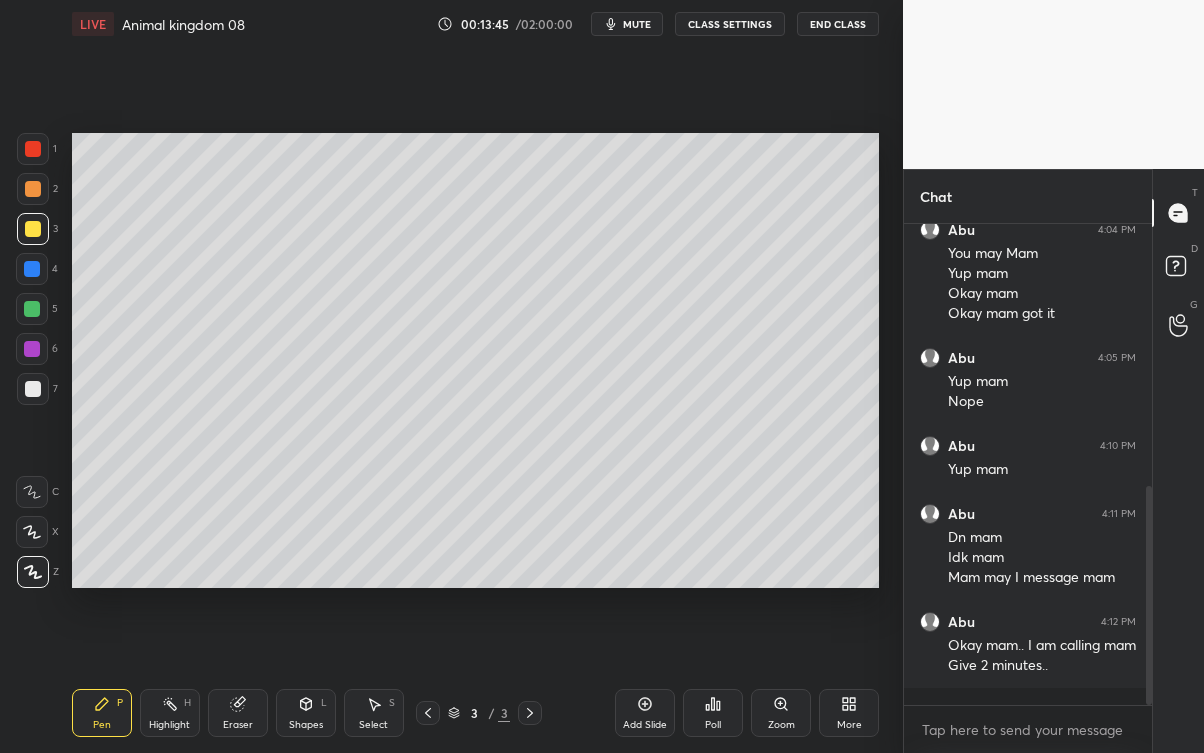 click at bounding box center (33, 389) 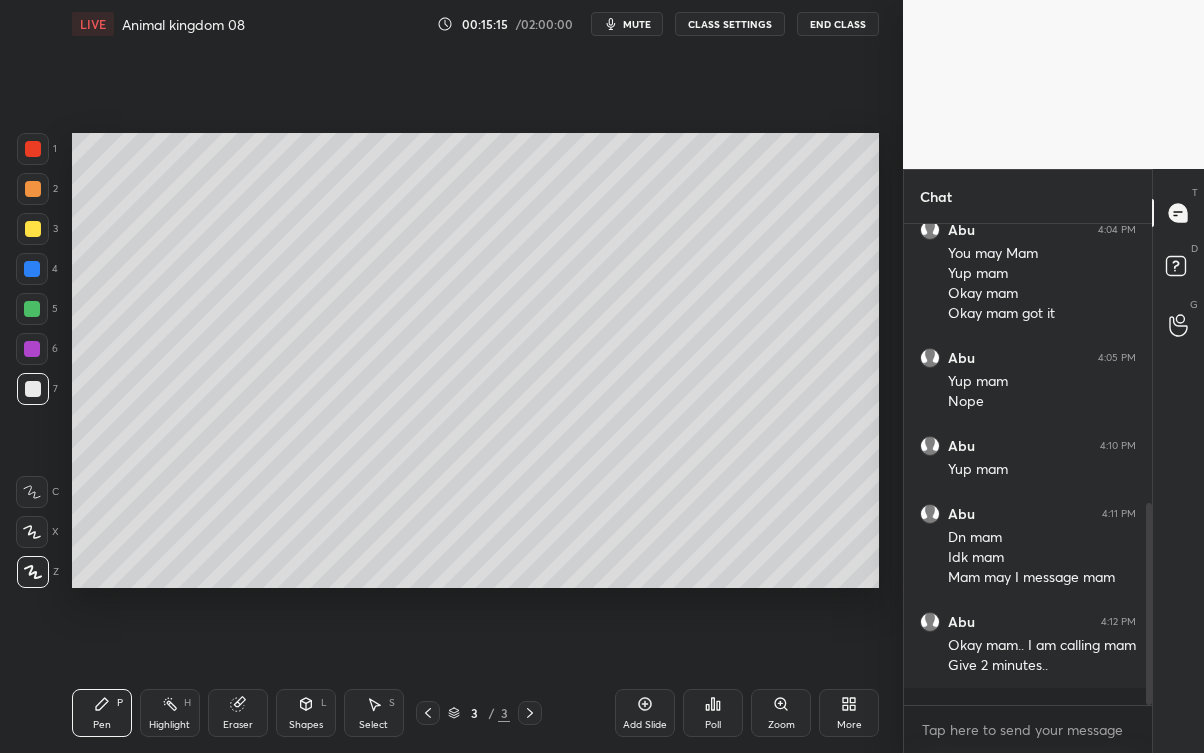 scroll, scrollTop: 663, scrollLeft: 0, axis: vertical 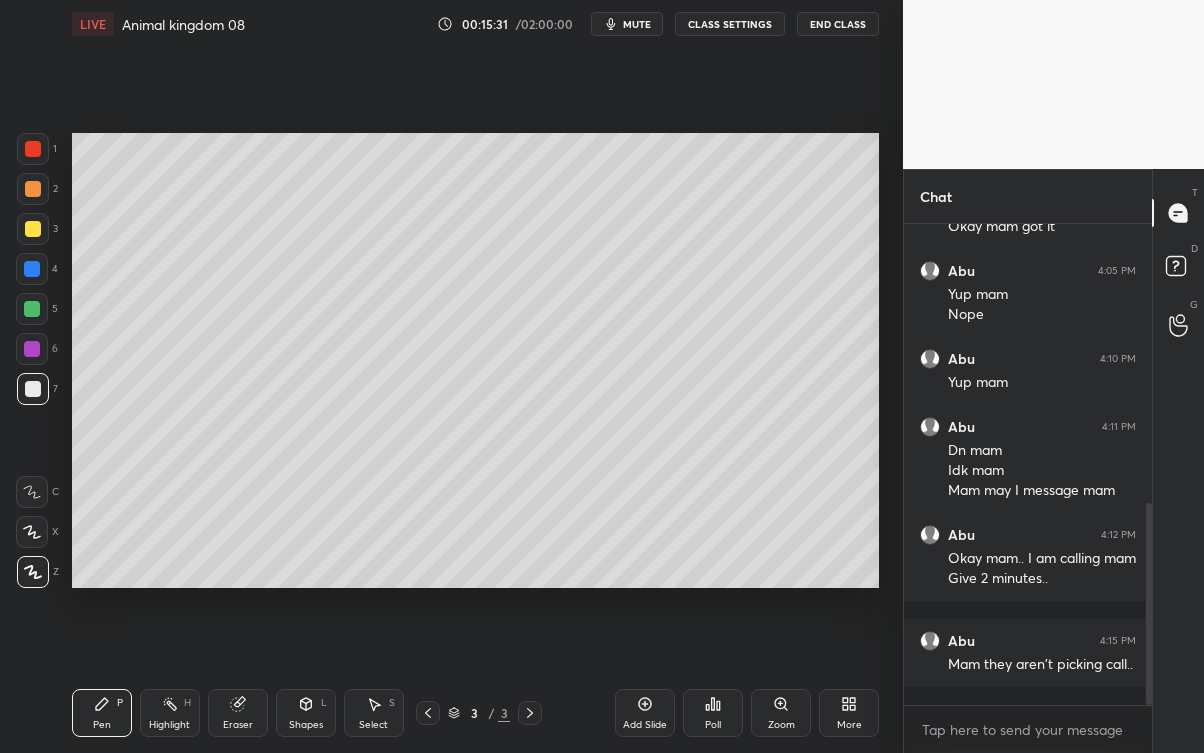 click on "Add Slide" at bounding box center [645, 725] 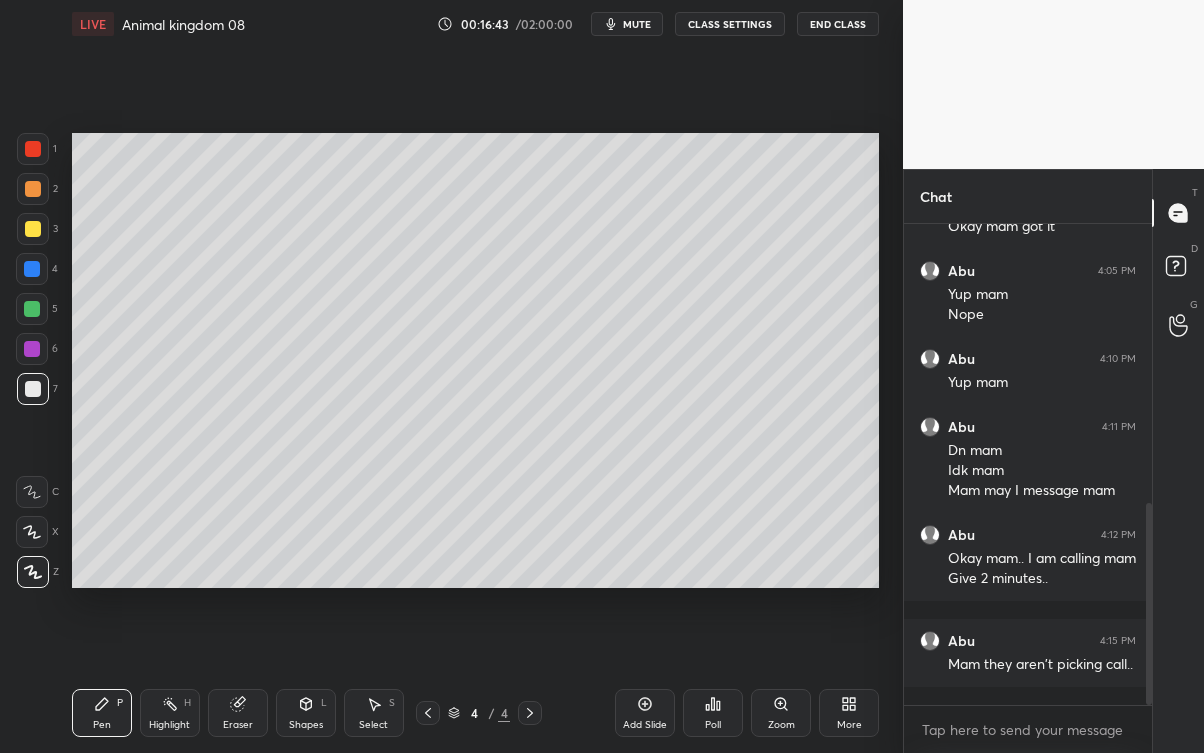 click at bounding box center [33, 229] 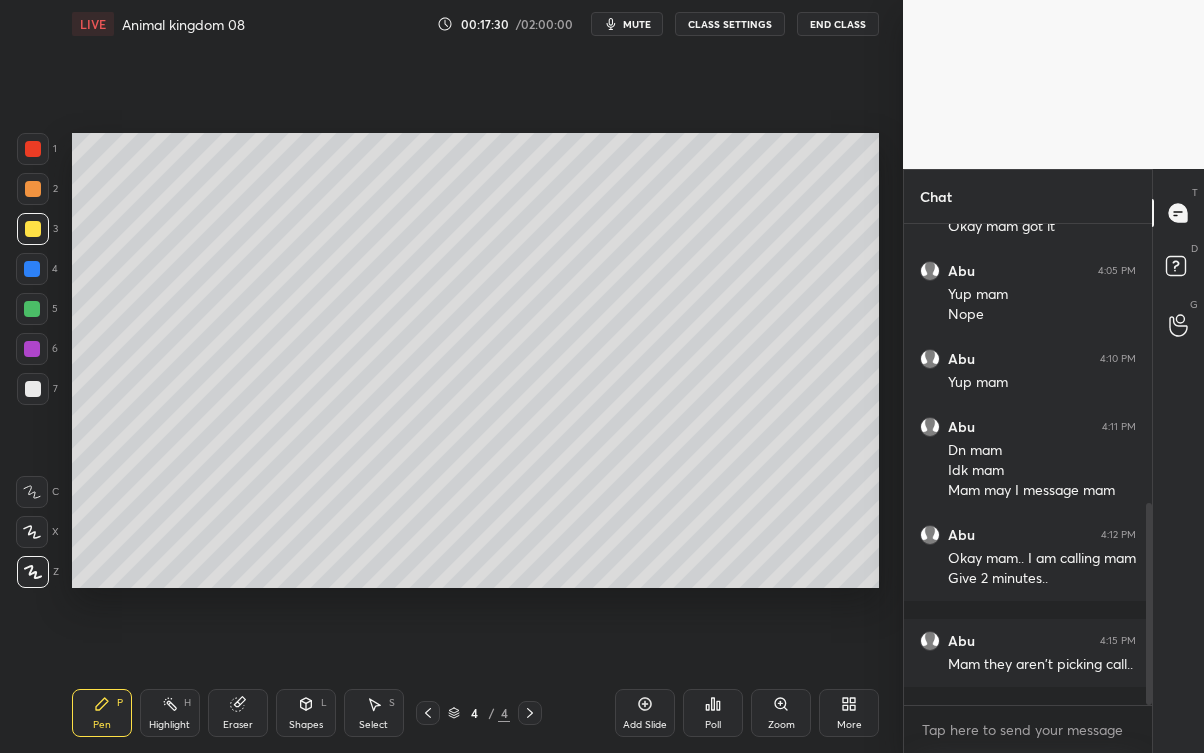 click on "Eraser" at bounding box center [238, 713] 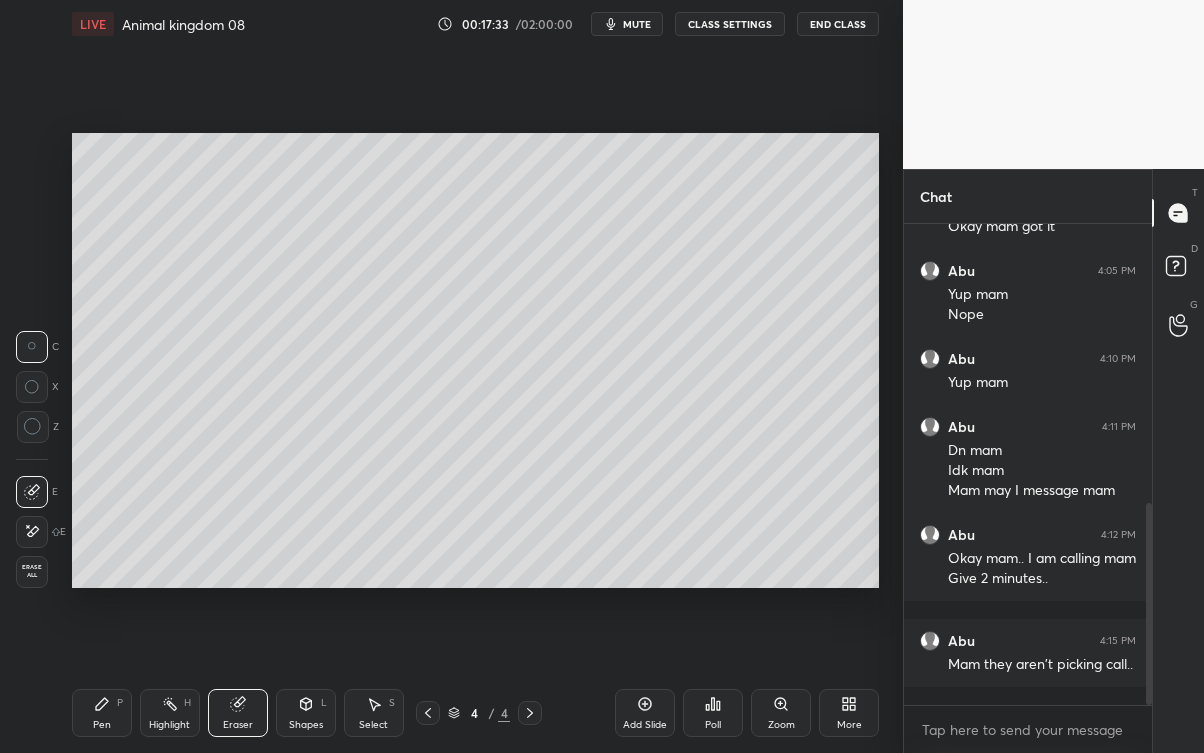 click 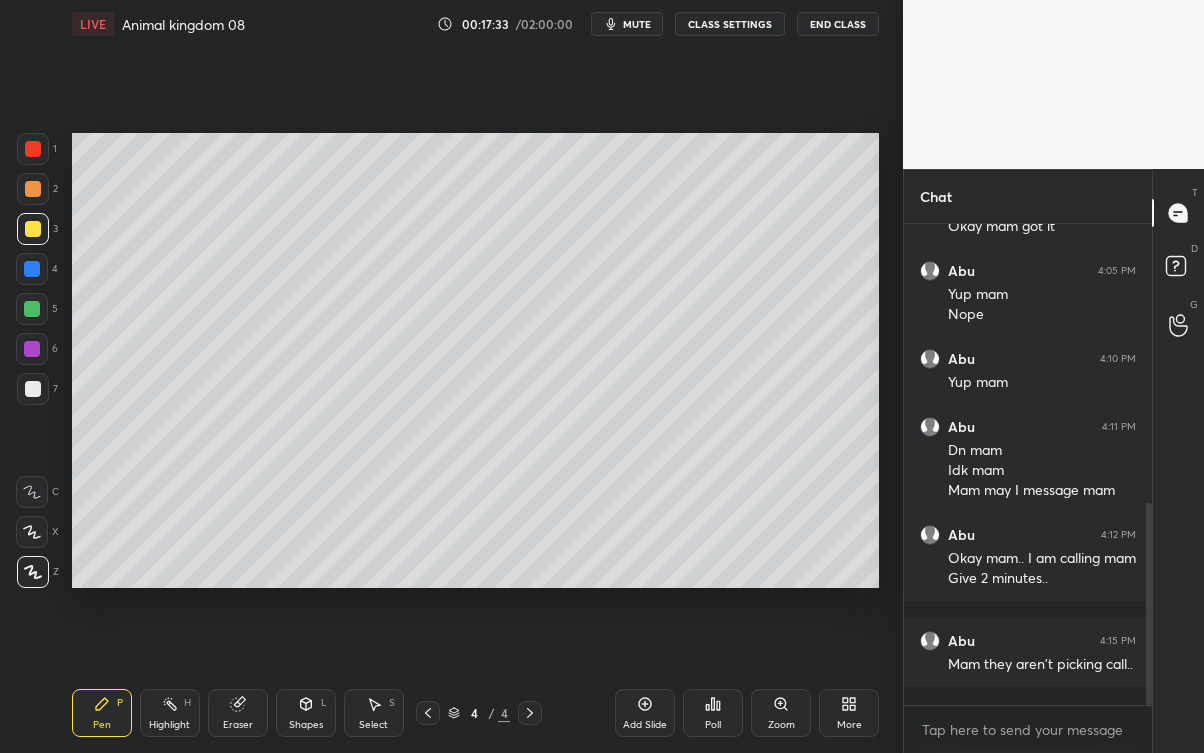 click on "Pen P" at bounding box center [102, 713] 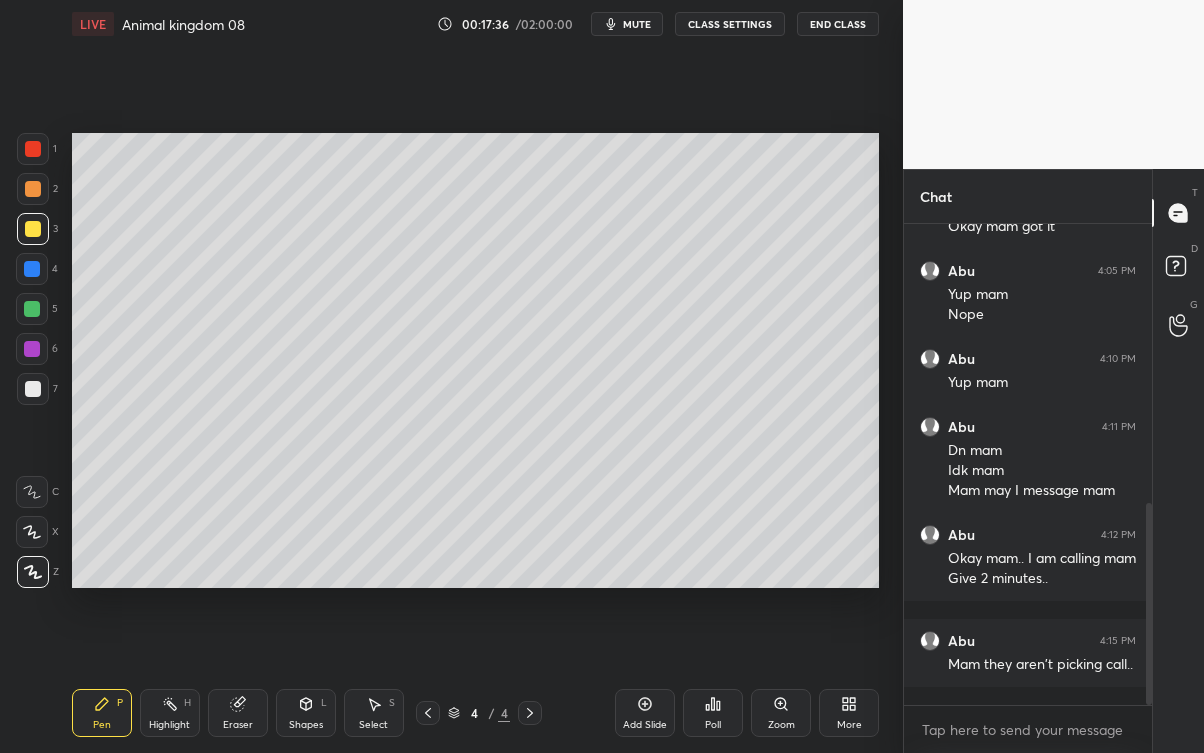 click at bounding box center [33, 389] 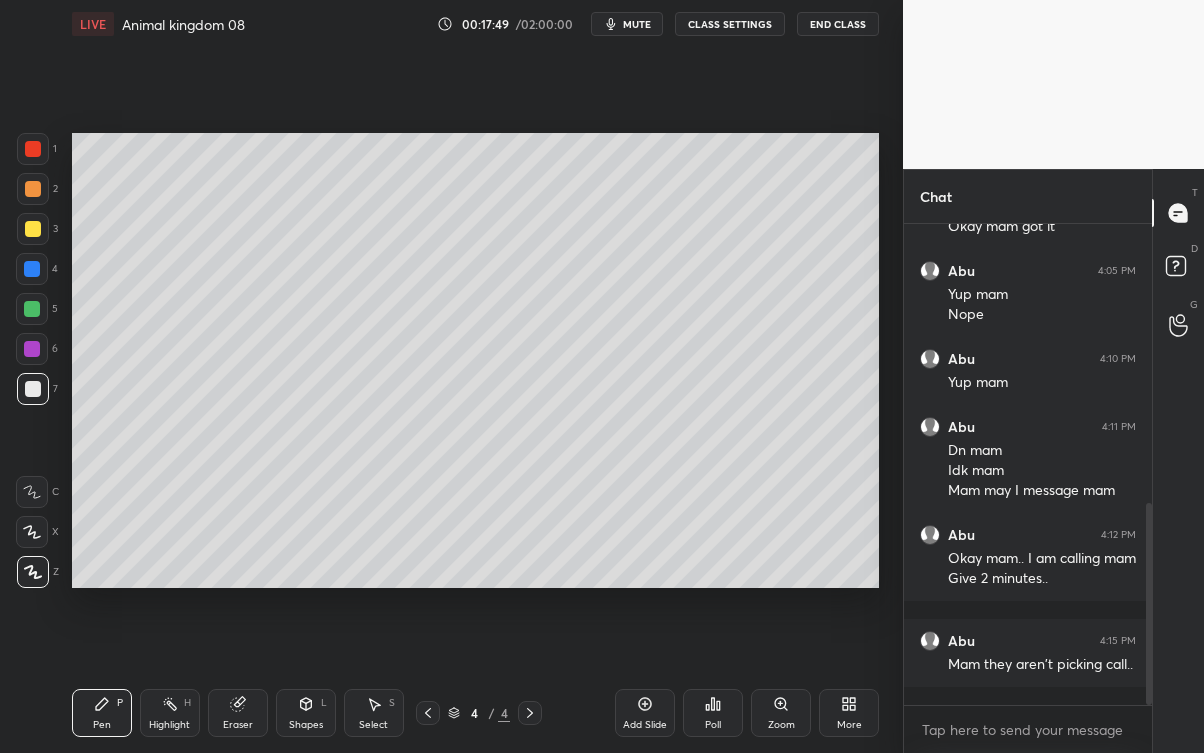 click at bounding box center (428, 713) 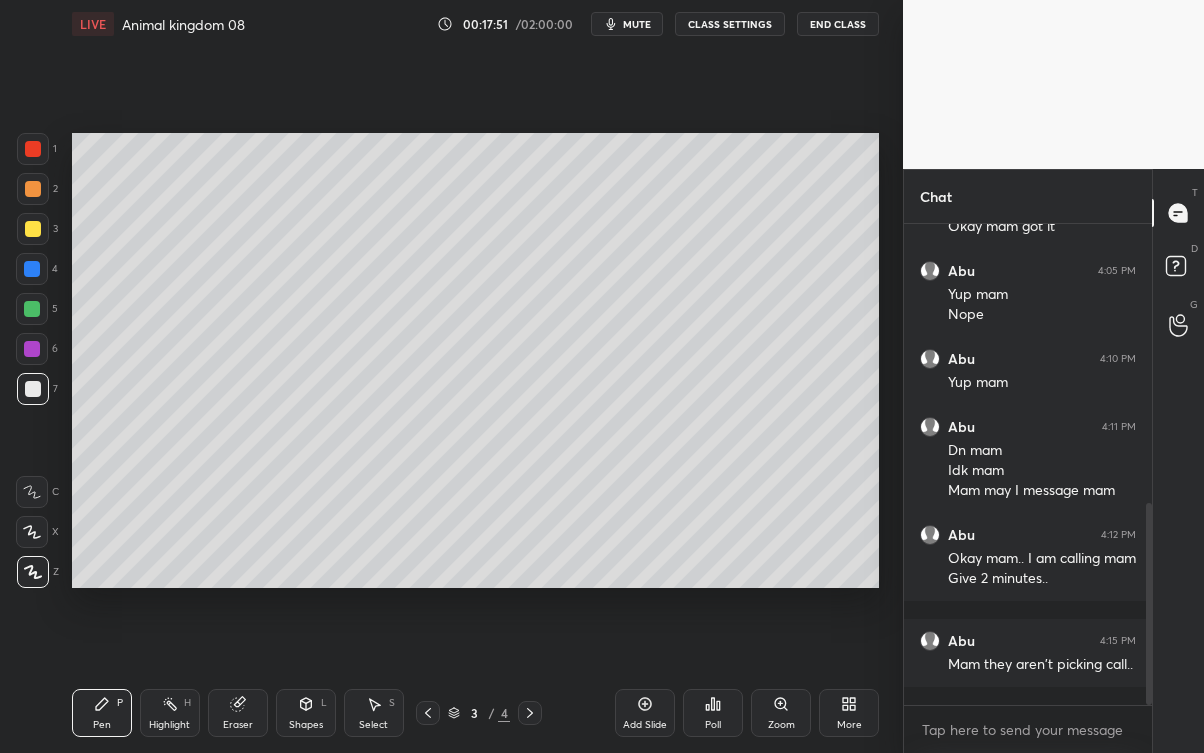 click on "Pen P Highlight H Eraser Shapes L Select S 3 / 4 Add Slide Poll Zoom More" at bounding box center (476, 713) 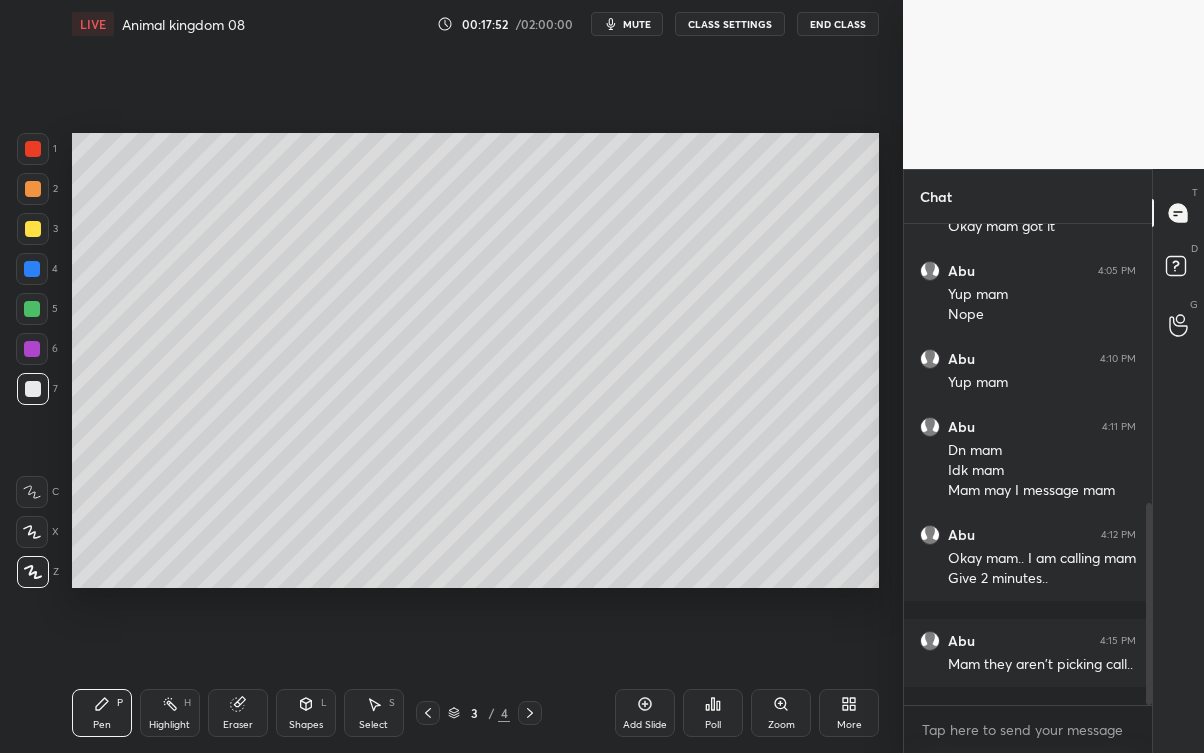 click 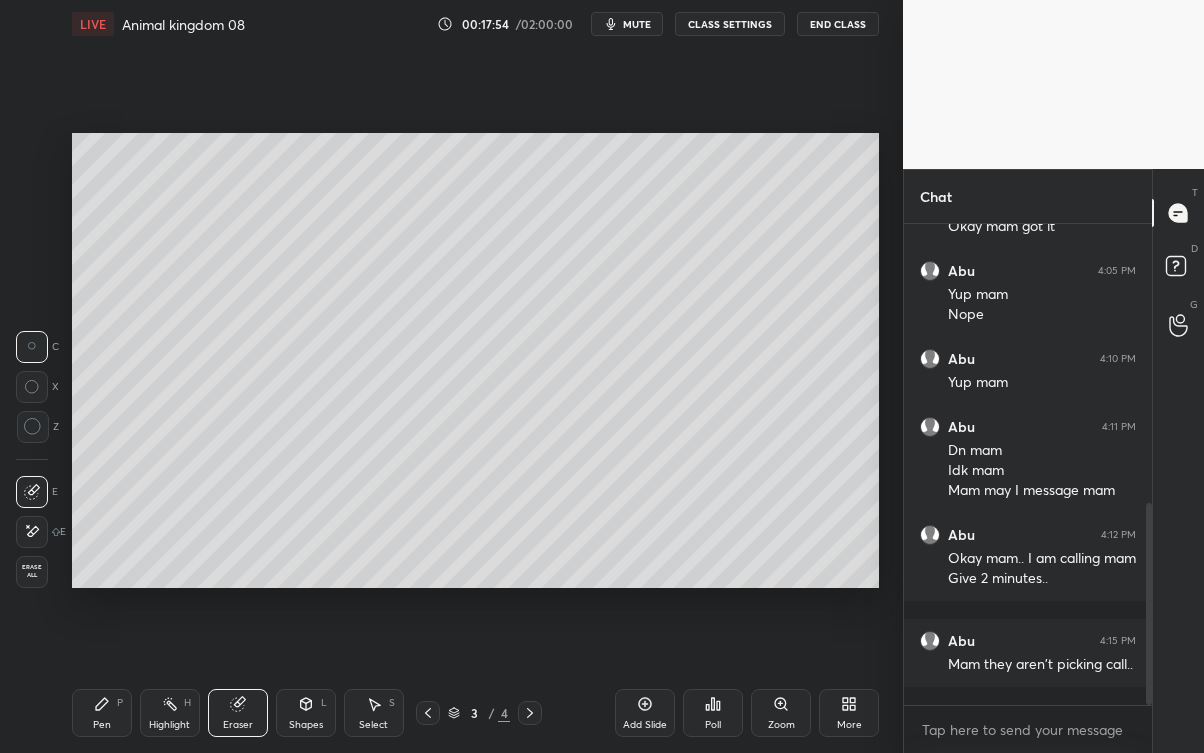 click on "Pen" at bounding box center (102, 725) 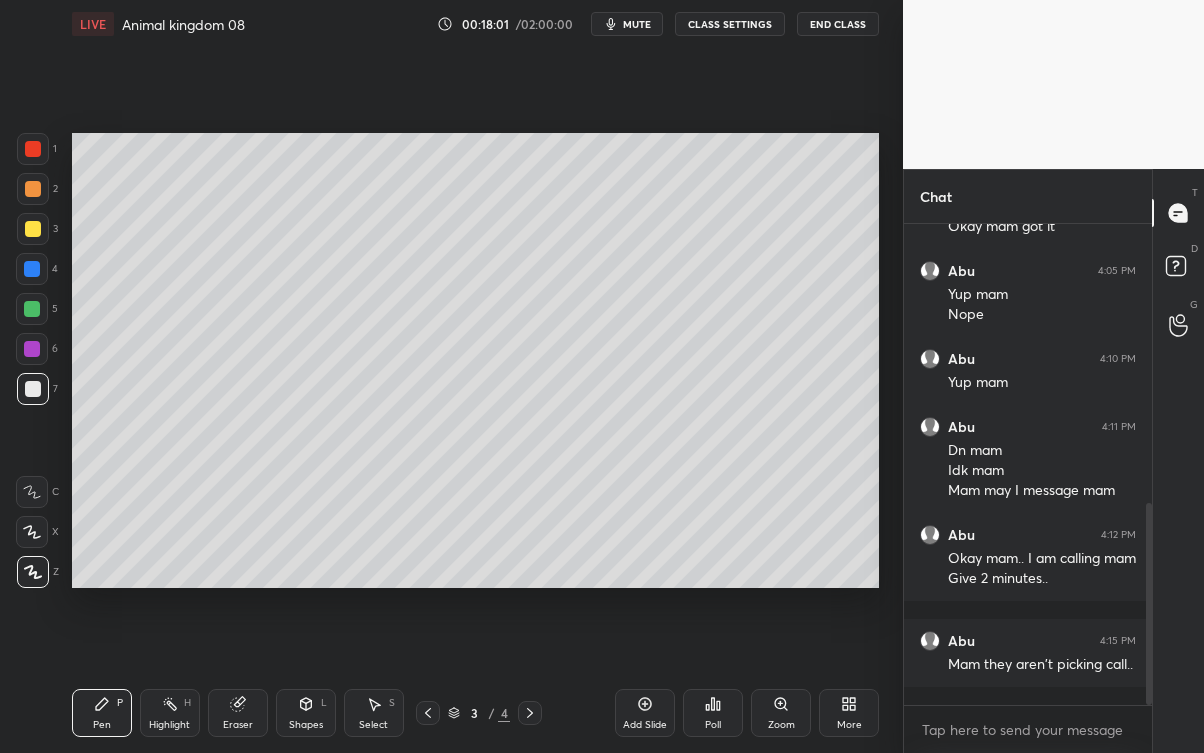 click 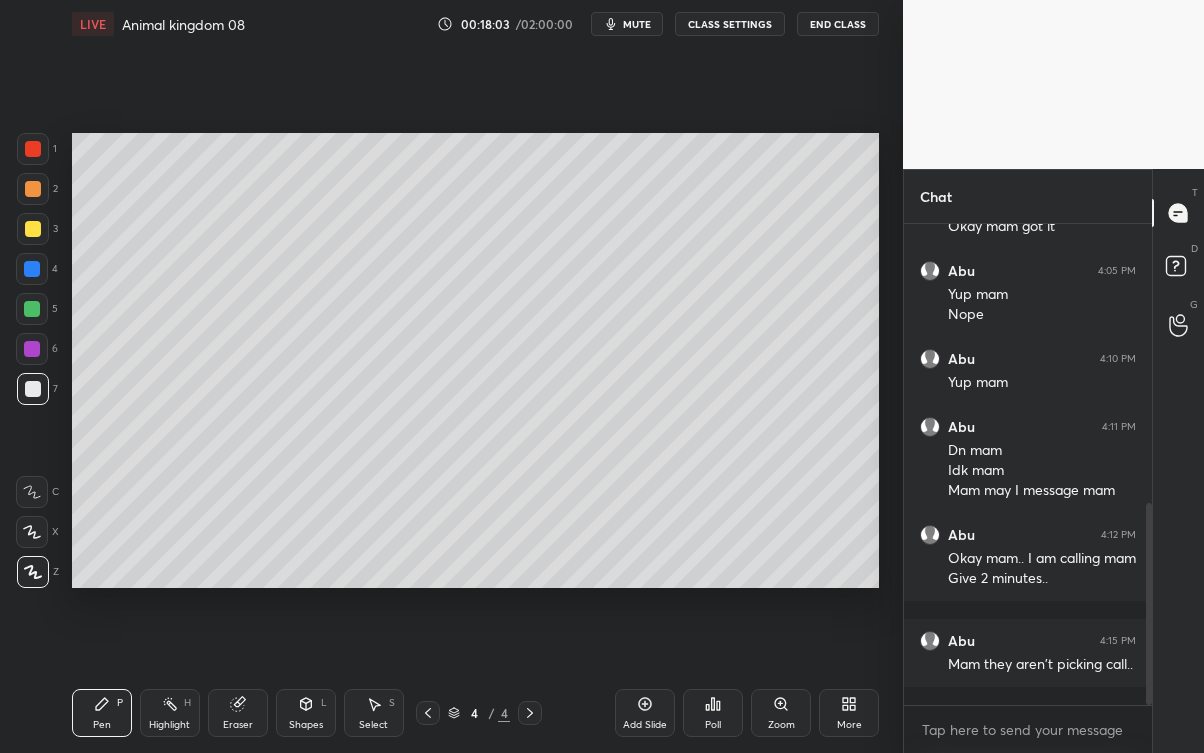 click at bounding box center (33, 229) 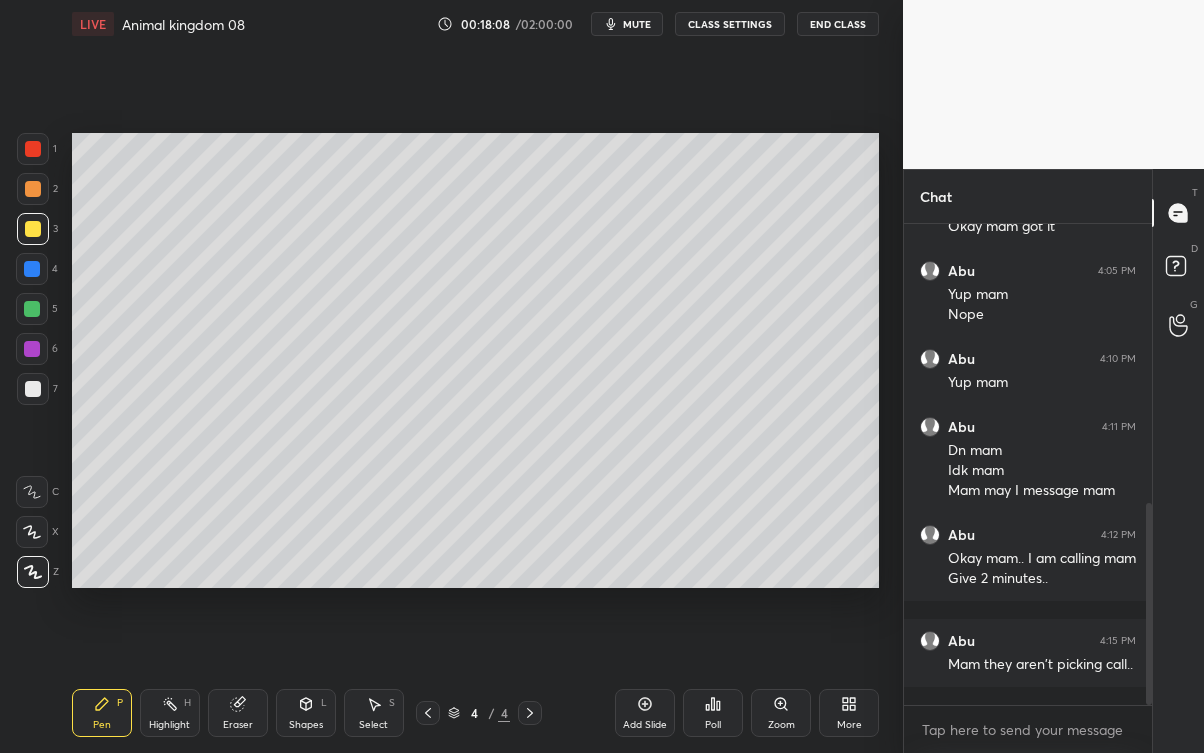 click on "Eraser" at bounding box center (238, 725) 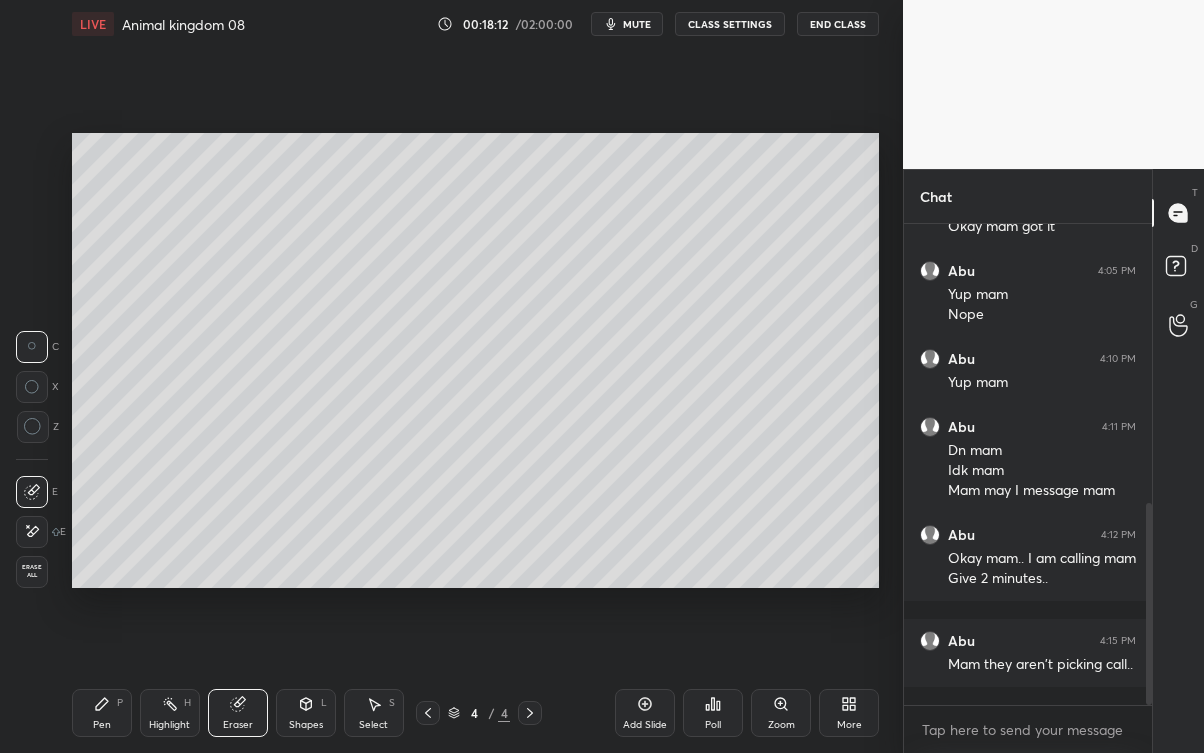 click on "Pen P" at bounding box center [102, 713] 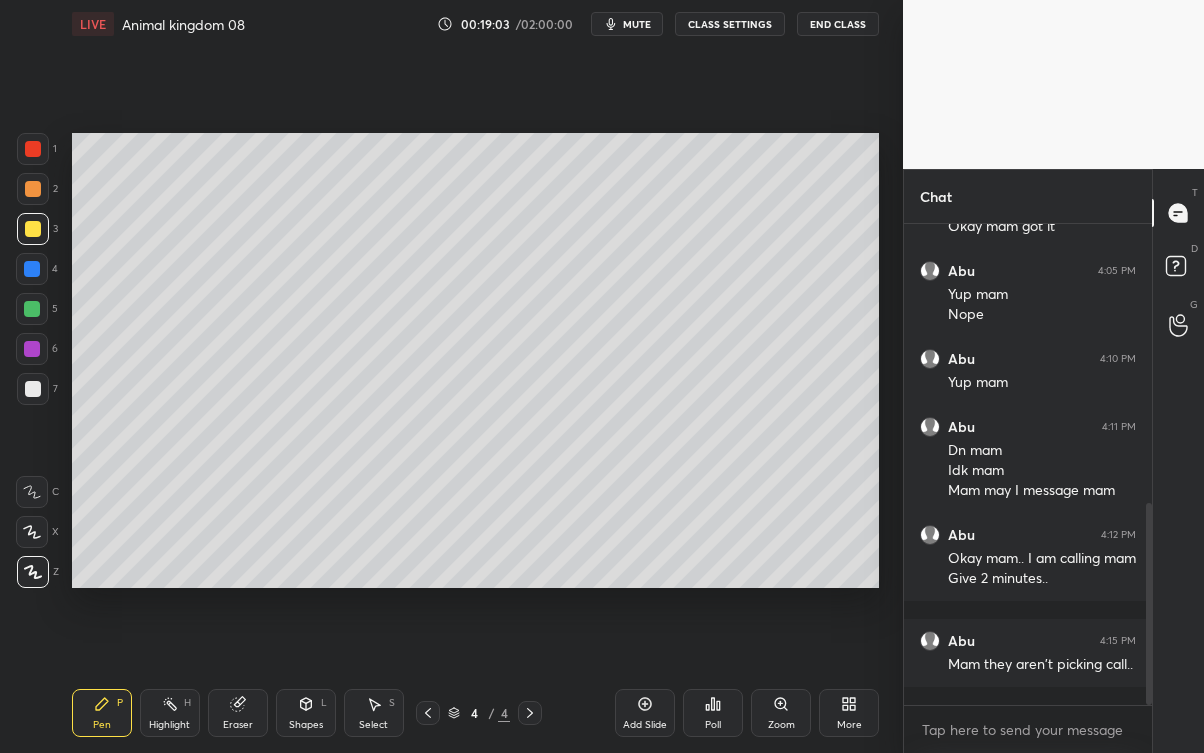 click at bounding box center (33, 389) 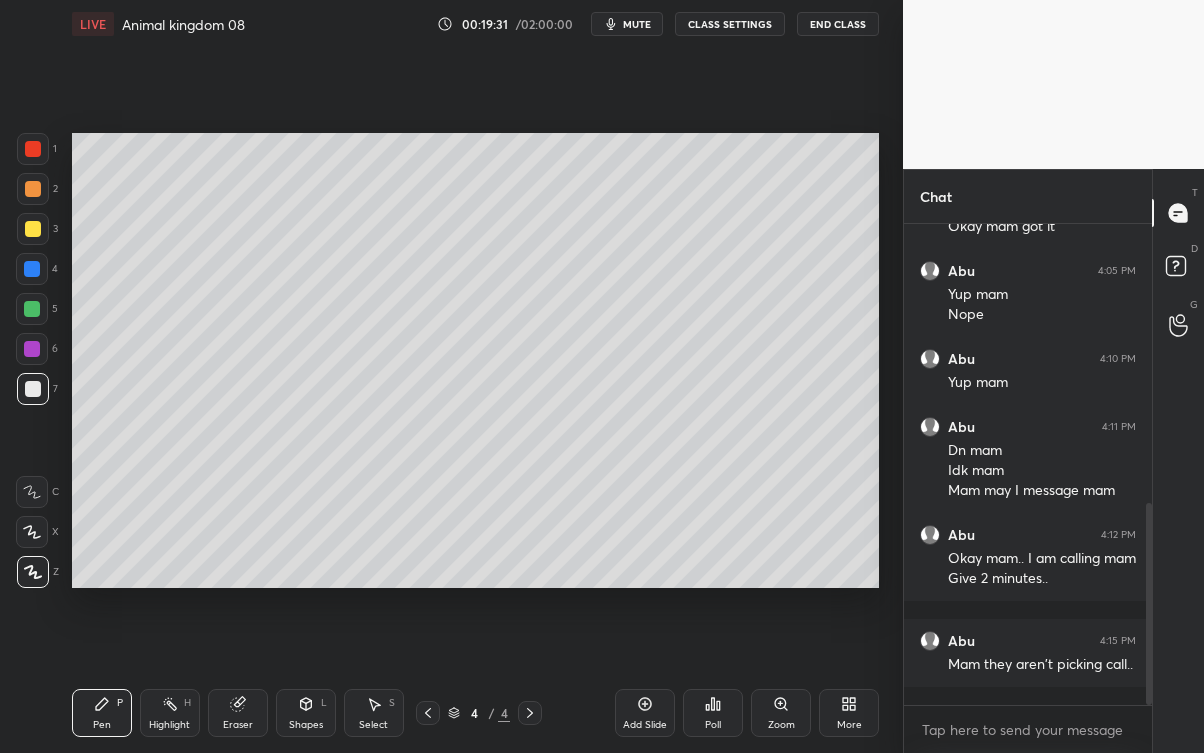 click at bounding box center [428, 713] 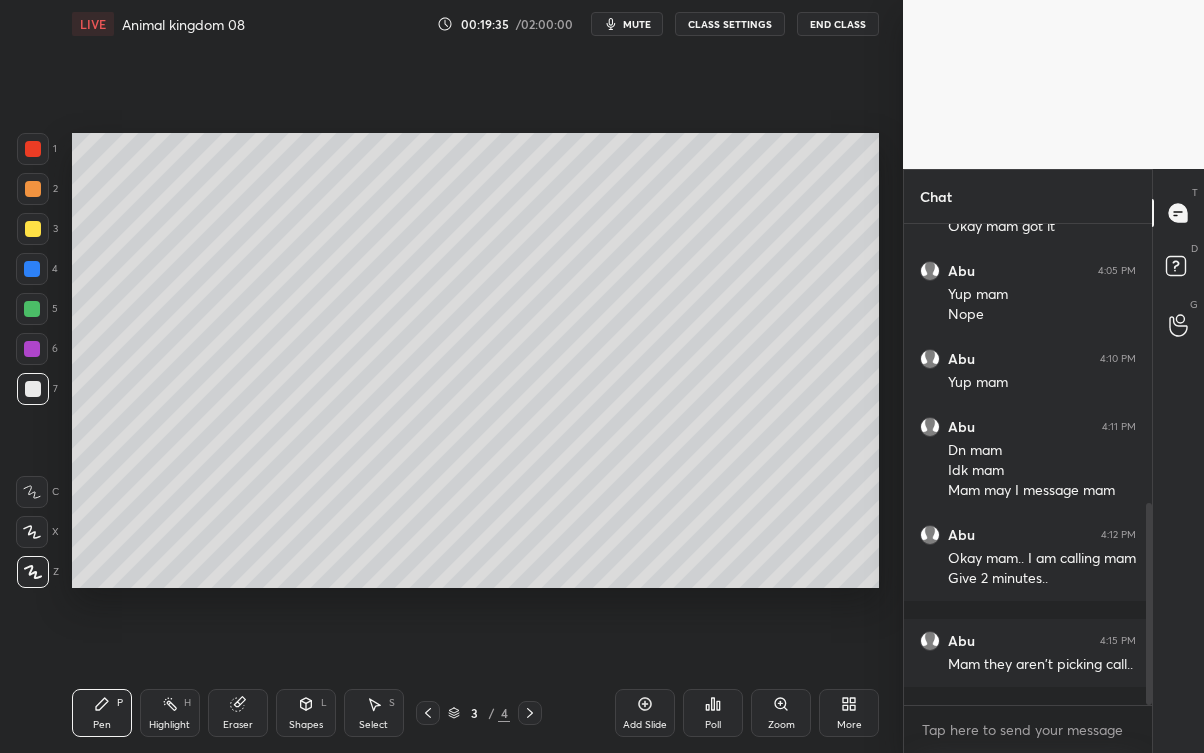 click at bounding box center (530, 713) 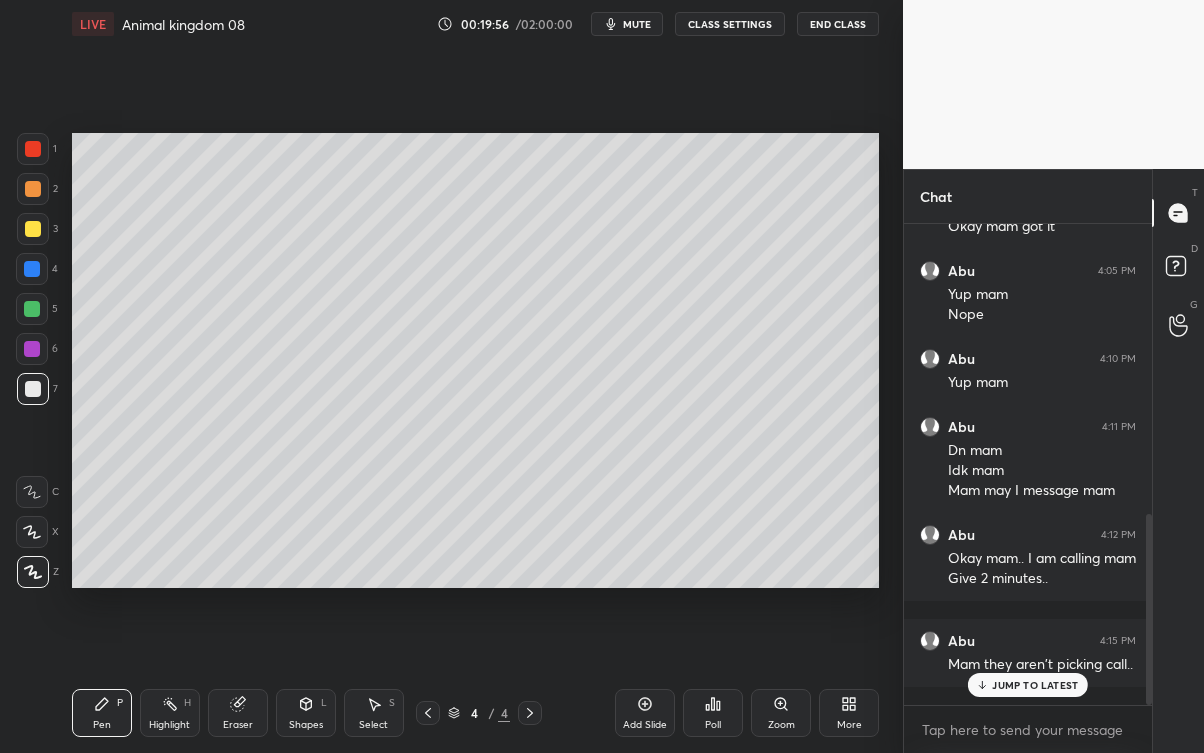 scroll, scrollTop: 730, scrollLeft: 0, axis: vertical 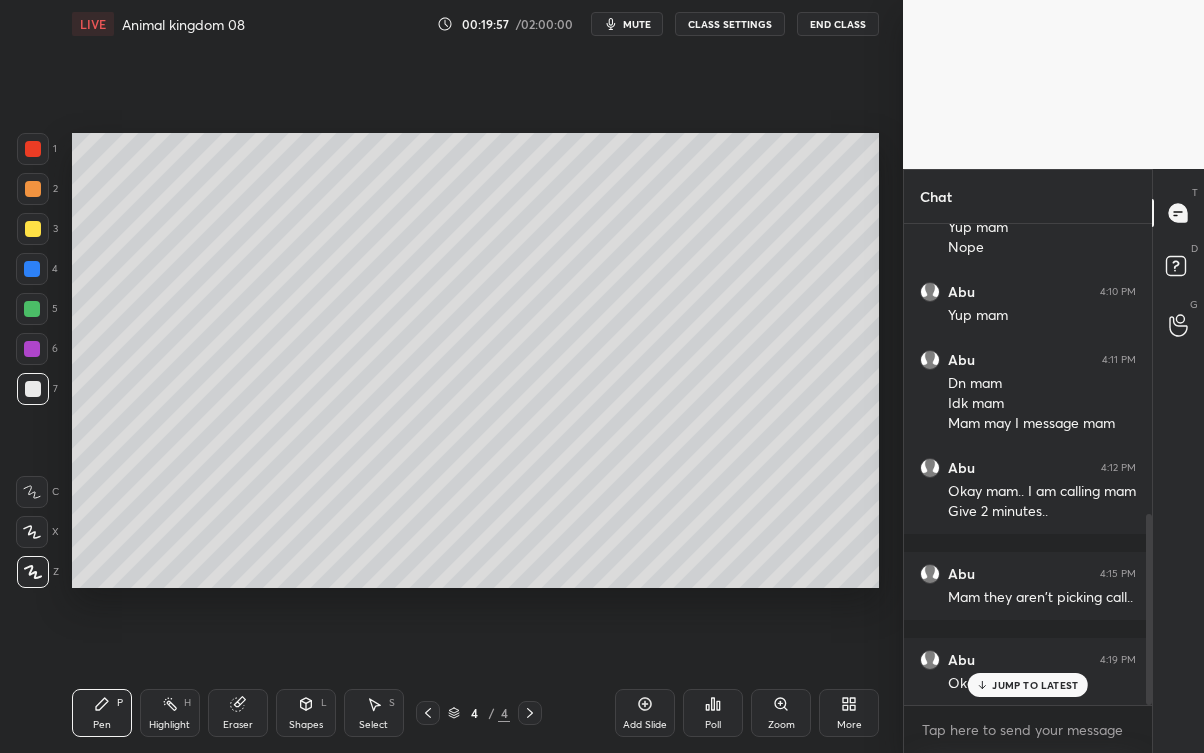 click on "JUMP TO LATEST" at bounding box center [1028, 685] 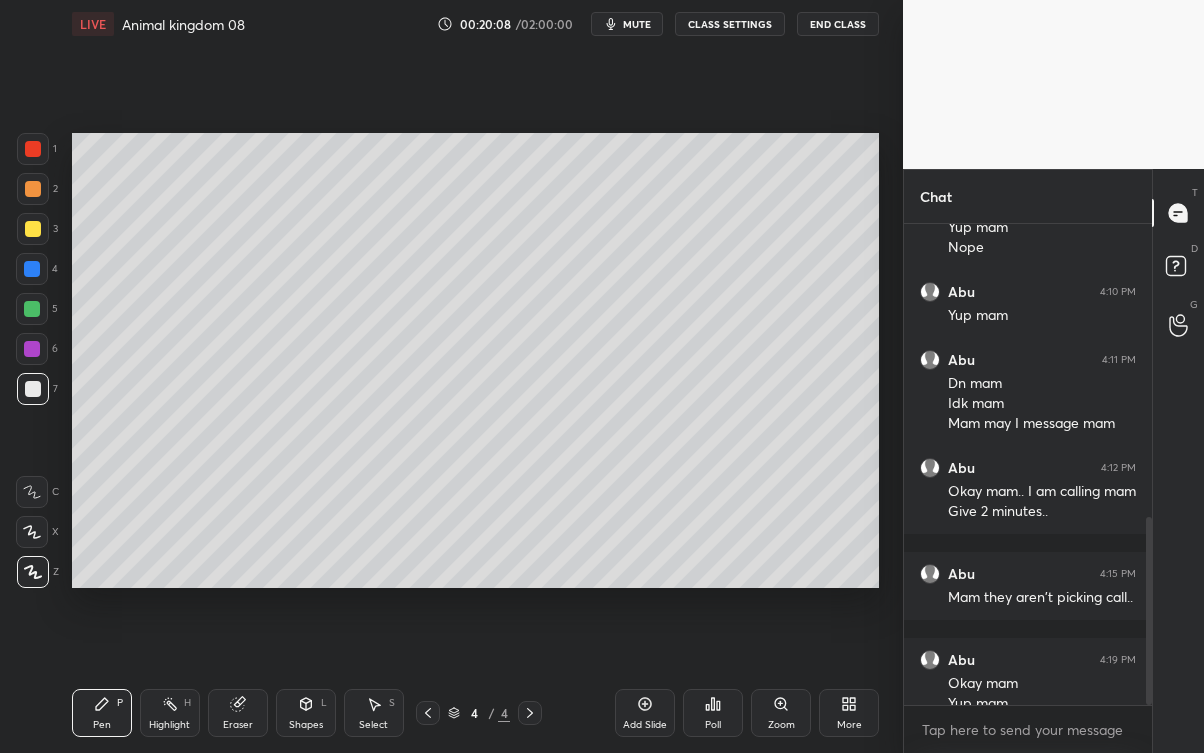 scroll, scrollTop: 751, scrollLeft: 0, axis: vertical 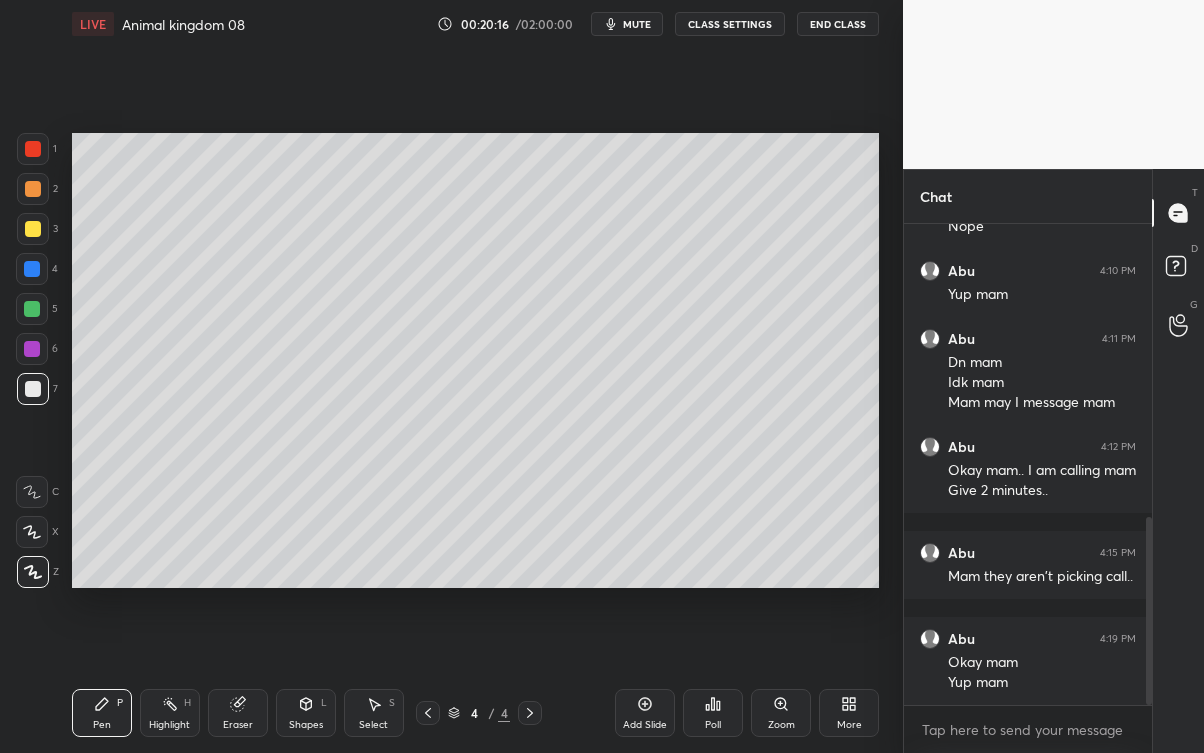 click on "Add Slide" at bounding box center [645, 713] 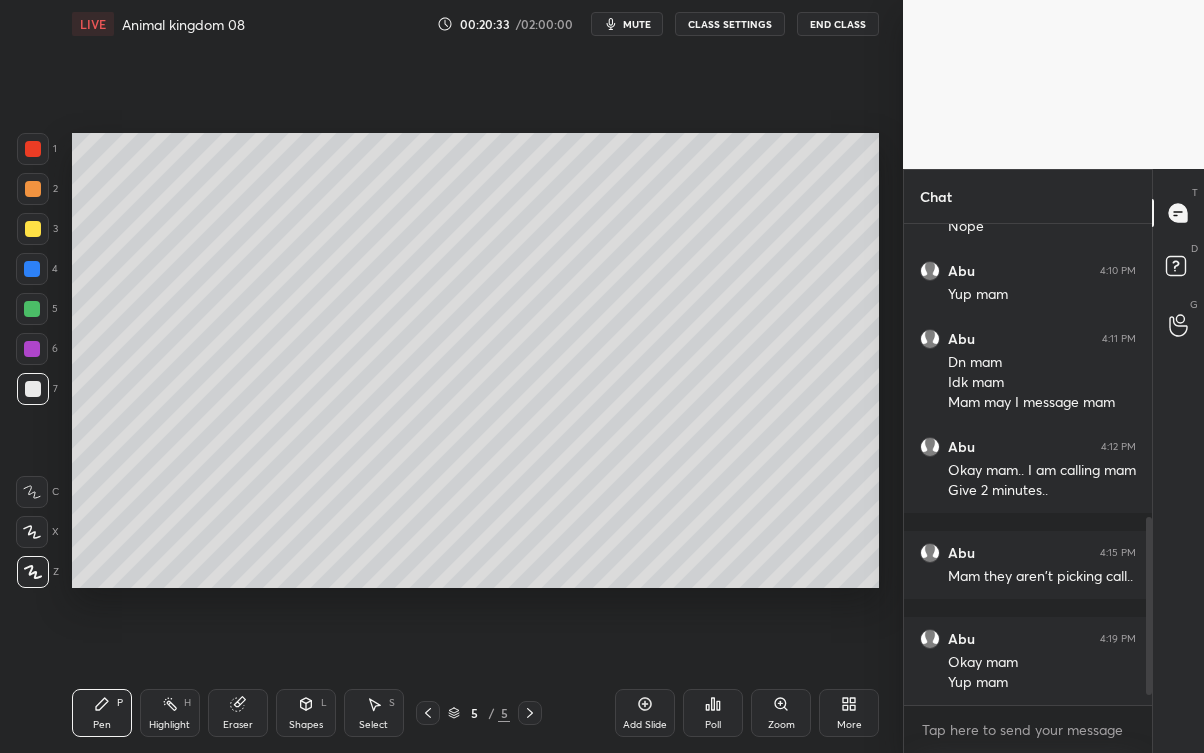 scroll, scrollTop: 818, scrollLeft: 0, axis: vertical 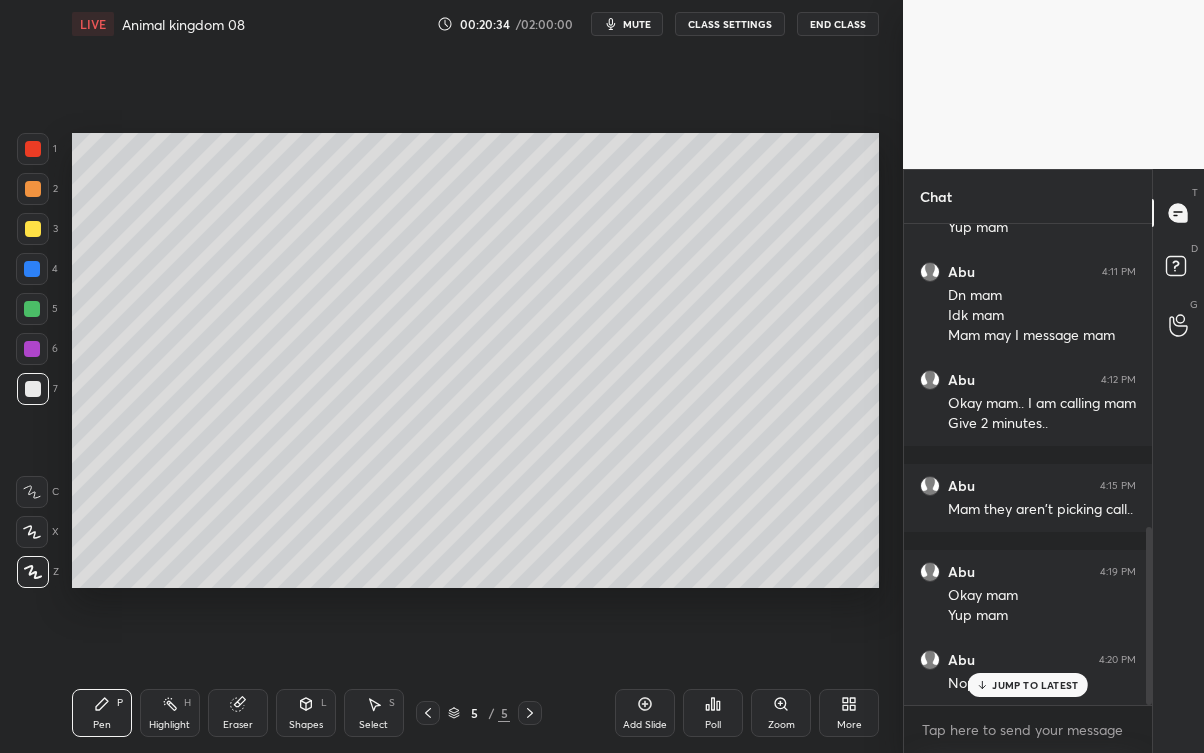 click on "JUMP TO LATEST" at bounding box center [1035, 685] 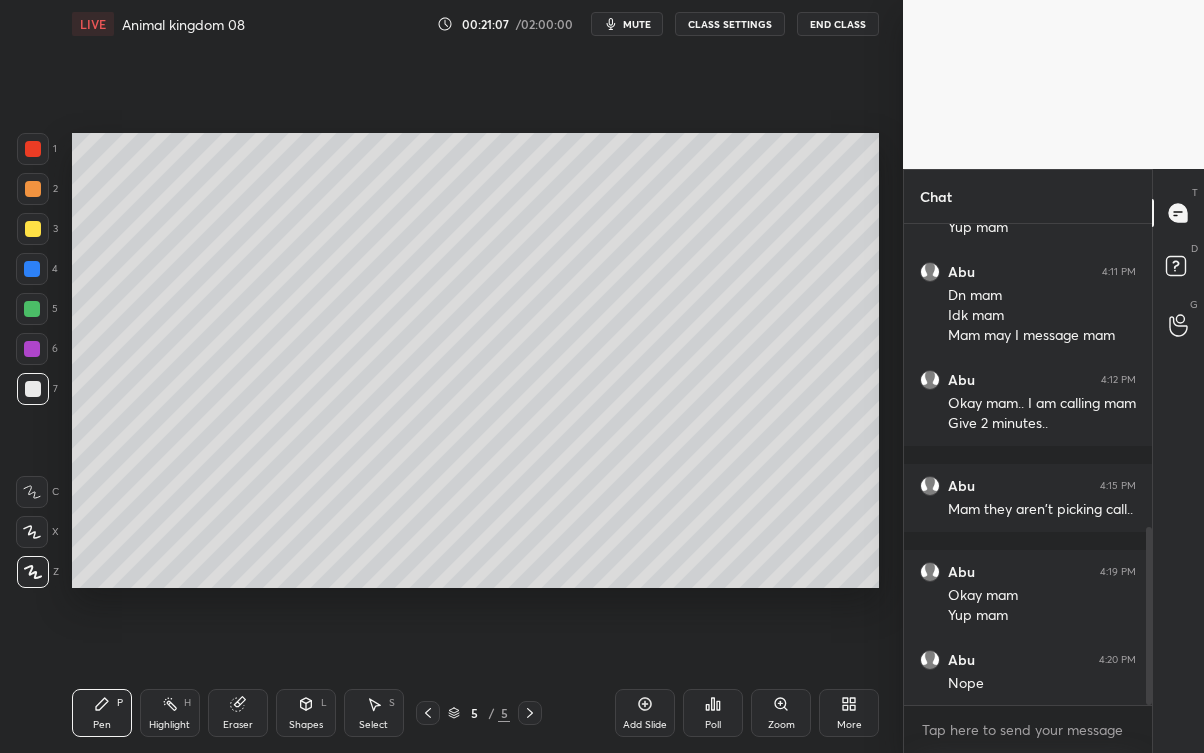 click at bounding box center [33, 229] 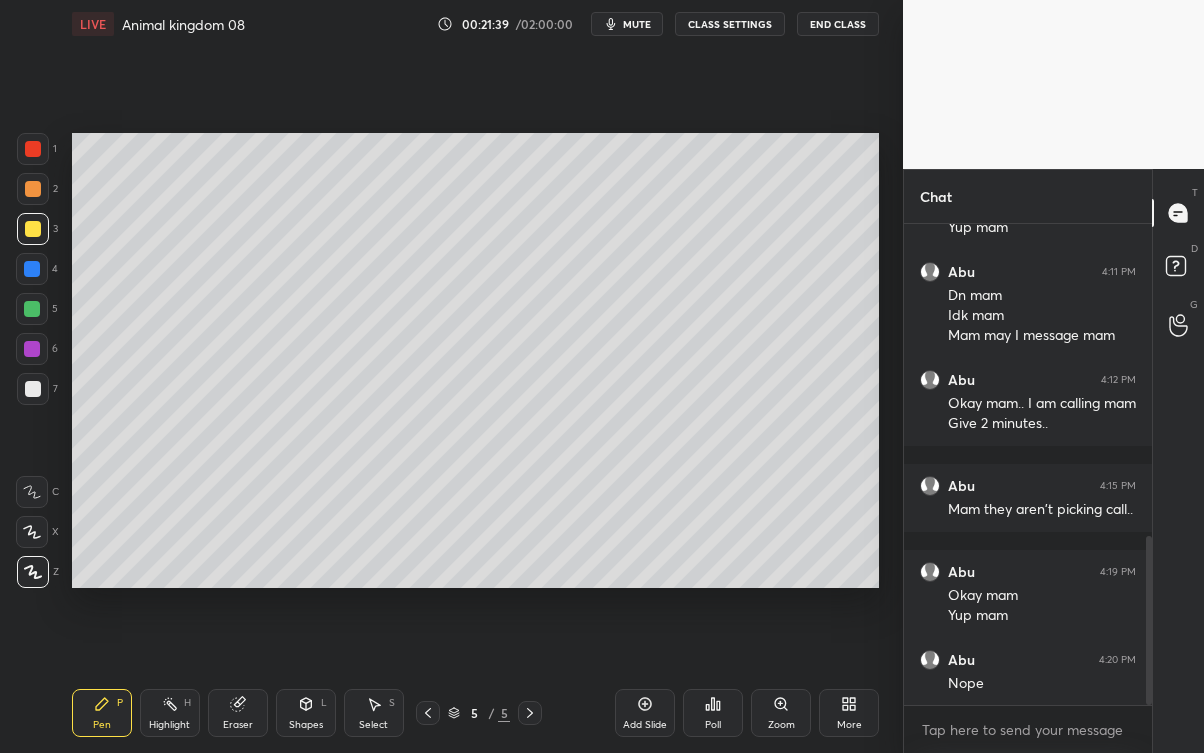 scroll, scrollTop: 887, scrollLeft: 0, axis: vertical 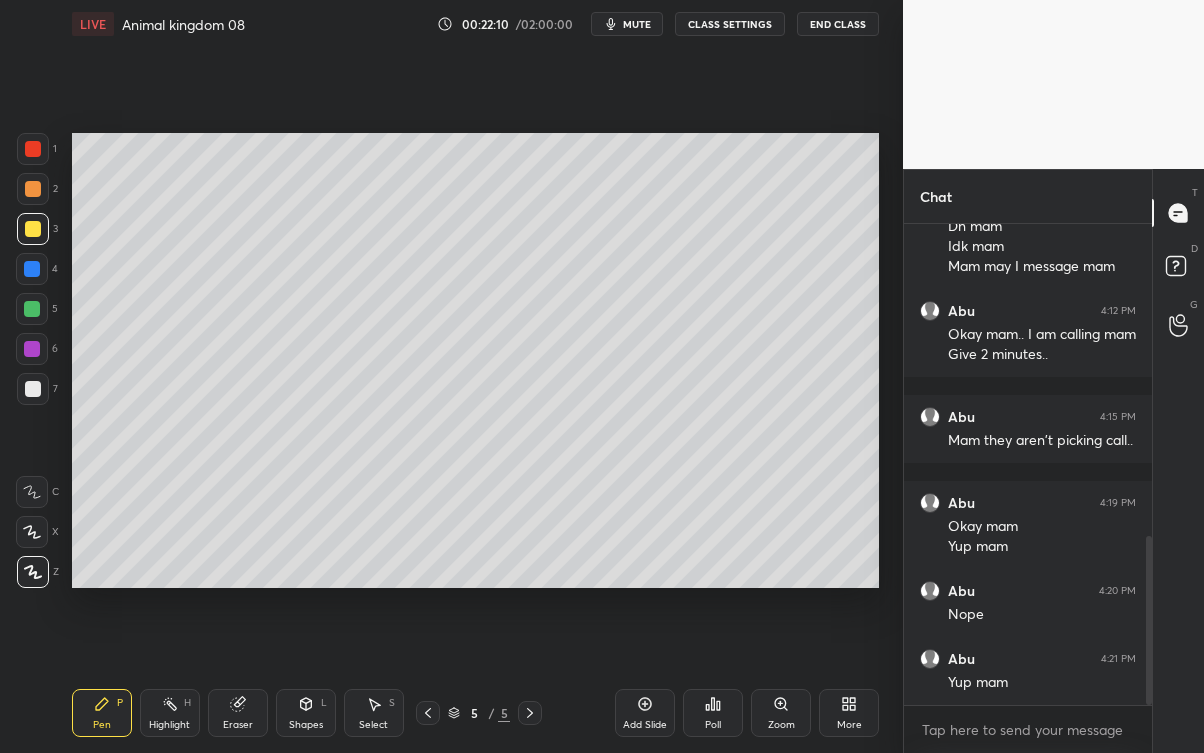 click 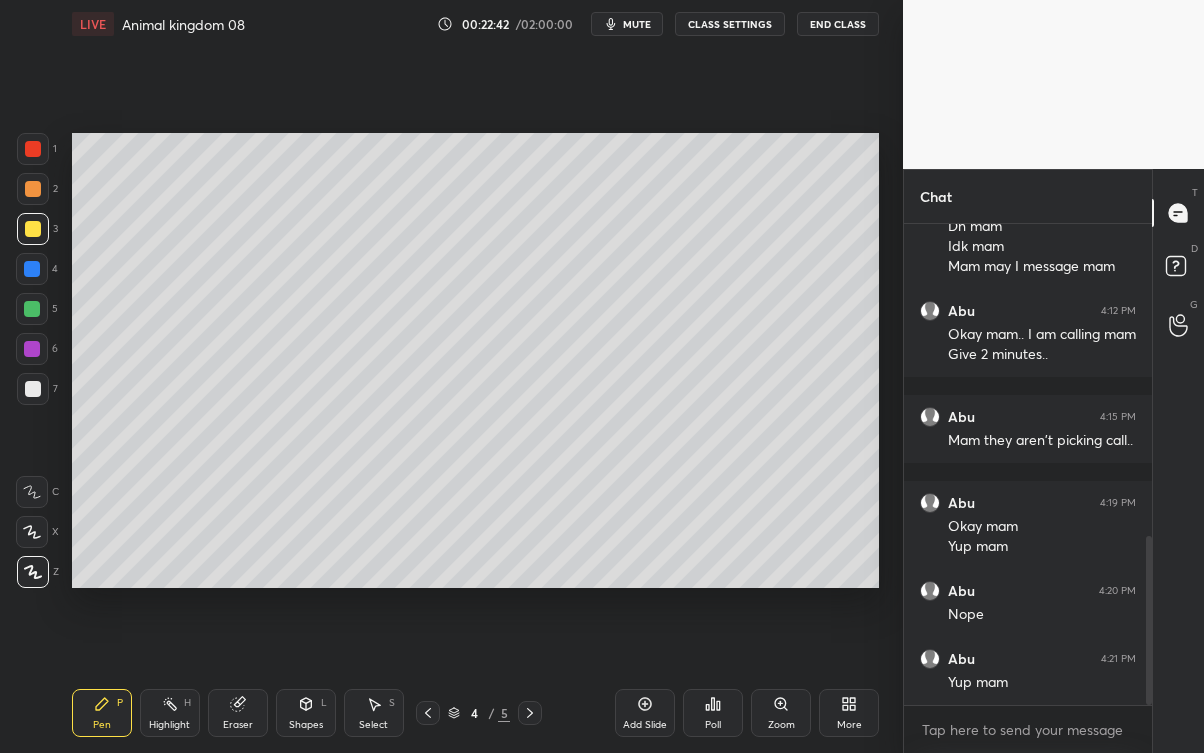 click at bounding box center [530, 713] 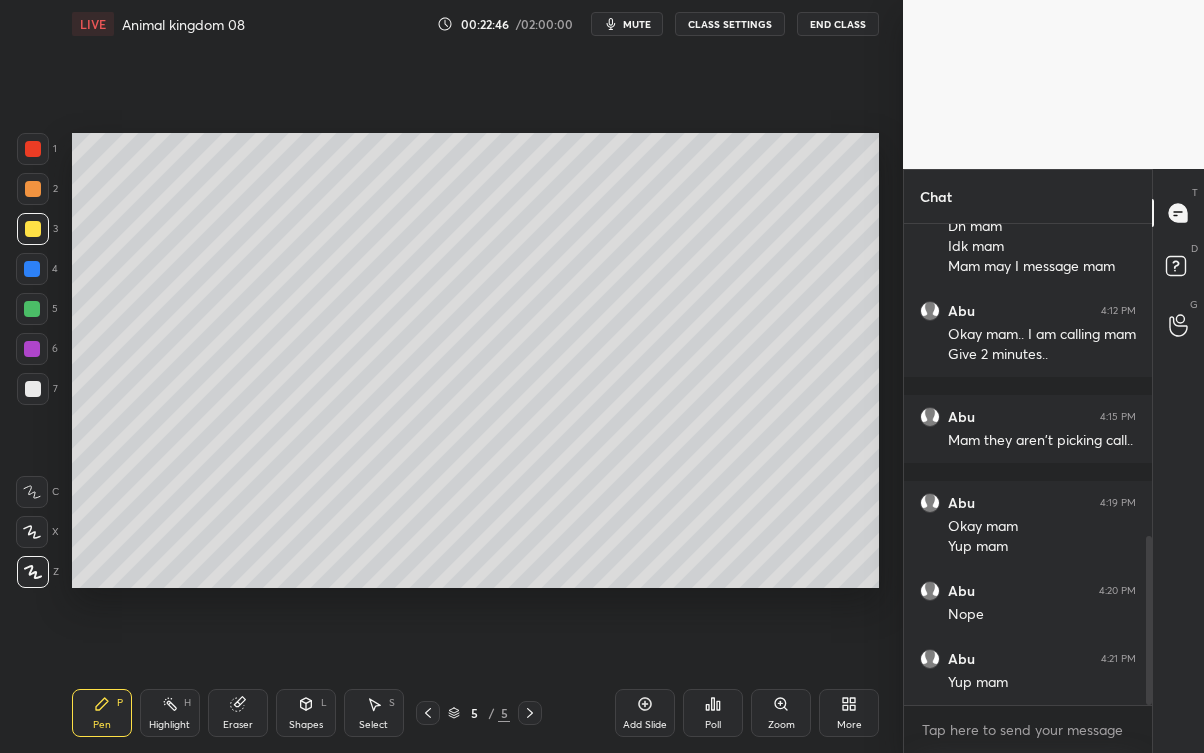 click at bounding box center [33, 389] 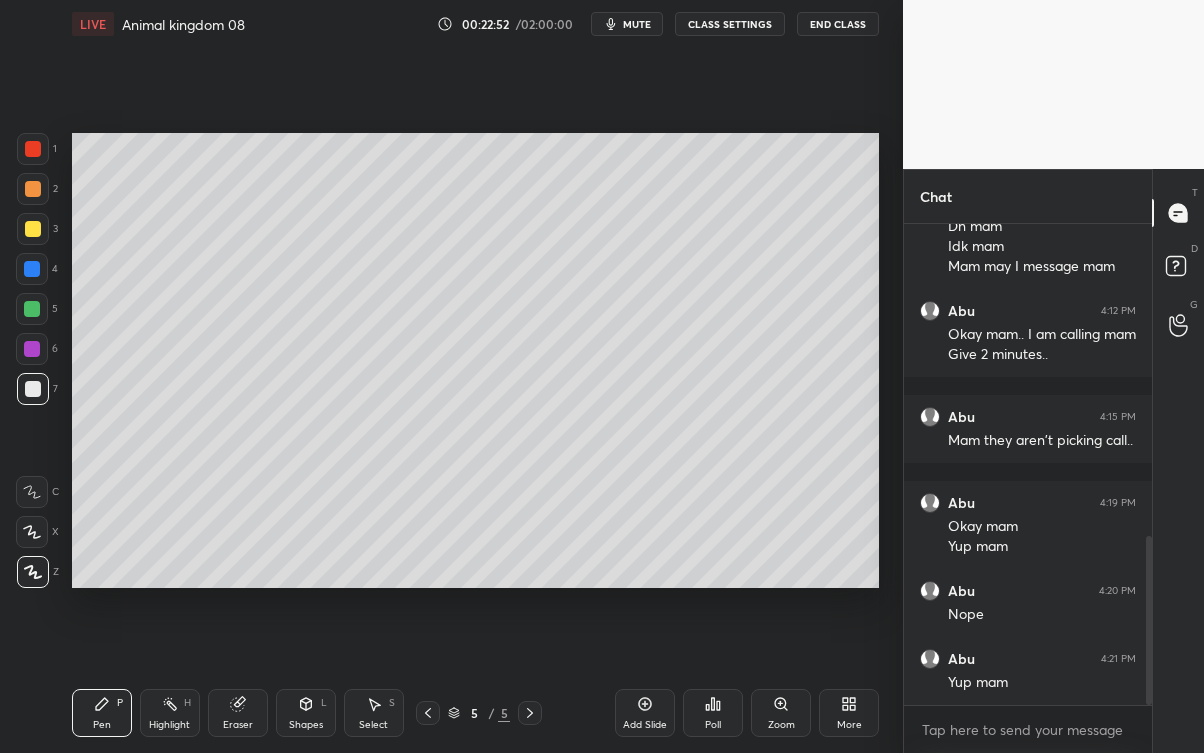 click at bounding box center (33, 229) 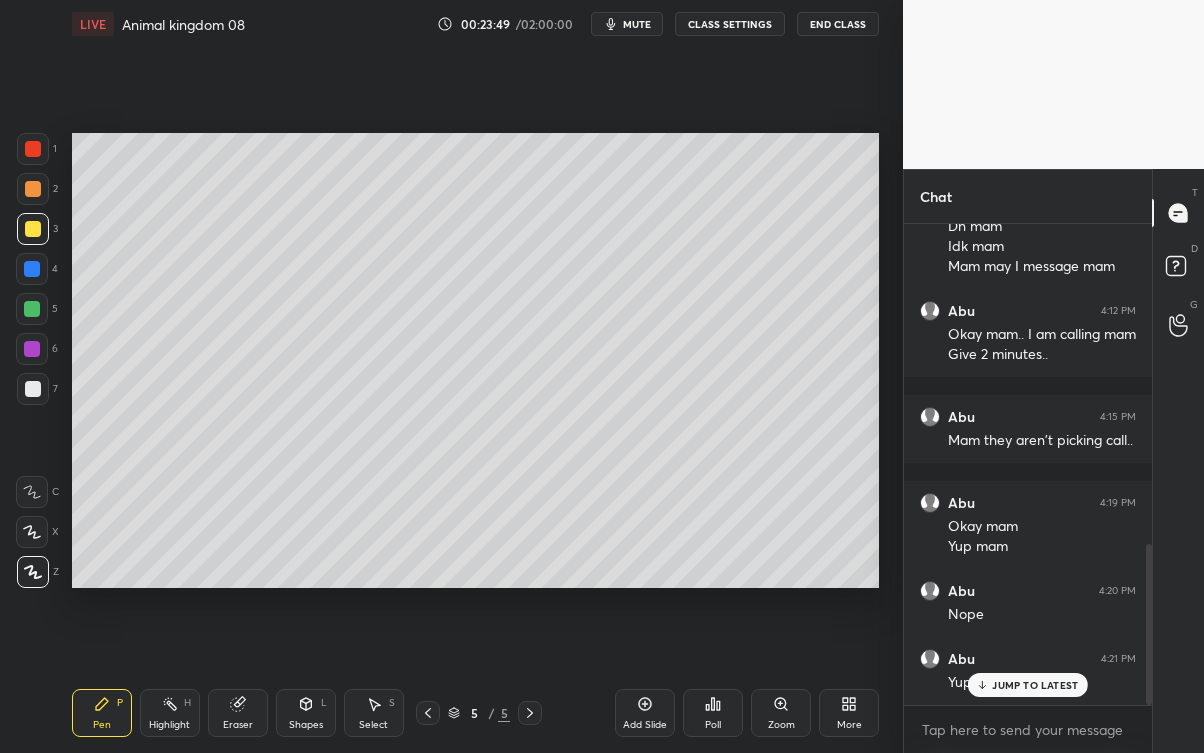 scroll, scrollTop: 954, scrollLeft: 0, axis: vertical 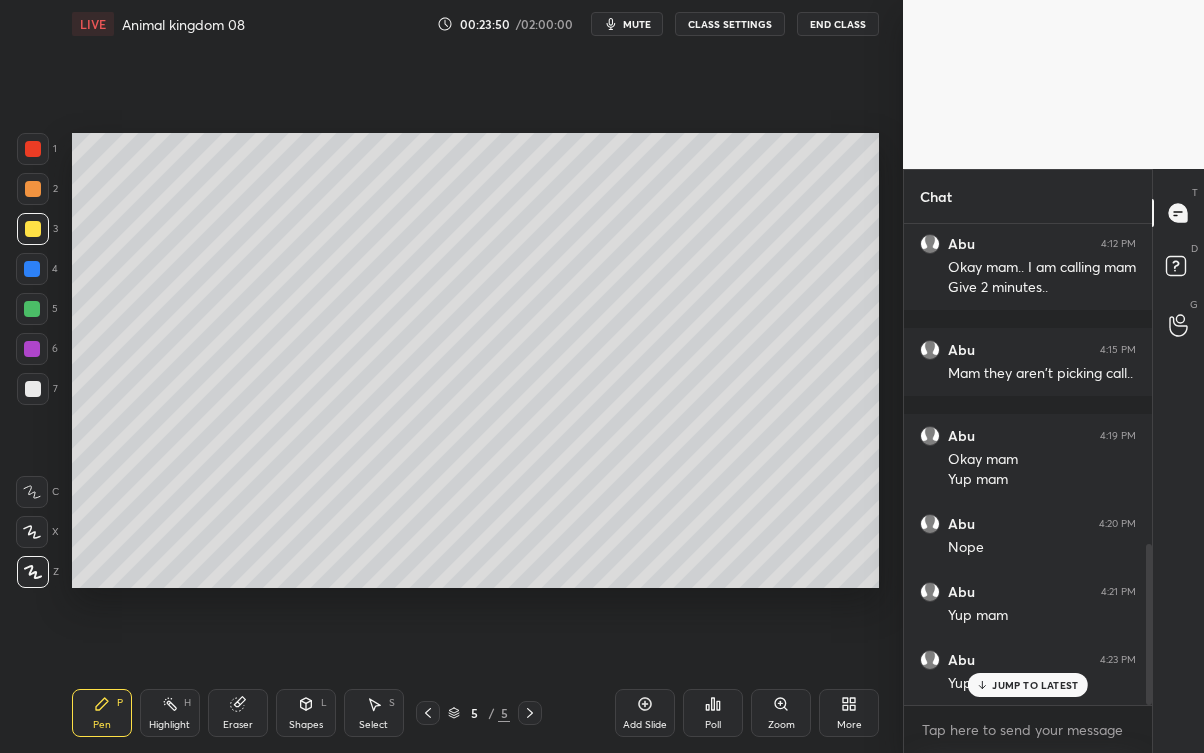 click on "JUMP TO LATEST" at bounding box center [1035, 685] 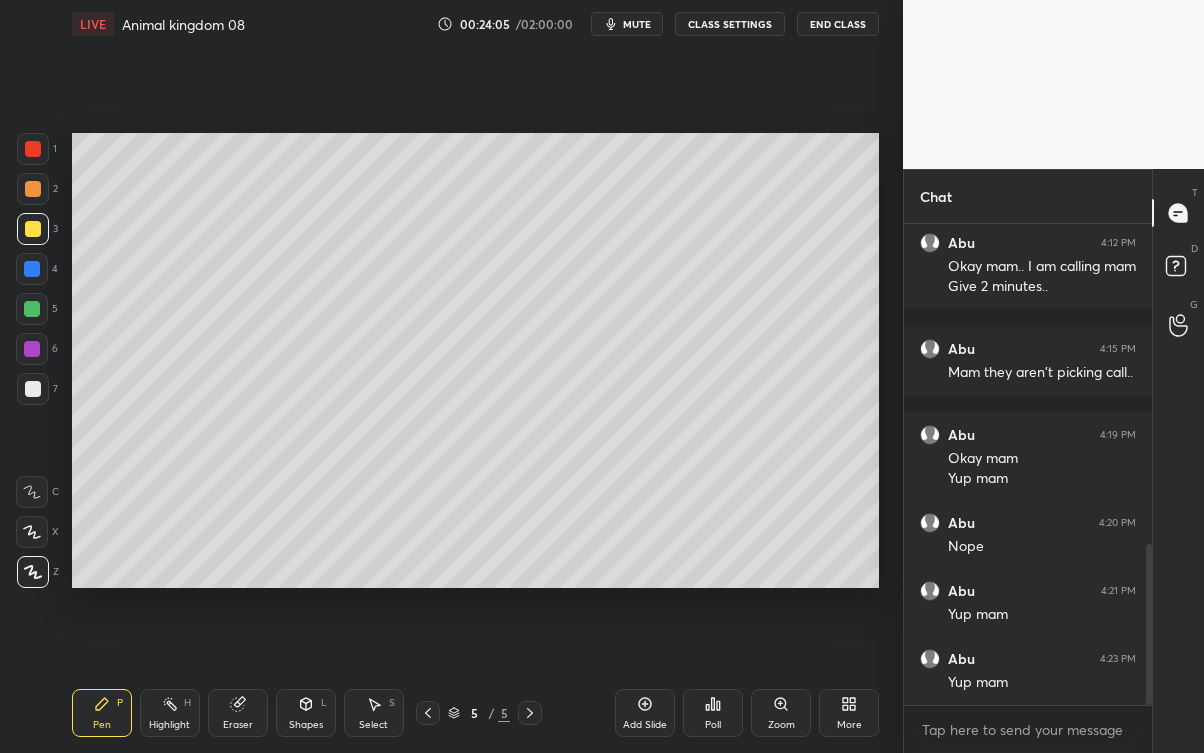 scroll, scrollTop: 954, scrollLeft: 0, axis: vertical 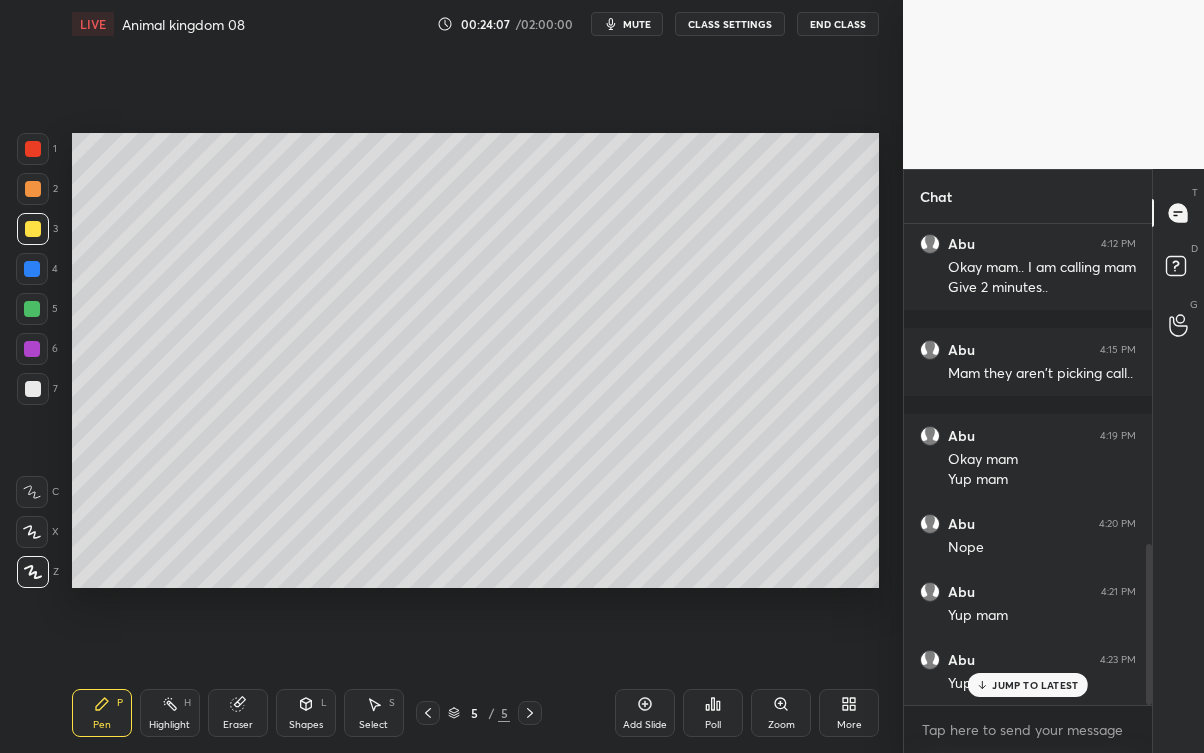 click on "JUMP TO LATEST" at bounding box center (1035, 685) 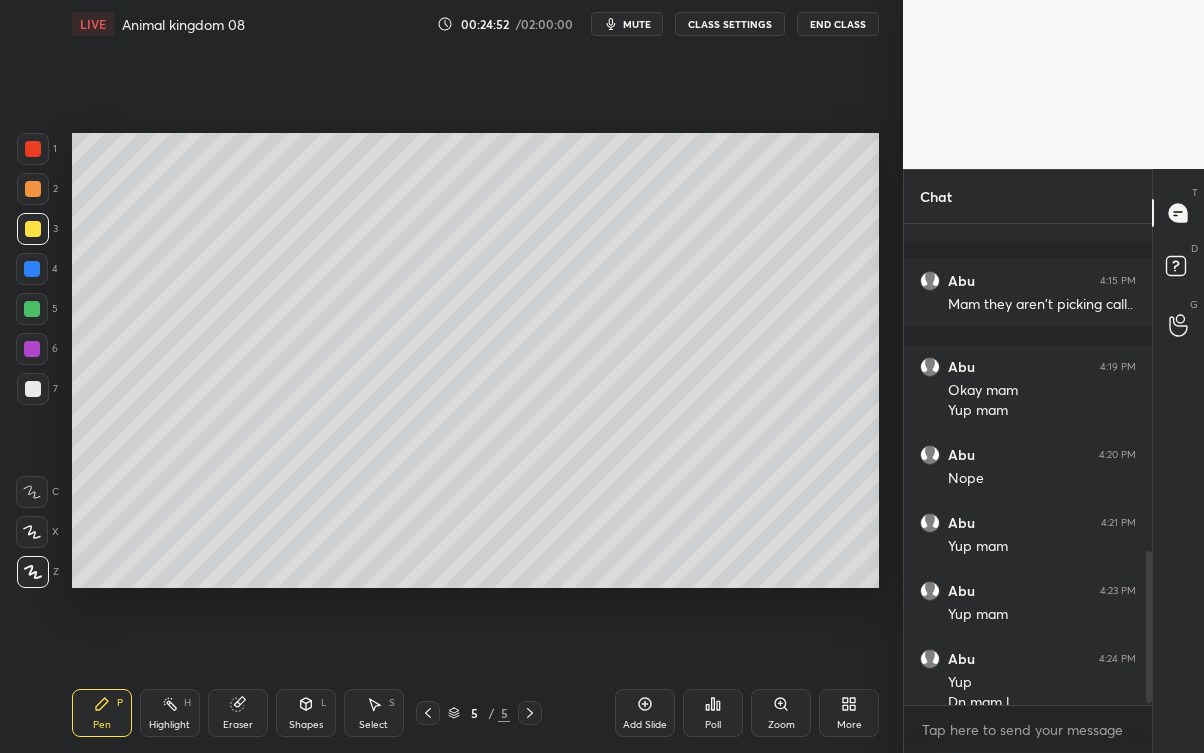 scroll, scrollTop: 1042, scrollLeft: 0, axis: vertical 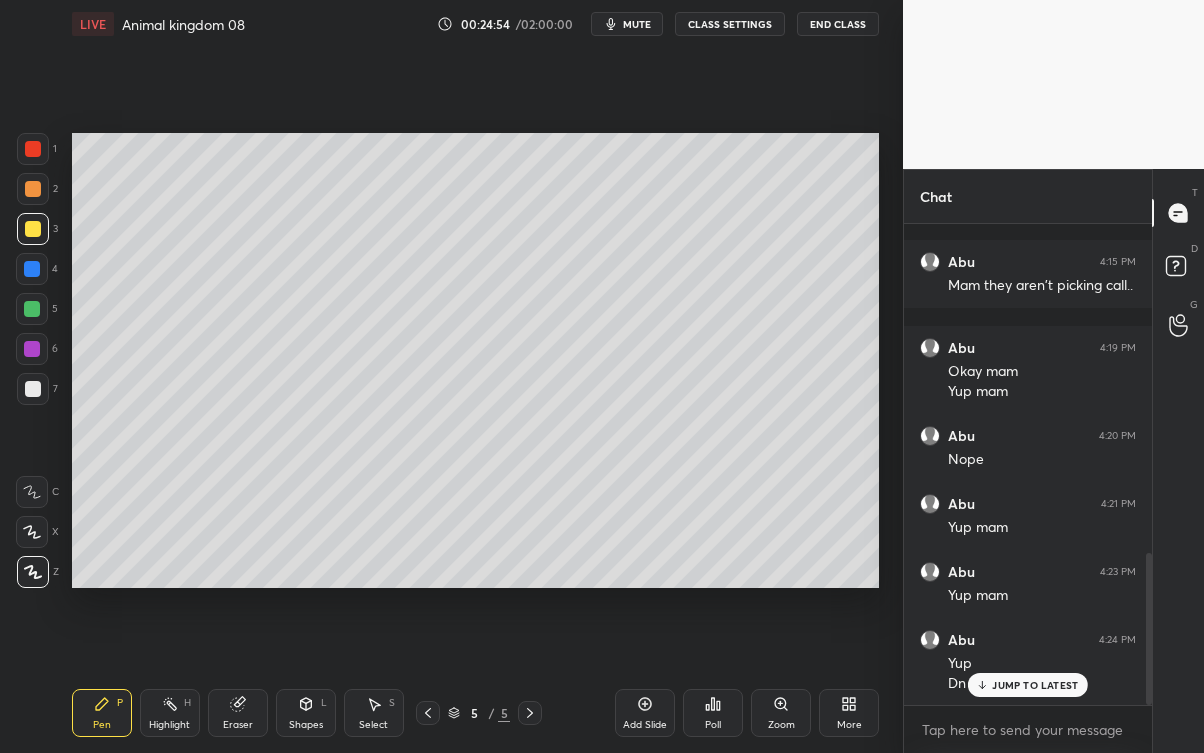 click on "JUMP TO LATEST" at bounding box center [1035, 685] 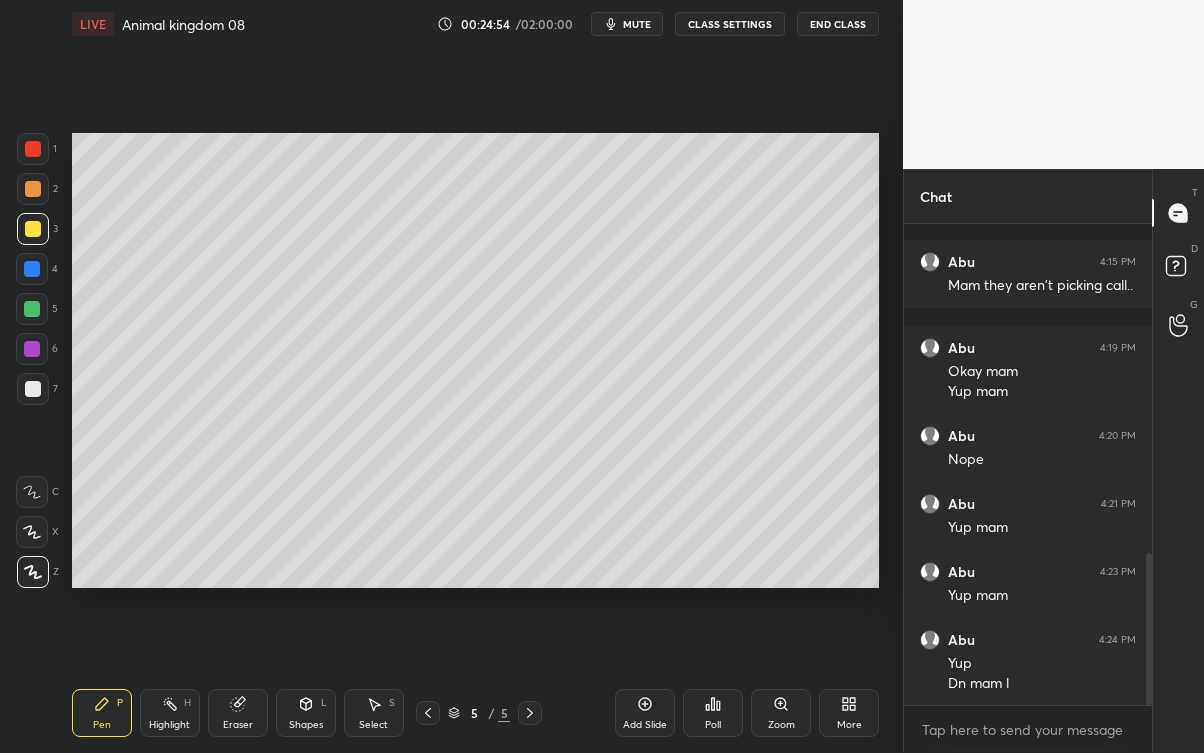 click on "Add Slide" at bounding box center (645, 725) 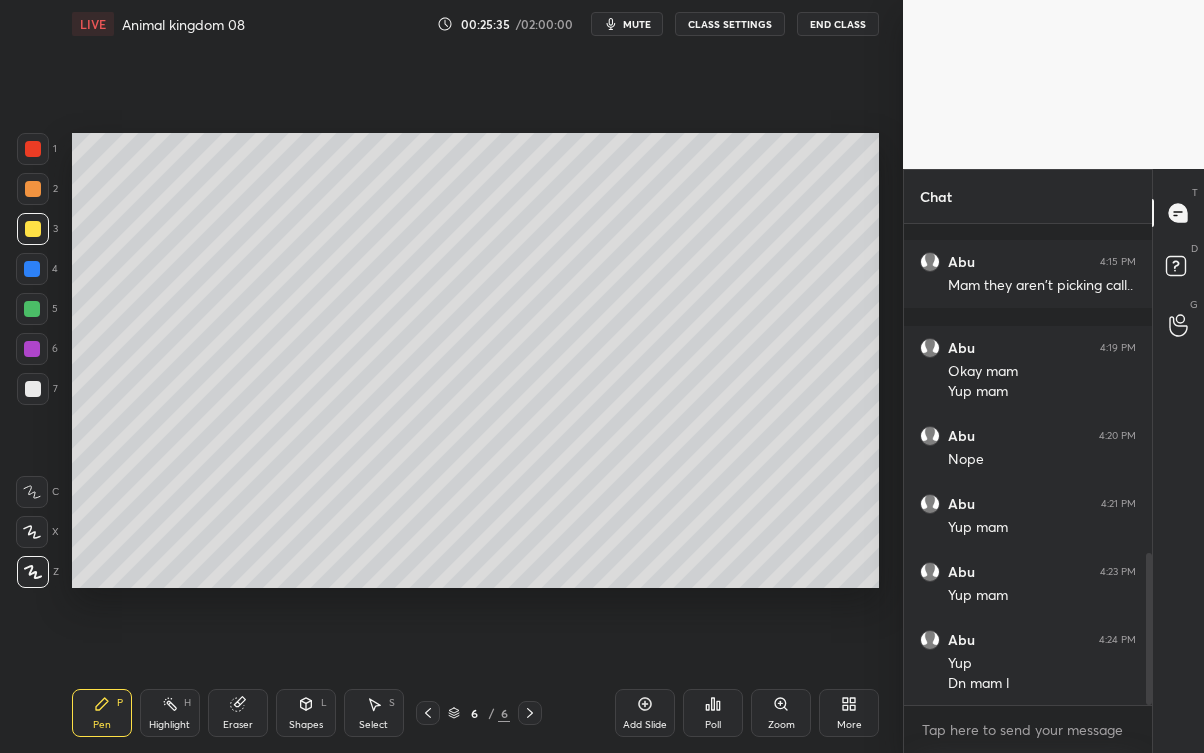 scroll, scrollTop: 1111, scrollLeft: 0, axis: vertical 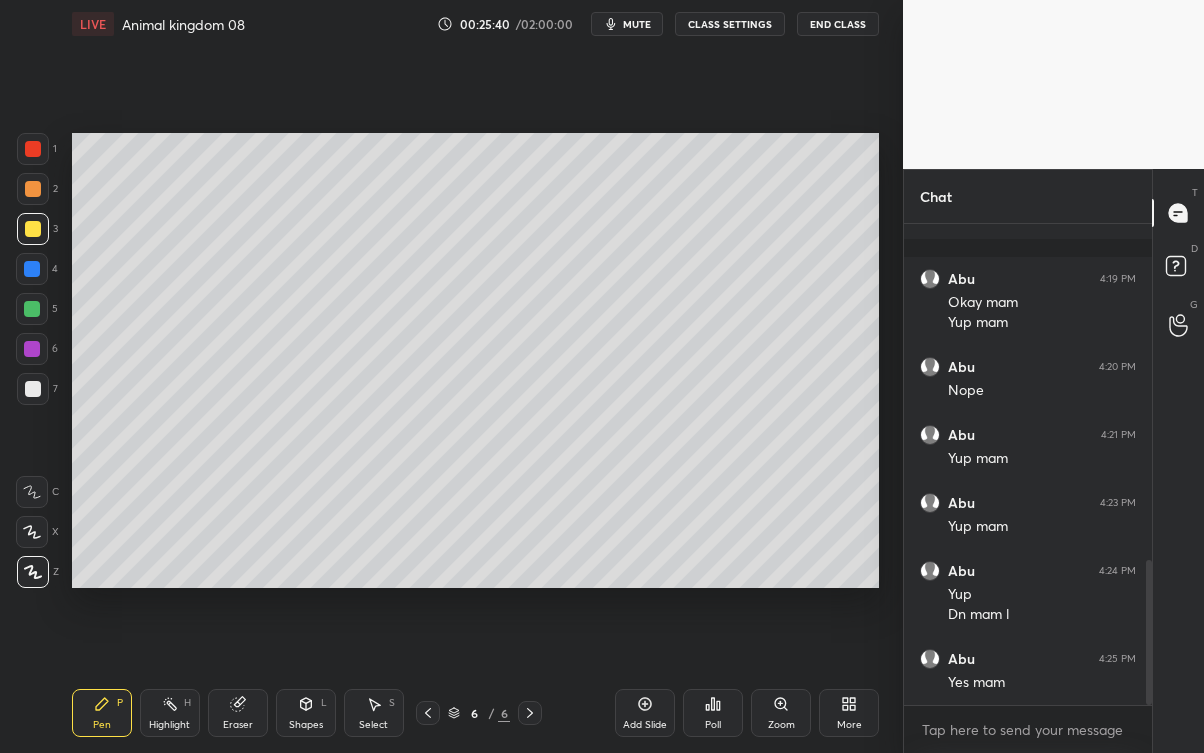 click at bounding box center (33, 389) 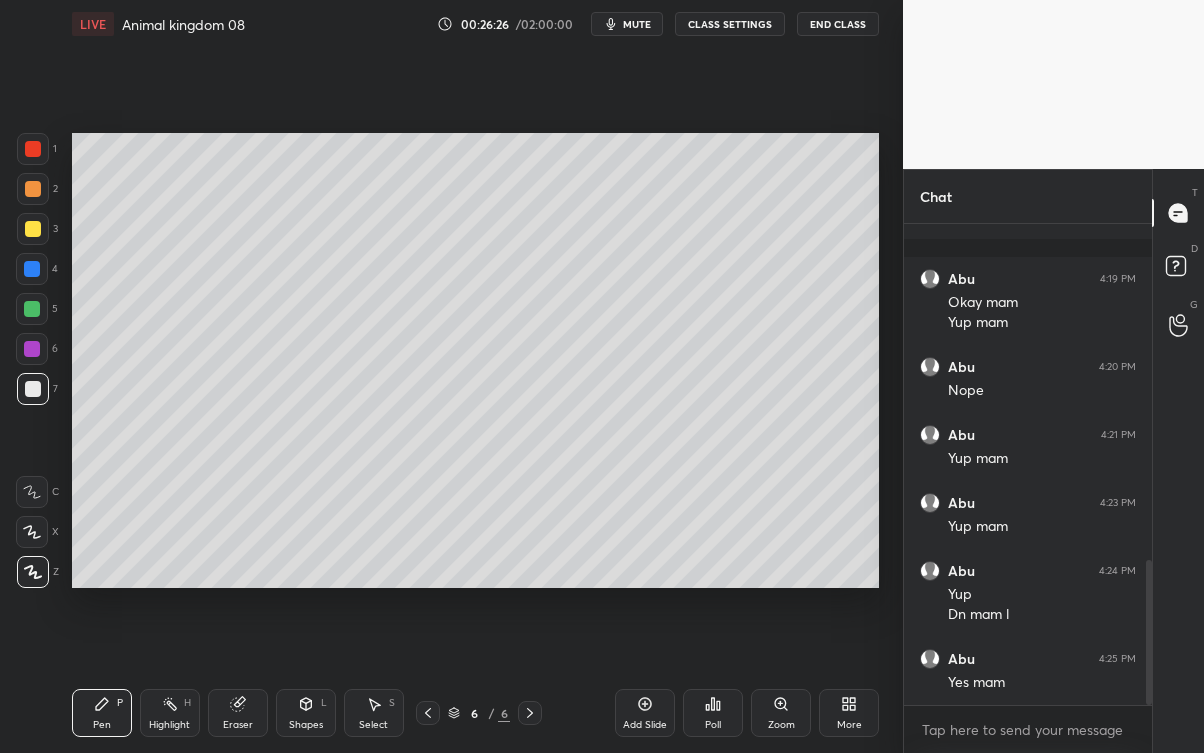click at bounding box center [33, 229] 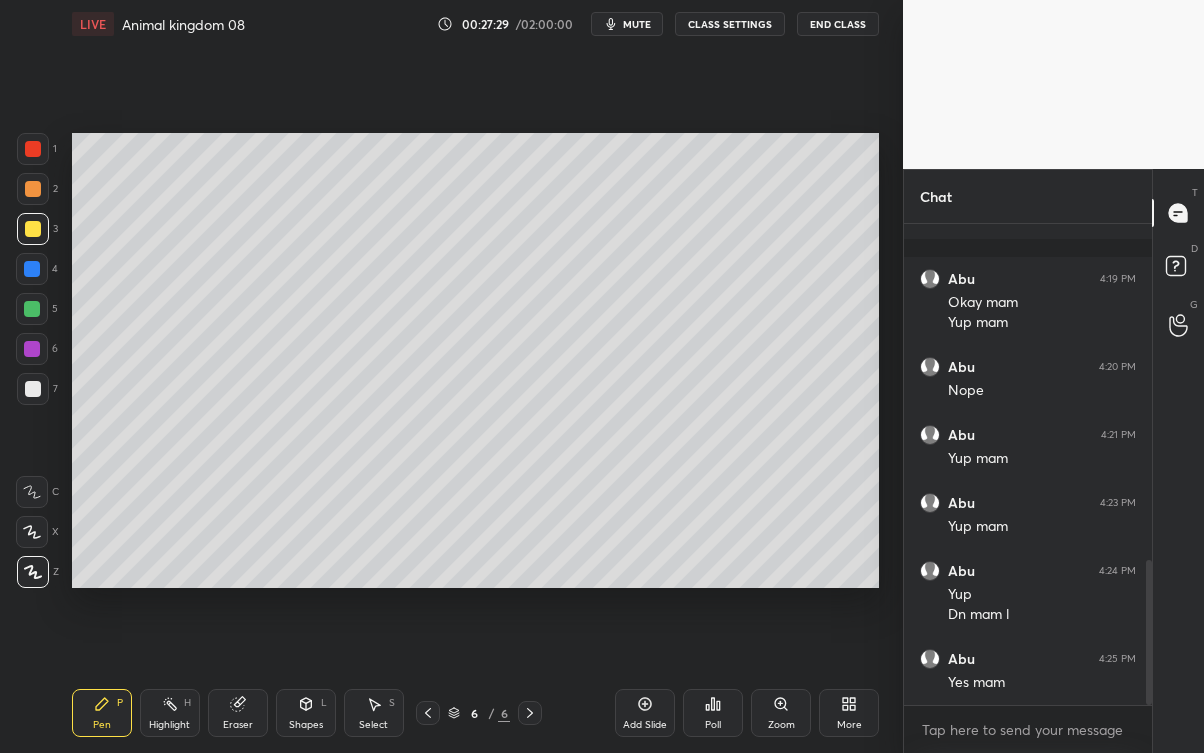 click on "Eraser" at bounding box center (238, 725) 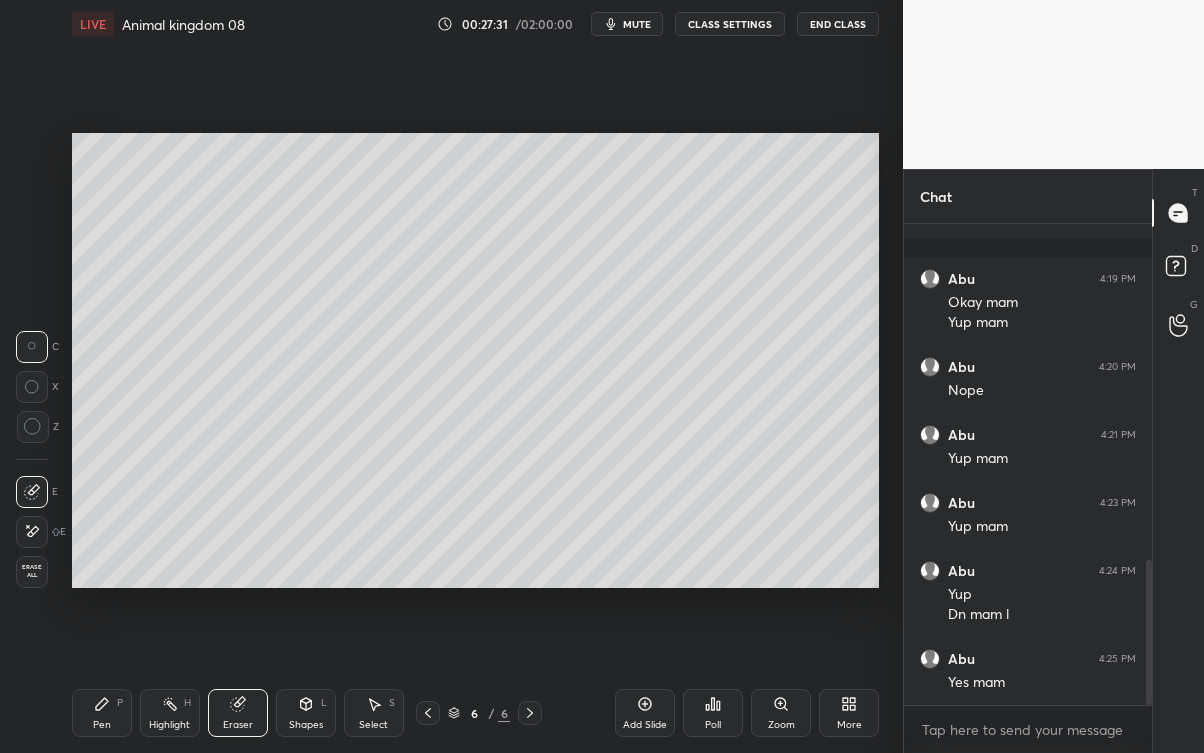 click on "Pen P" at bounding box center (102, 713) 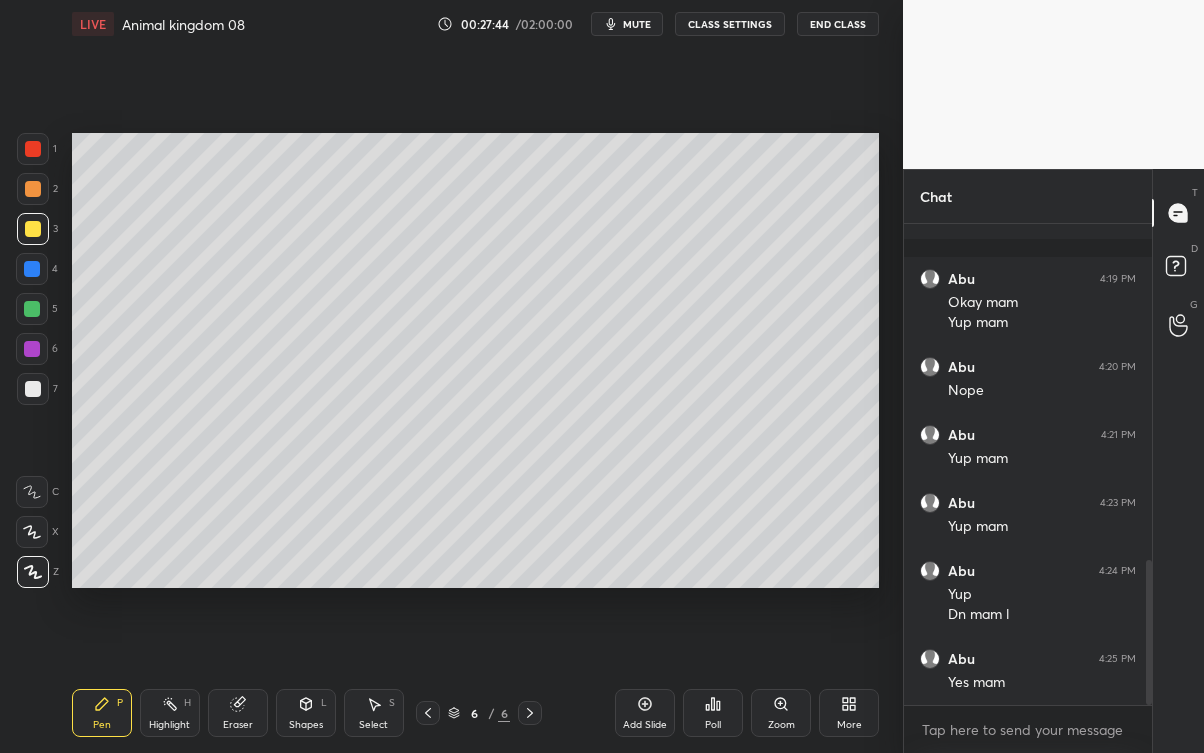 click at bounding box center [33, 389] 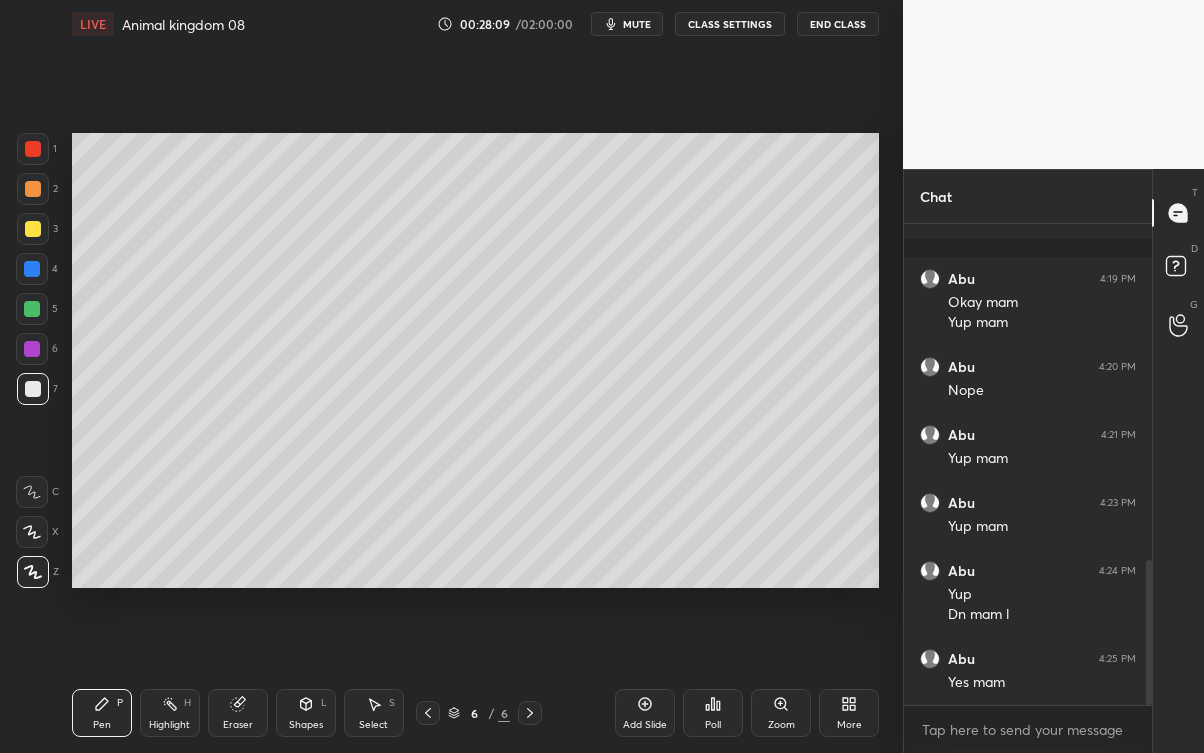 click on "Eraser" at bounding box center (238, 713) 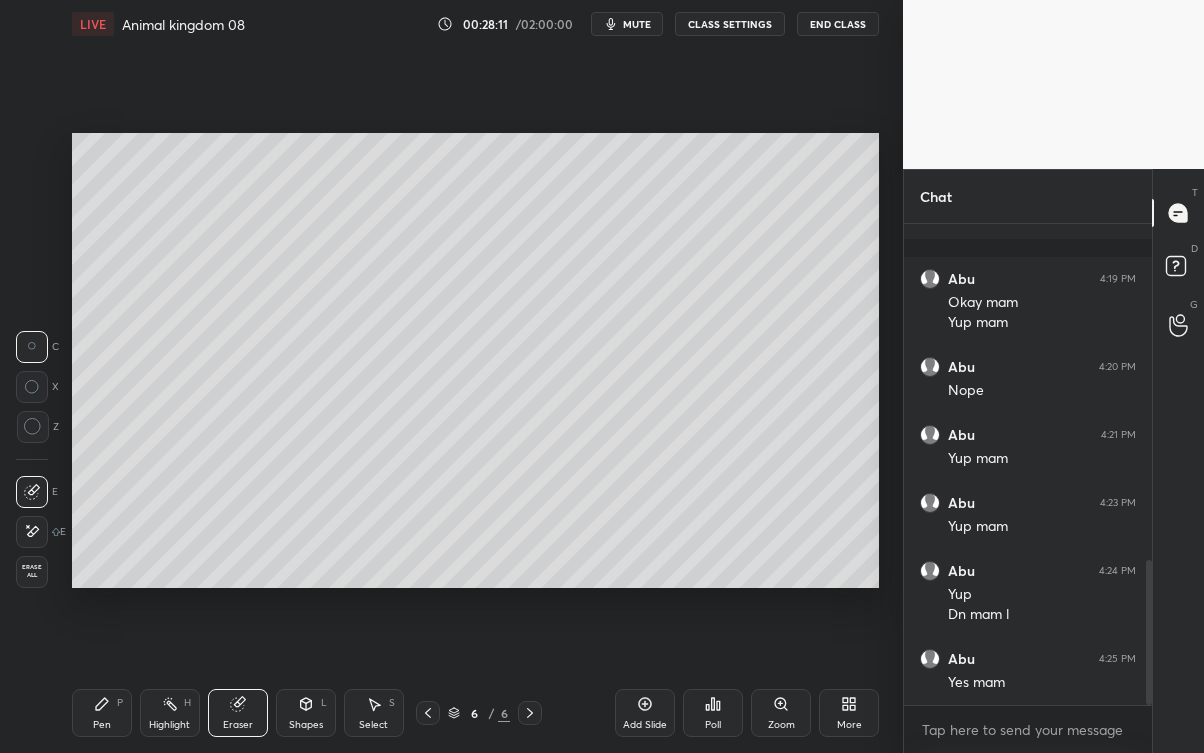 click on "Pen P" at bounding box center (102, 713) 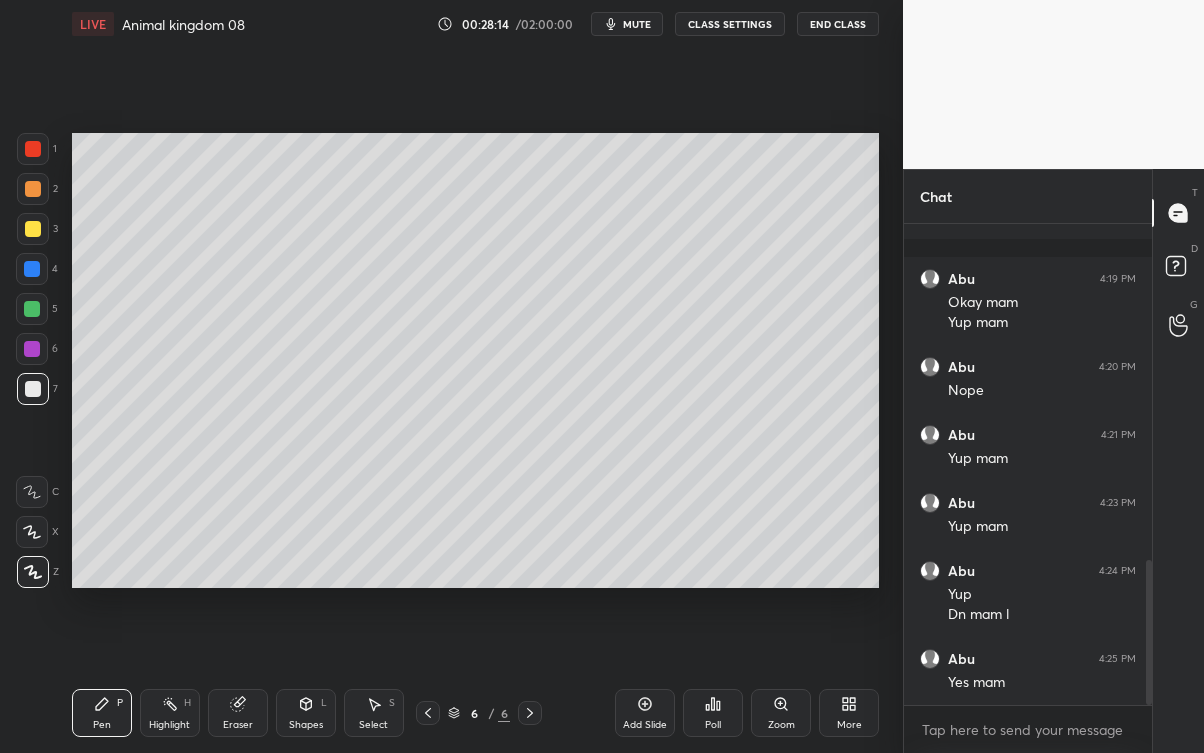 click at bounding box center (33, 229) 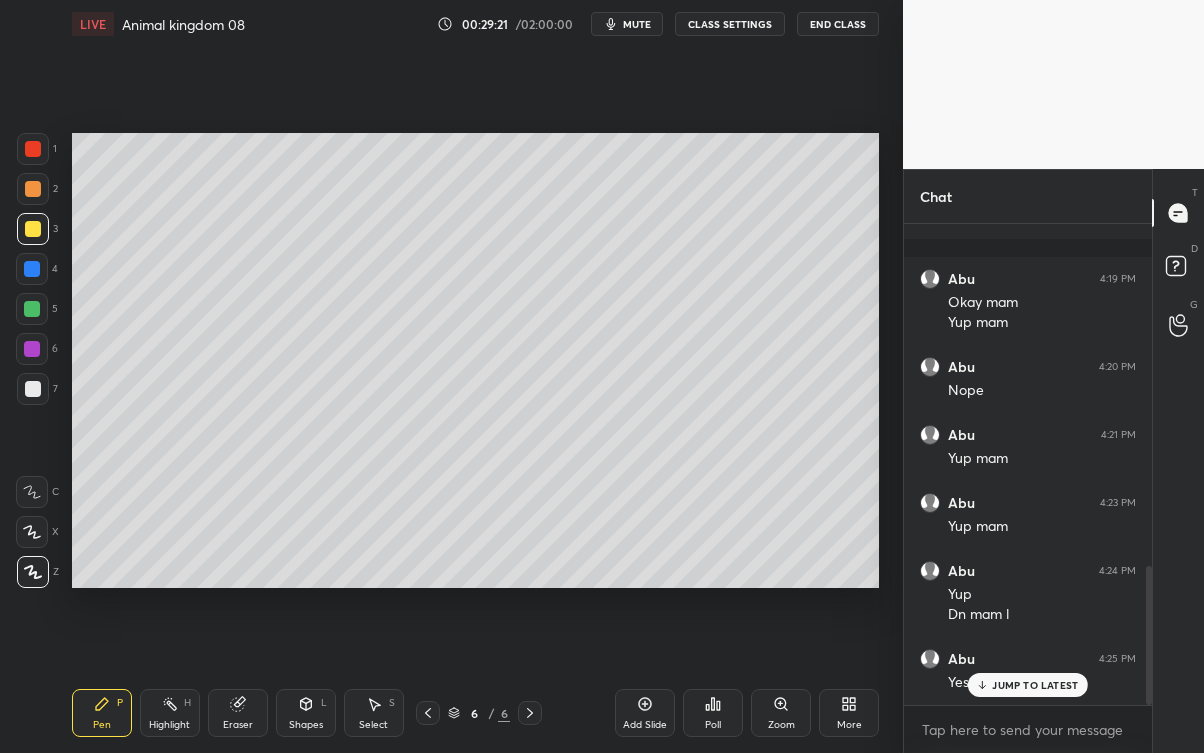 scroll, scrollTop: 1178, scrollLeft: 0, axis: vertical 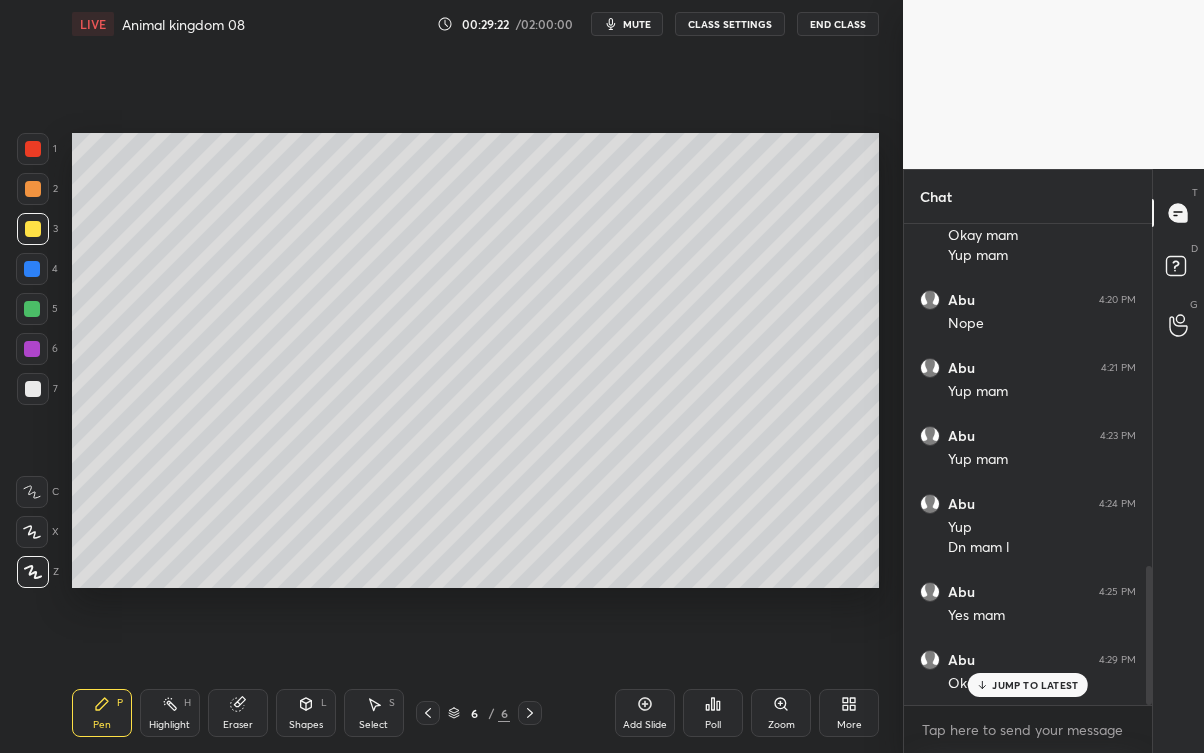 click at bounding box center (33, 389) 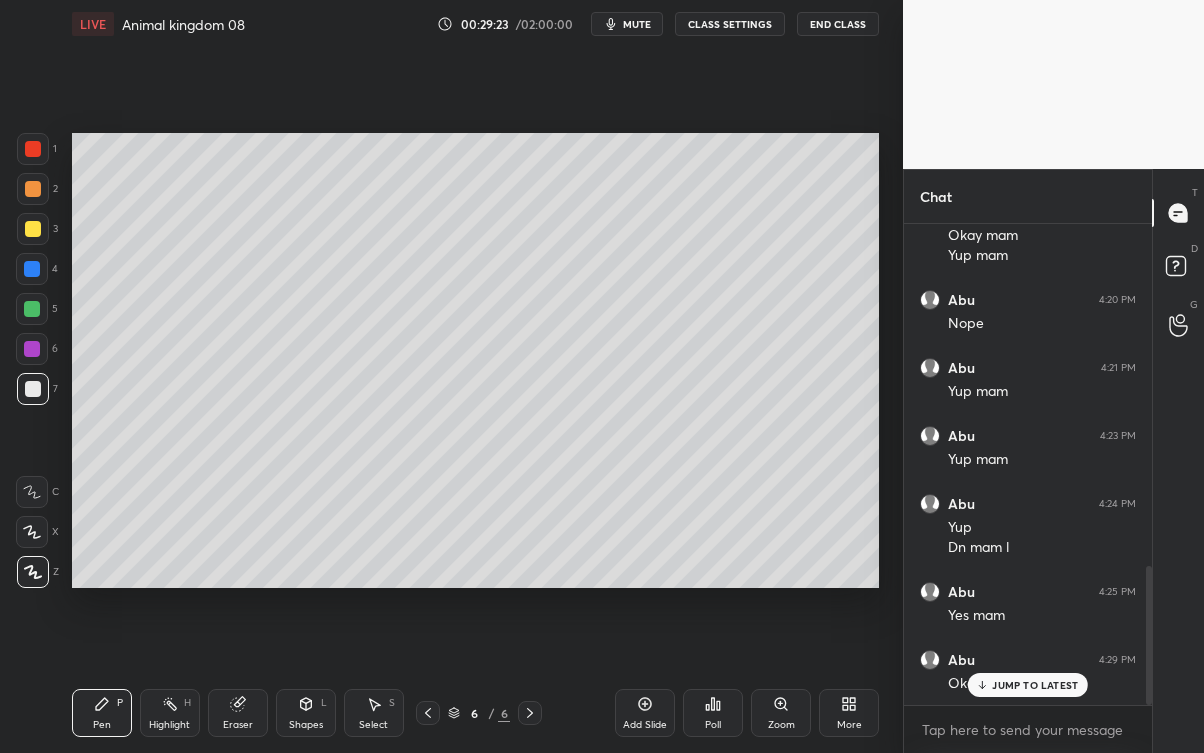 click on "JUMP TO LATEST" at bounding box center (1035, 685) 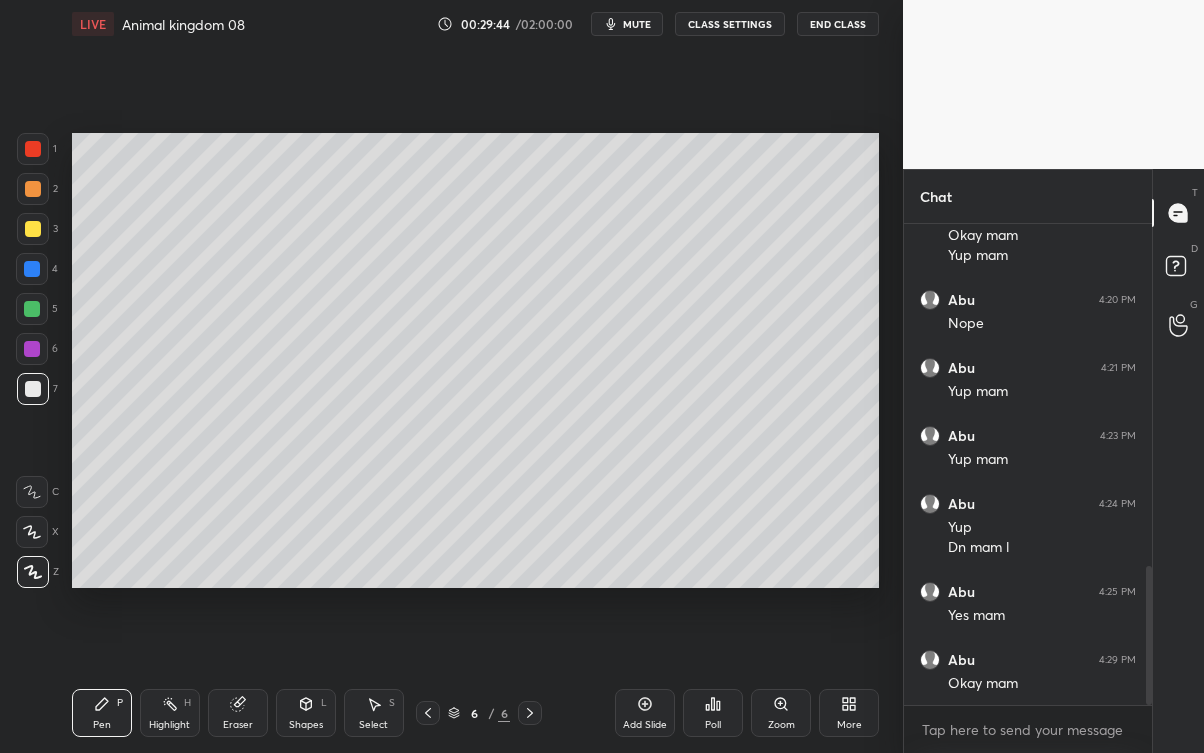 click on "Eraser" at bounding box center [238, 725] 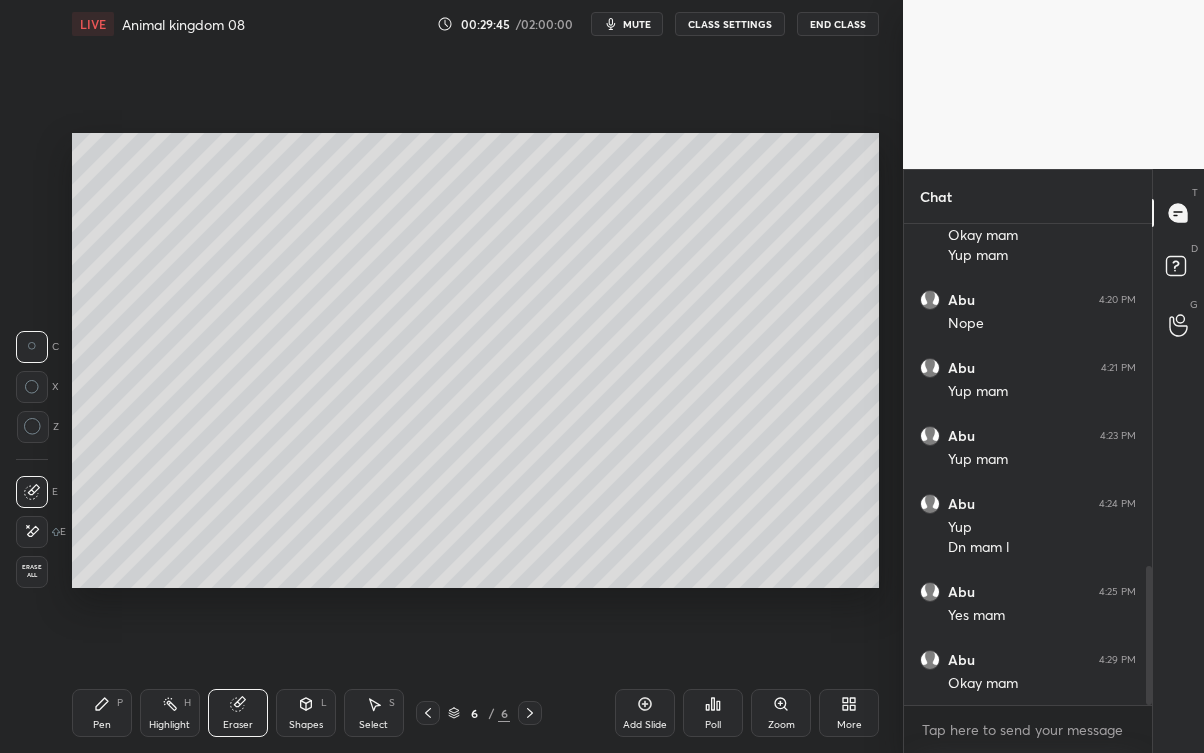 click on "Pen P" at bounding box center [102, 713] 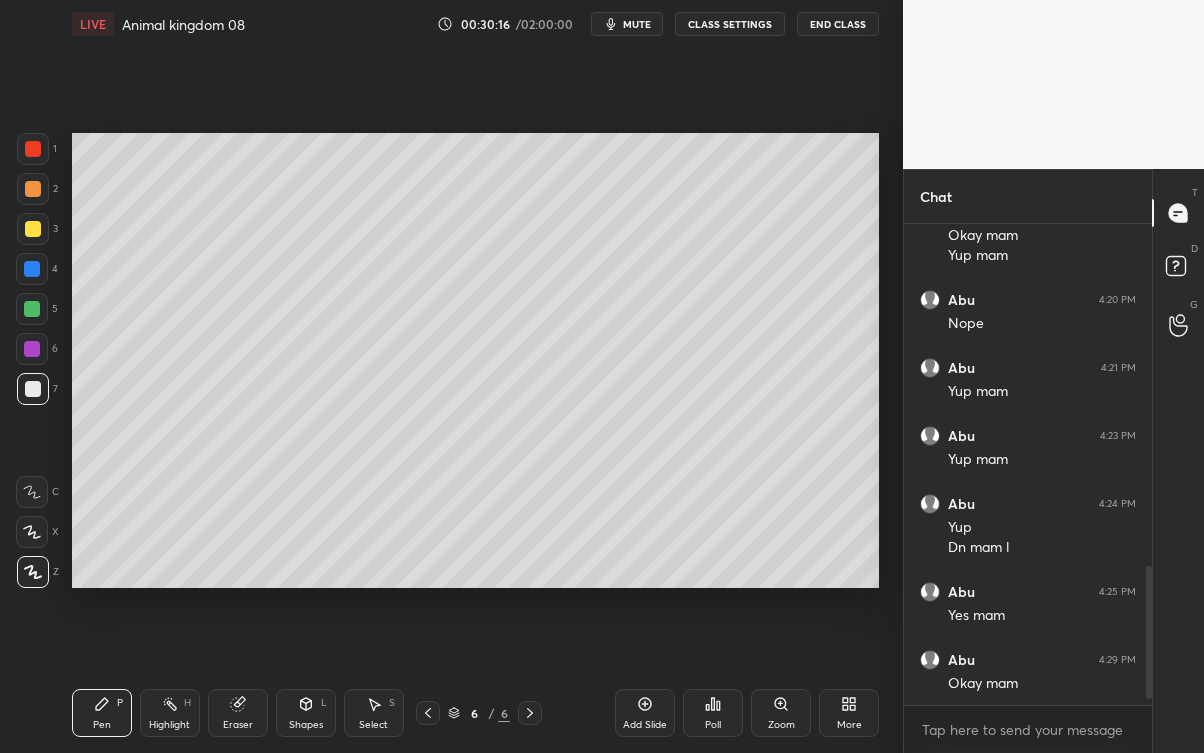 scroll, scrollTop: 1247, scrollLeft: 0, axis: vertical 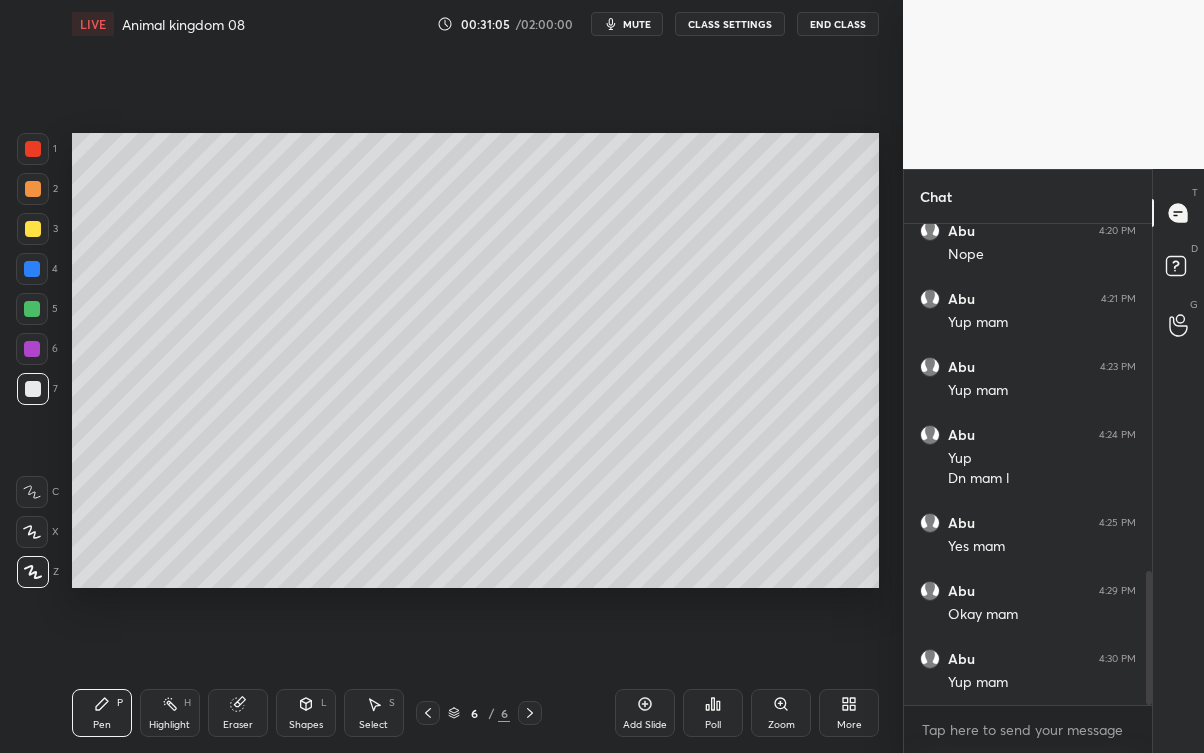 click on "Eraser" at bounding box center [238, 713] 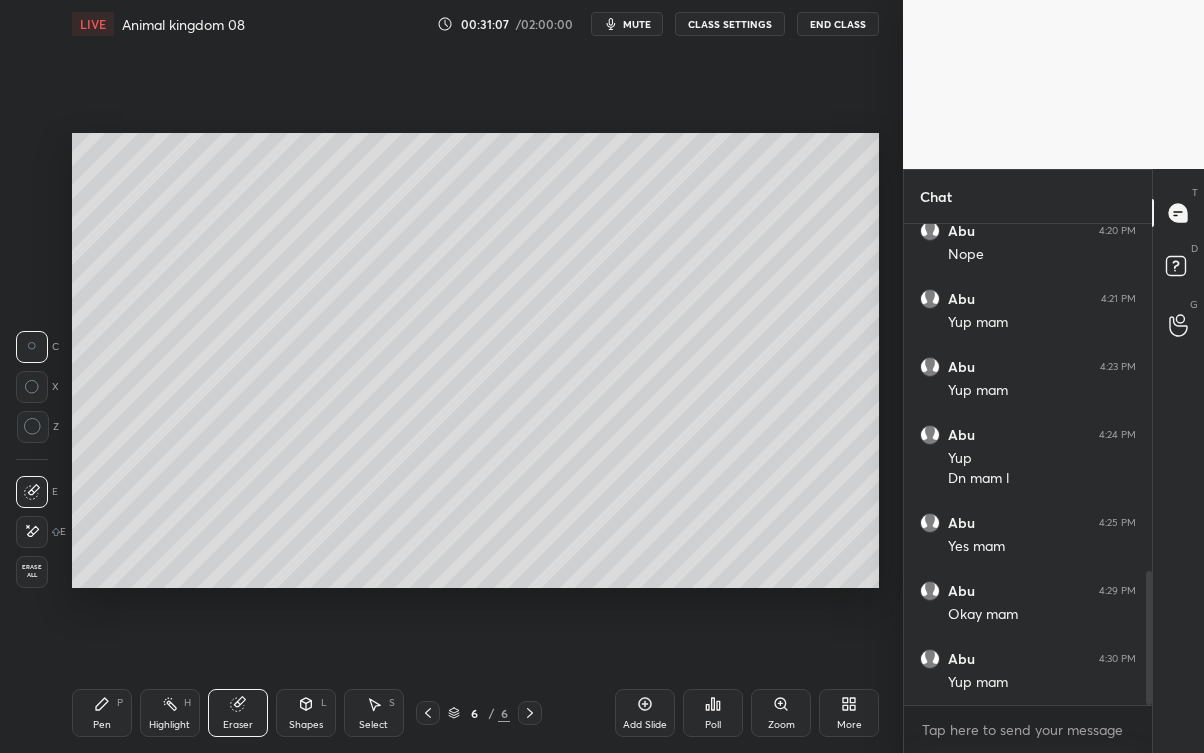 click 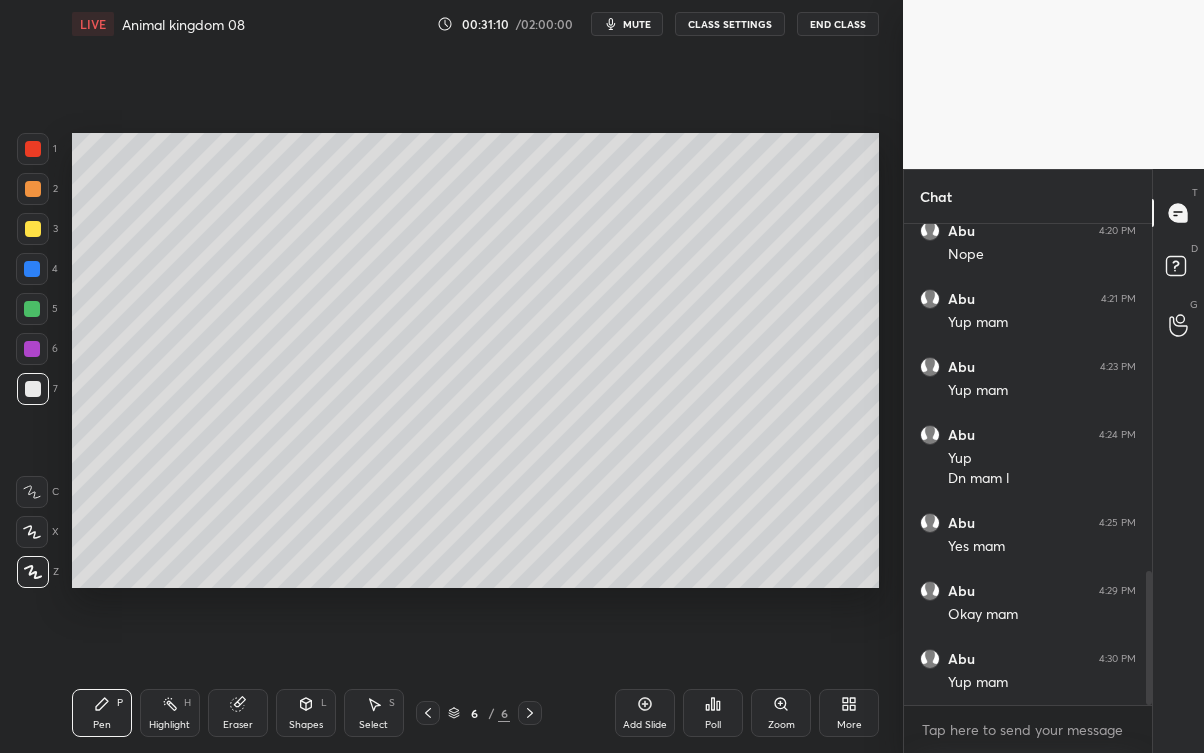 click on "Eraser" at bounding box center [238, 725] 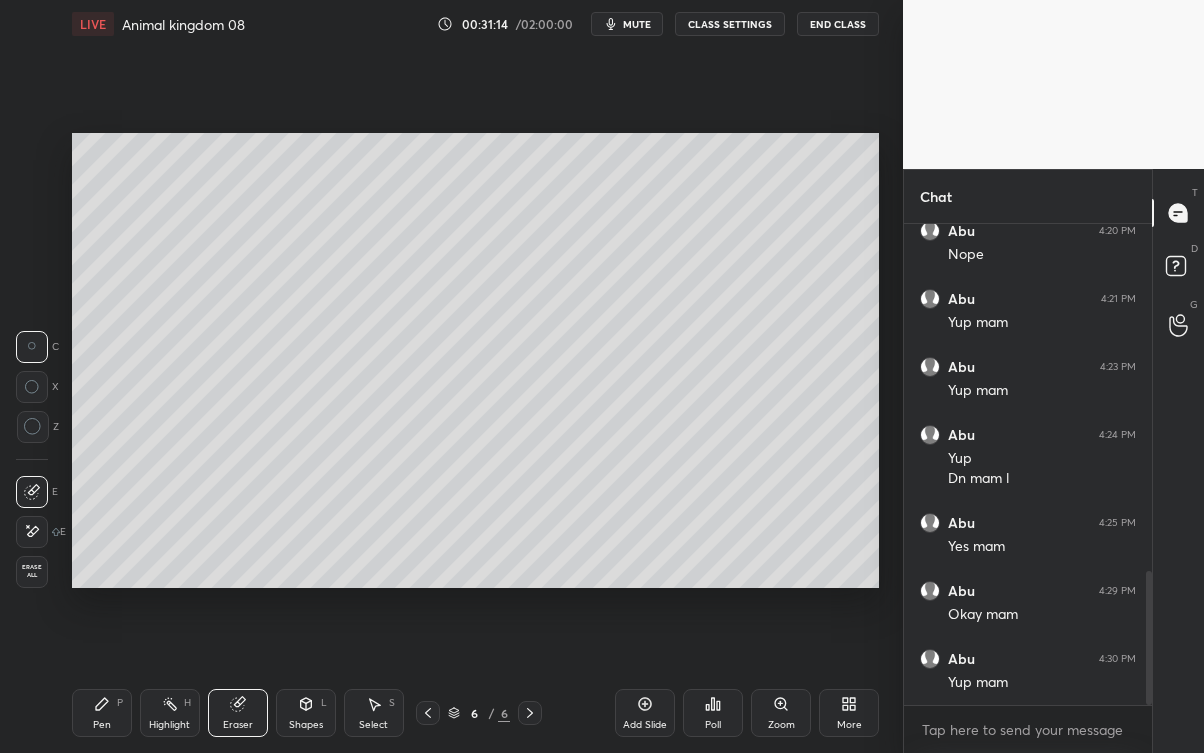 click on "Pen" at bounding box center [102, 725] 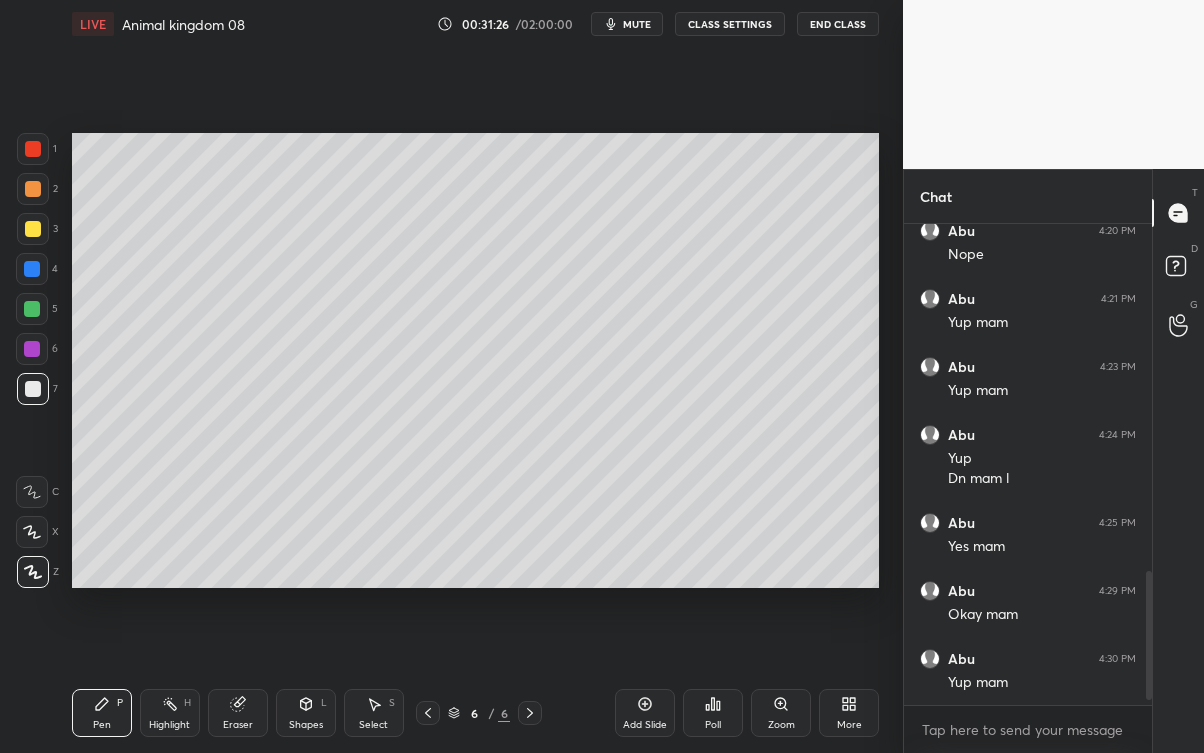 scroll, scrollTop: 1314, scrollLeft: 0, axis: vertical 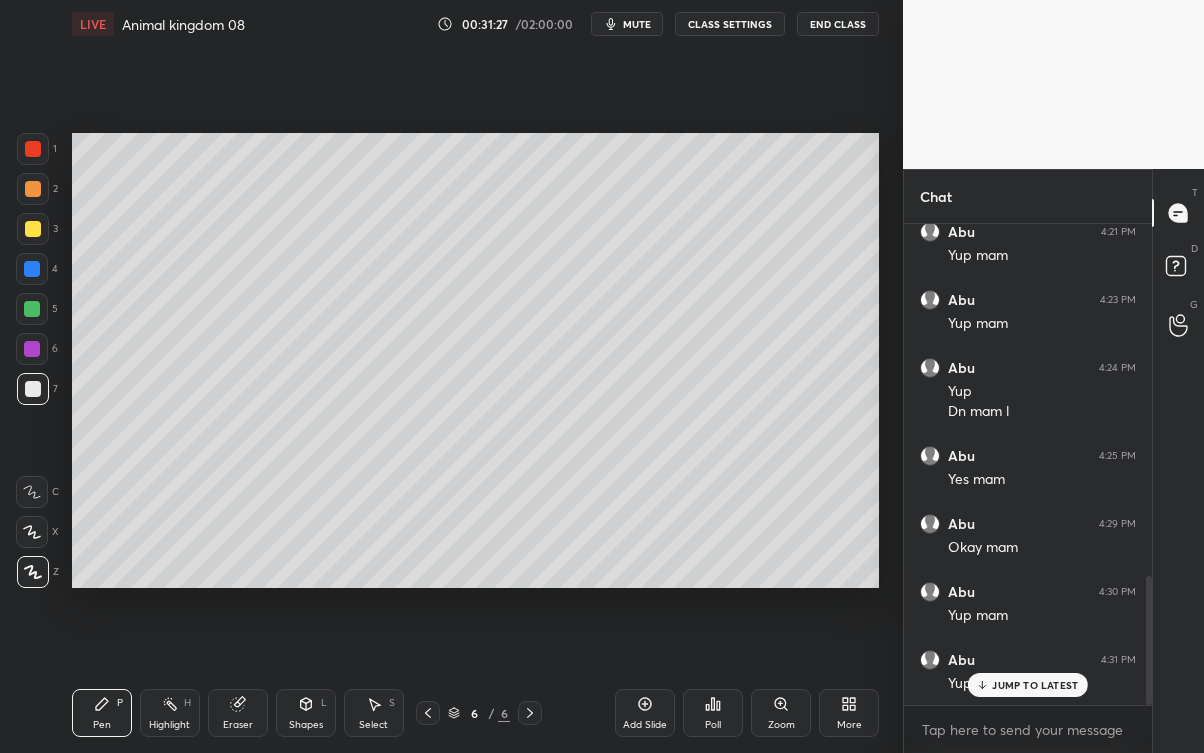 click on "JUMP TO LATEST" at bounding box center (1028, 685) 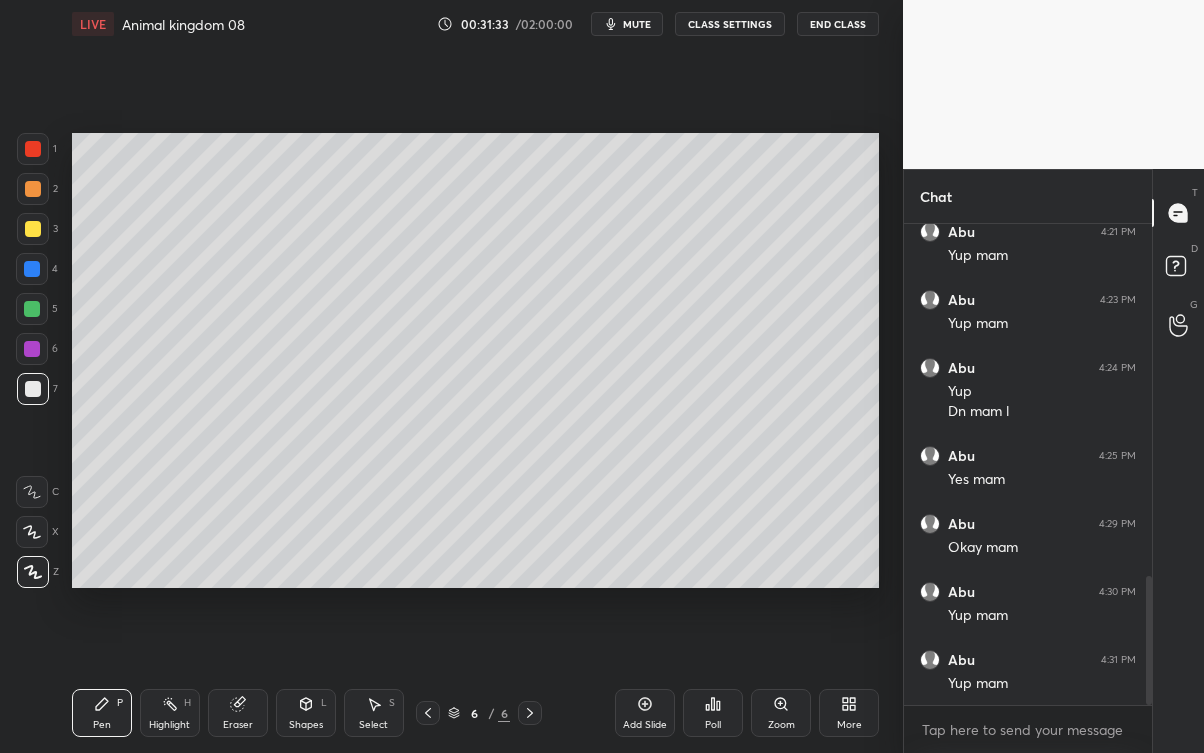 click at bounding box center [32, 309] 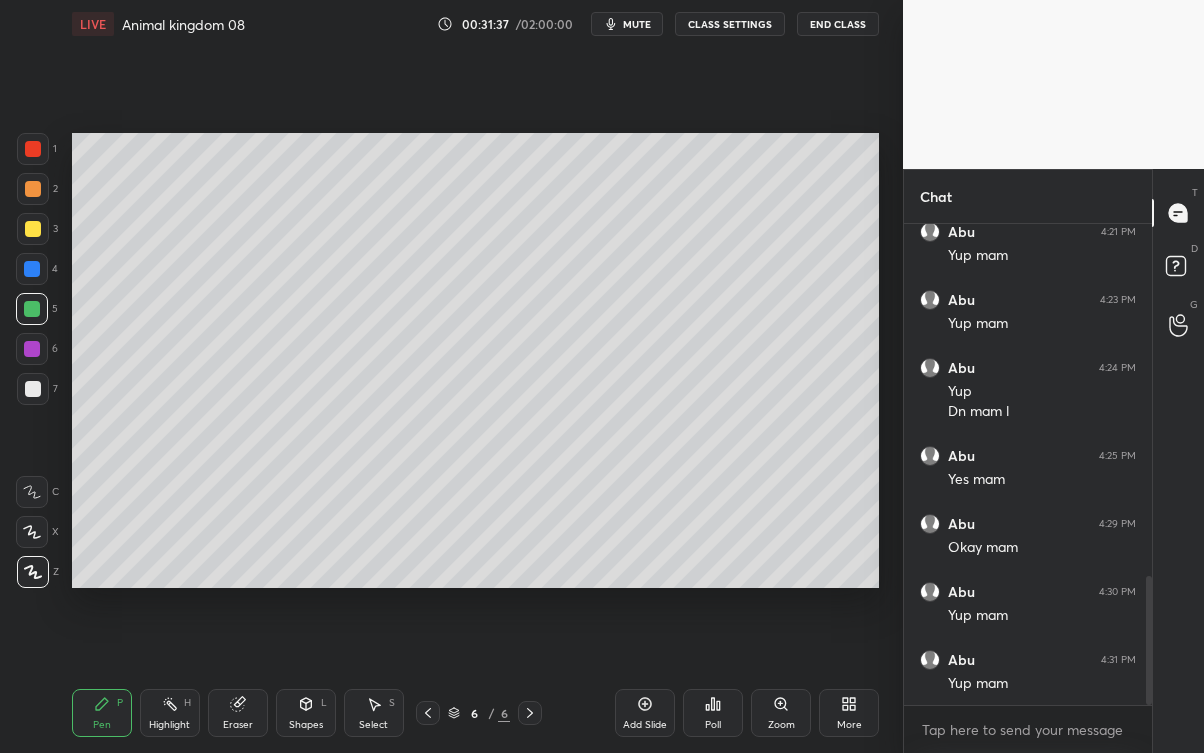 click on "Eraser" at bounding box center (238, 725) 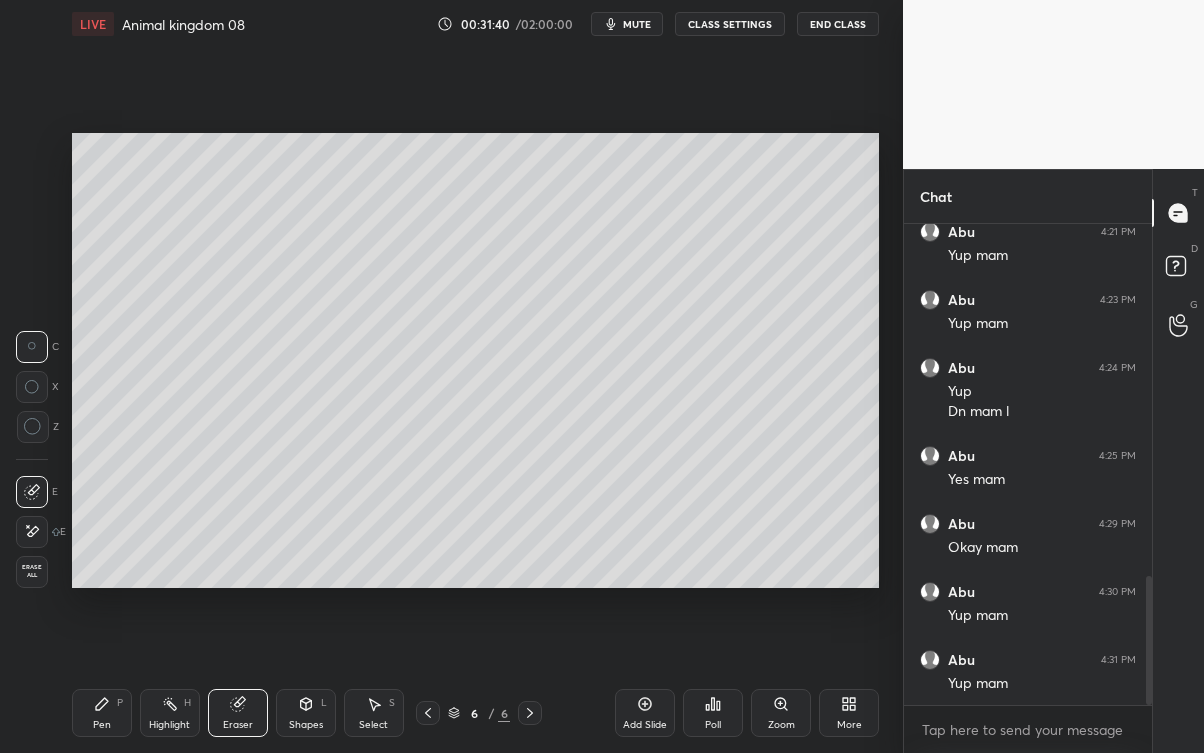 click 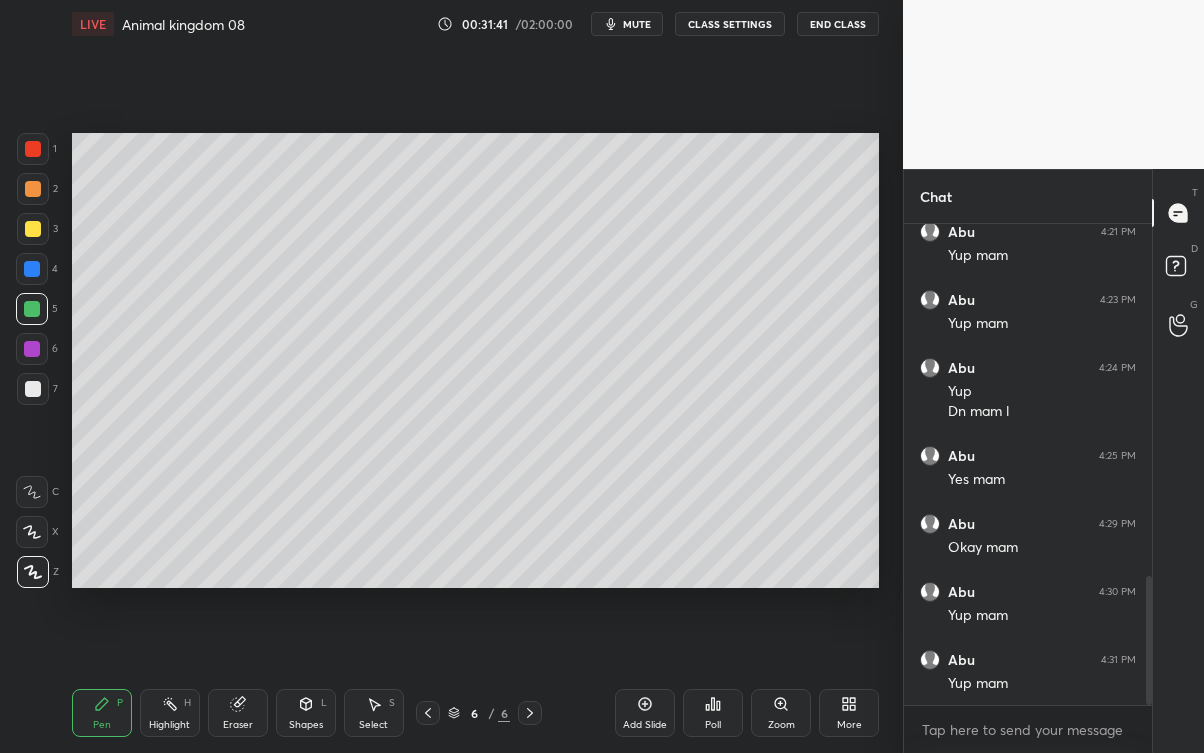 click on "Add Slide" at bounding box center (645, 725) 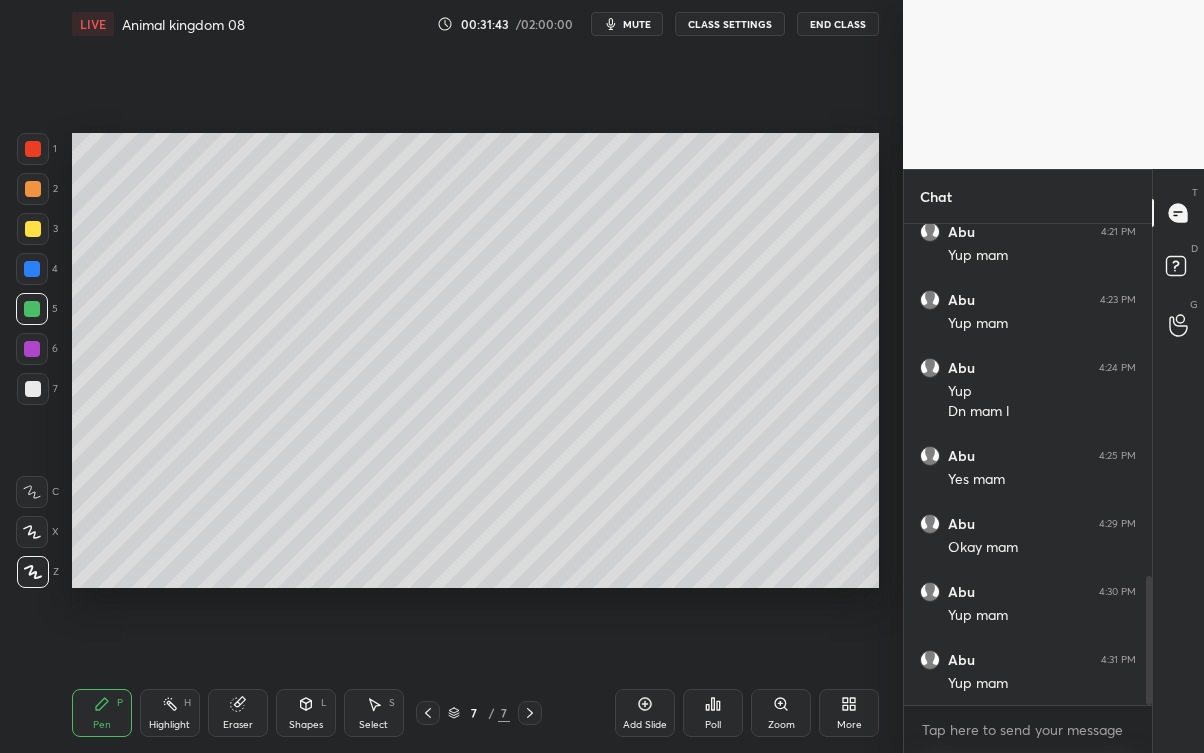 click at bounding box center (33, 389) 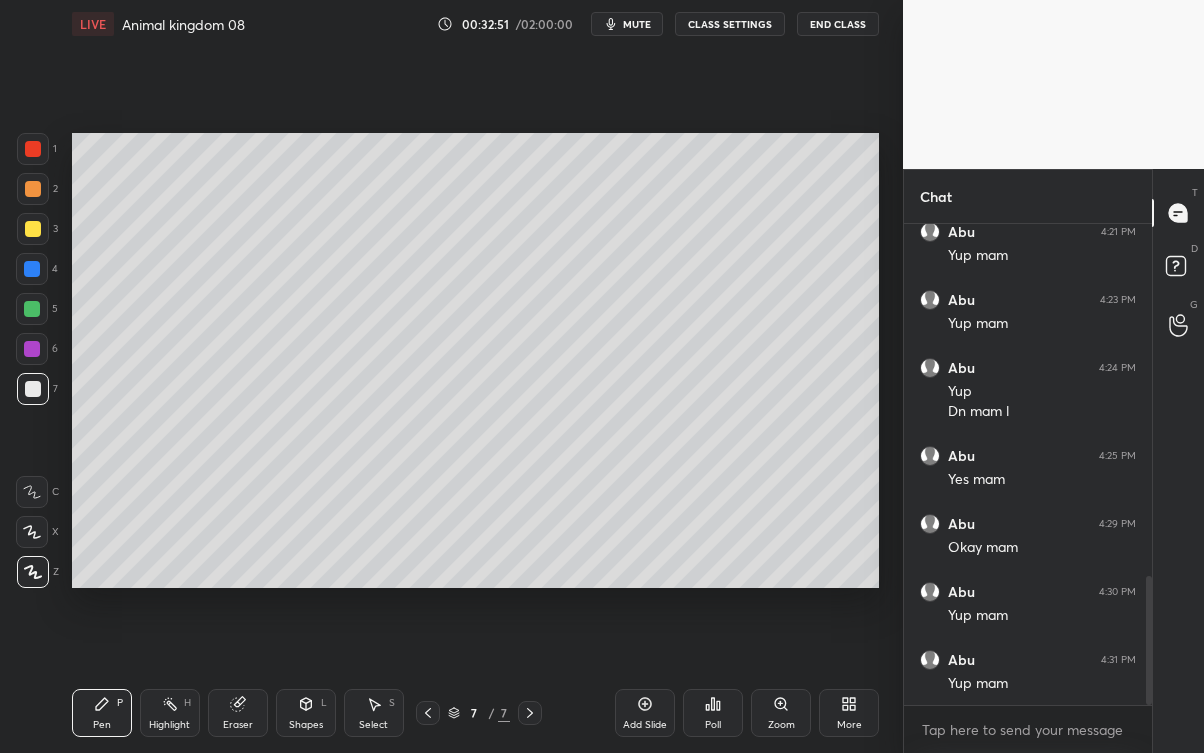 click on "Eraser" at bounding box center [238, 713] 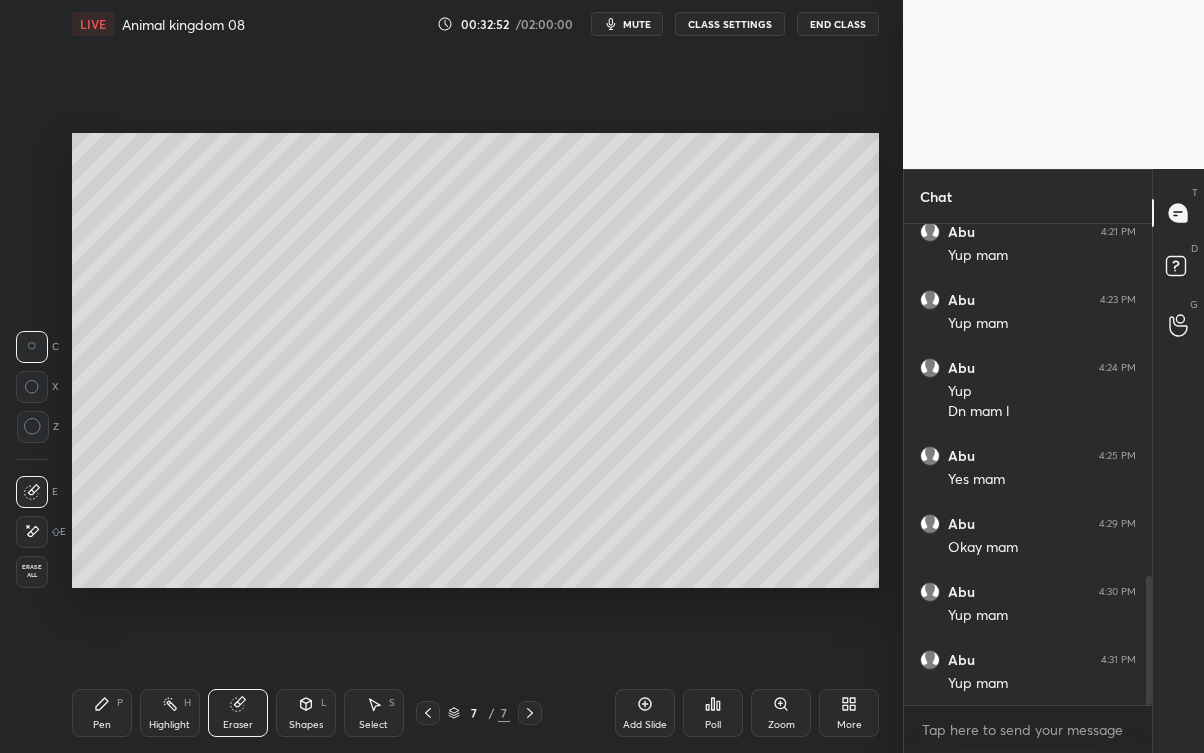 click 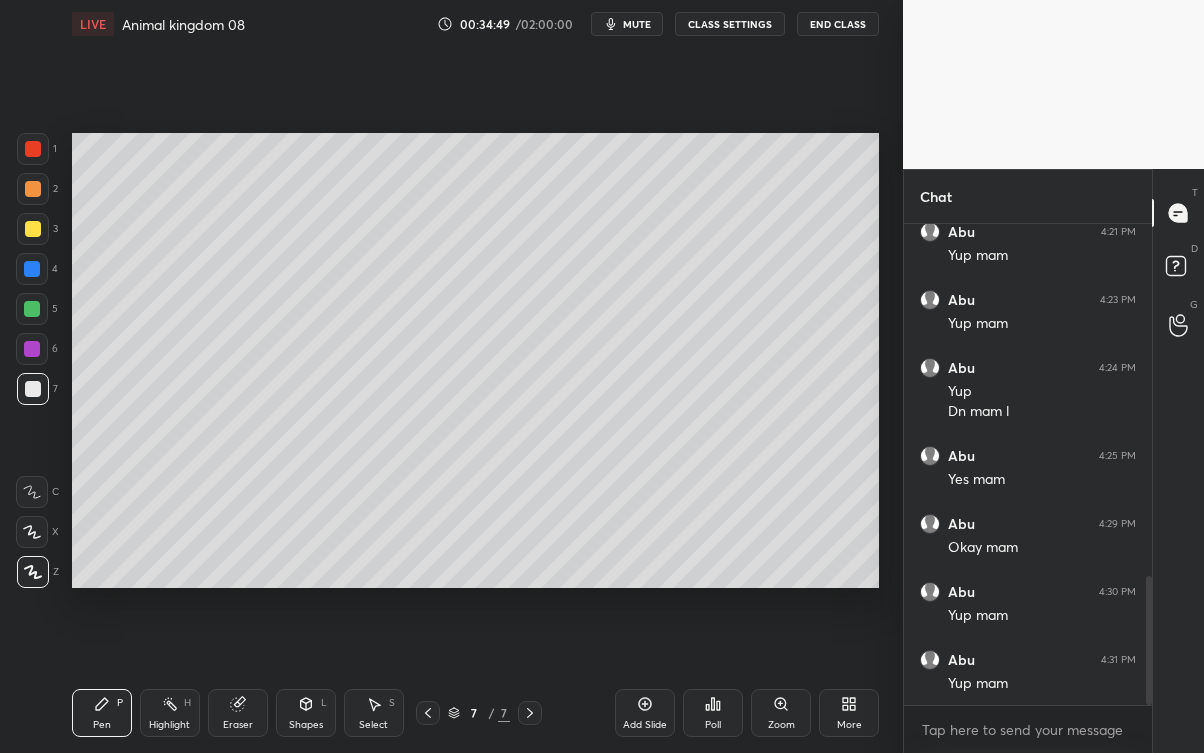 scroll, scrollTop: 1315, scrollLeft: 0, axis: vertical 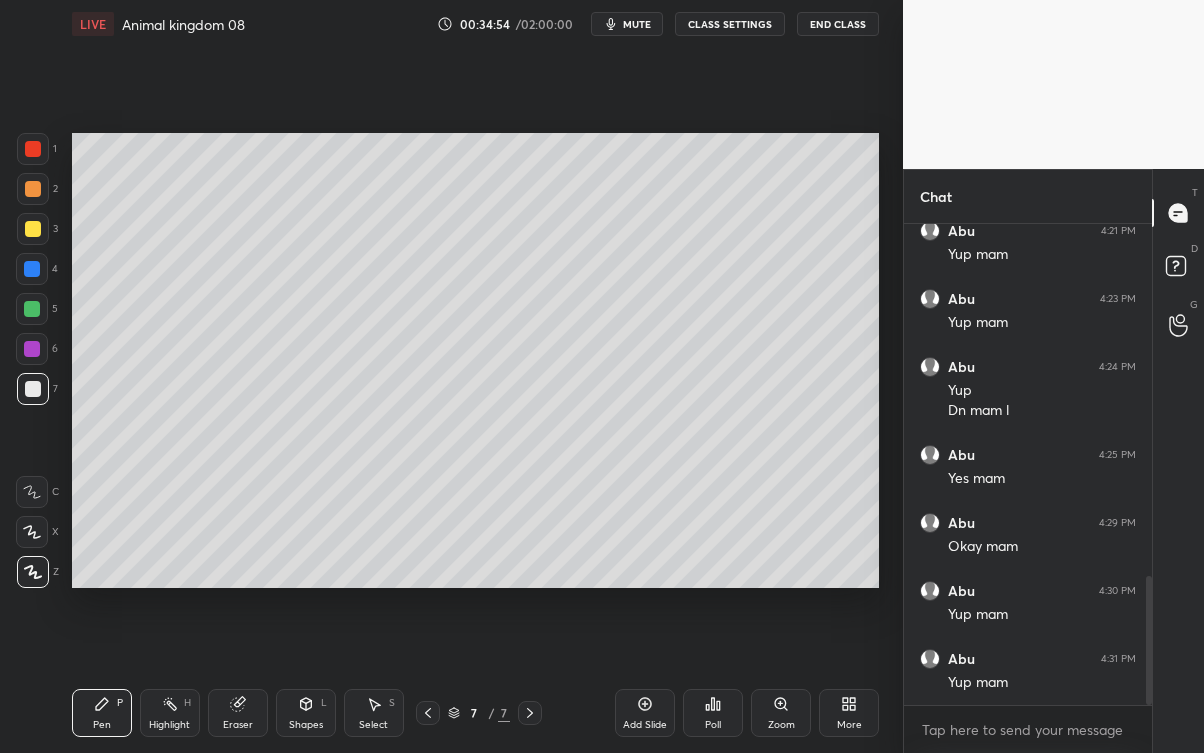 click 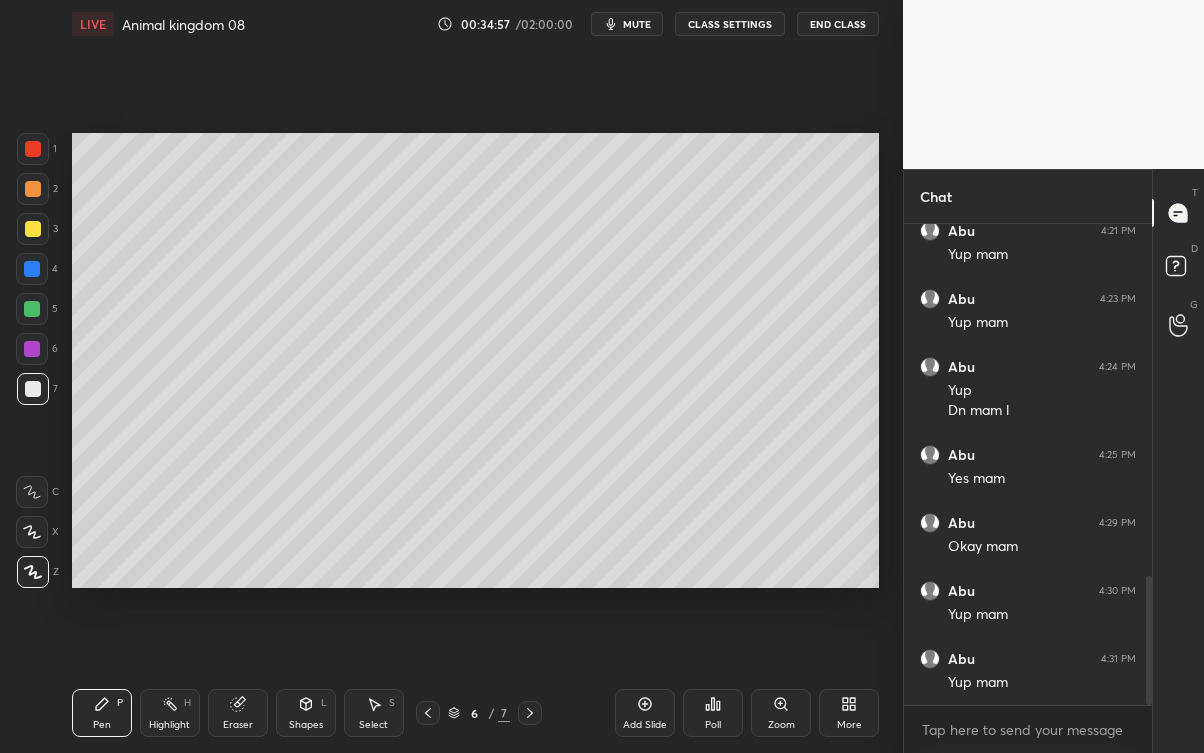click 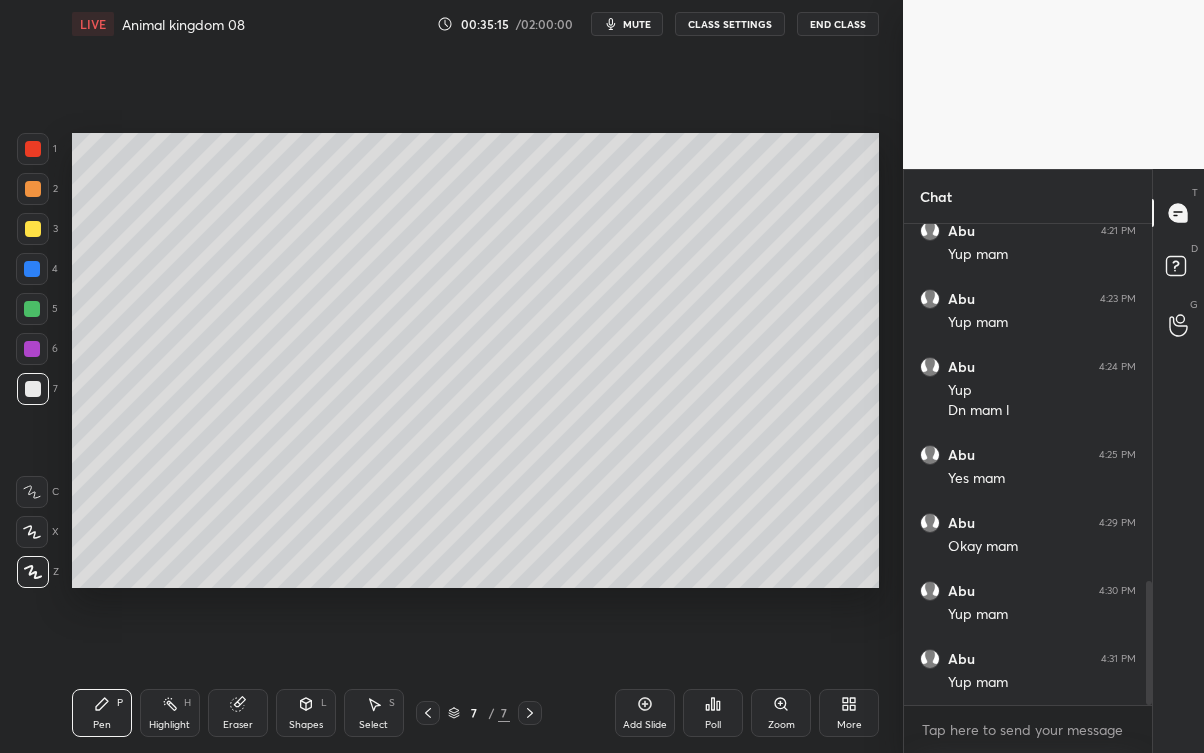 scroll, scrollTop: 1383, scrollLeft: 0, axis: vertical 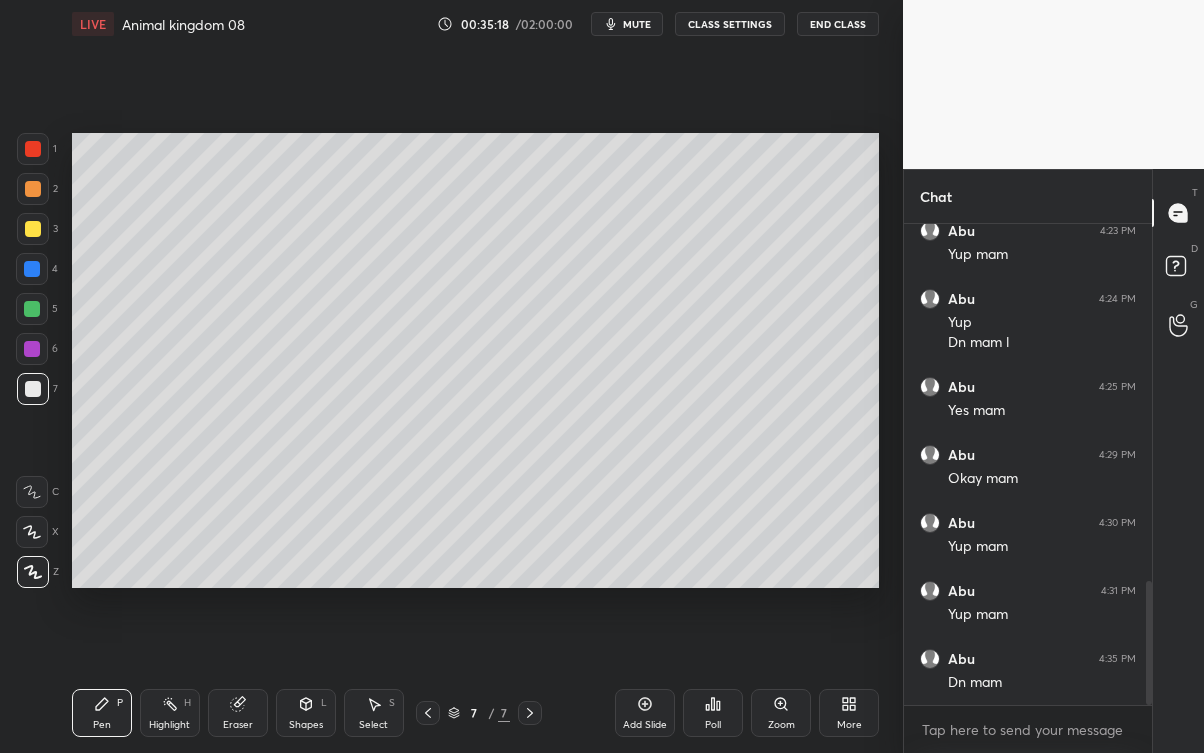 click on "Add Slide" at bounding box center (645, 725) 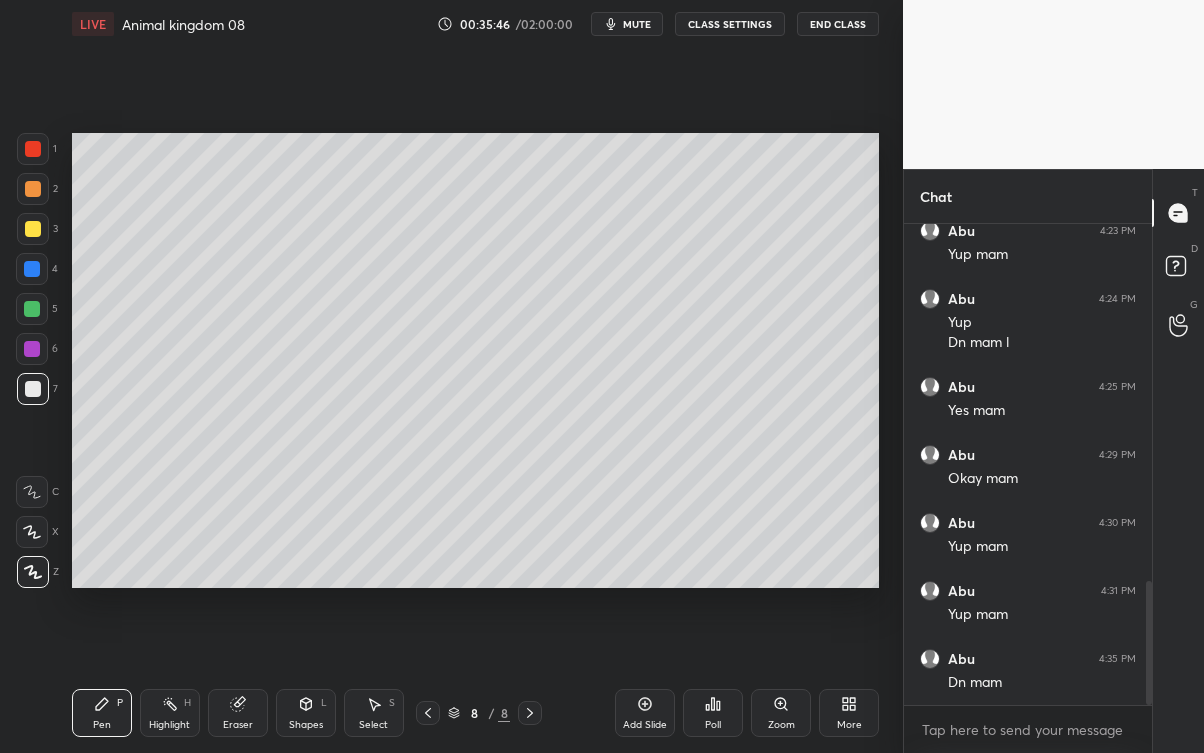 click at bounding box center (33, 229) 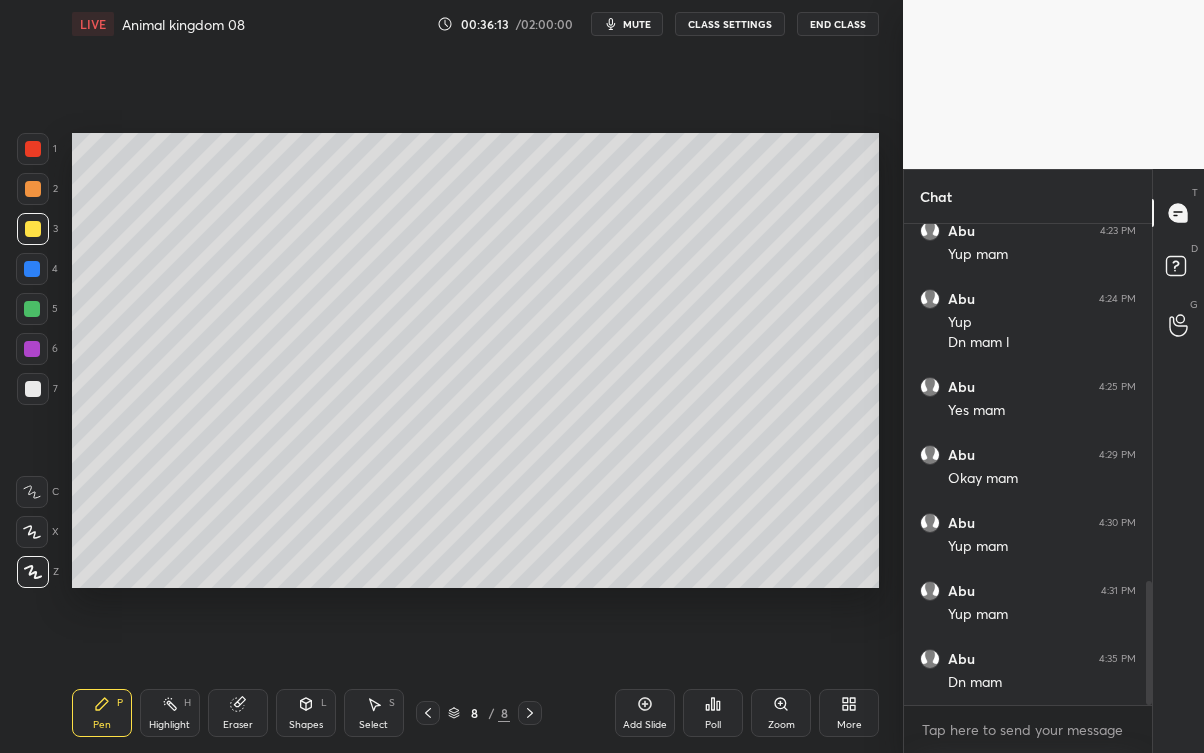 click at bounding box center (33, 389) 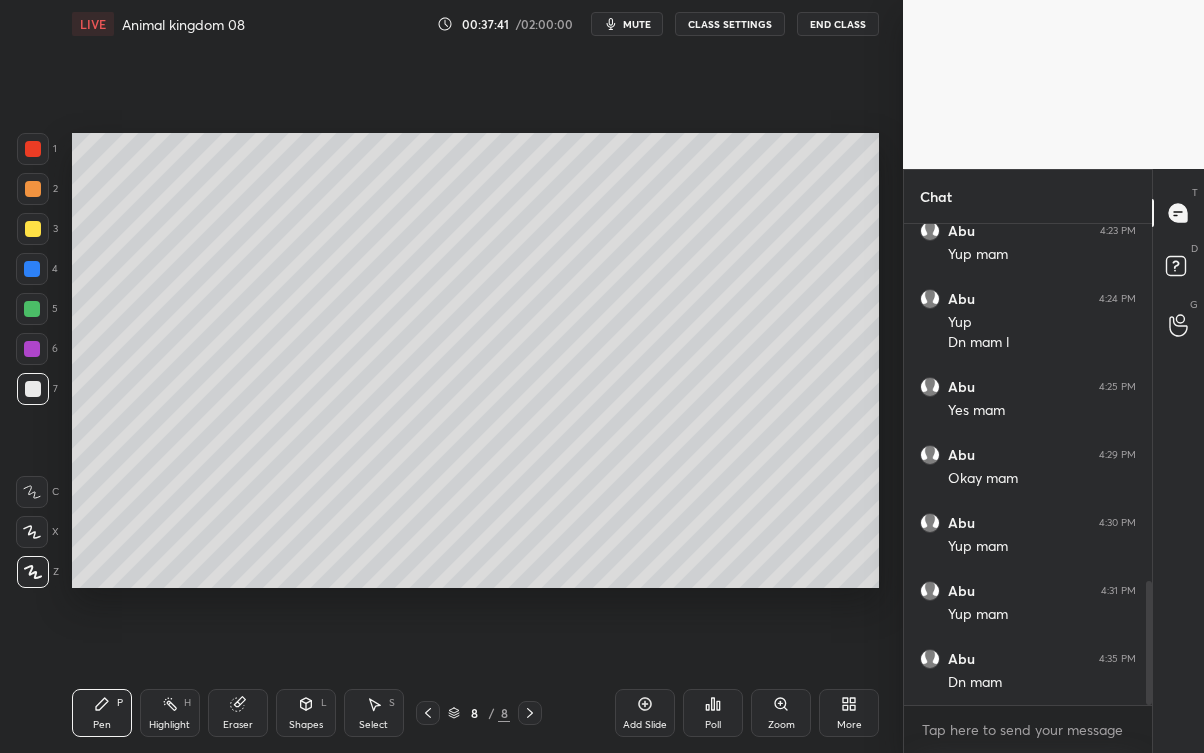 click at bounding box center (33, 229) 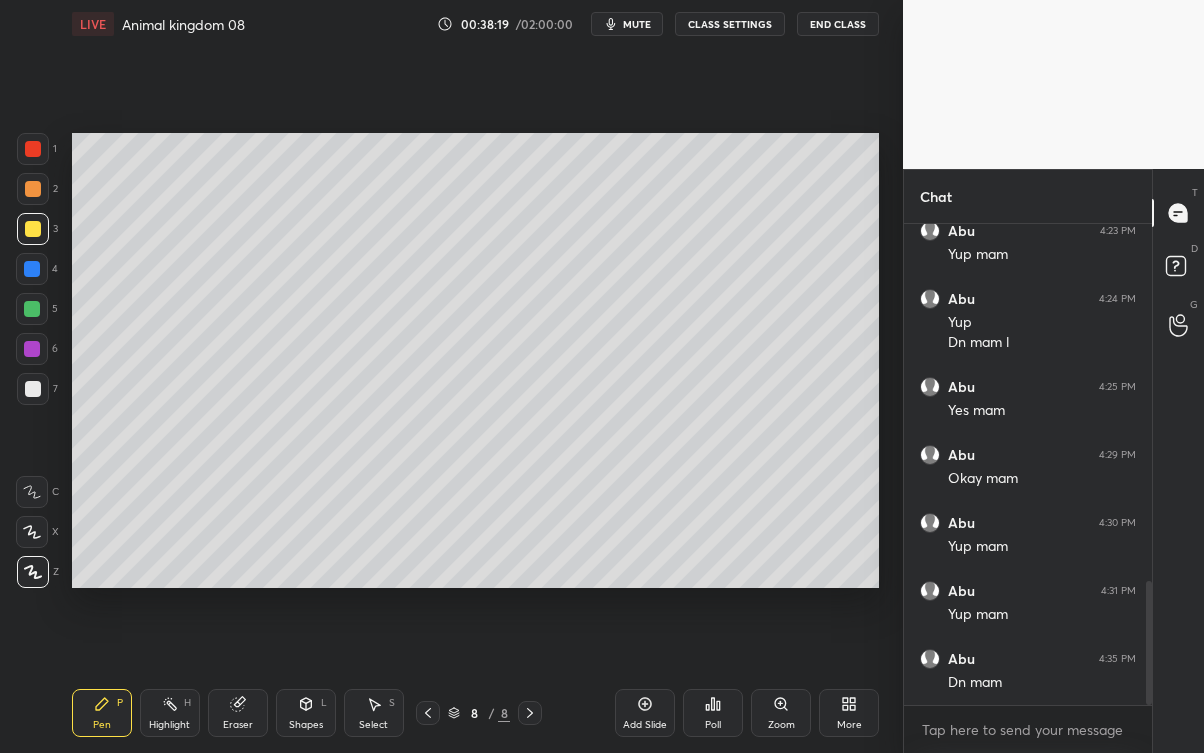 click 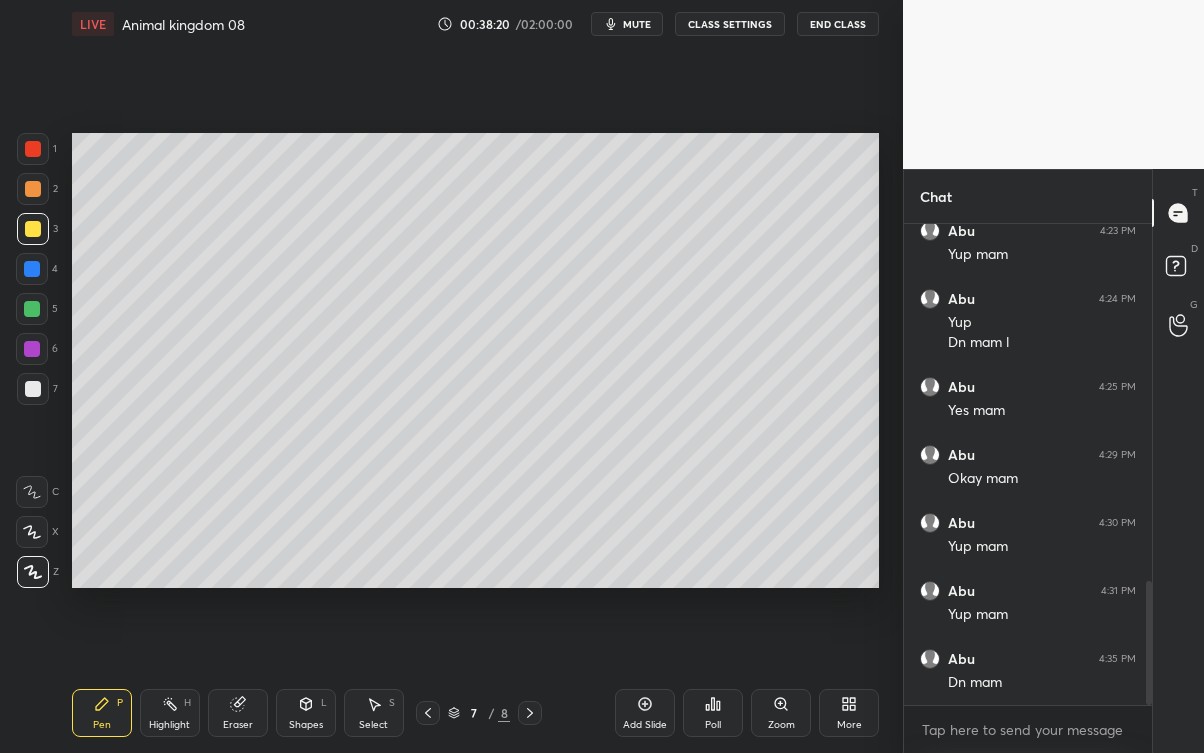 click 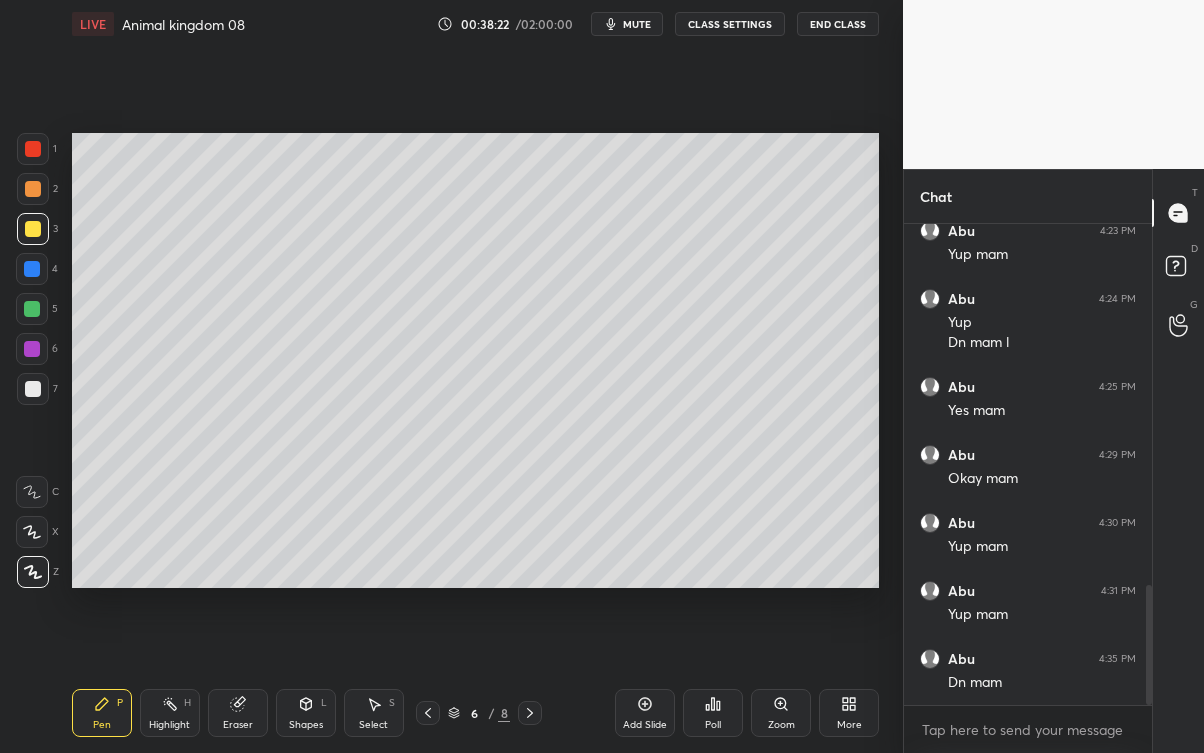 click at bounding box center (530, 713) 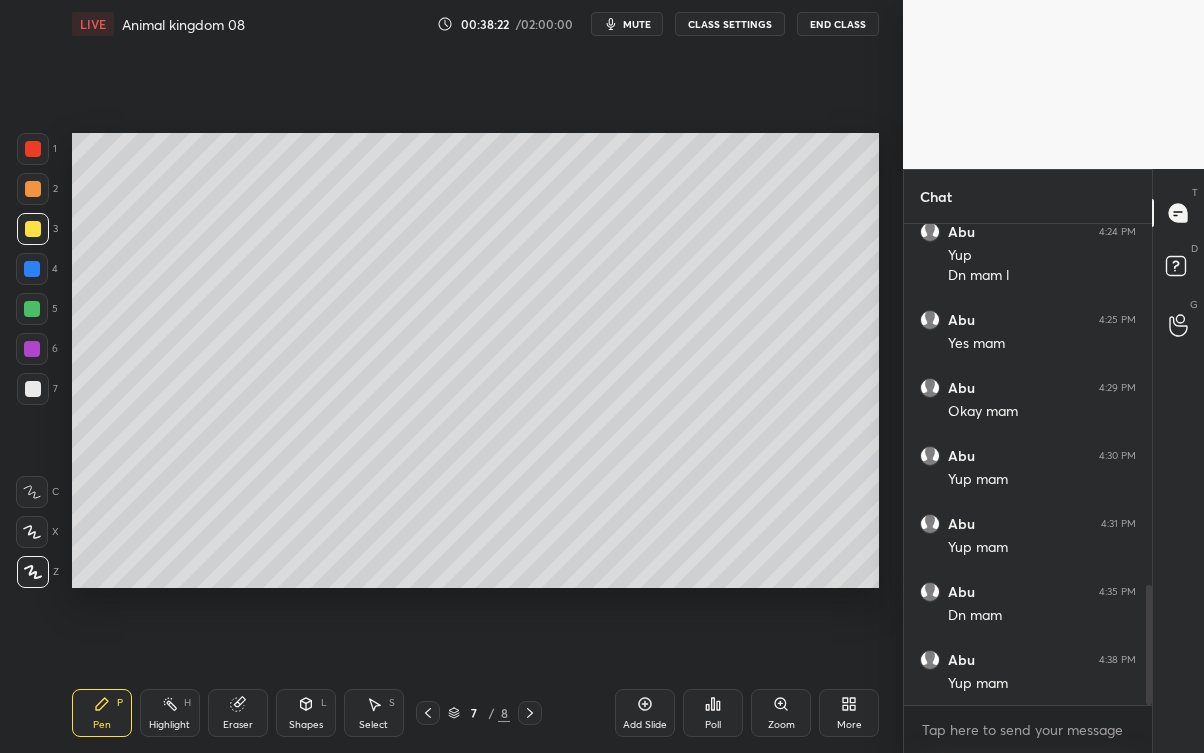 click at bounding box center (530, 713) 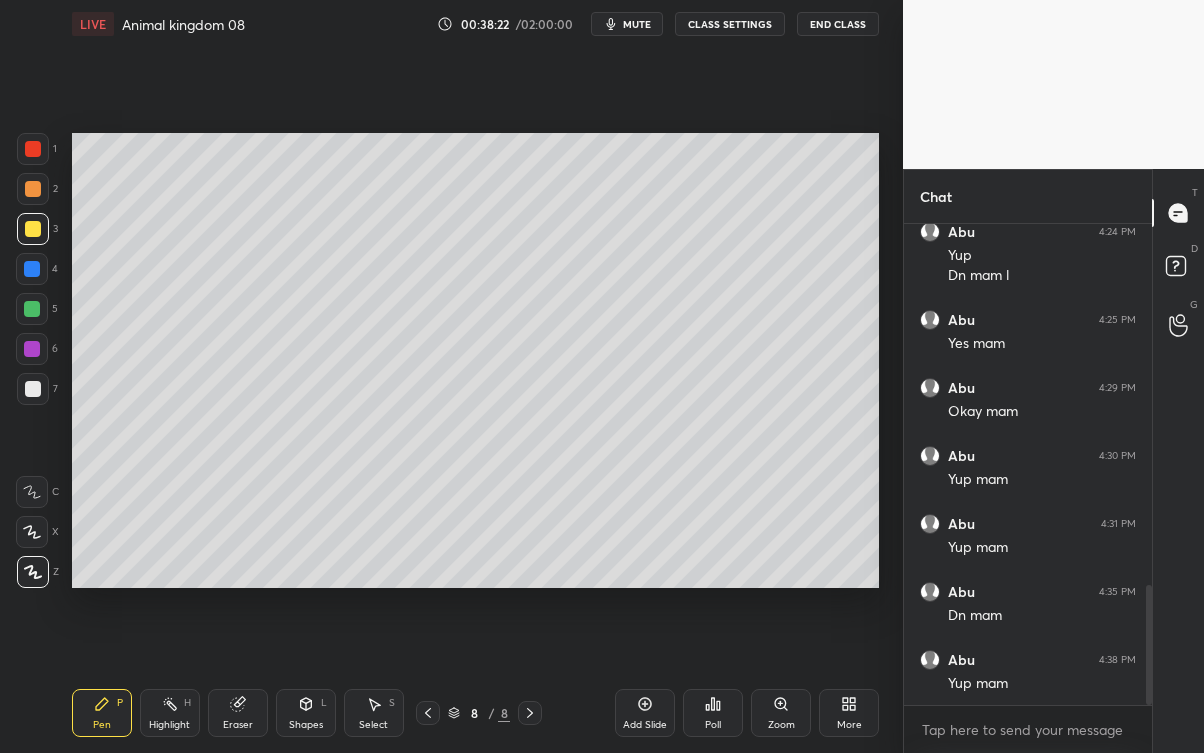 click at bounding box center [530, 713] 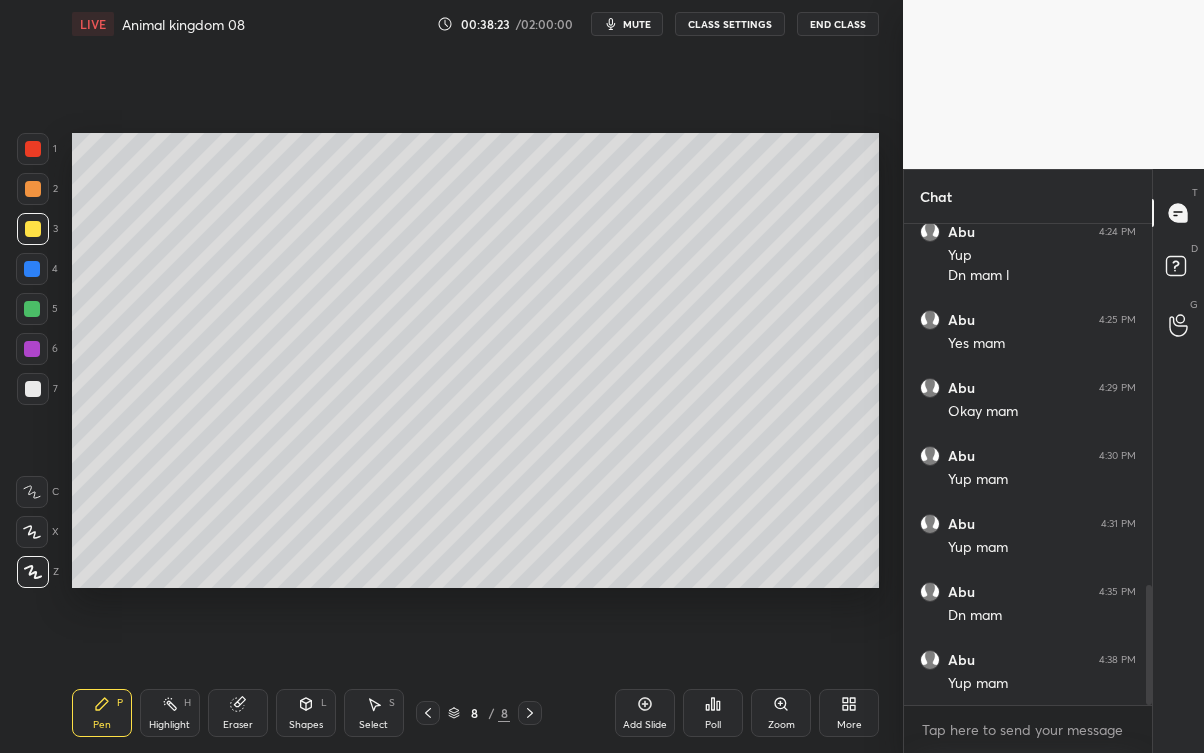 click at bounding box center [530, 713] 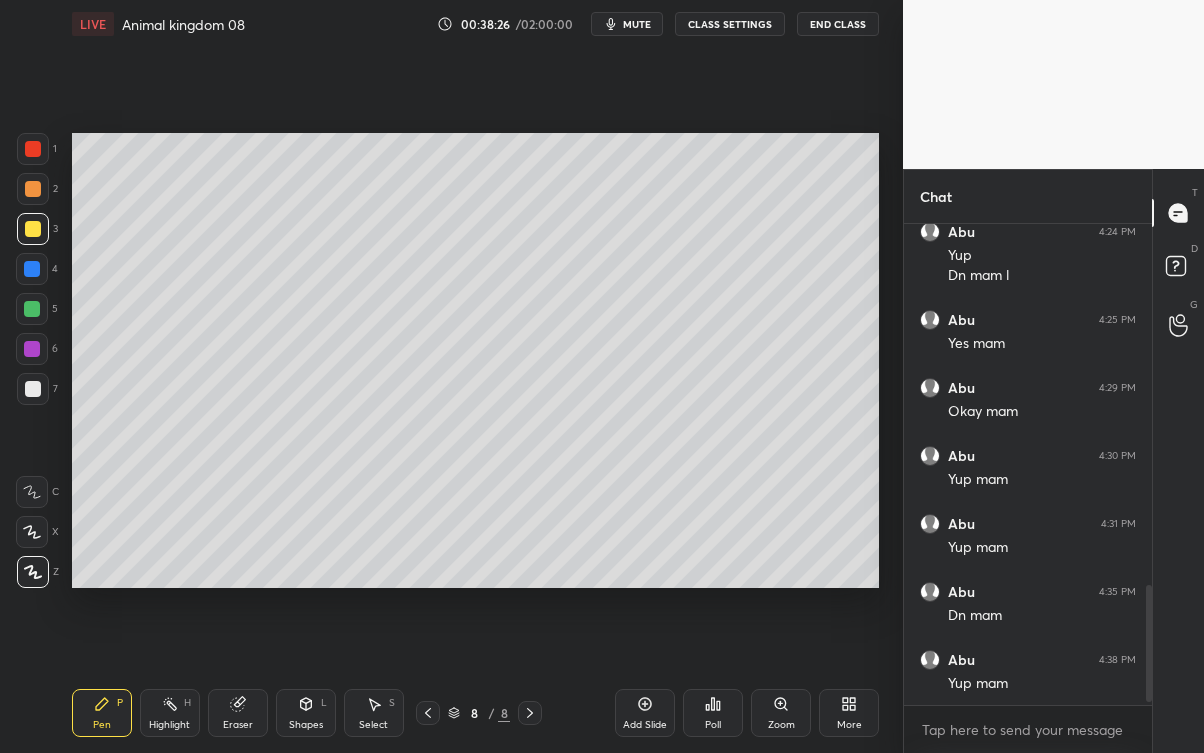 scroll, scrollTop: 1522, scrollLeft: 0, axis: vertical 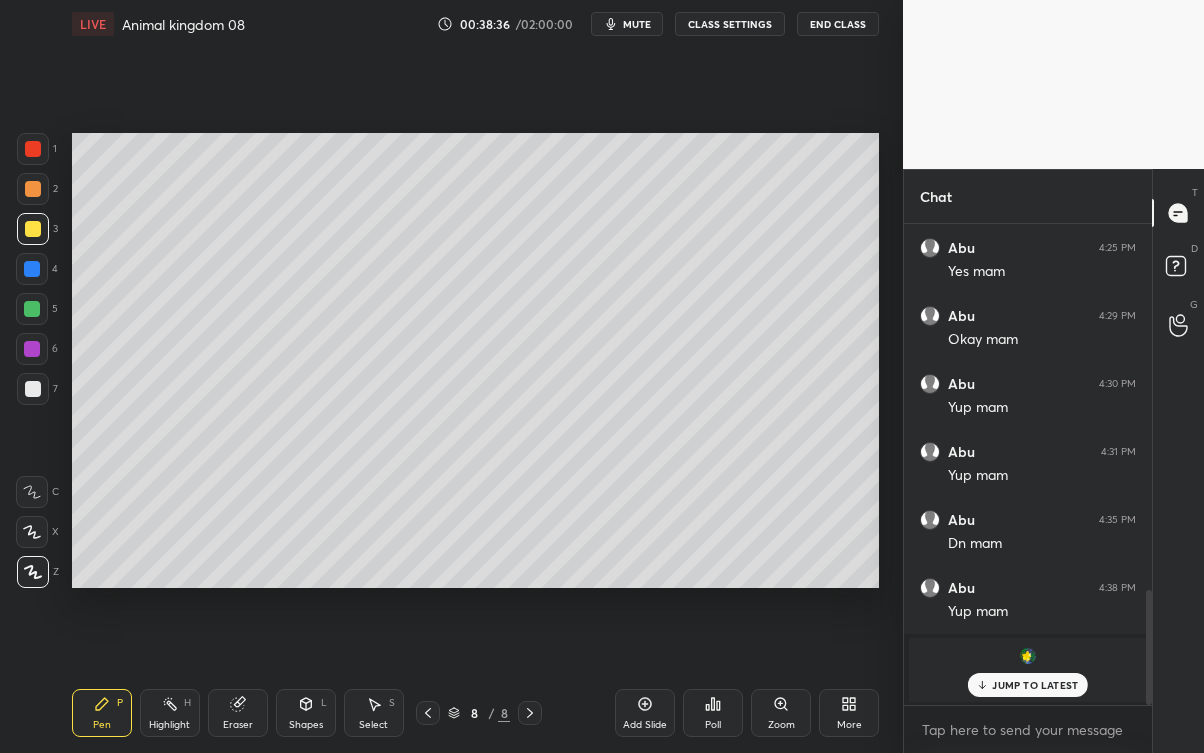 click on "JUMP TO LATEST" at bounding box center (1028, 685) 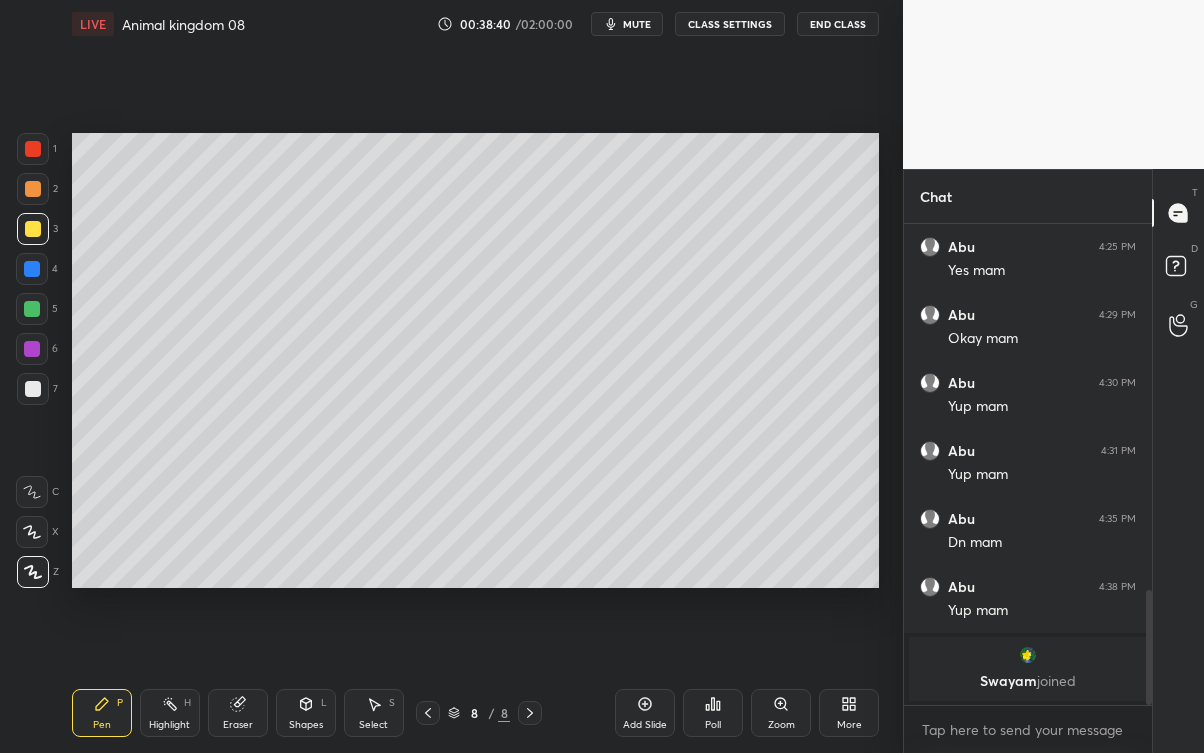 scroll, scrollTop: 1330, scrollLeft: 0, axis: vertical 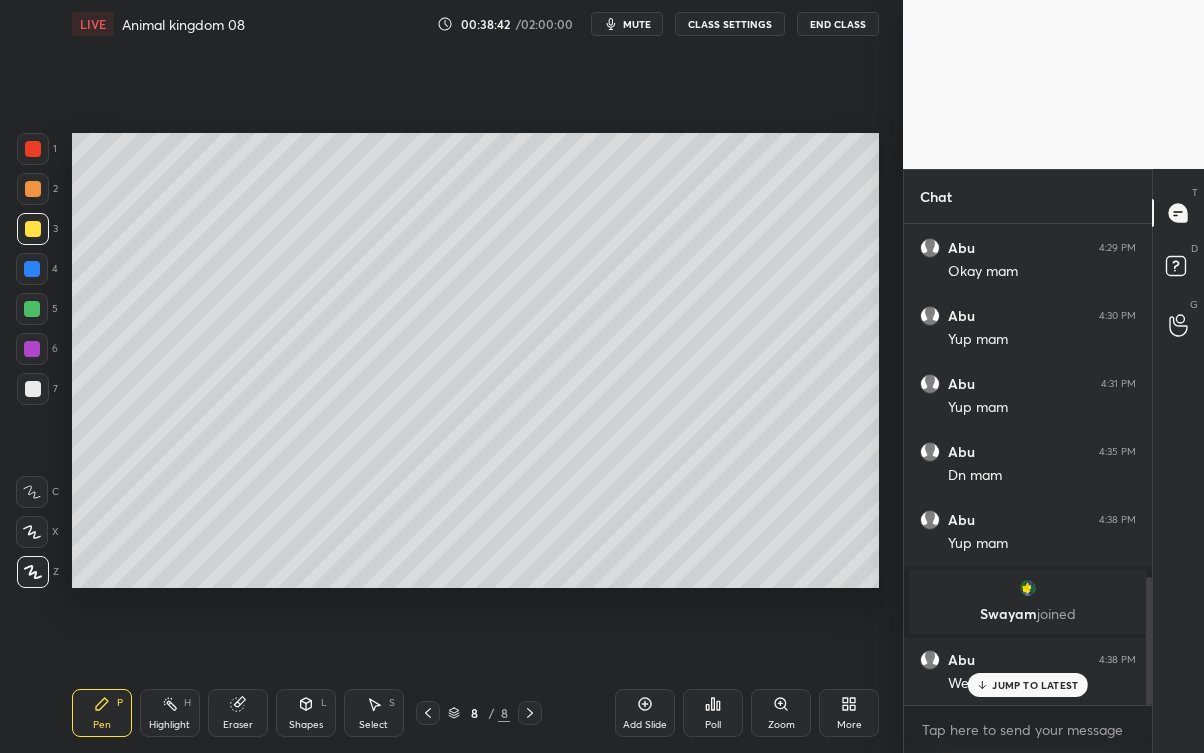 click 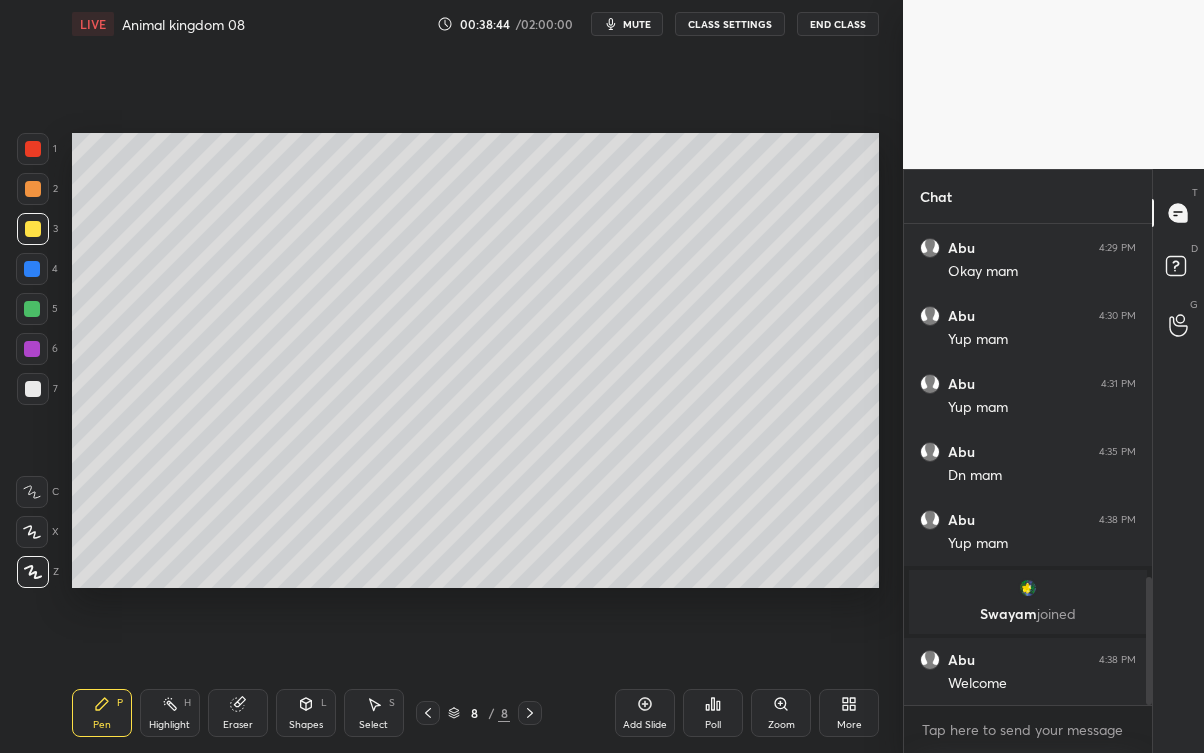 click on "Add Slide" at bounding box center (645, 725) 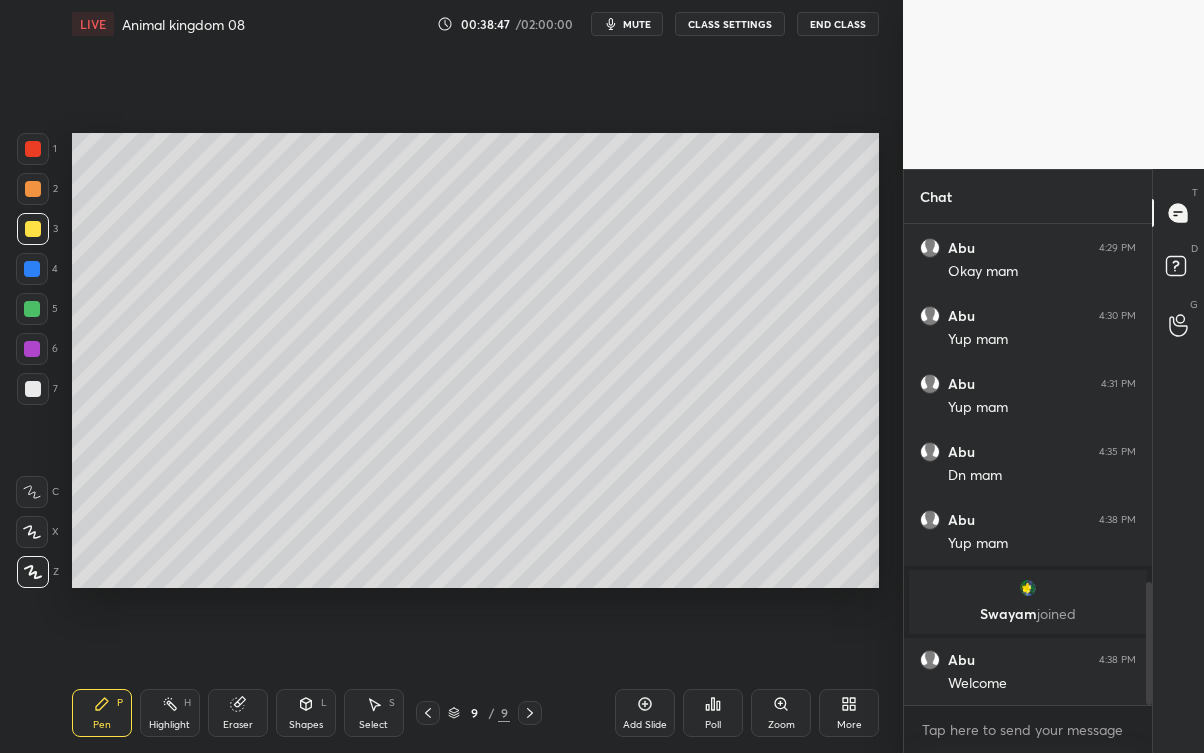 scroll, scrollTop: 1399, scrollLeft: 0, axis: vertical 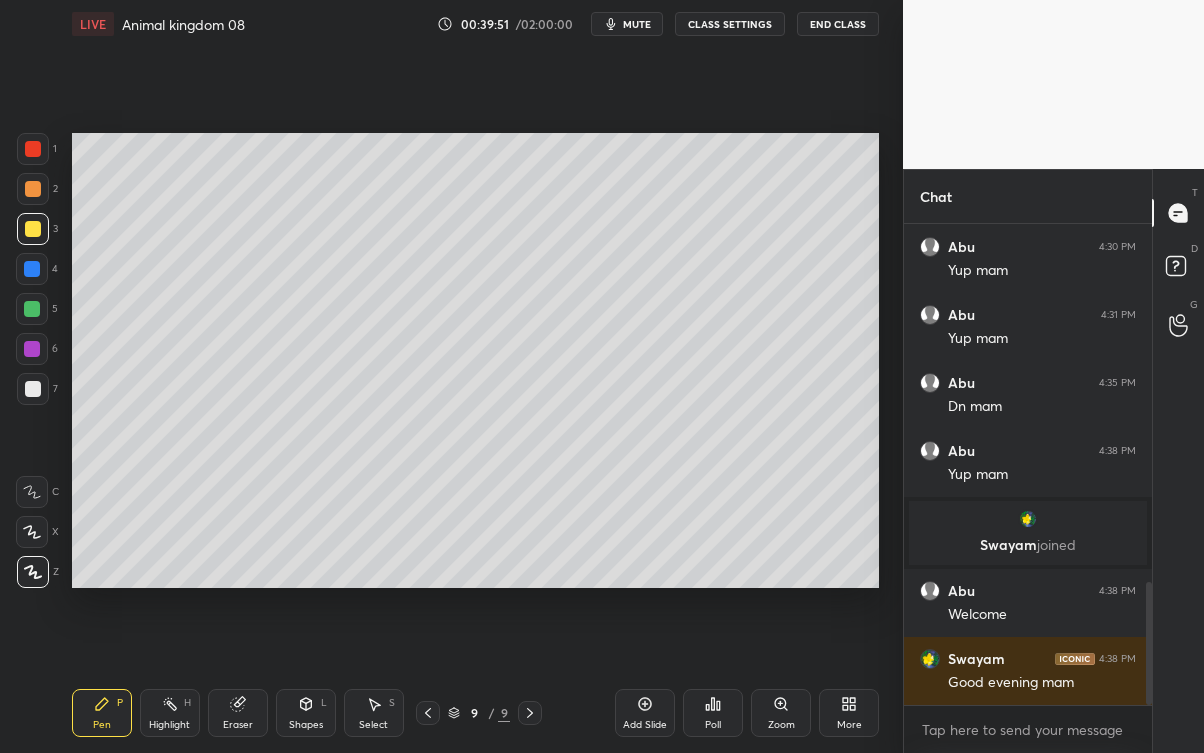click at bounding box center (33, 389) 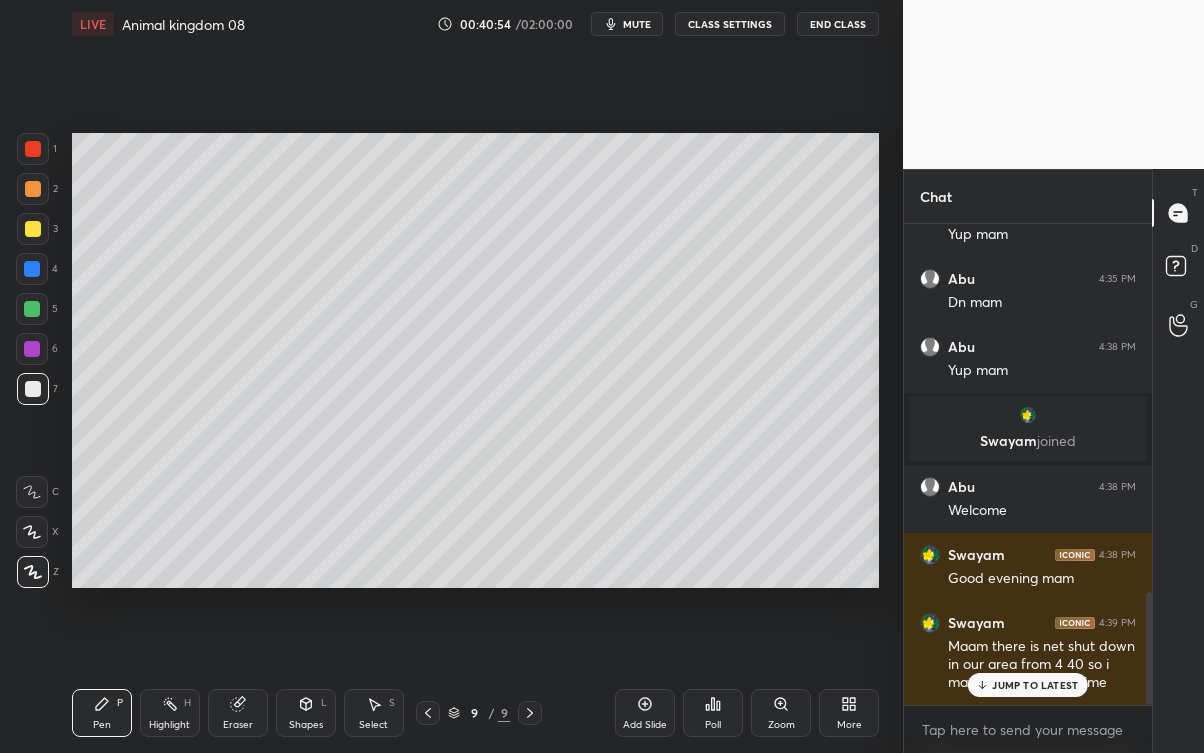 scroll, scrollTop: 1570, scrollLeft: 0, axis: vertical 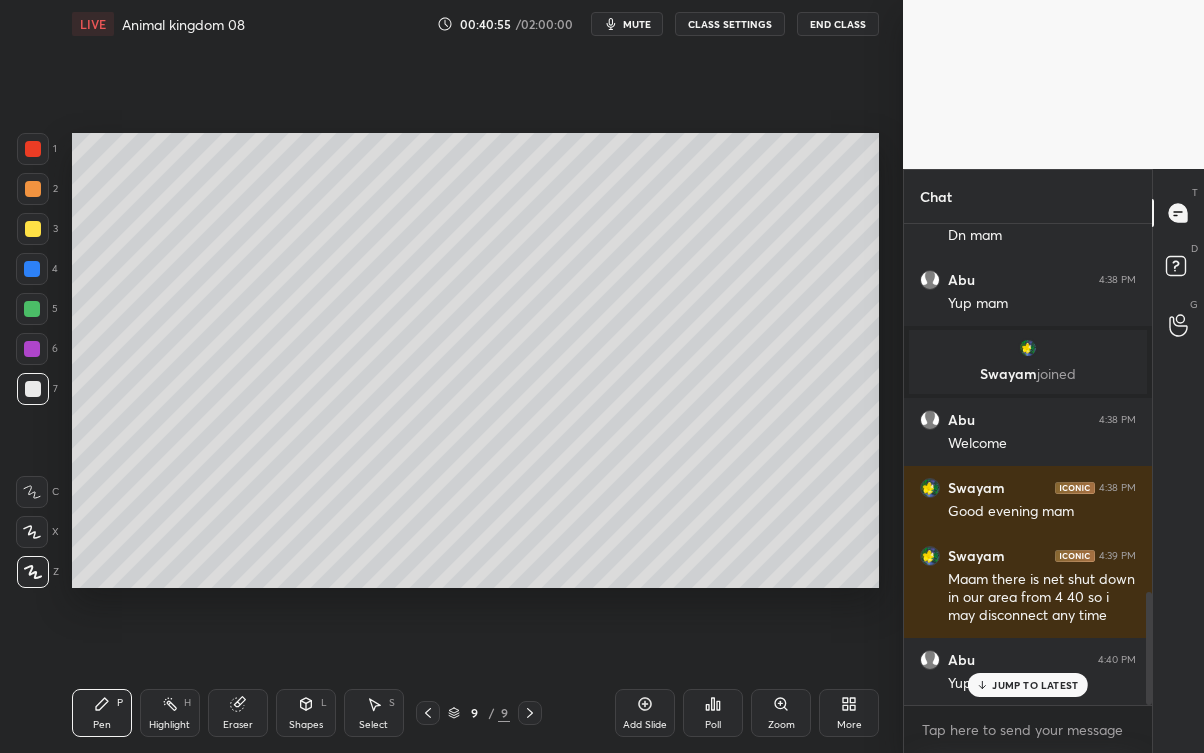 click on "JUMP TO LATEST" at bounding box center (1035, 685) 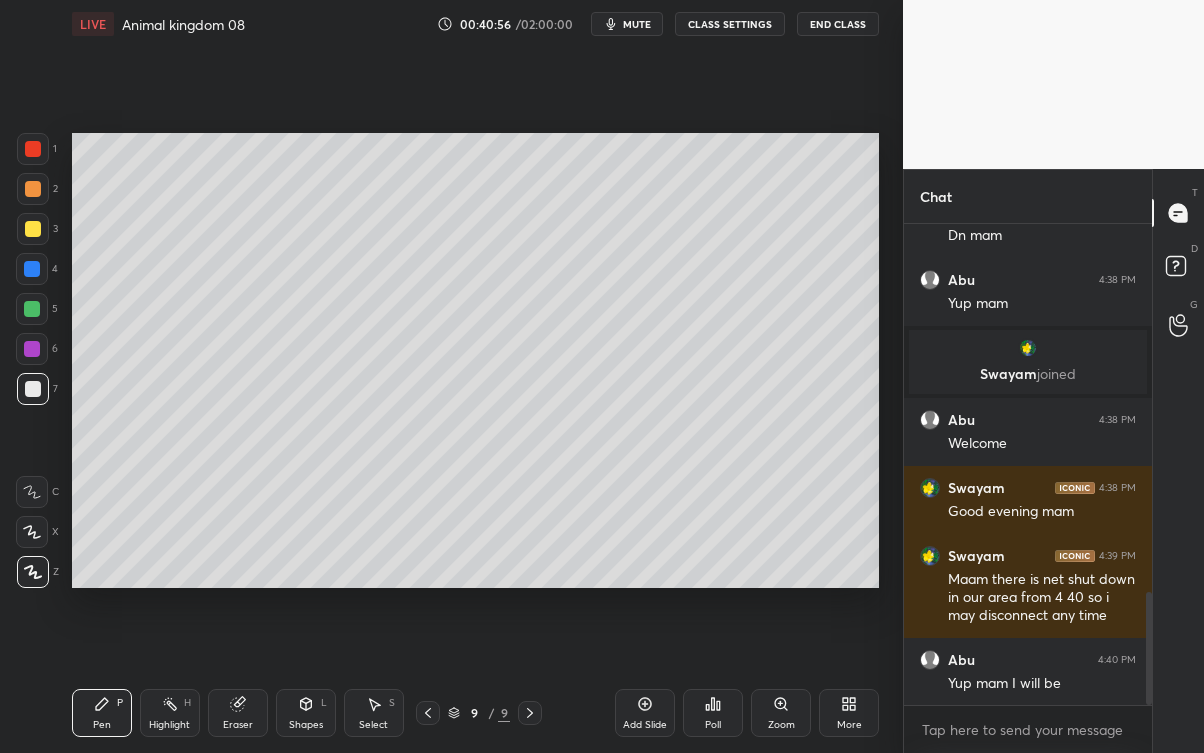 scroll, scrollTop: 1571, scrollLeft: 0, axis: vertical 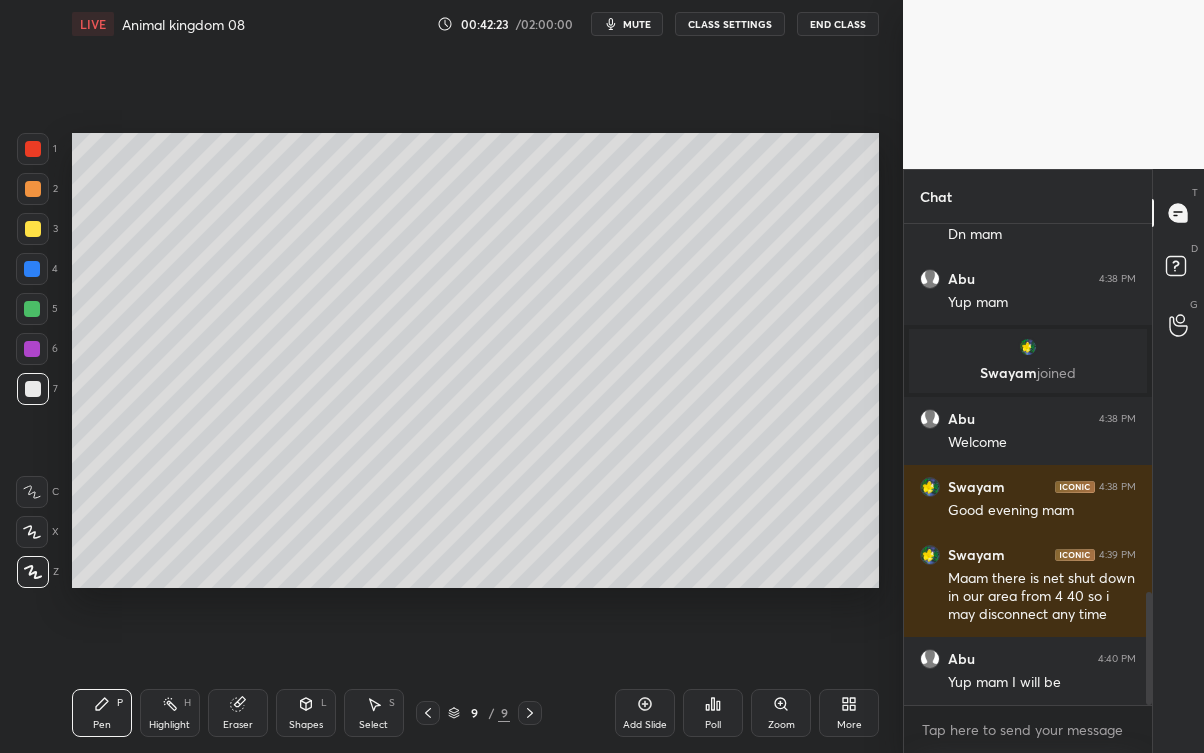 click at bounding box center [33, 229] 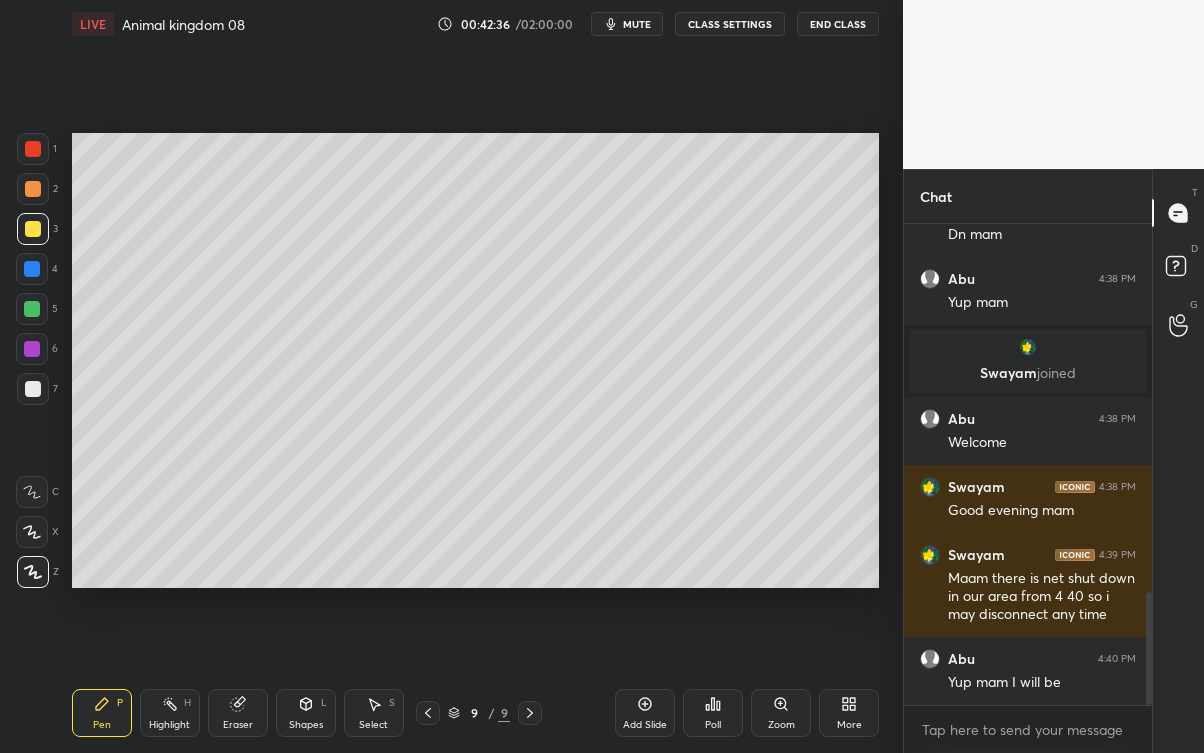 click at bounding box center [33, 389] 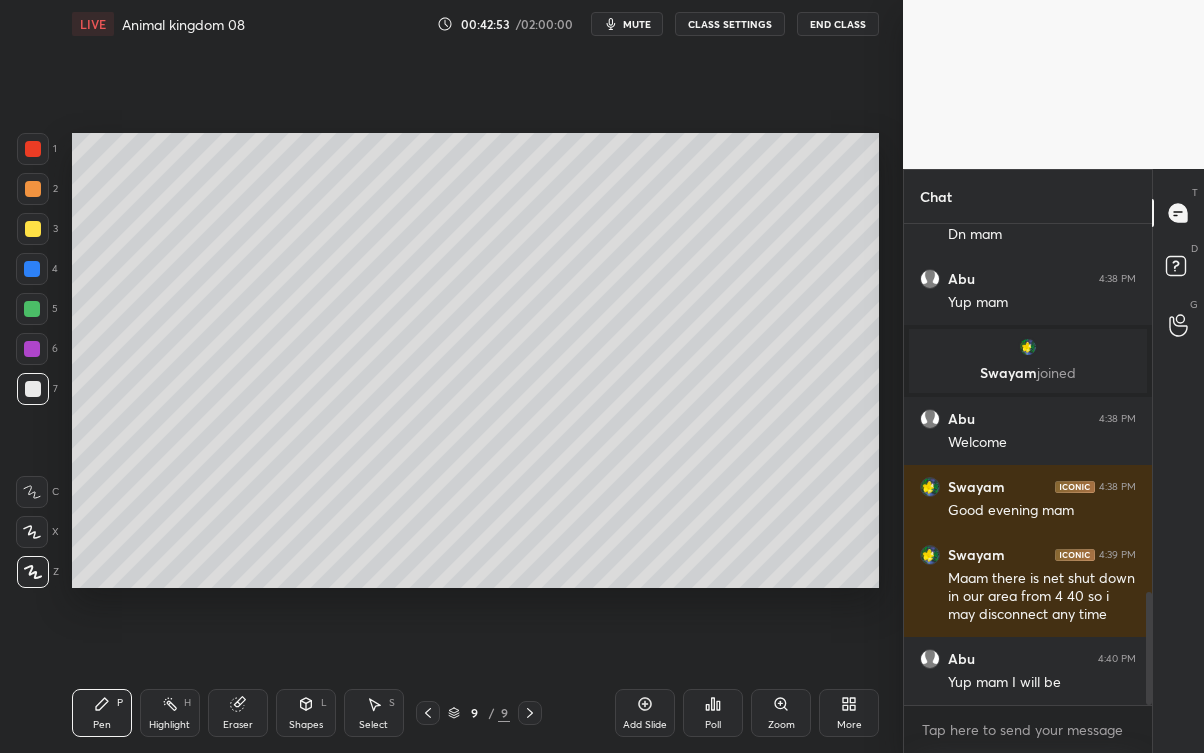 scroll, scrollTop: 1639, scrollLeft: 0, axis: vertical 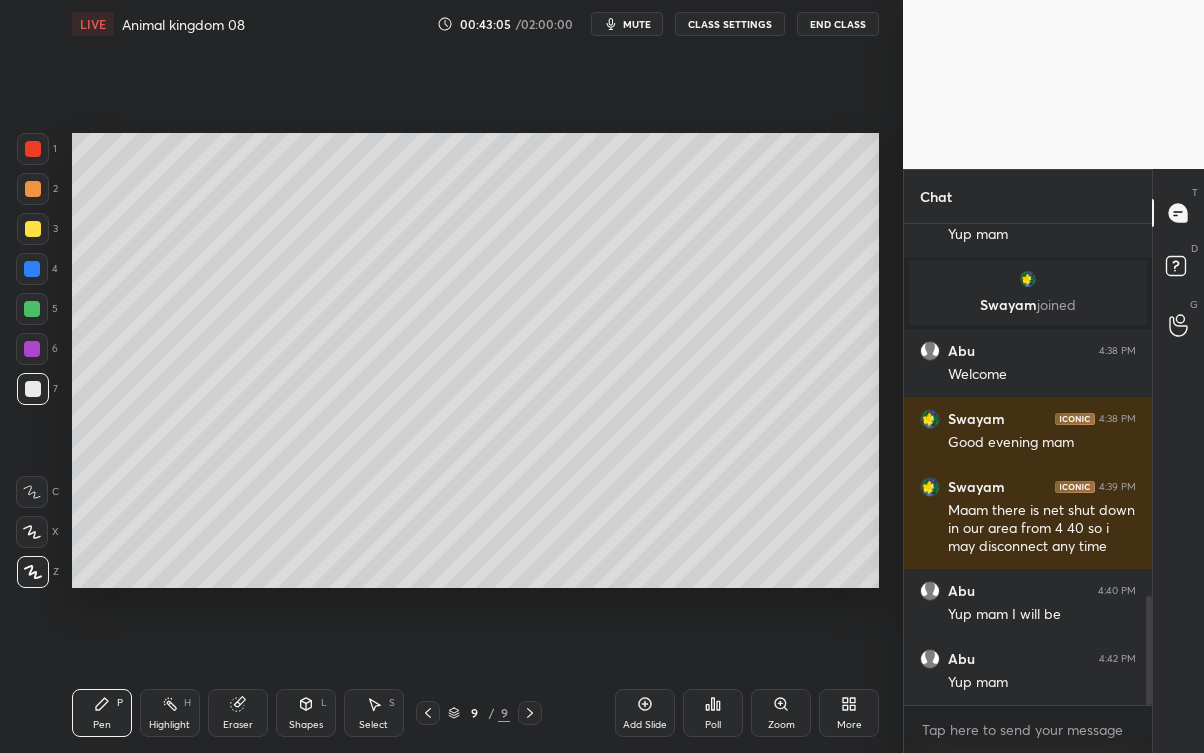 click on "Eraser" at bounding box center (238, 713) 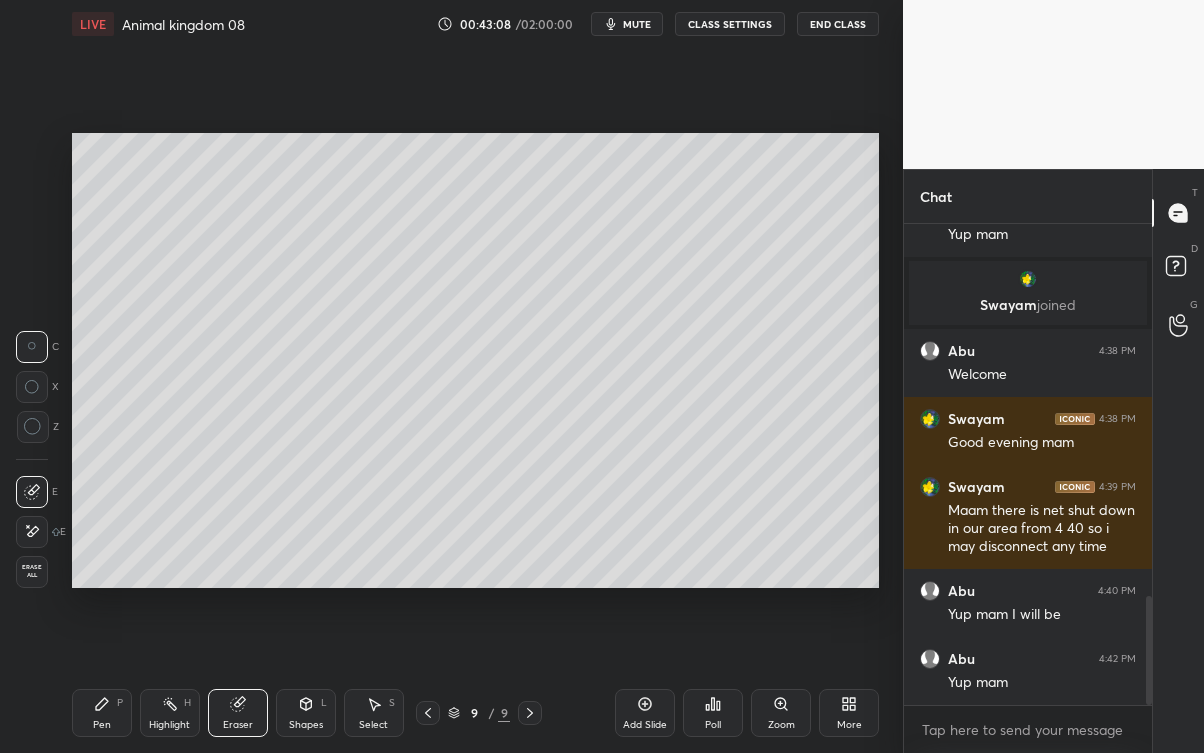 click 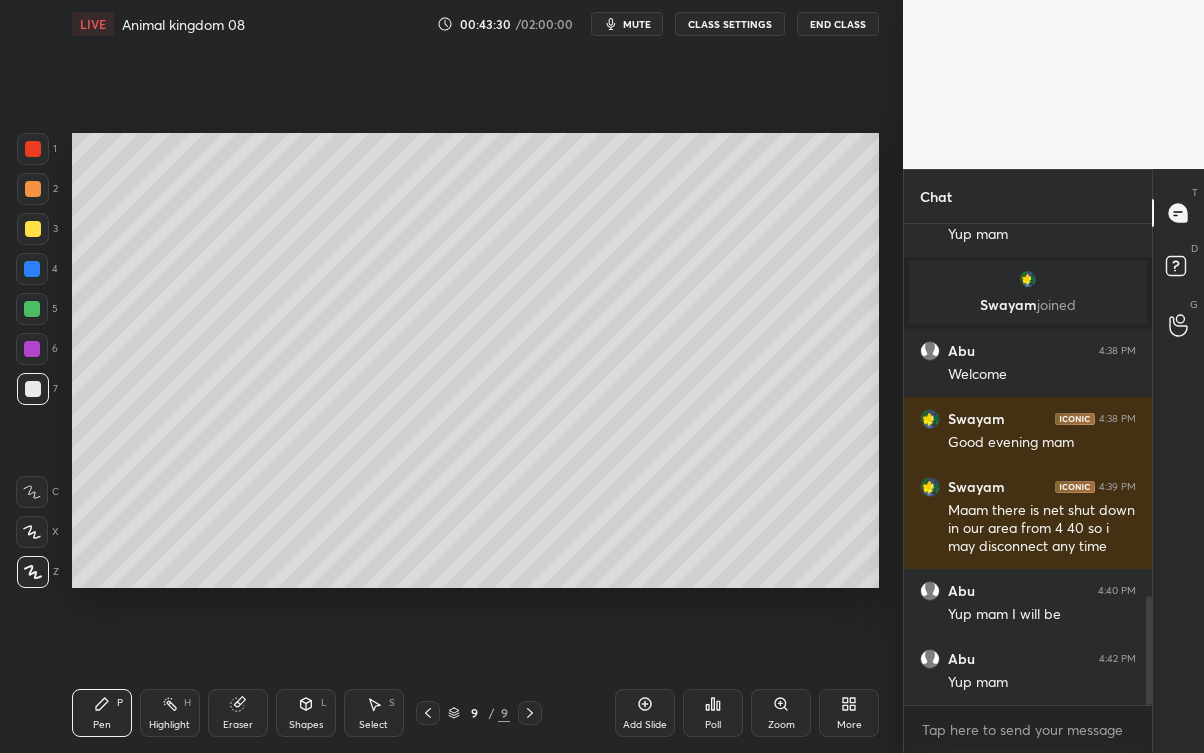 click on "Eraser" at bounding box center (238, 713) 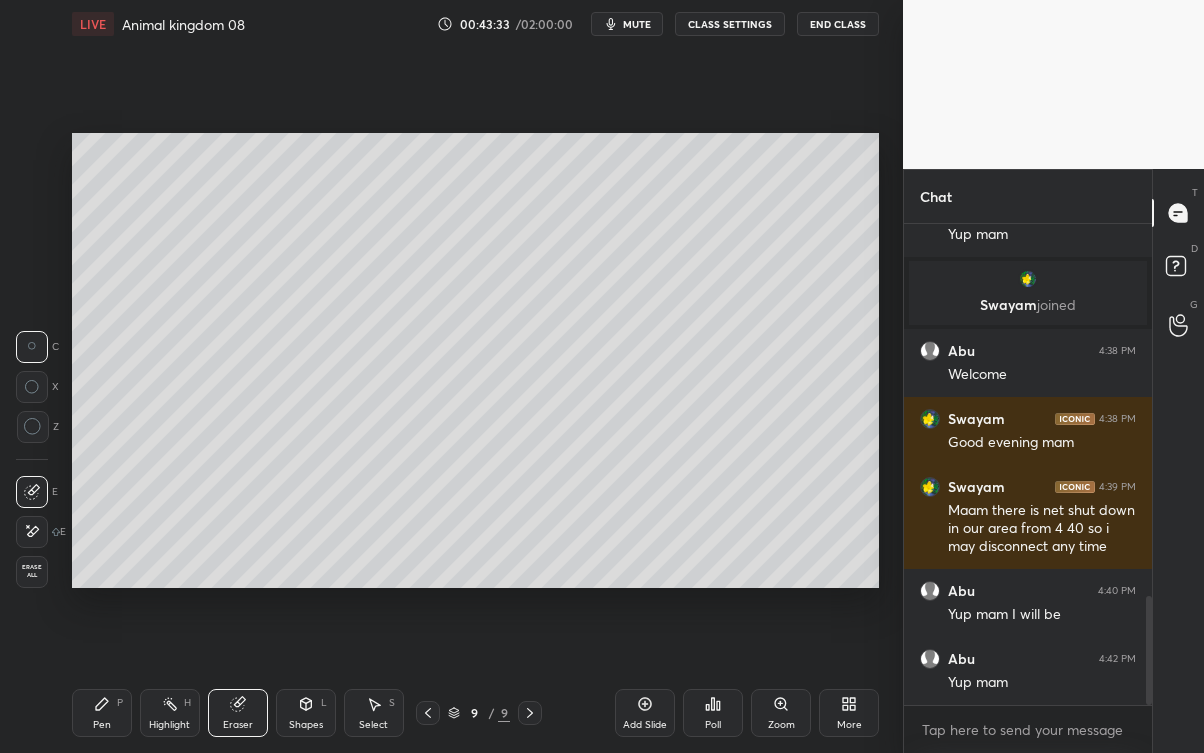 click on "Pen P" at bounding box center (102, 713) 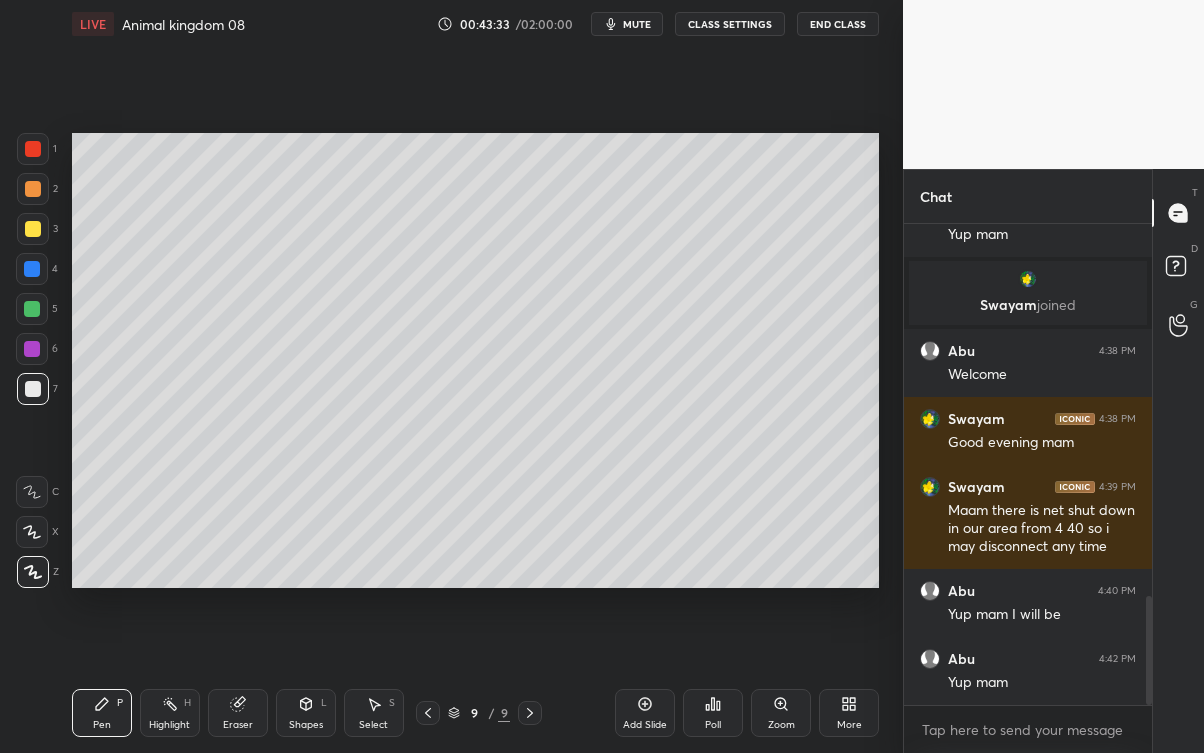 click on "Pen P" at bounding box center (102, 713) 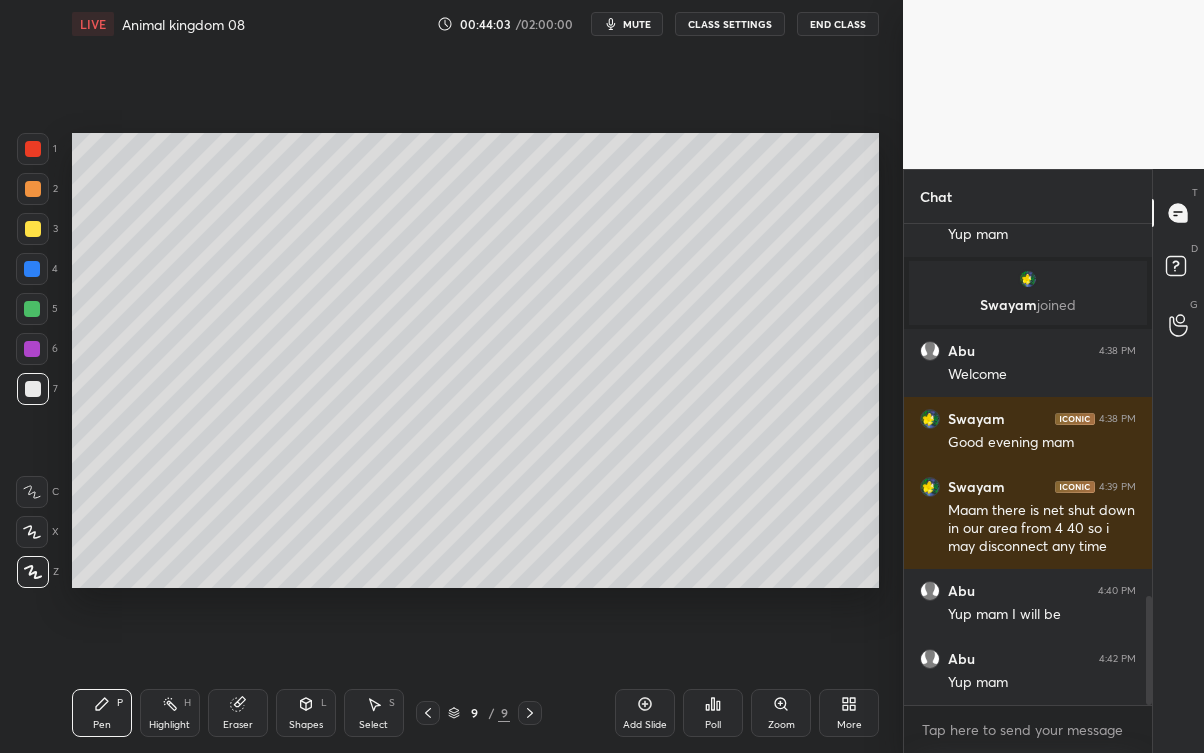 click on "Eraser" at bounding box center (238, 725) 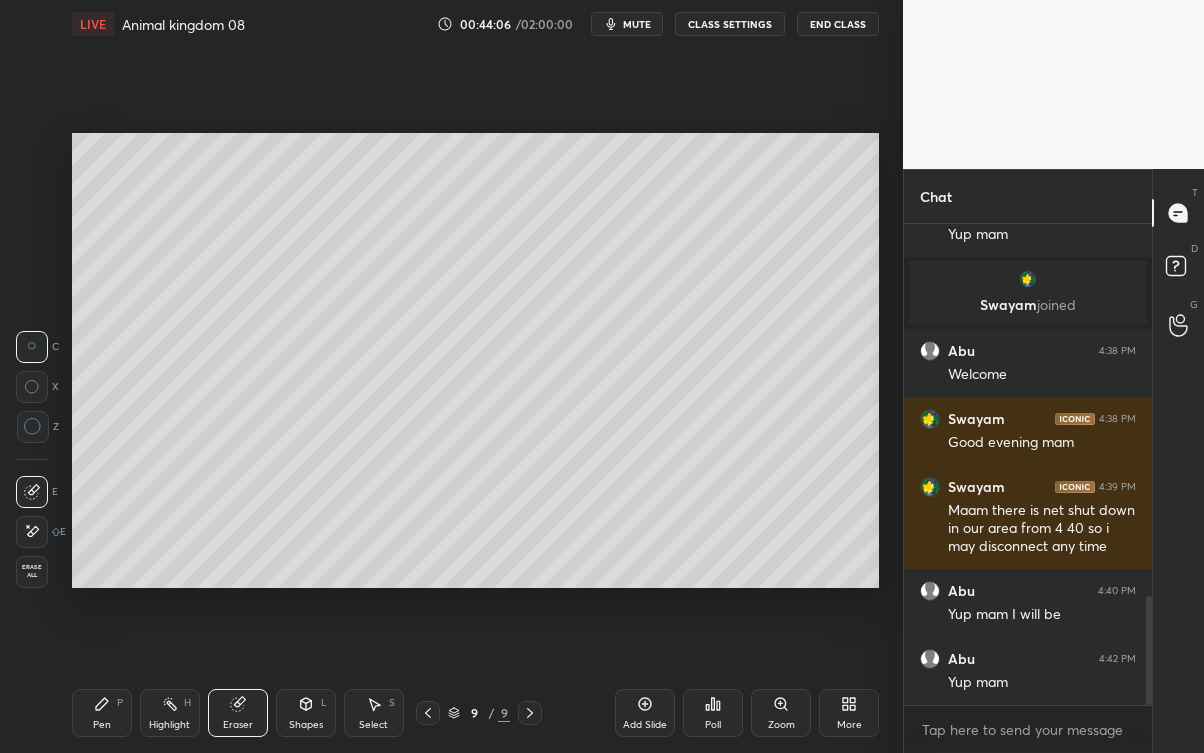 click on "Pen P" at bounding box center [102, 713] 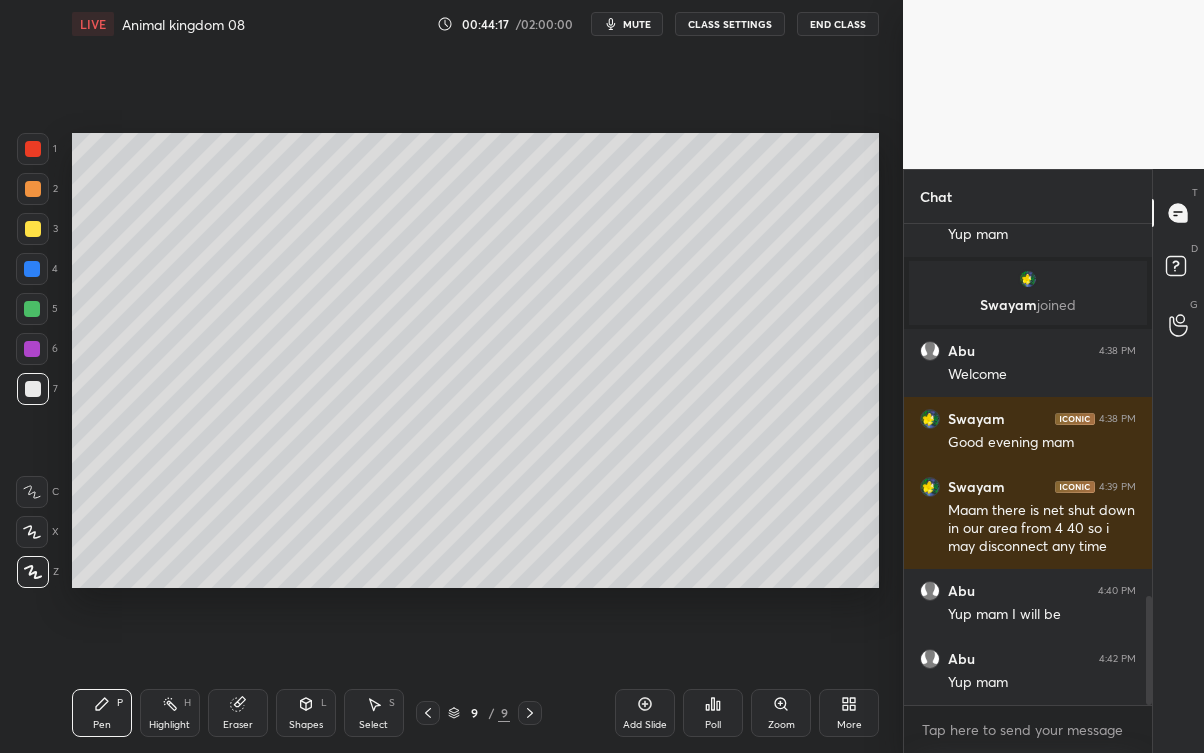 click on "Eraser" at bounding box center (238, 713) 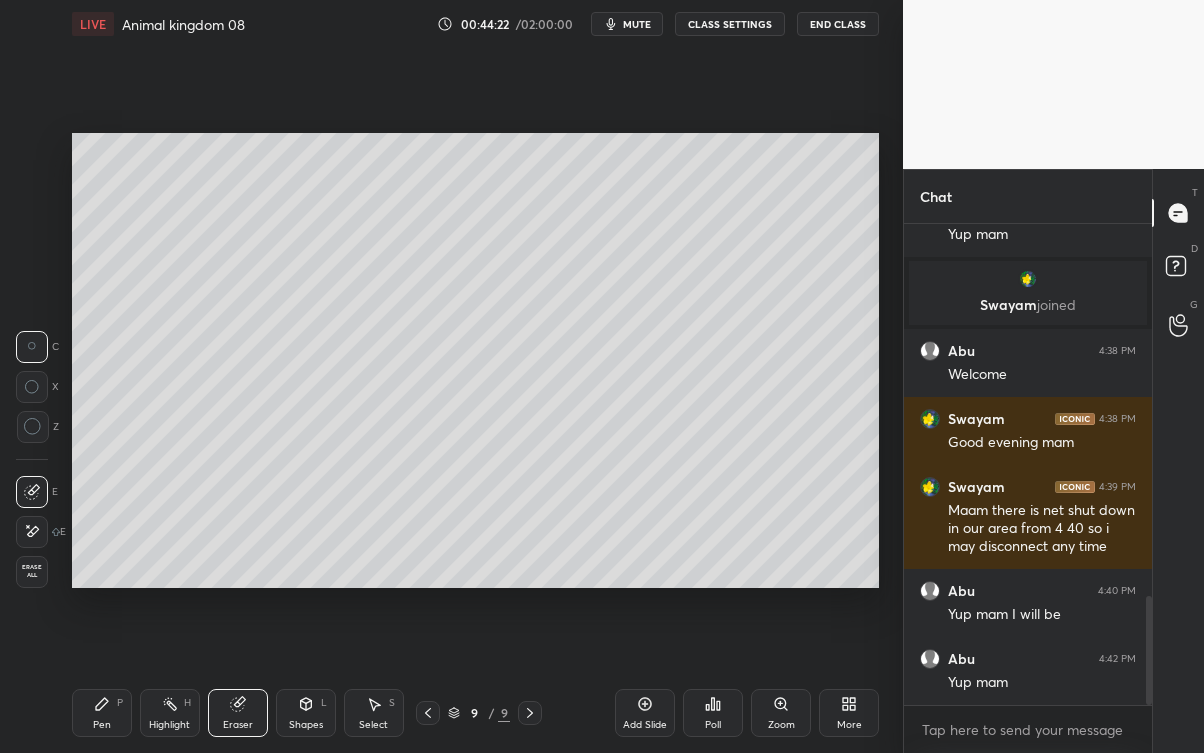 click on "P" at bounding box center (120, 703) 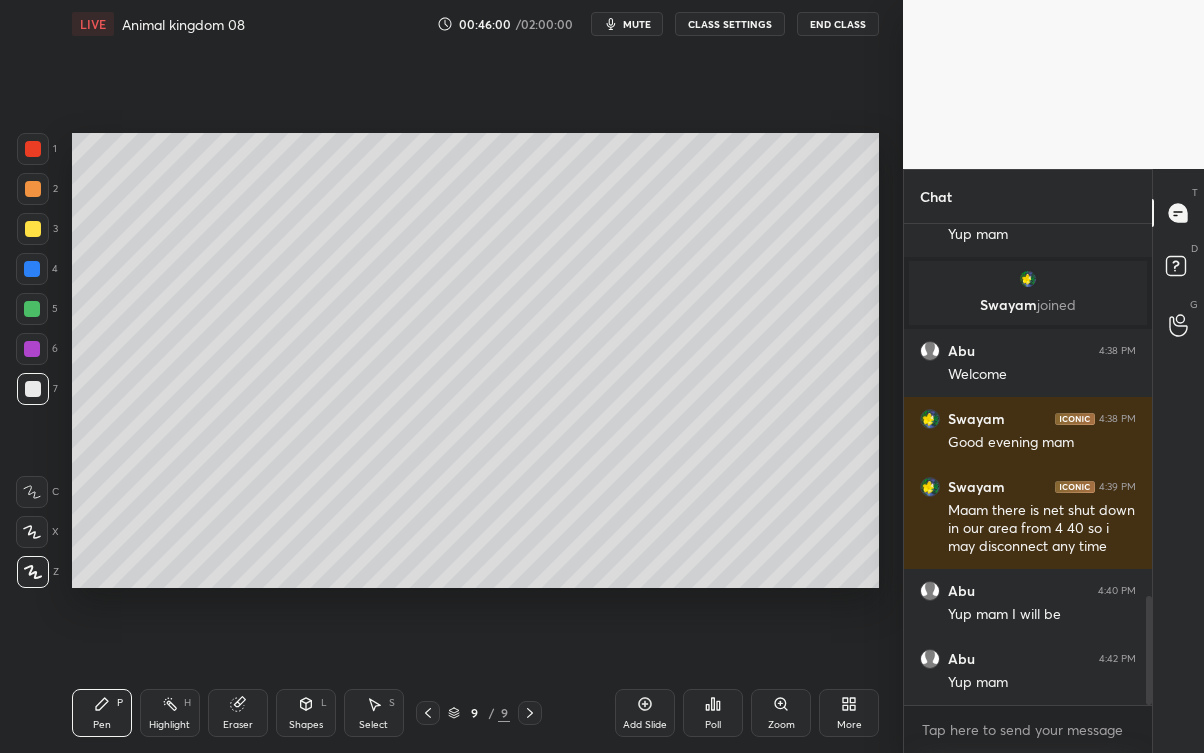 click at bounding box center (33, 229) 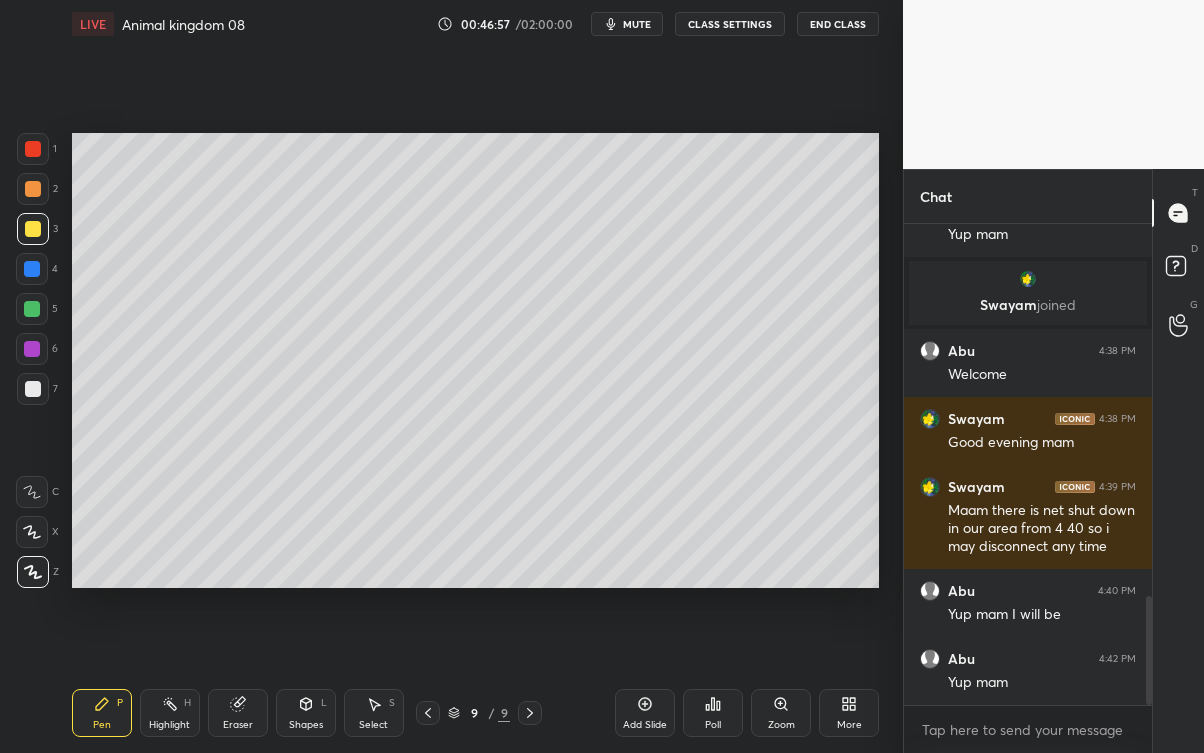 click on "Add Slide" at bounding box center [645, 713] 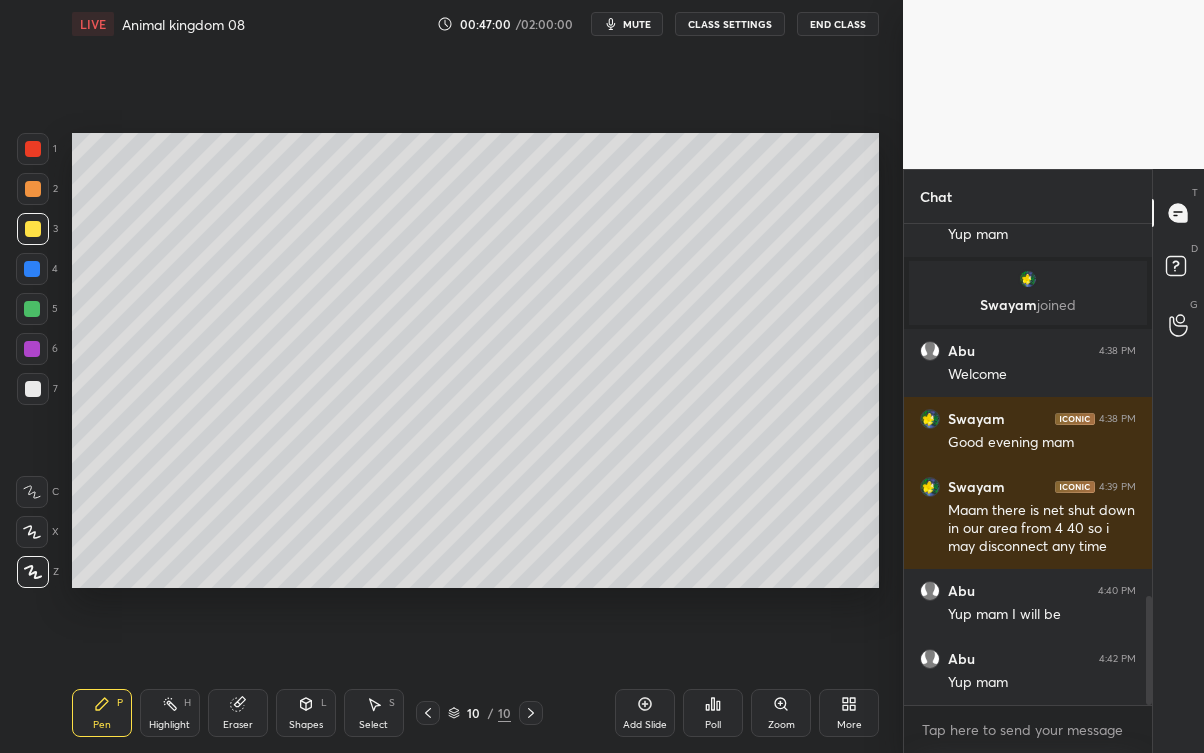 scroll, scrollTop: 1706, scrollLeft: 0, axis: vertical 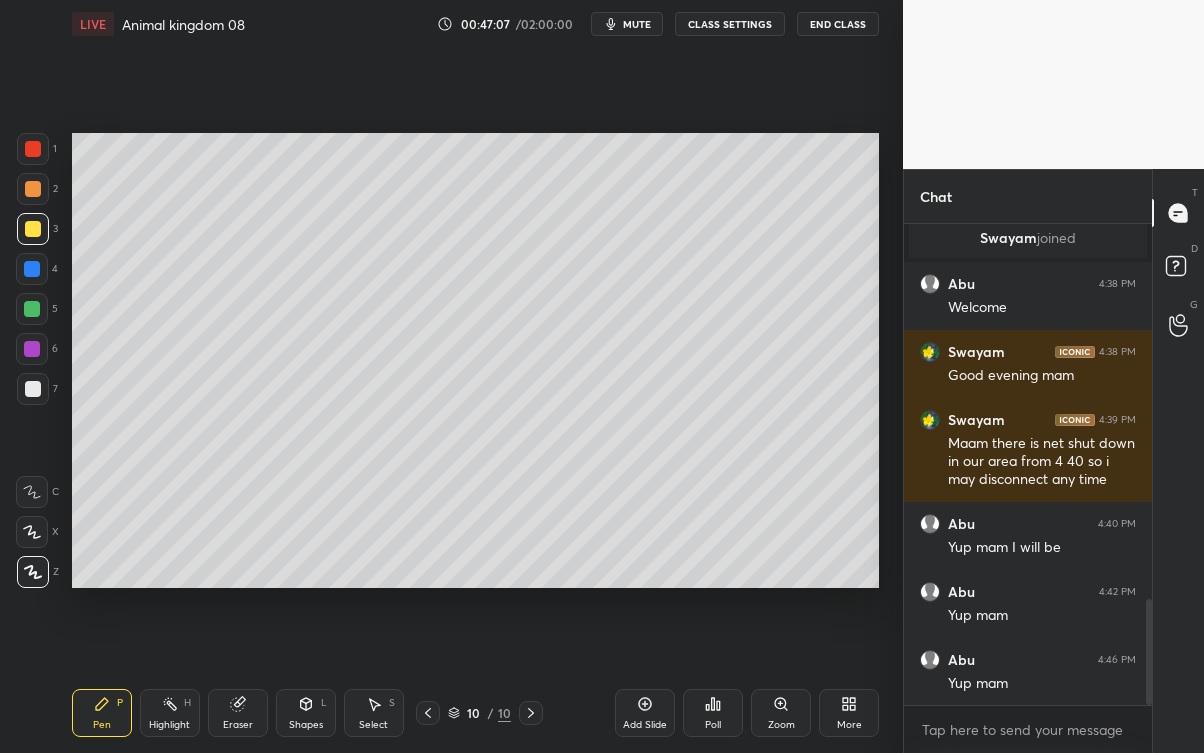 click at bounding box center [33, 389] 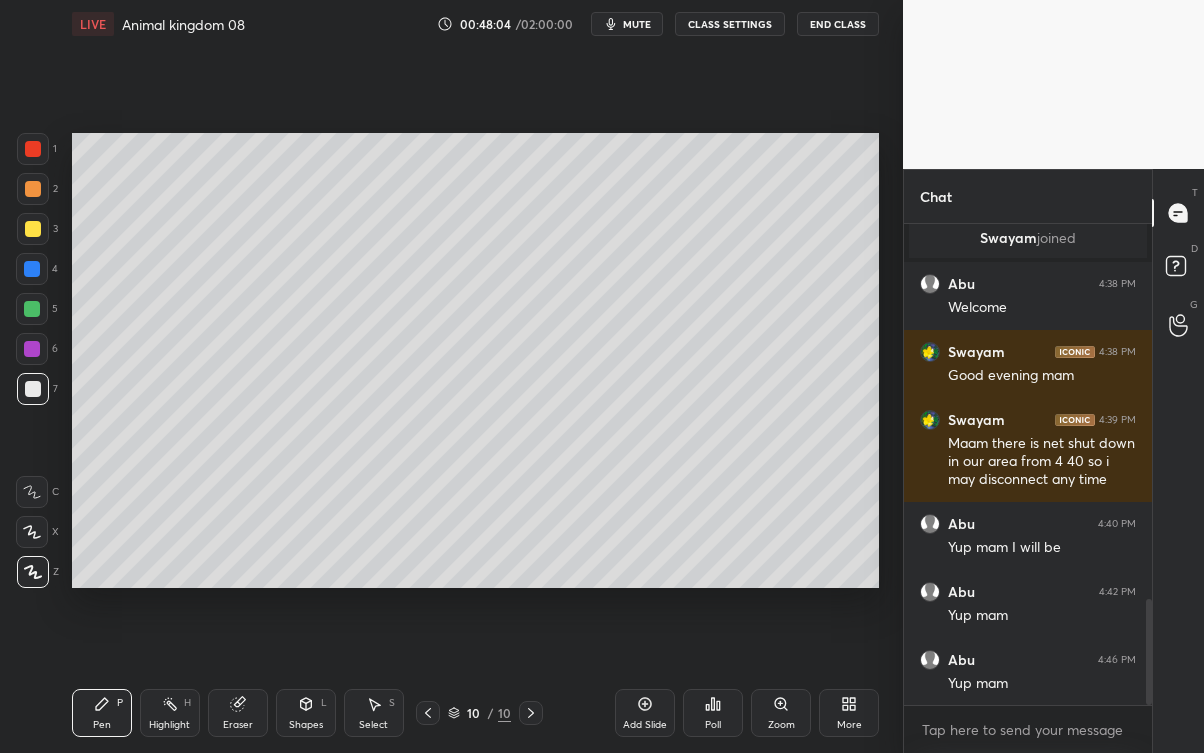 click on "Eraser" at bounding box center (238, 713) 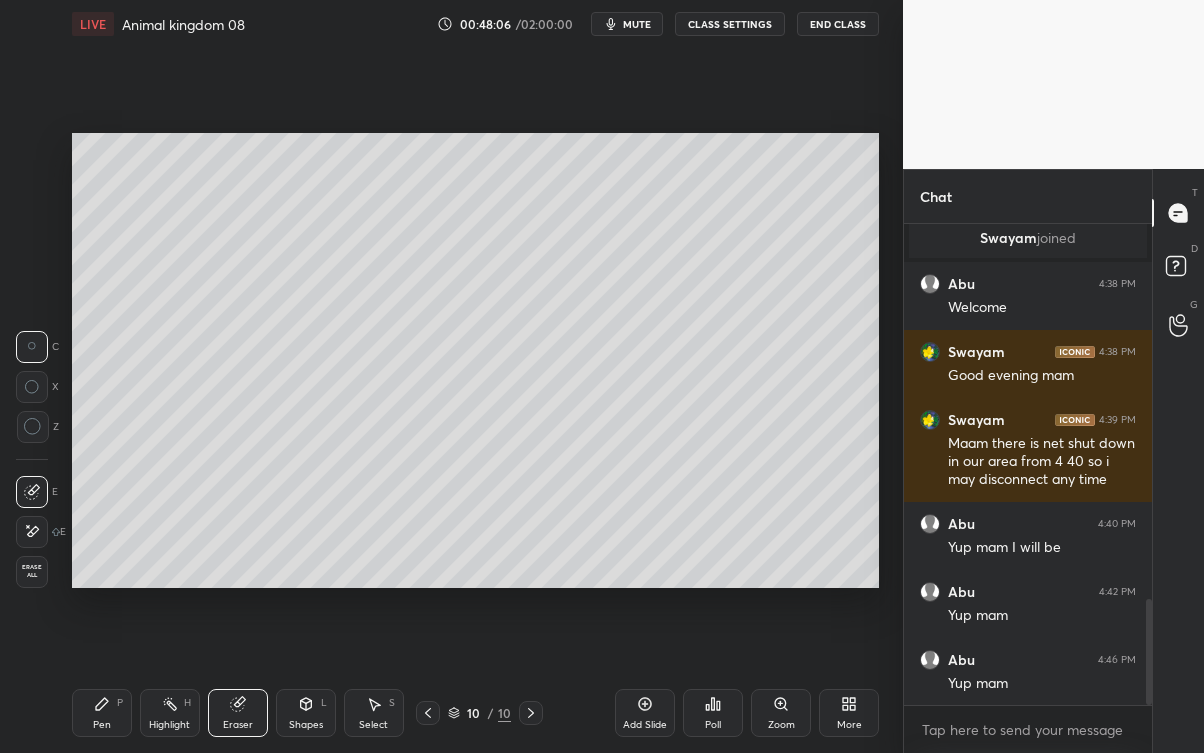click 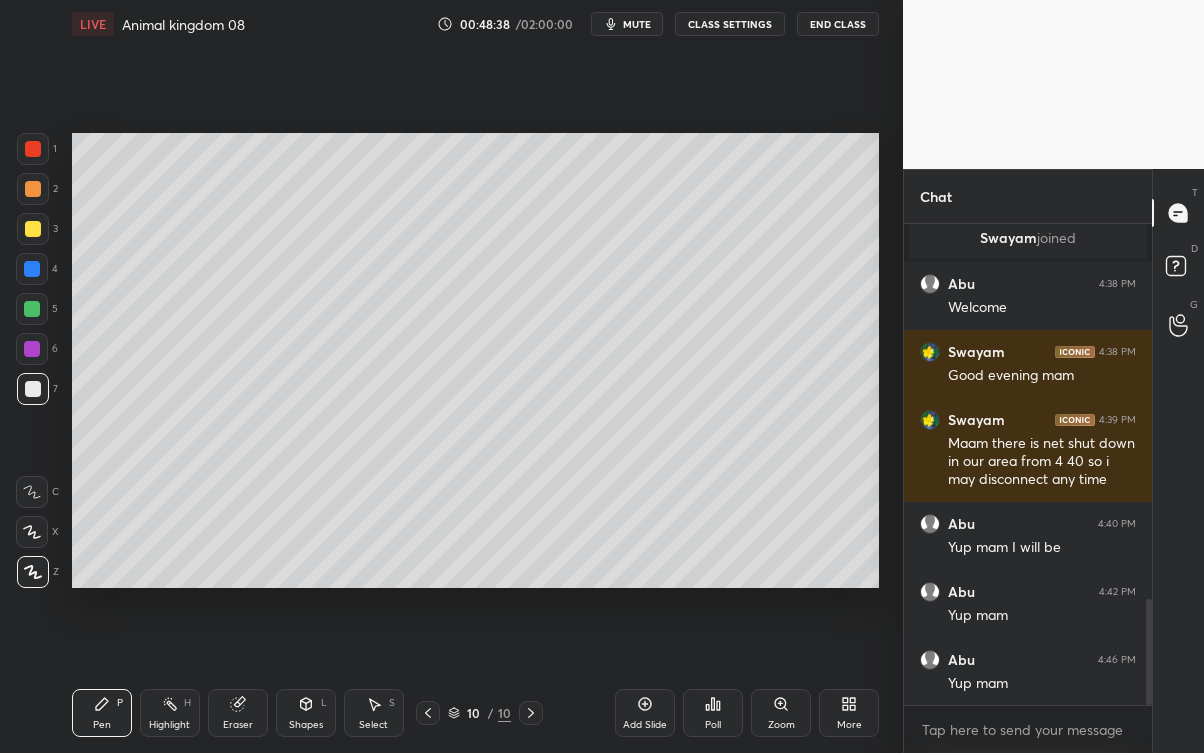 click 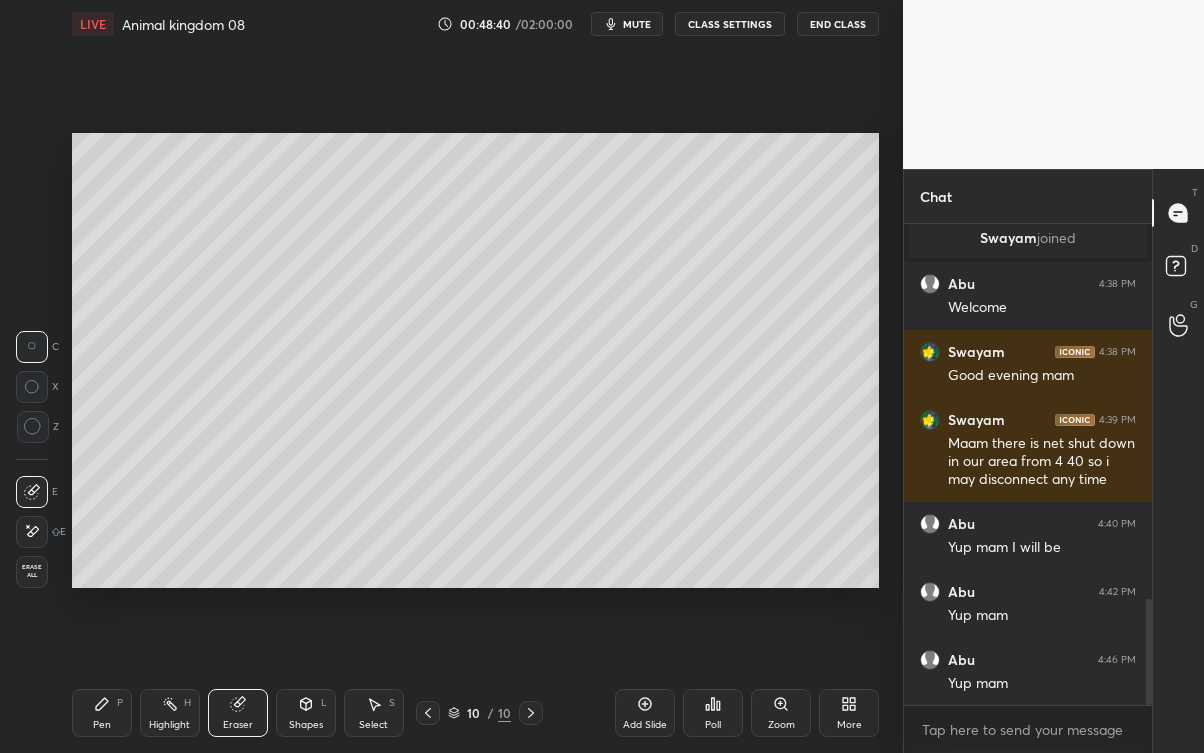 click on "Pen P" at bounding box center [102, 713] 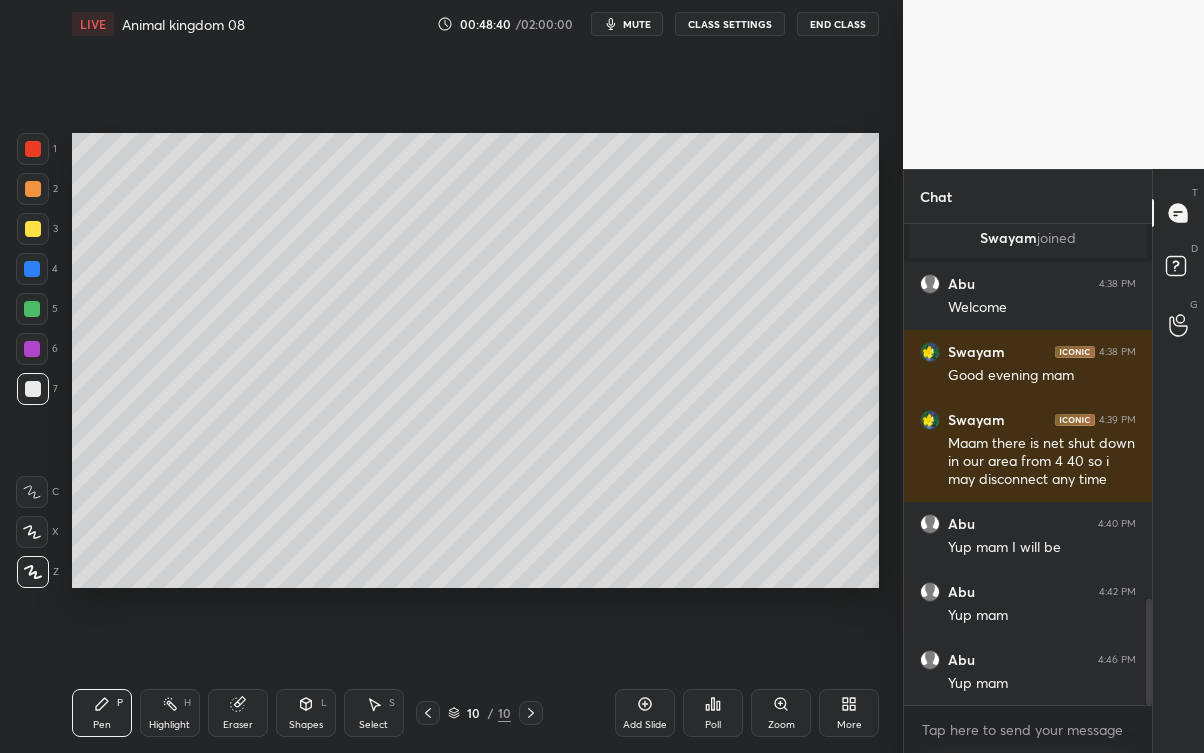 click on "Pen P" at bounding box center (102, 713) 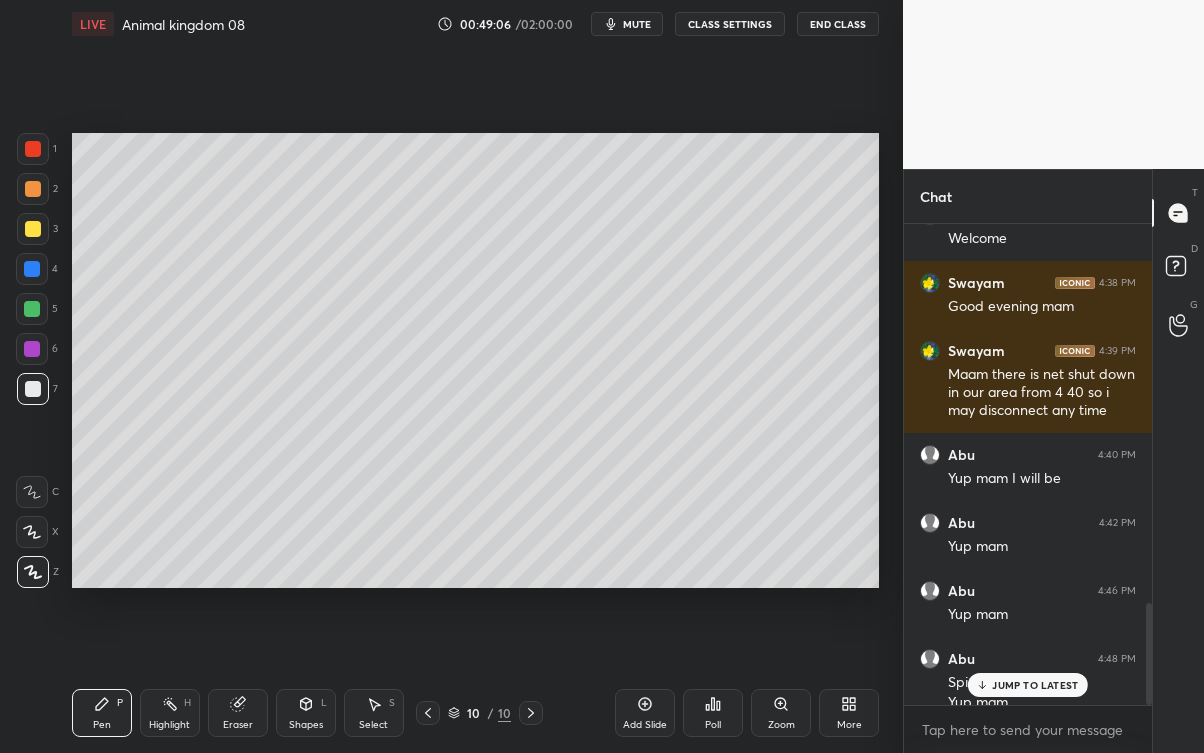 scroll, scrollTop: 1794, scrollLeft: 0, axis: vertical 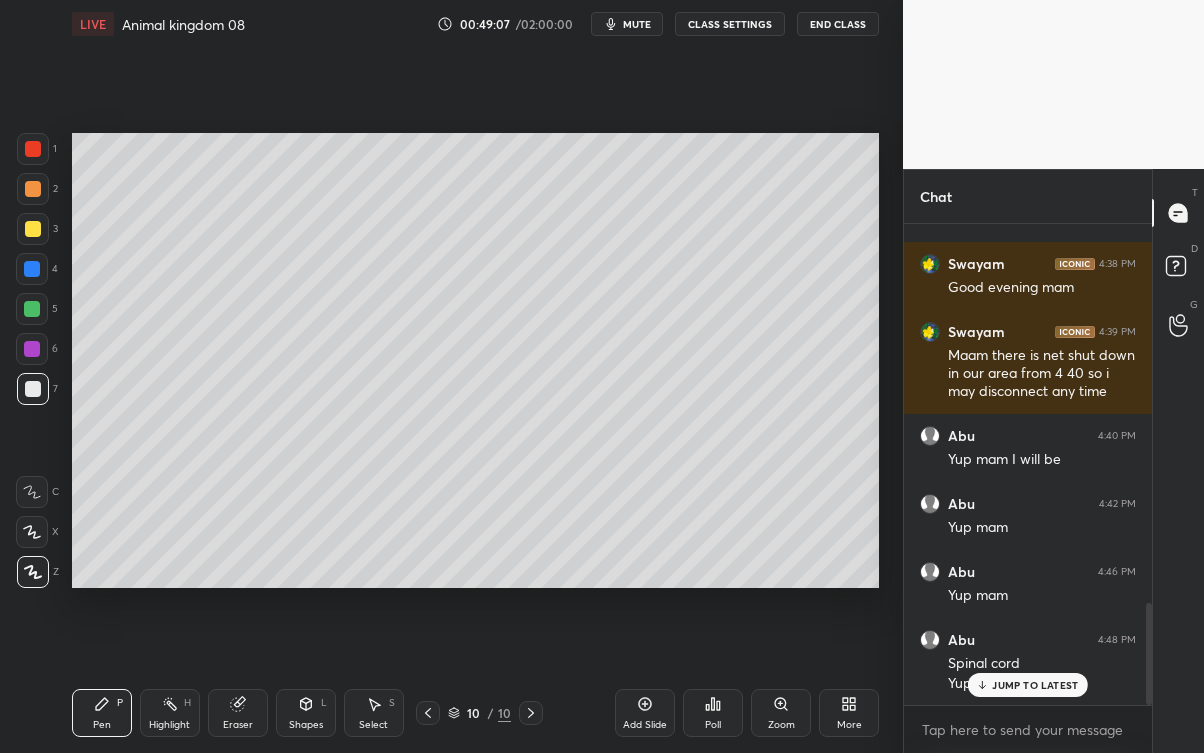 click on "Abu 4:48 PM Spinal cord Yup mam" at bounding box center (1028, 662) 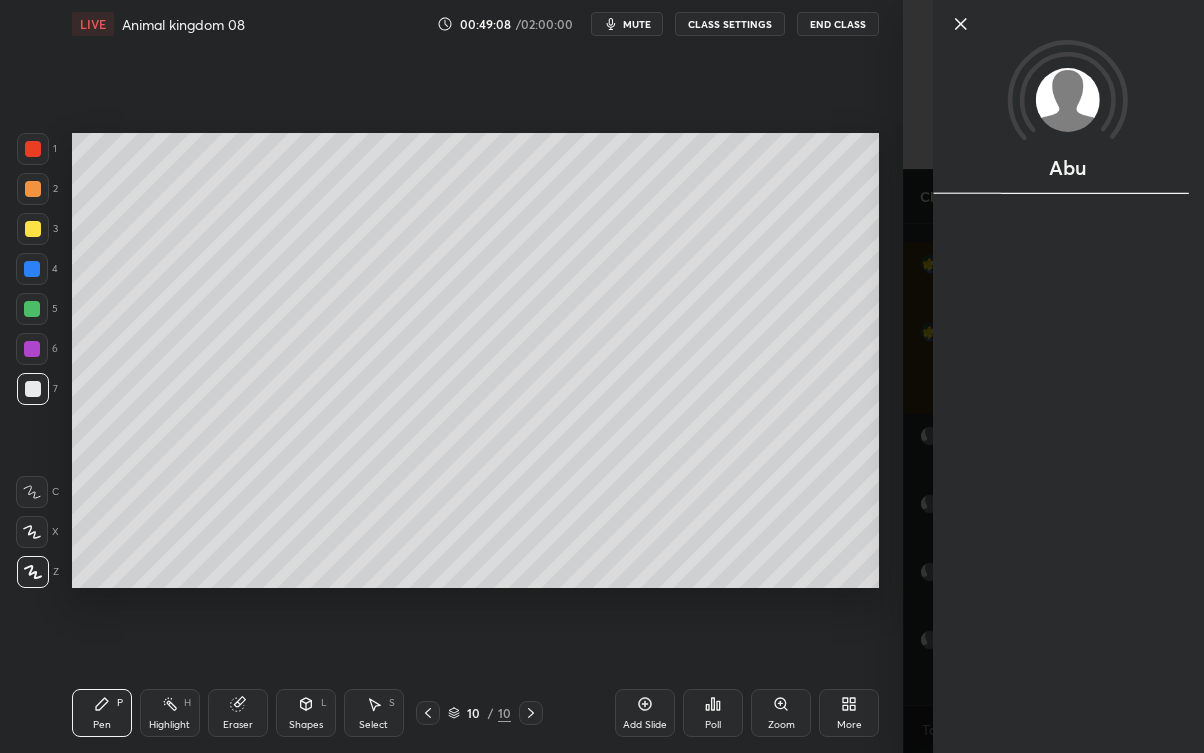 click on "Abu" at bounding box center [1068, 376] 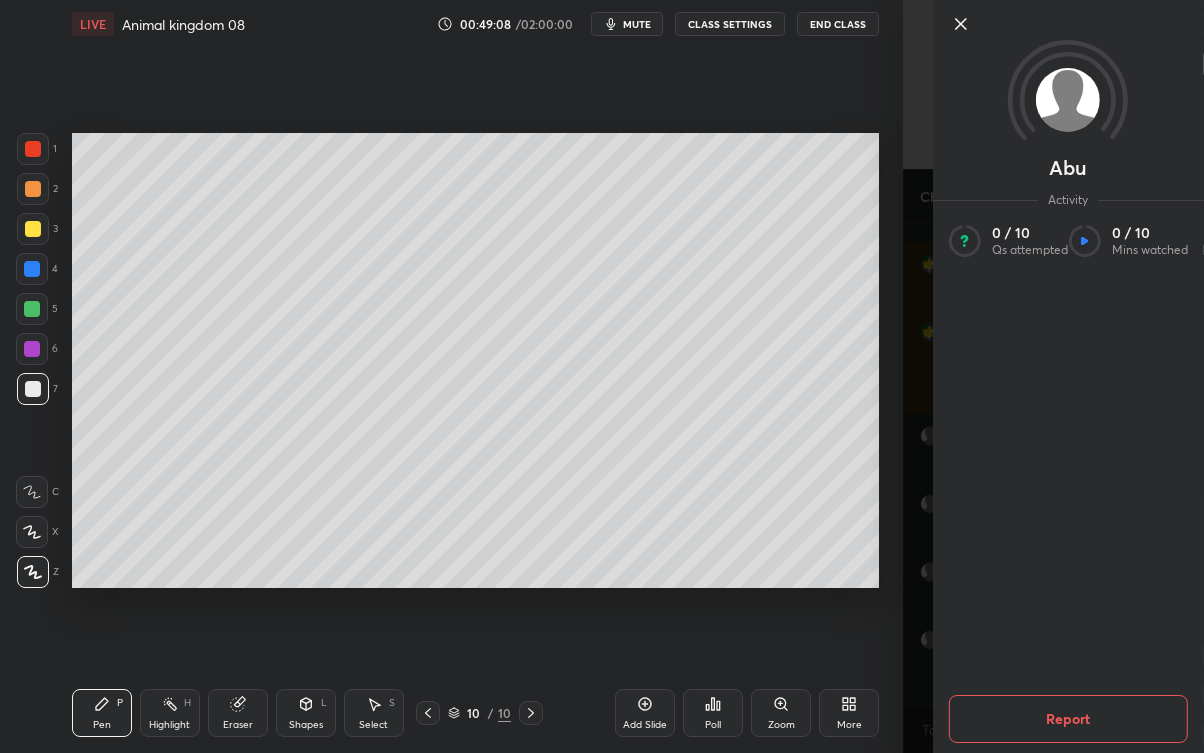 click on "Setting up your live class Poll for   secs No correct answer Start poll" at bounding box center (475, 360) 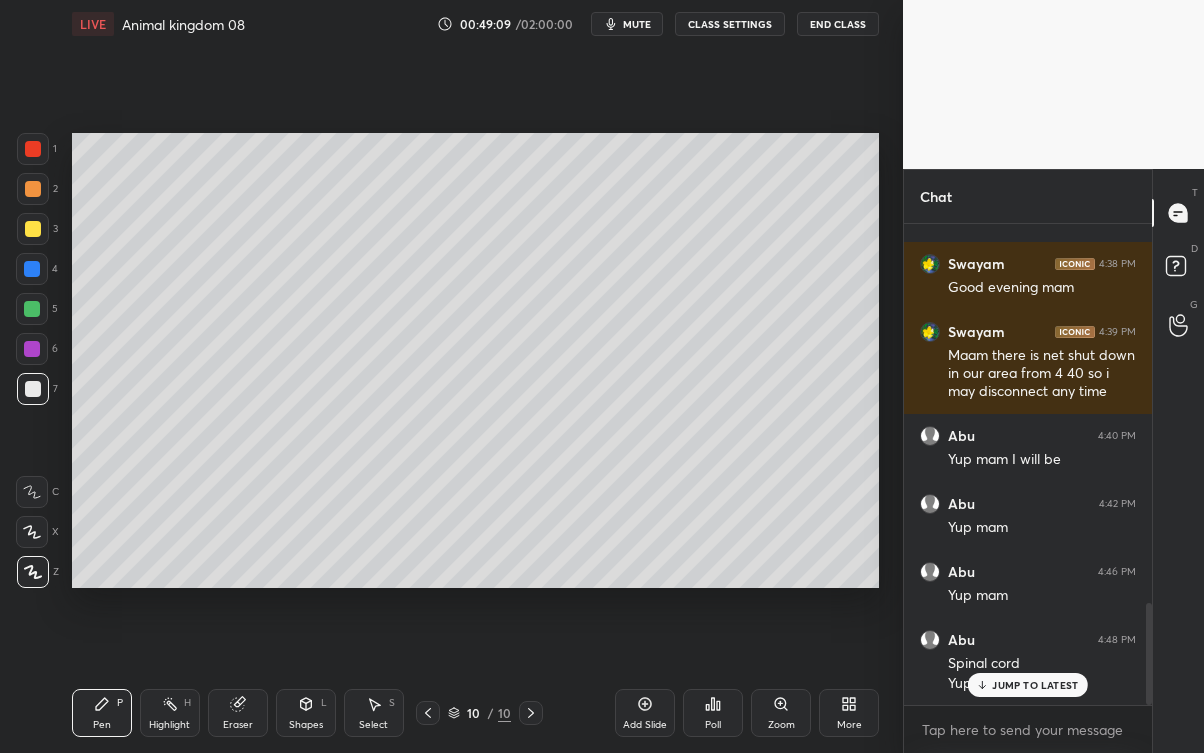 click on "JUMP TO LATEST" at bounding box center (1028, 685) 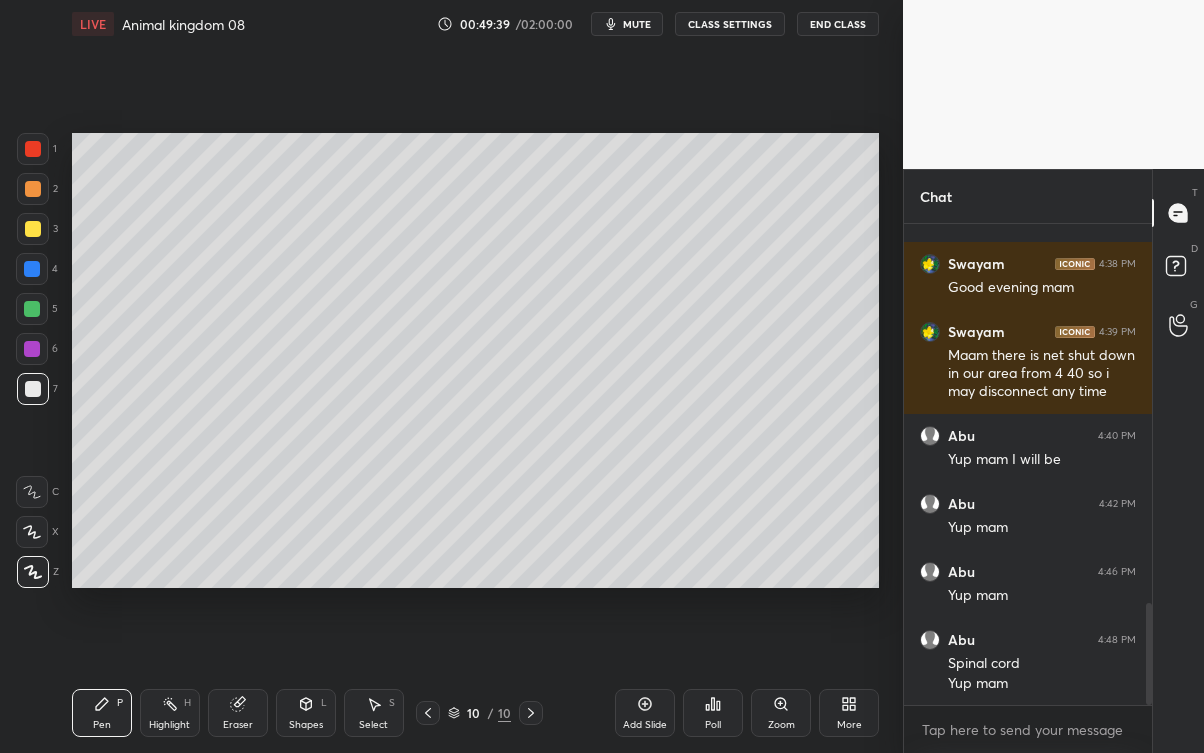 click at bounding box center (33, 229) 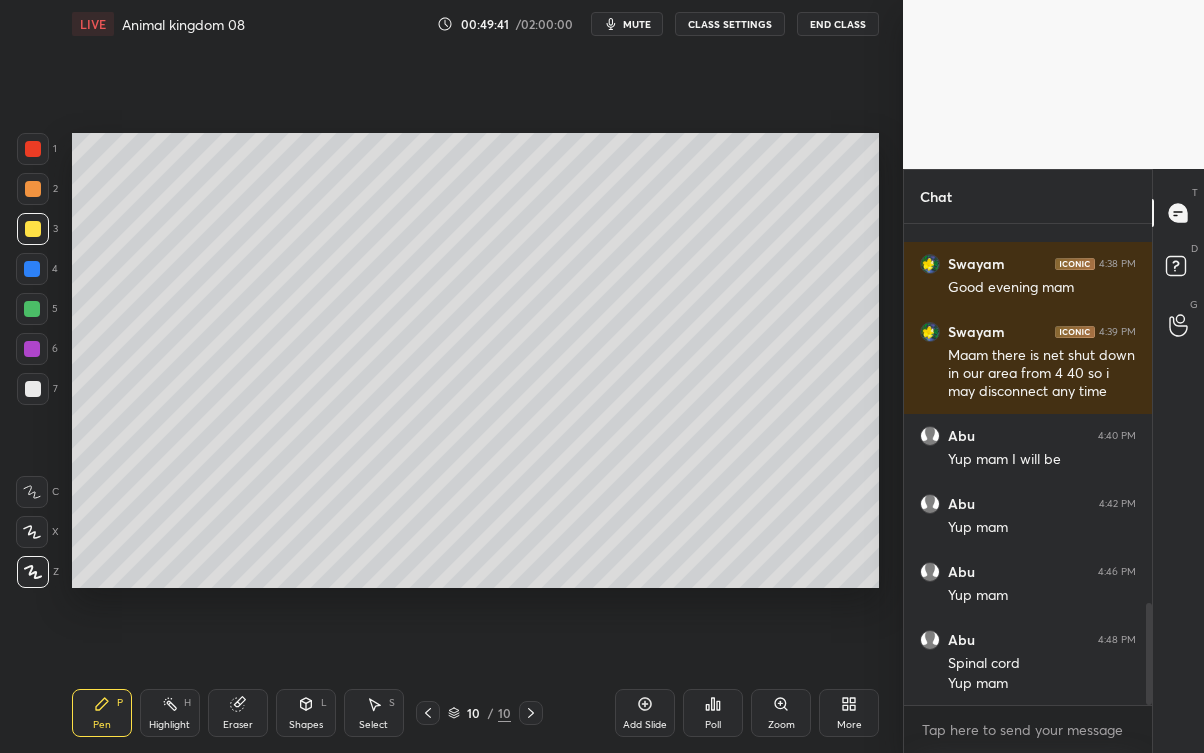 click on "Add Slide" at bounding box center (645, 725) 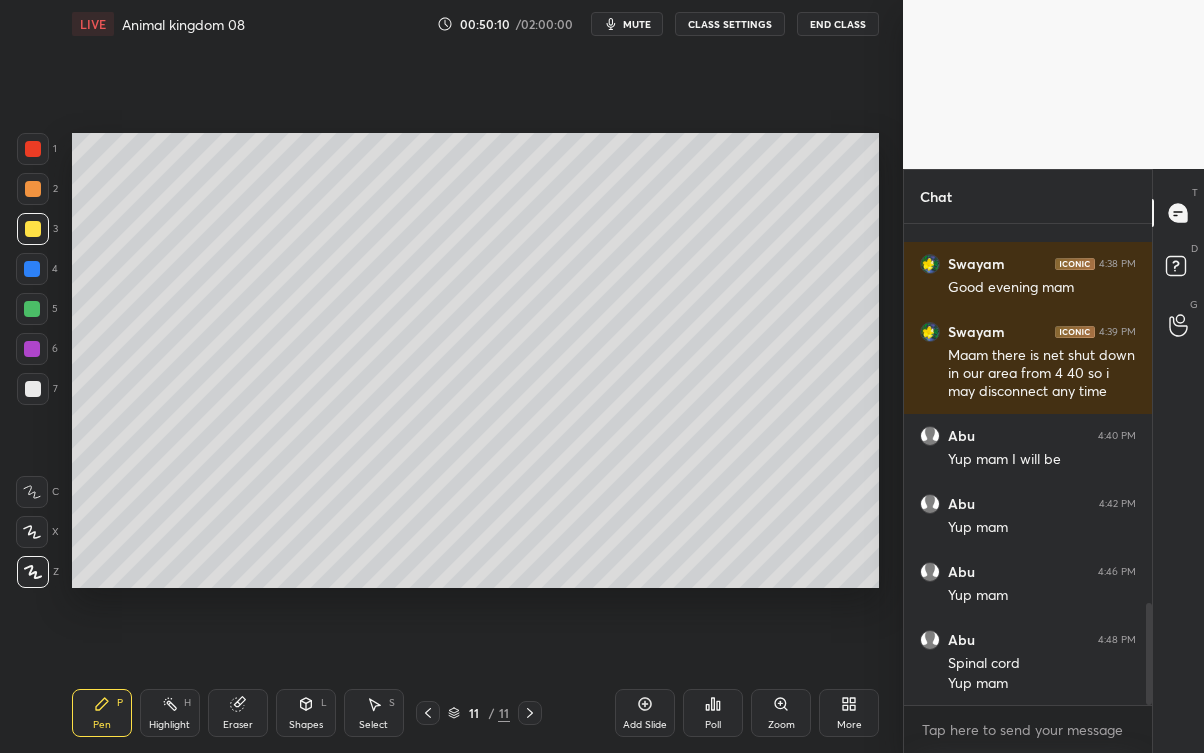 click on "Eraser" at bounding box center [238, 725] 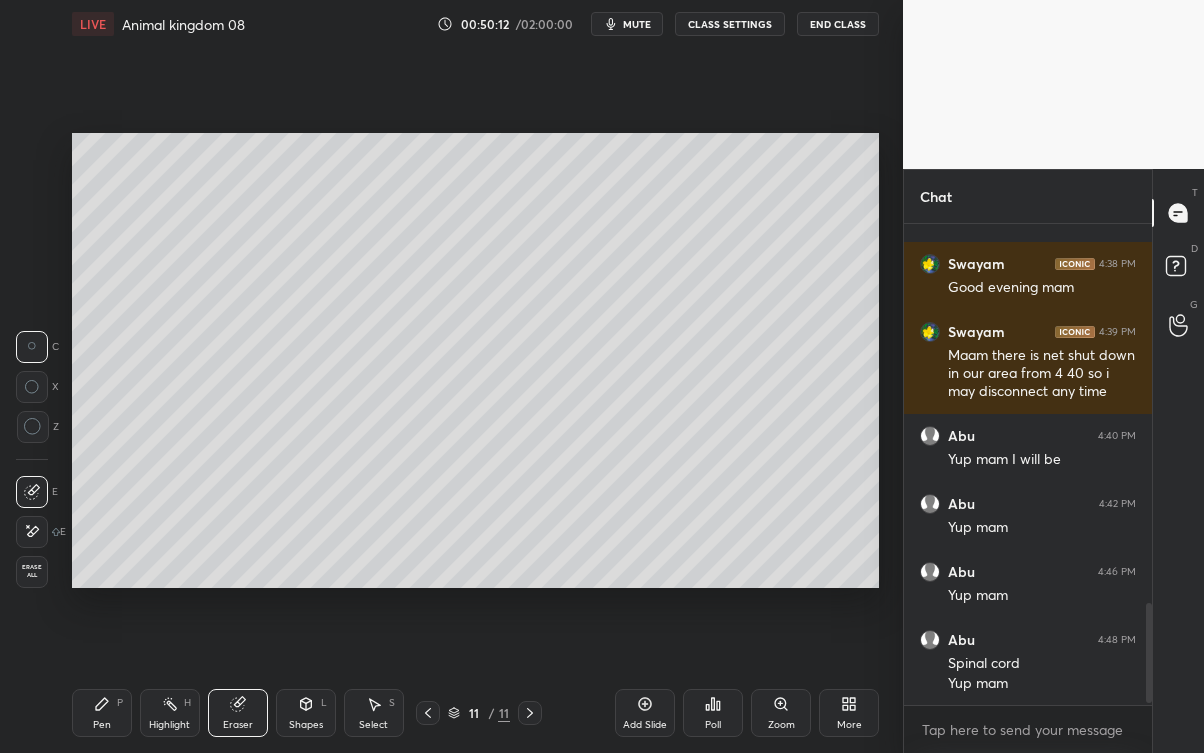 scroll, scrollTop: 1863, scrollLeft: 0, axis: vertical 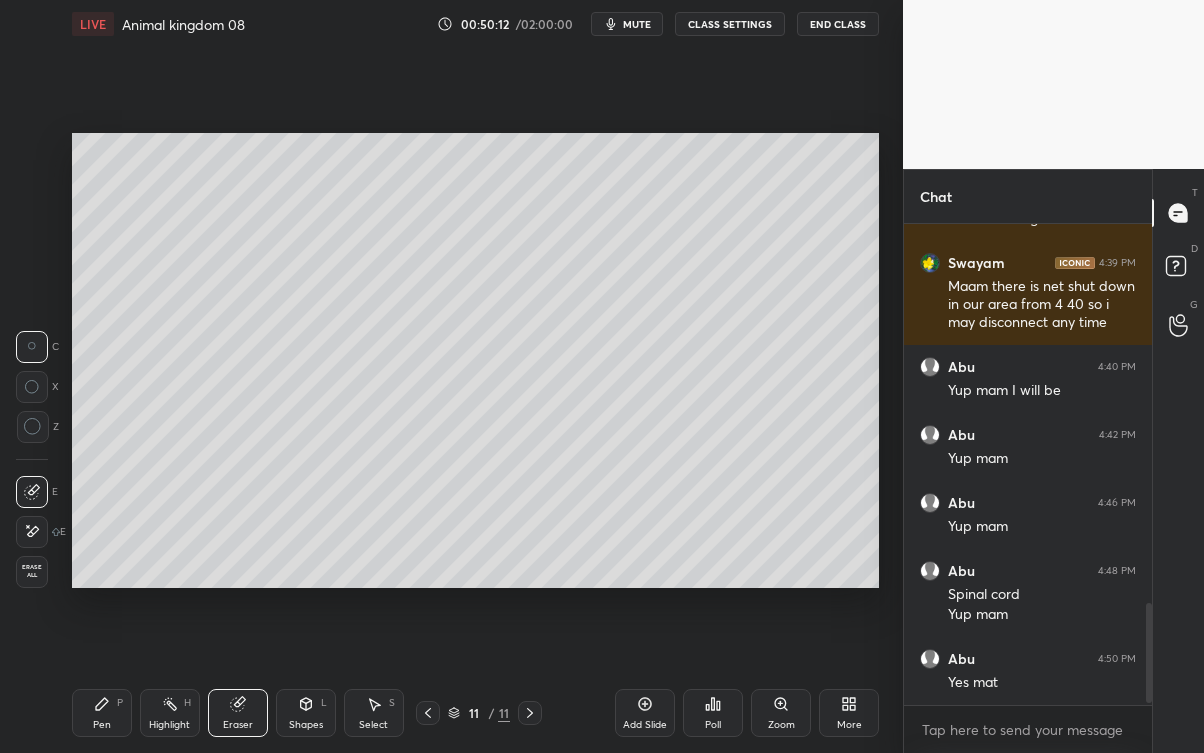 click on "Pen P" at bounding box center (102, 713) 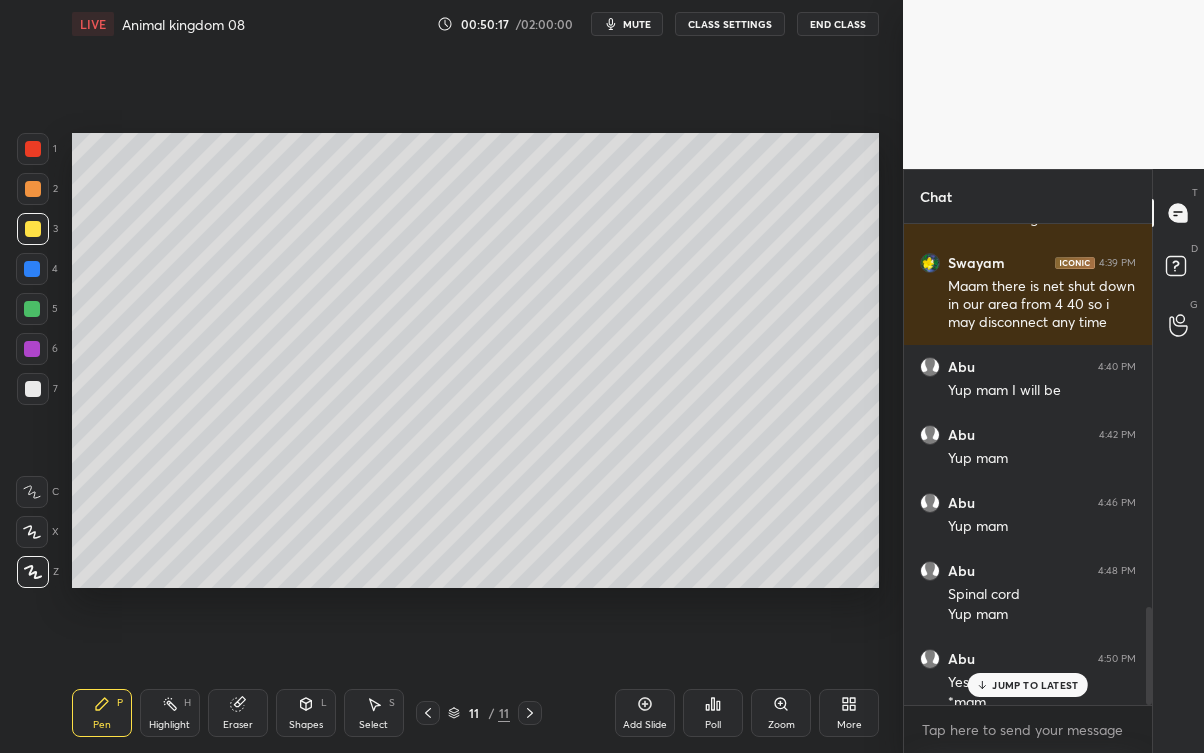 scroll, scrollTop: 1882, scrollLeft: 0, axis: vertical 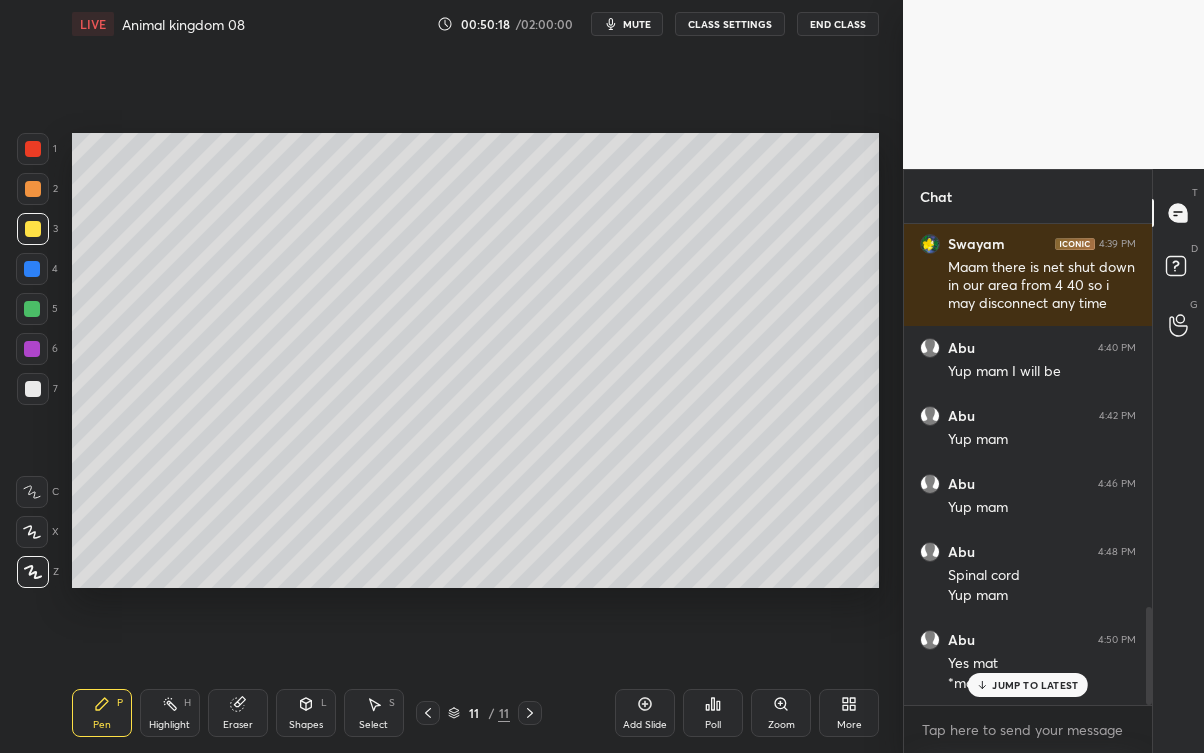 click 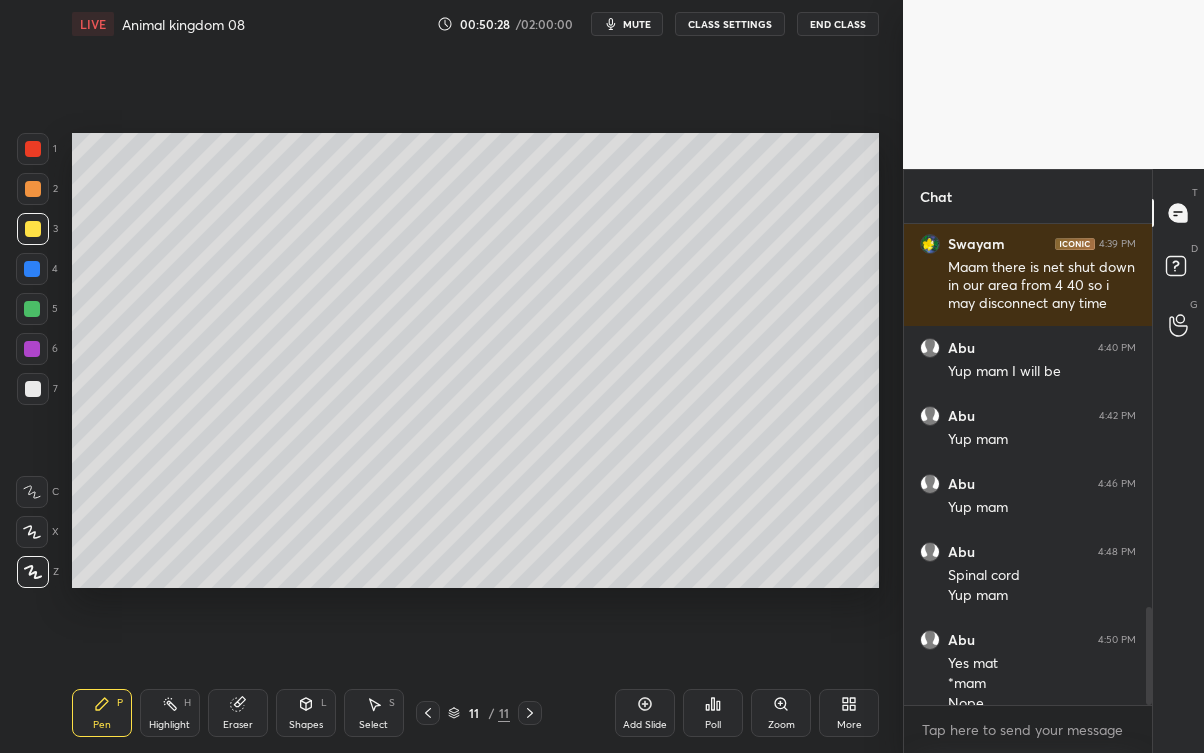 scroll, scrollTop: 1903, scrollLeft: 0, axis: vertical 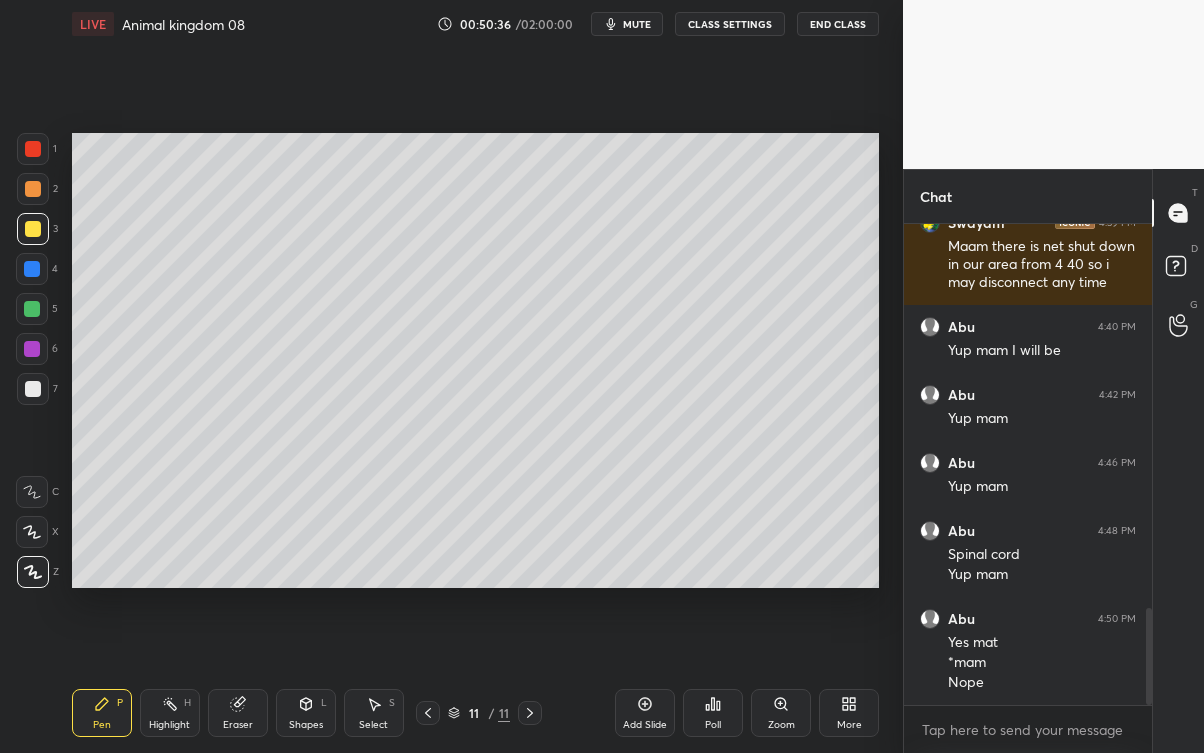 click 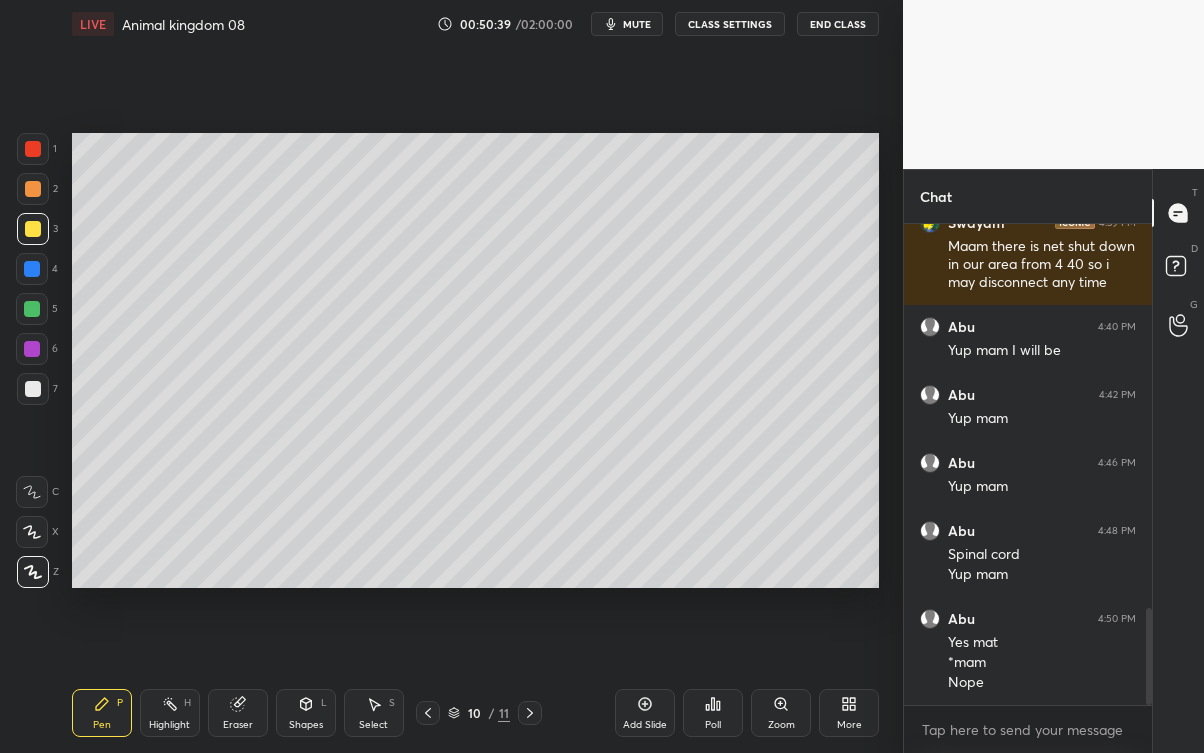 click 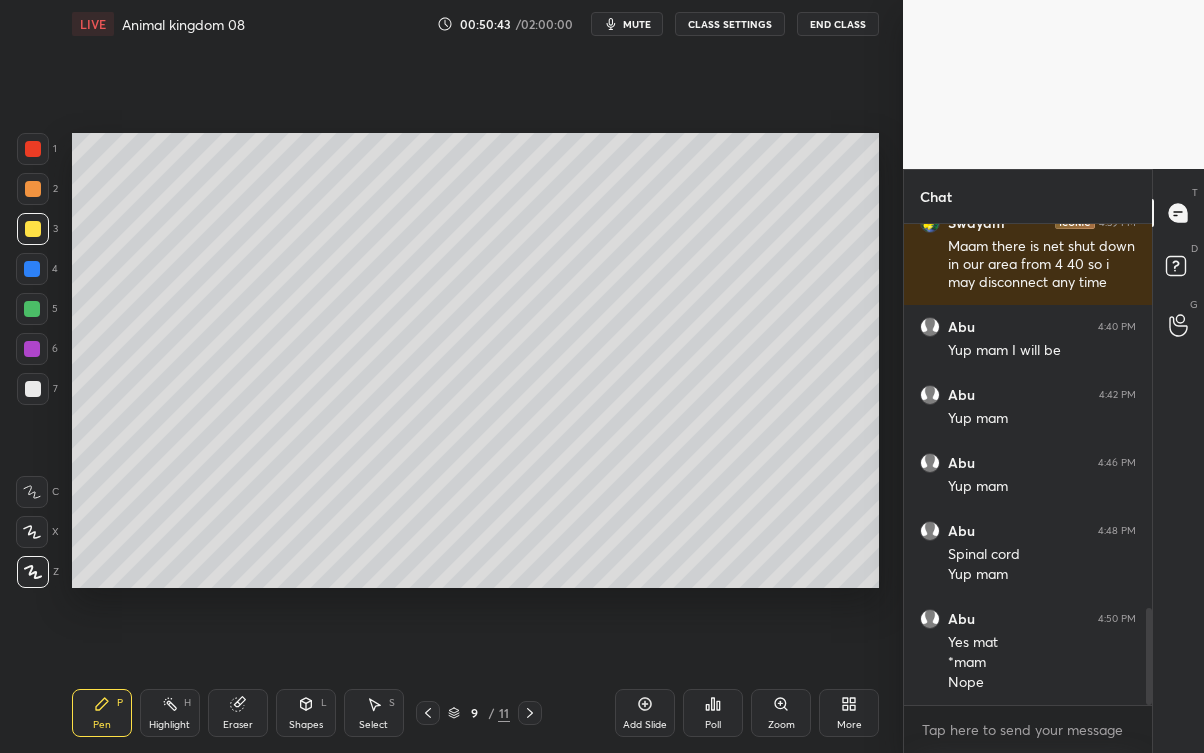scroll, scrollTop: 1922, scrollLeft: 0, axis: vertical 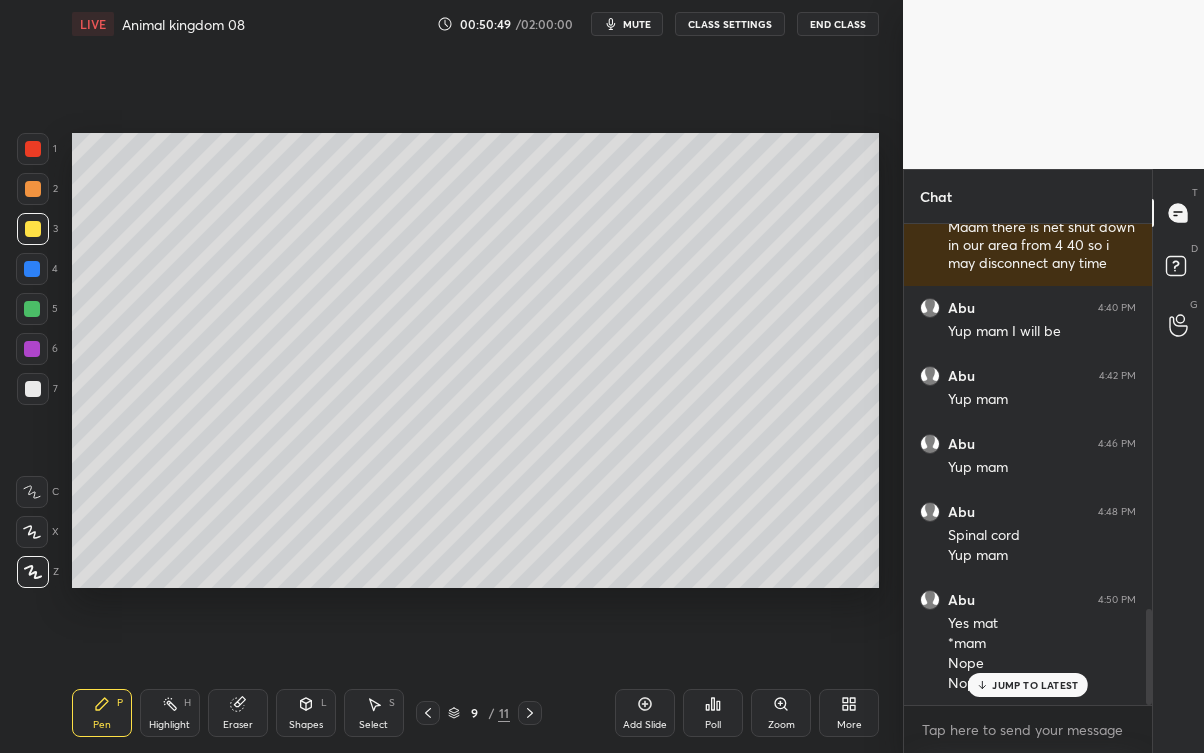click 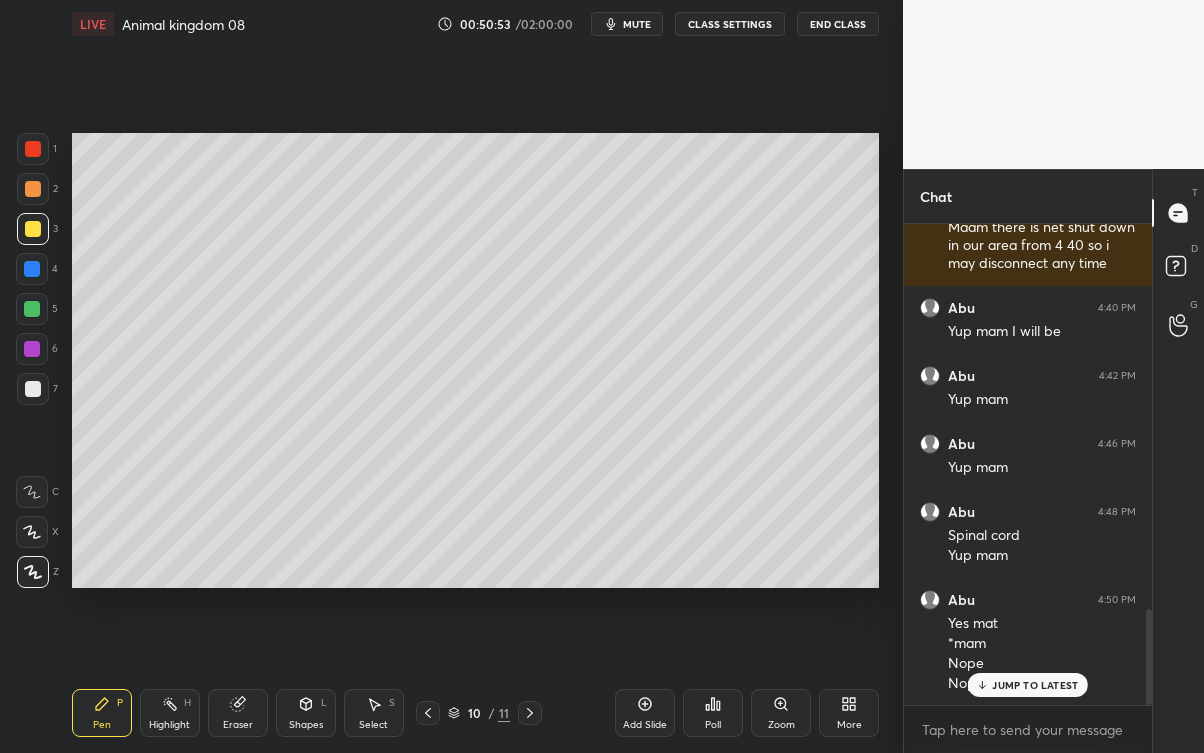 click 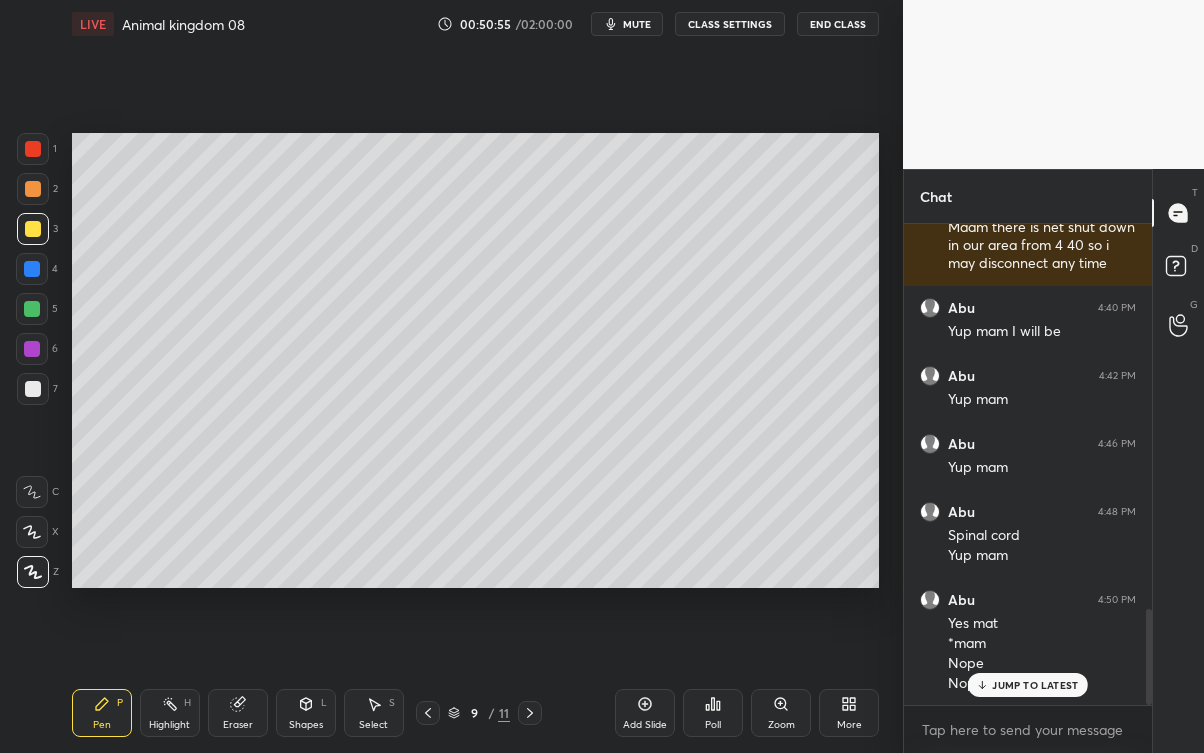 click 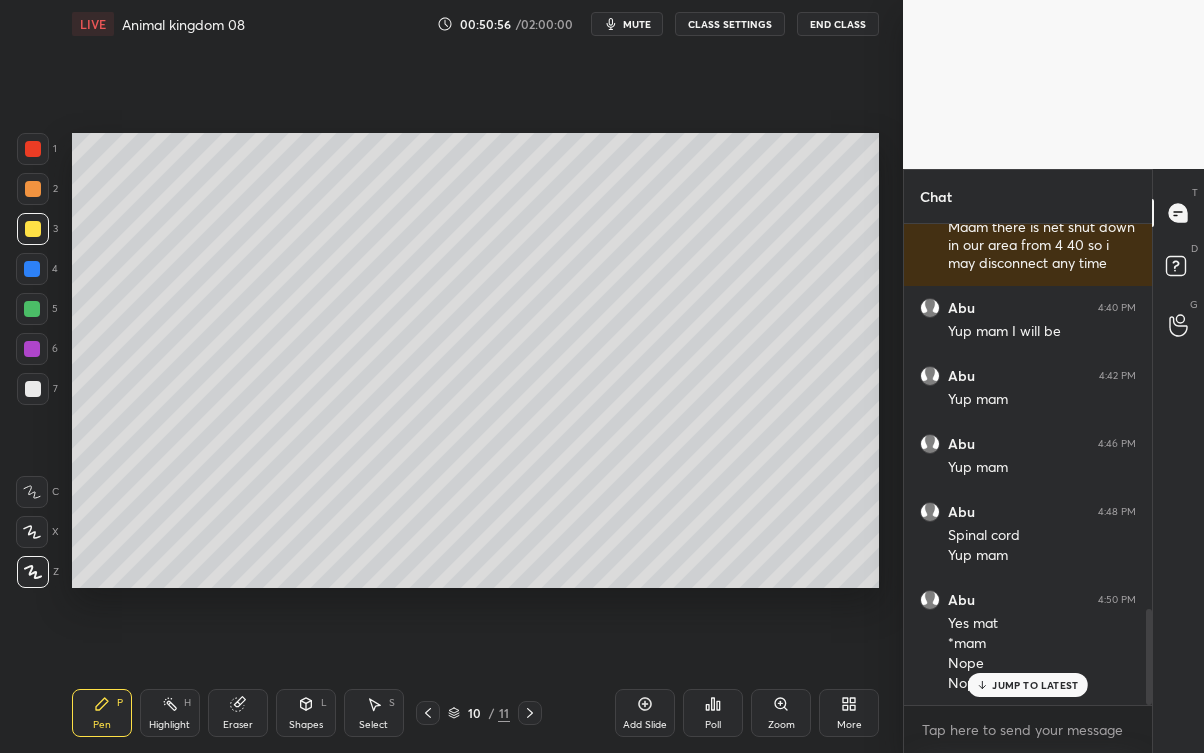 click 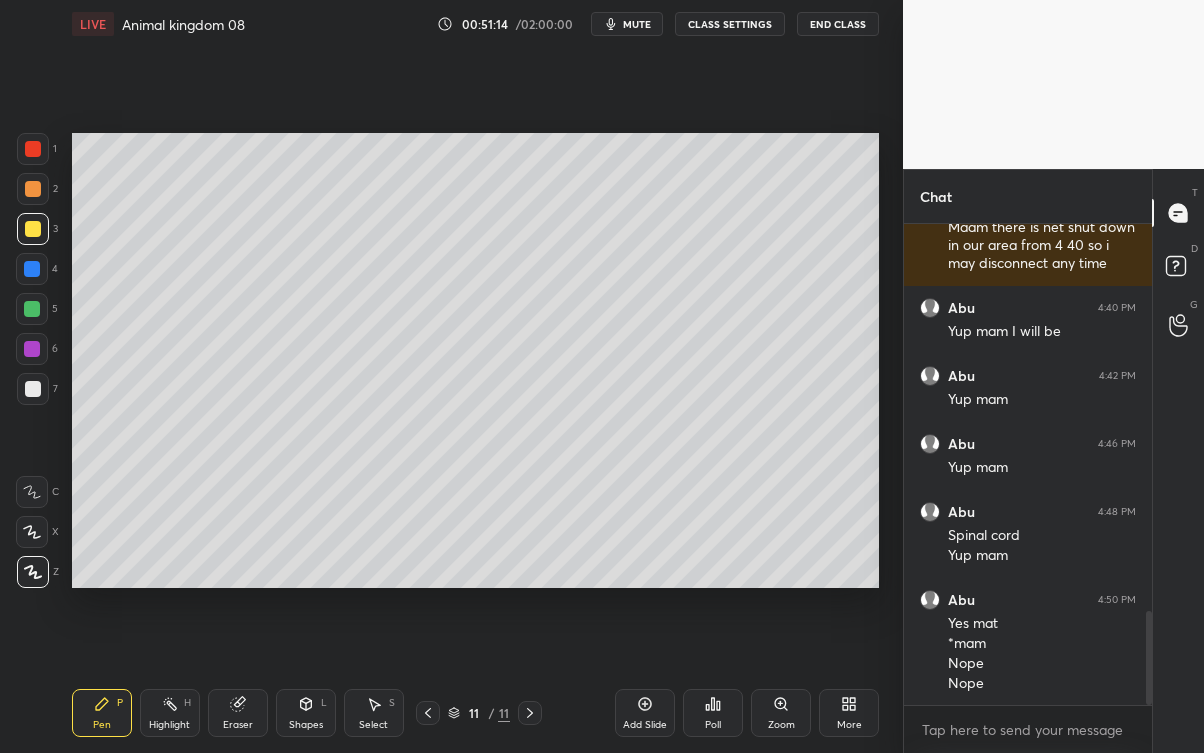 scroll, scrollTop: 1991, scrollLeft: 0, axis: vertical 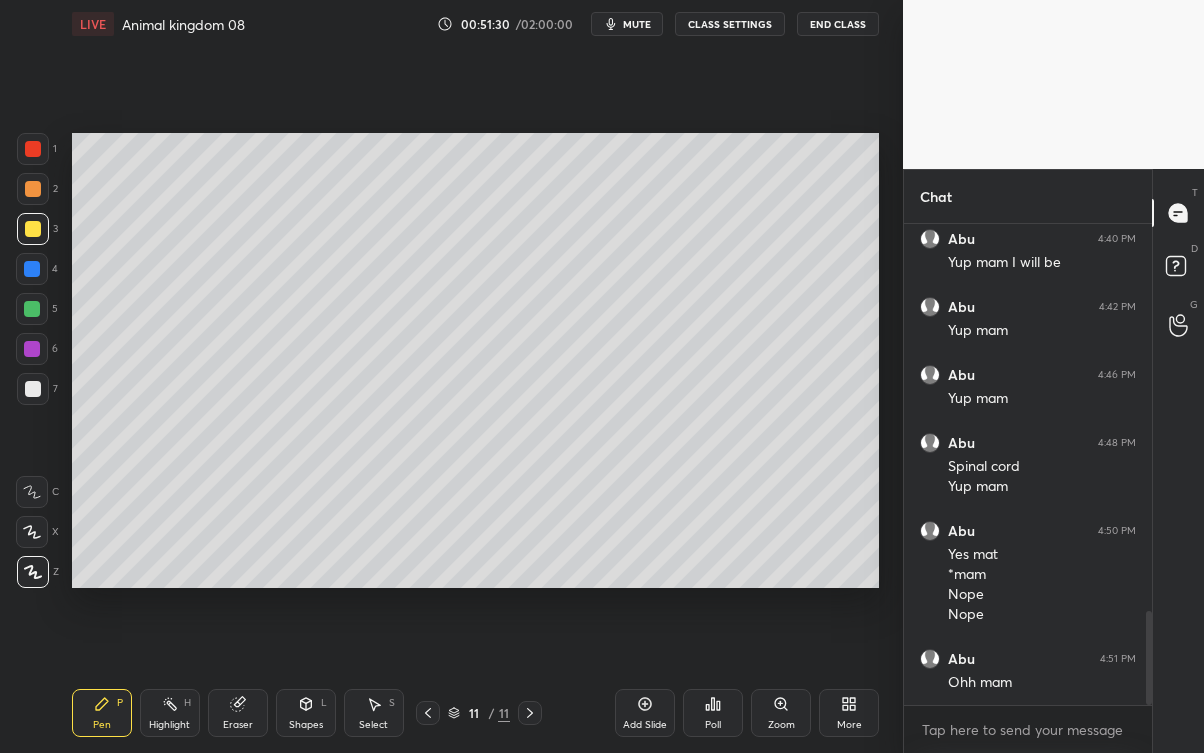 click at bounding box center (33, 389) 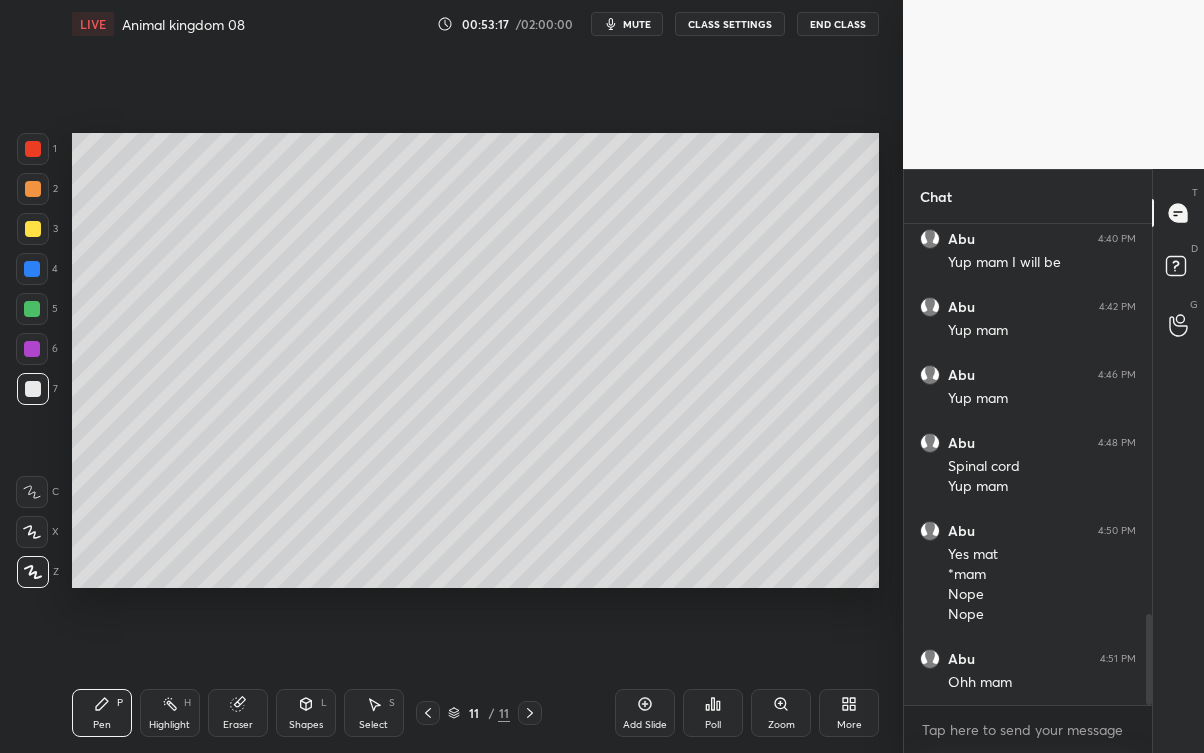 scroll, scrollTop: 2058, scrollLeft: 0, axis: vertical 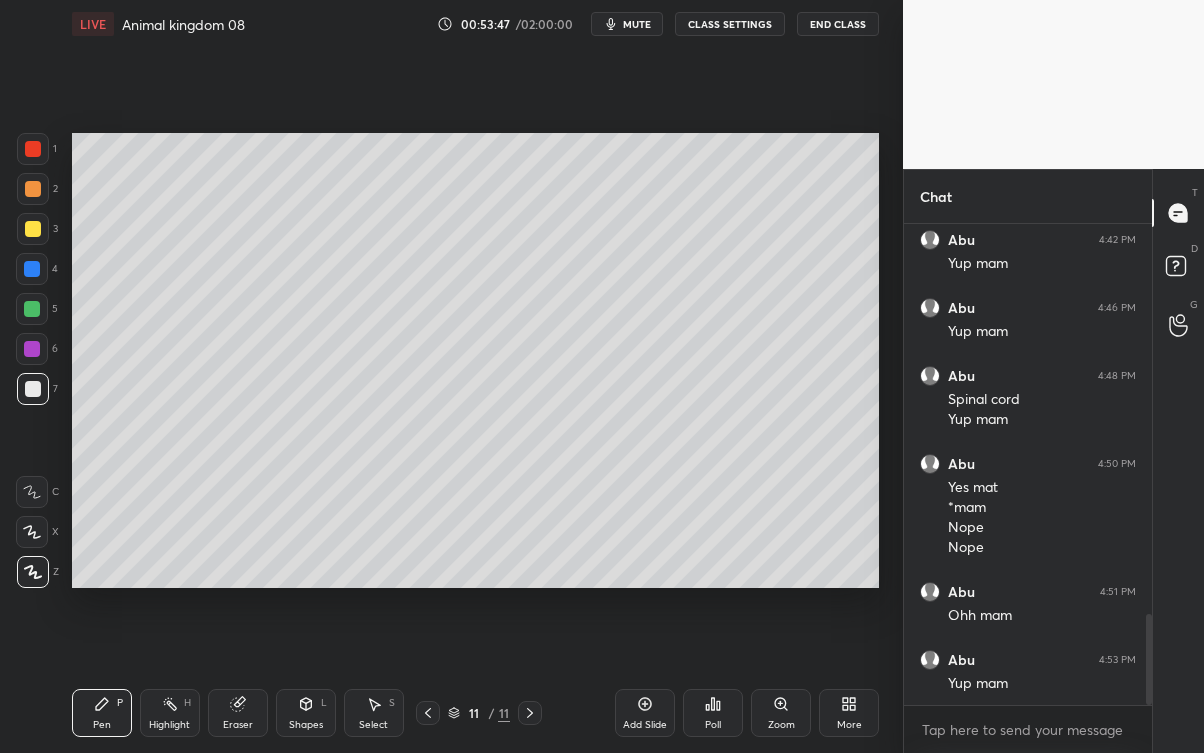 click on "Eraser" at bounding box center [238, 725] 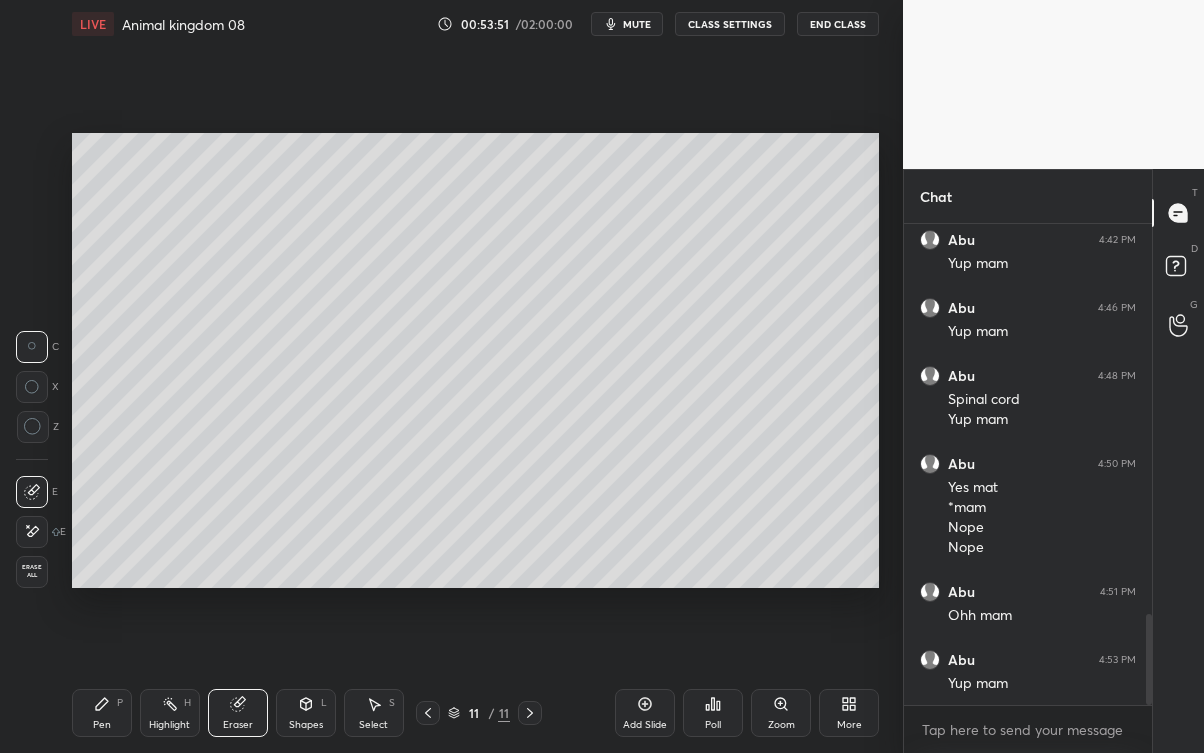 click on "Pen P" at bounding box center [102, 713] 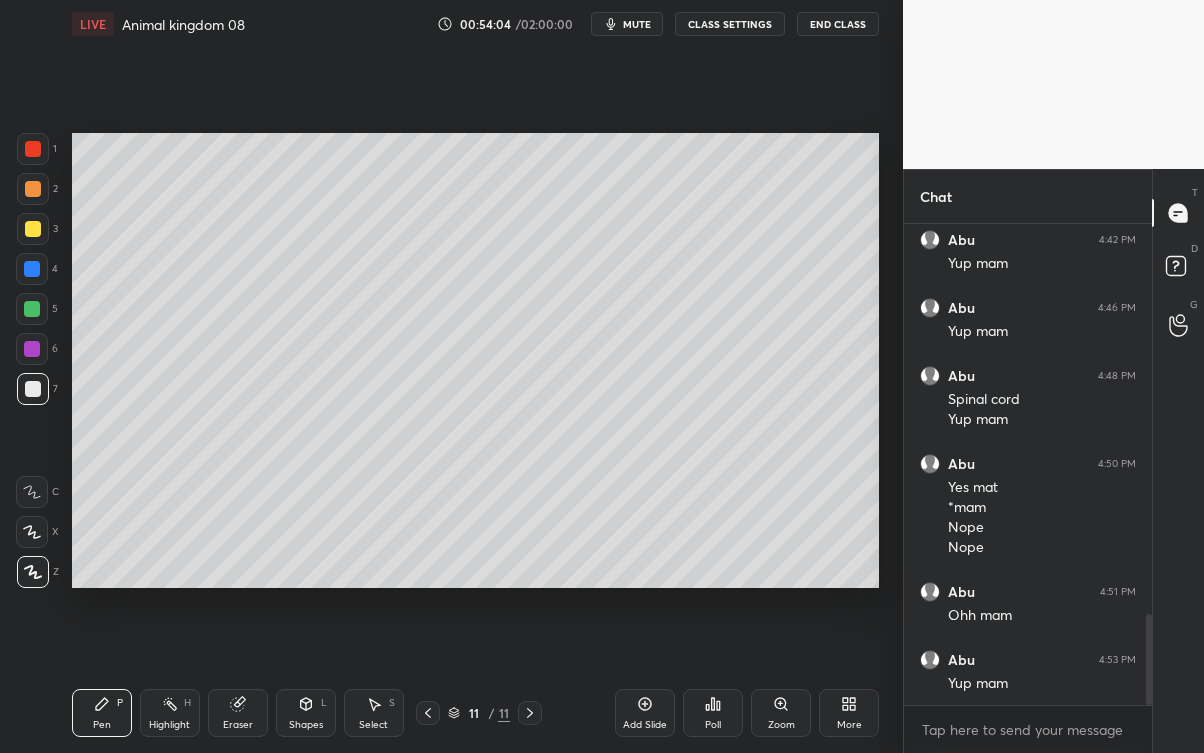 click at bounding box center (33, 229) 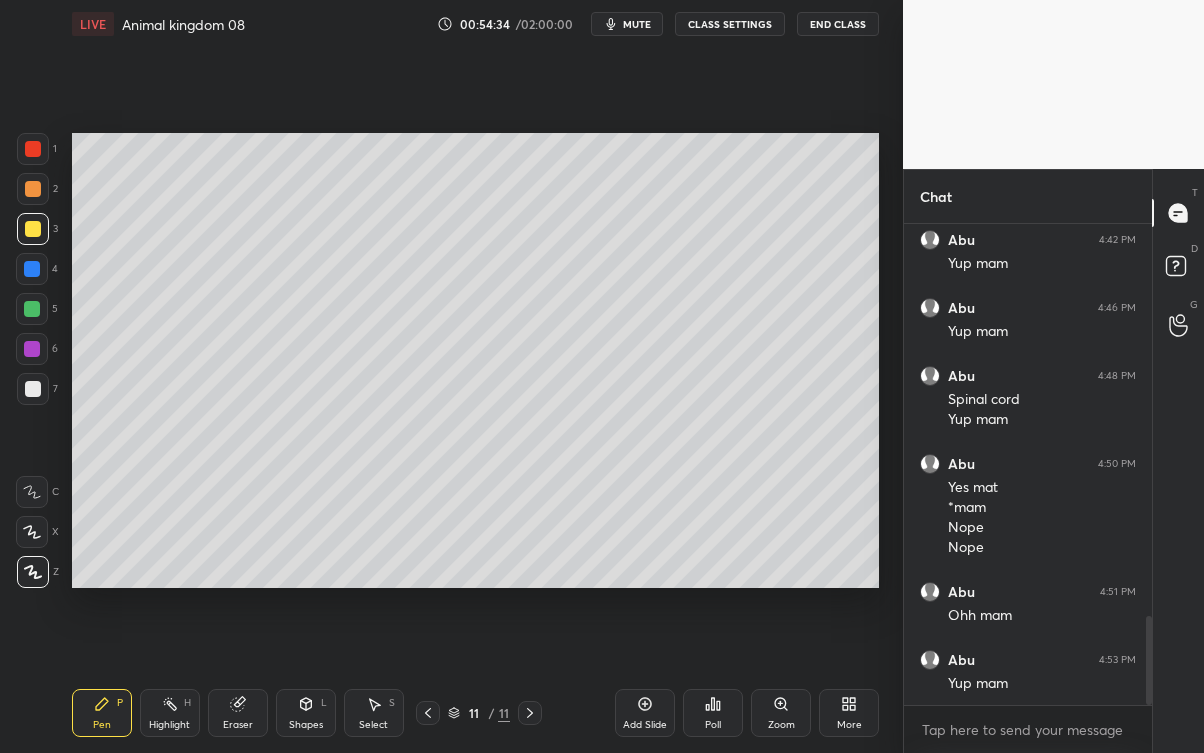 scroll, scrollTop: 2127, scrollLeft: 0, axis: vertical 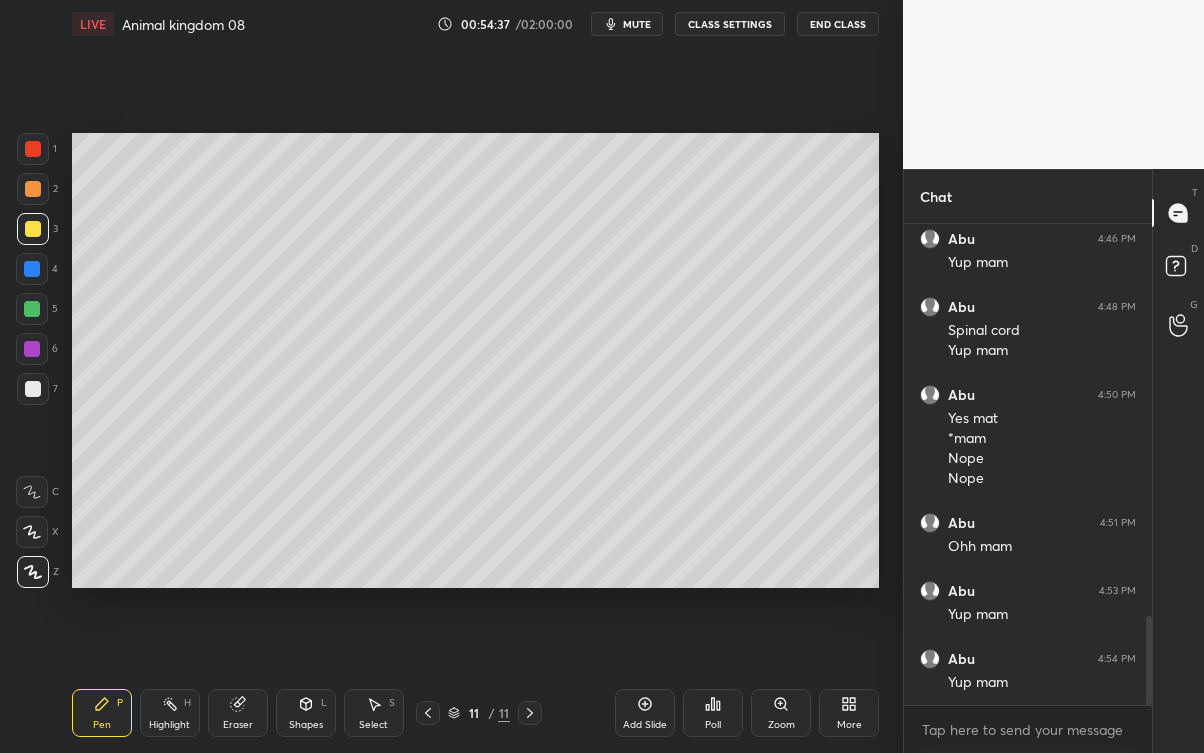 click at bounding box center [33, 389] 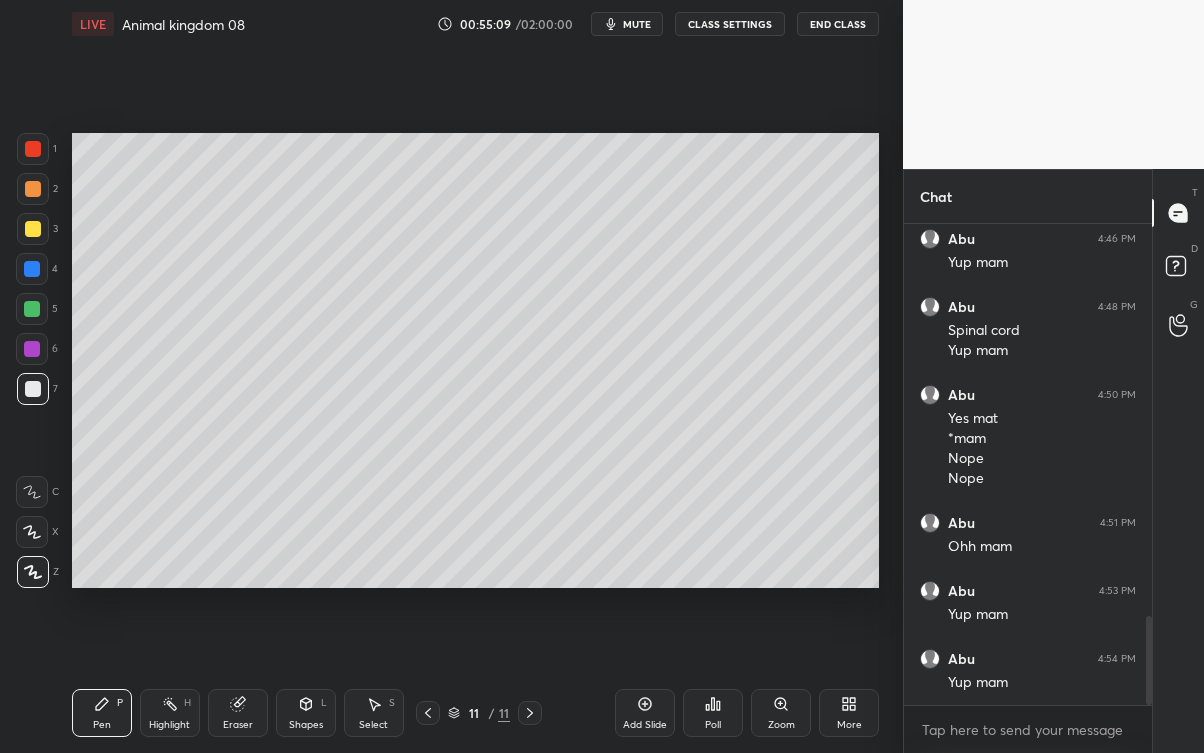 click on "Add Slide" at bounding box center (645, 725) 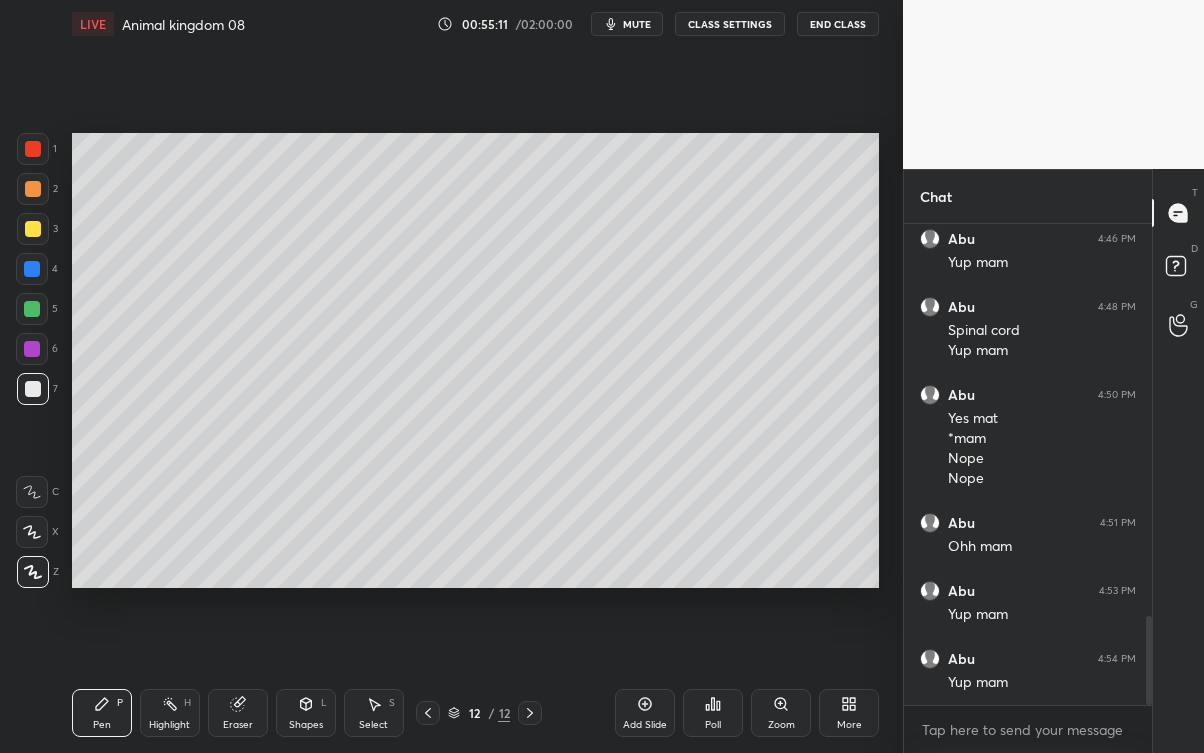 click at bounding box center [33, 229] 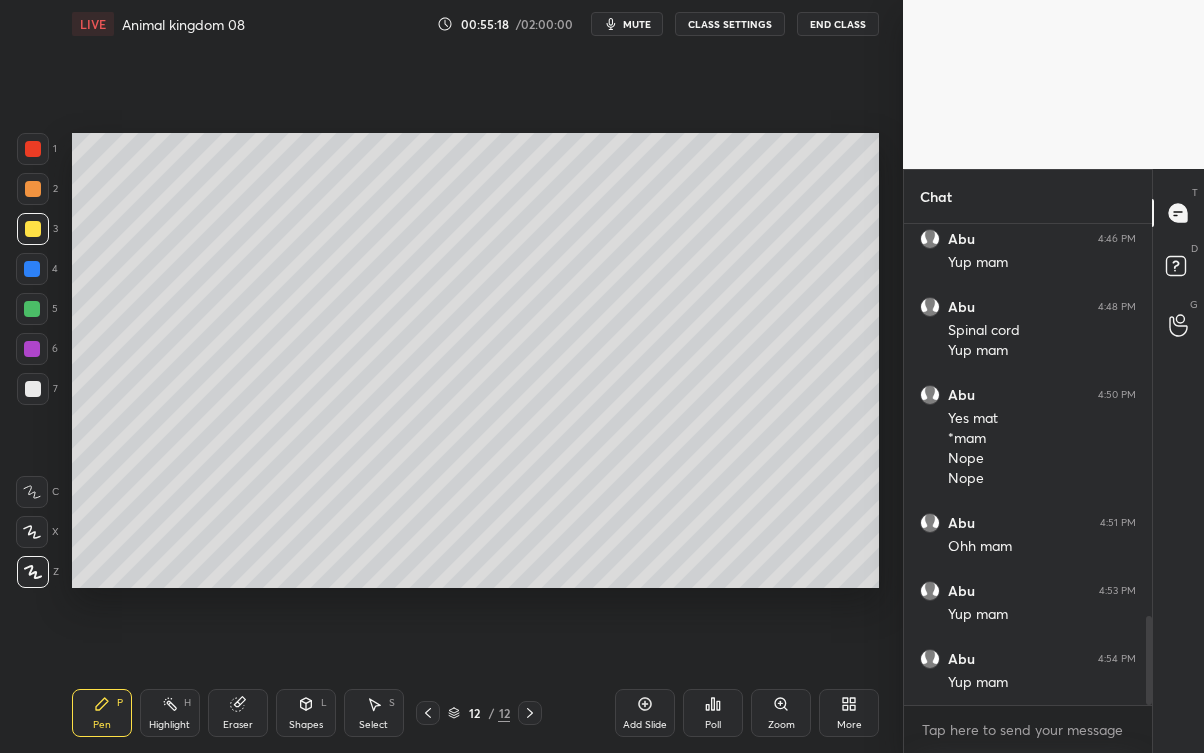 click on "Eraser" at bounding box center [238, 713] 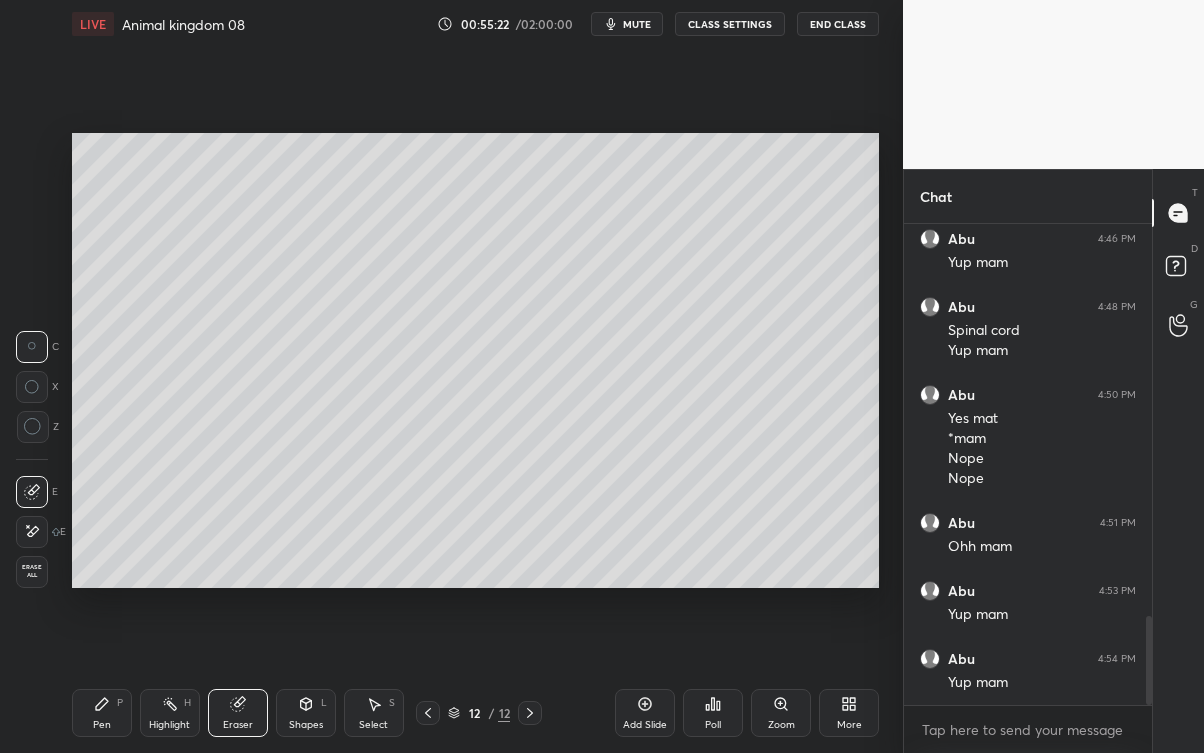 click 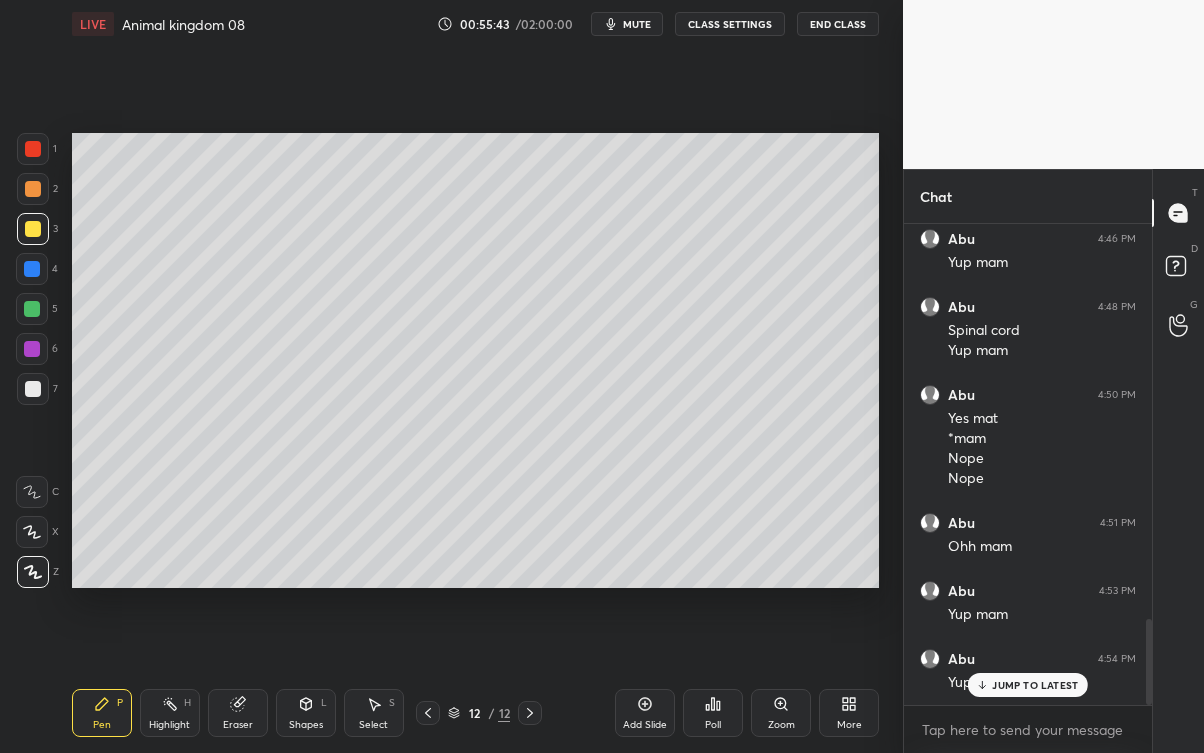 scroll, scrollTop: 2194, scrollLeft: 0, axis: vertical 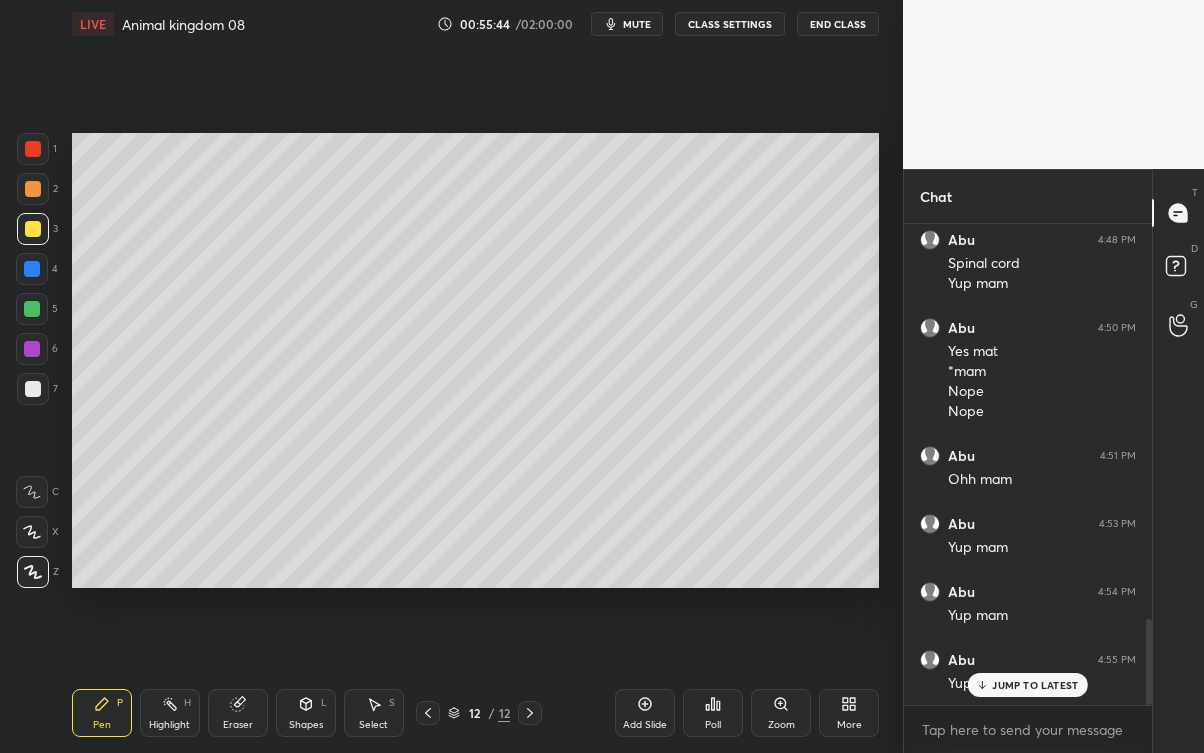 click on "JUMP TO LATEST" at bounding box center (1035, 685) 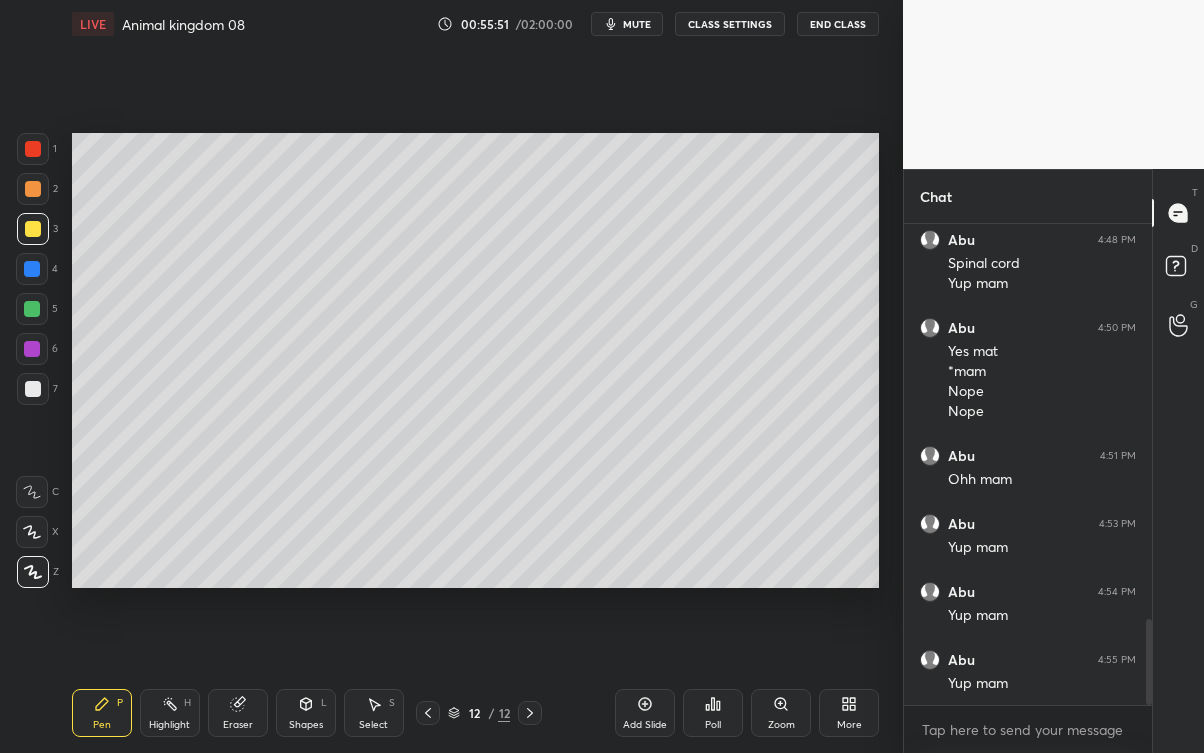 click at bounding box center (33, 389) 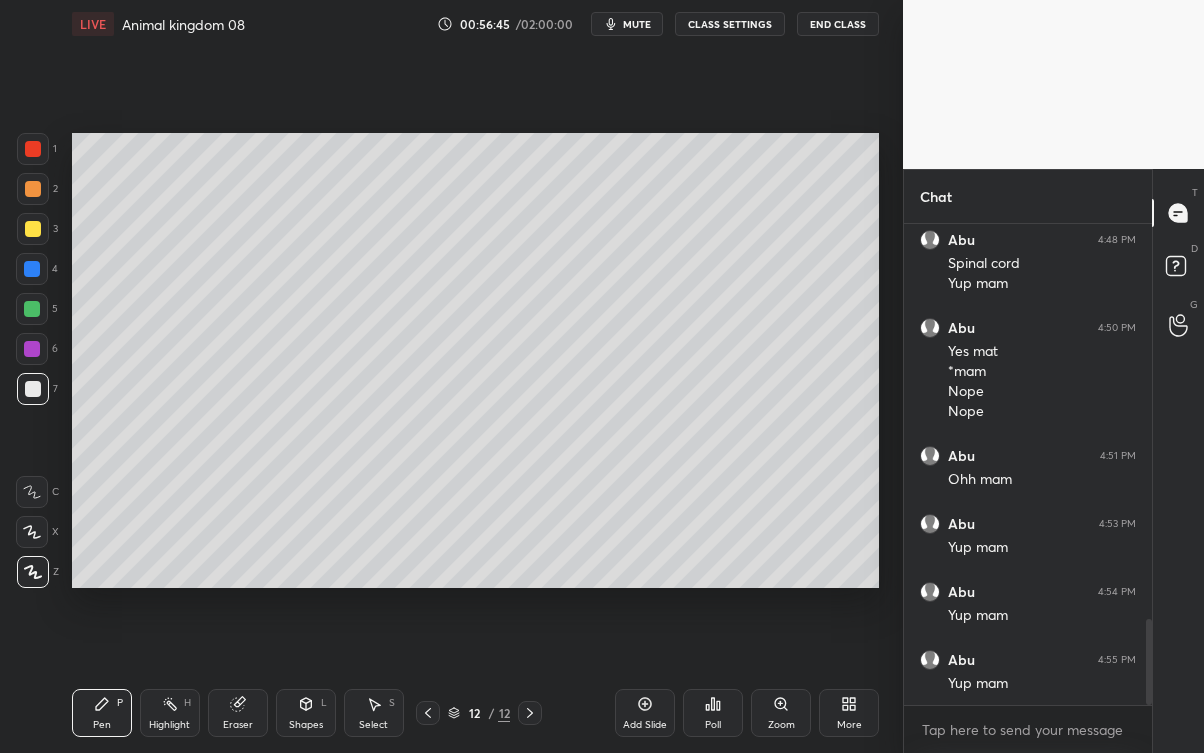 click on "Eraser" at bounding box center (238, 725) 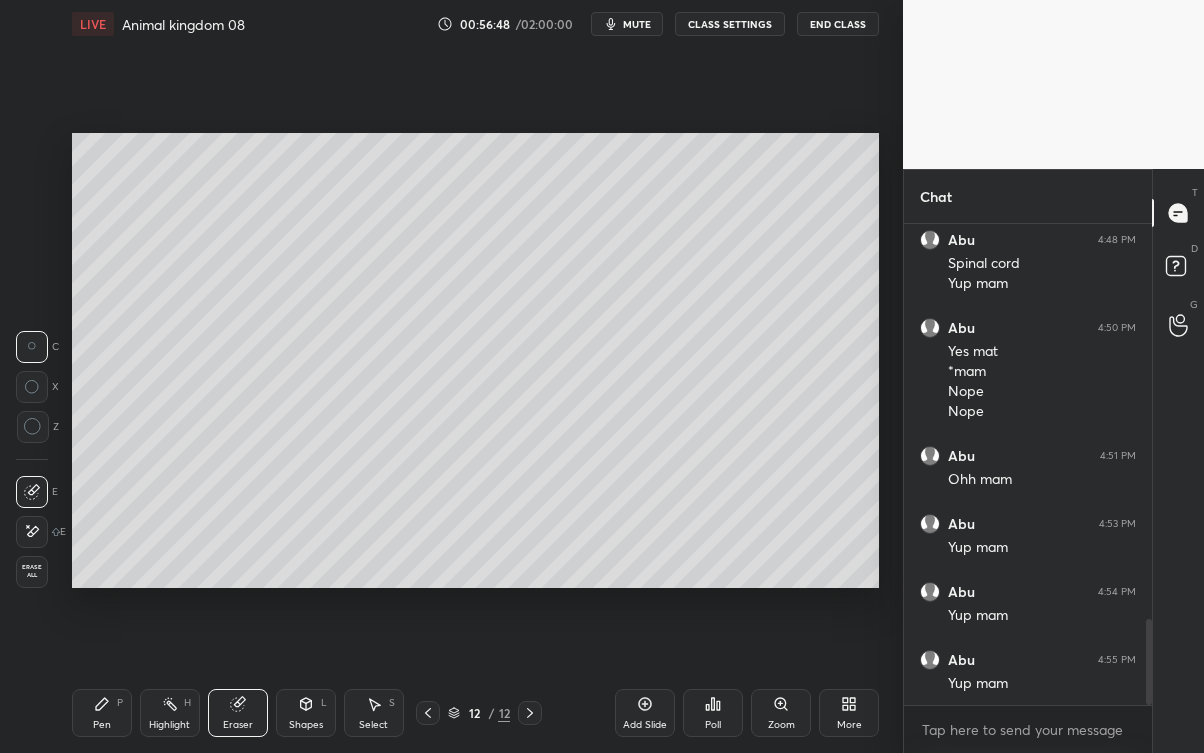 click 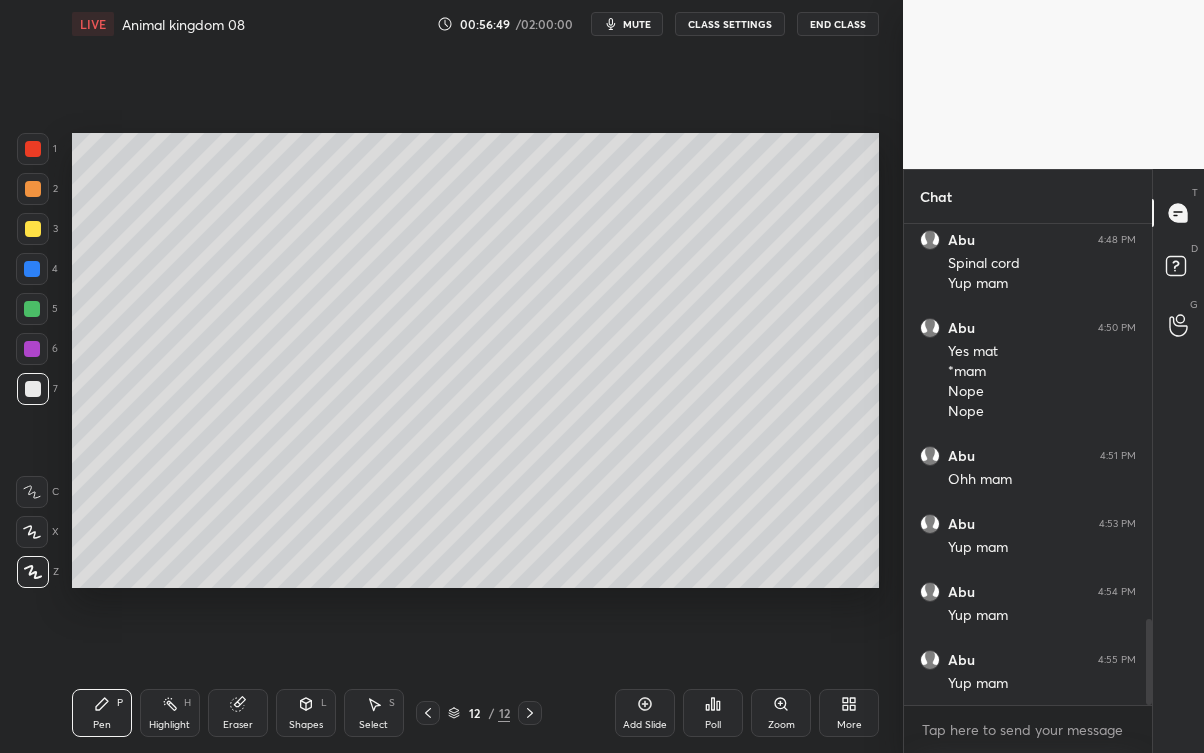 click 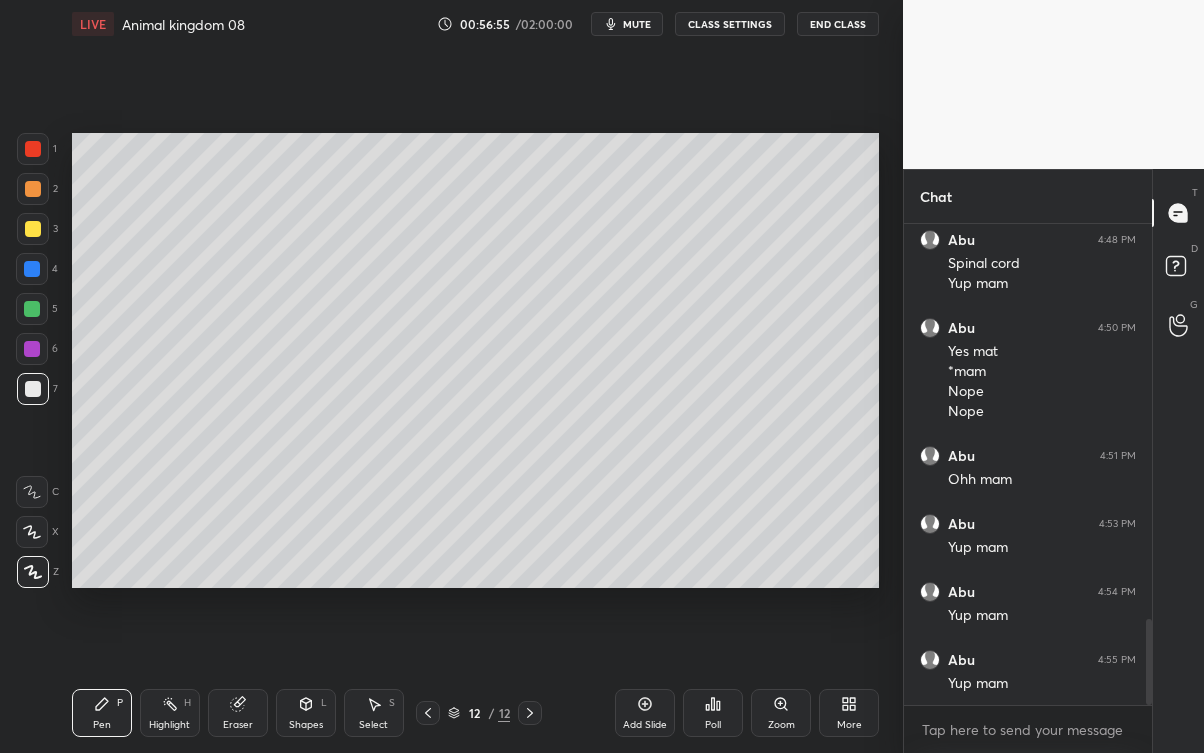 click on "Eraser" at bounding box center [238, 725] 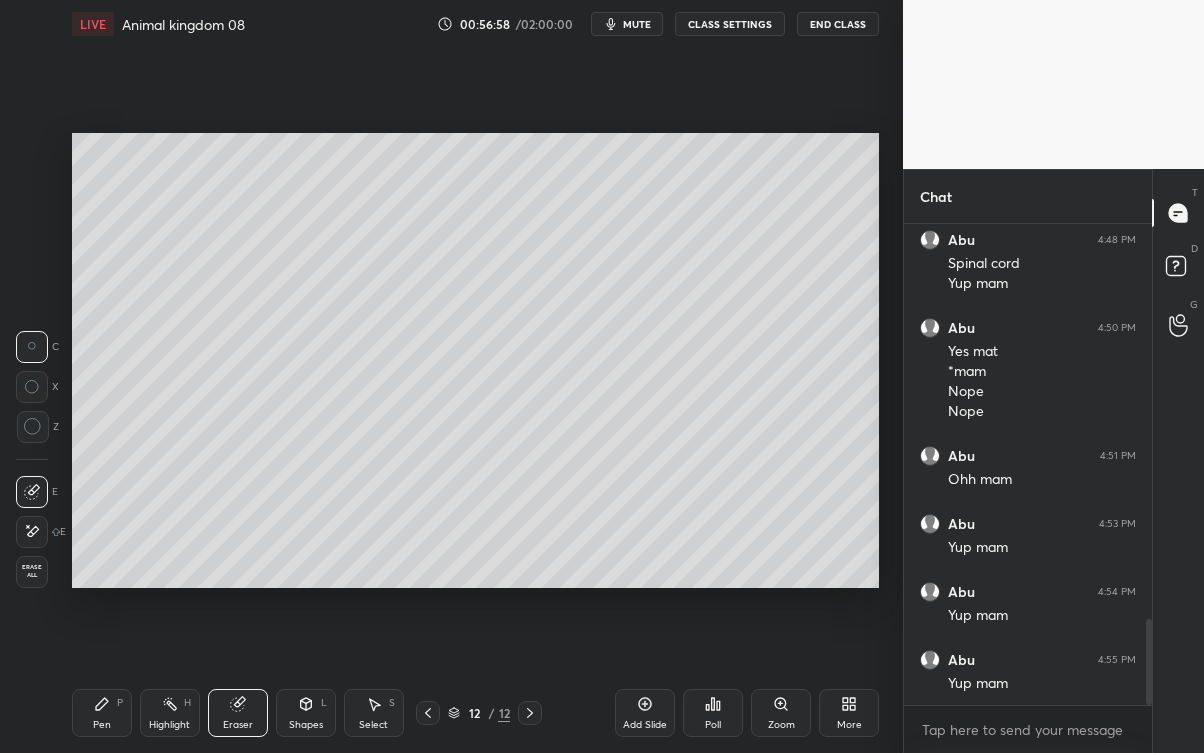 click on "Pen P" at bounding box center [102, 713] 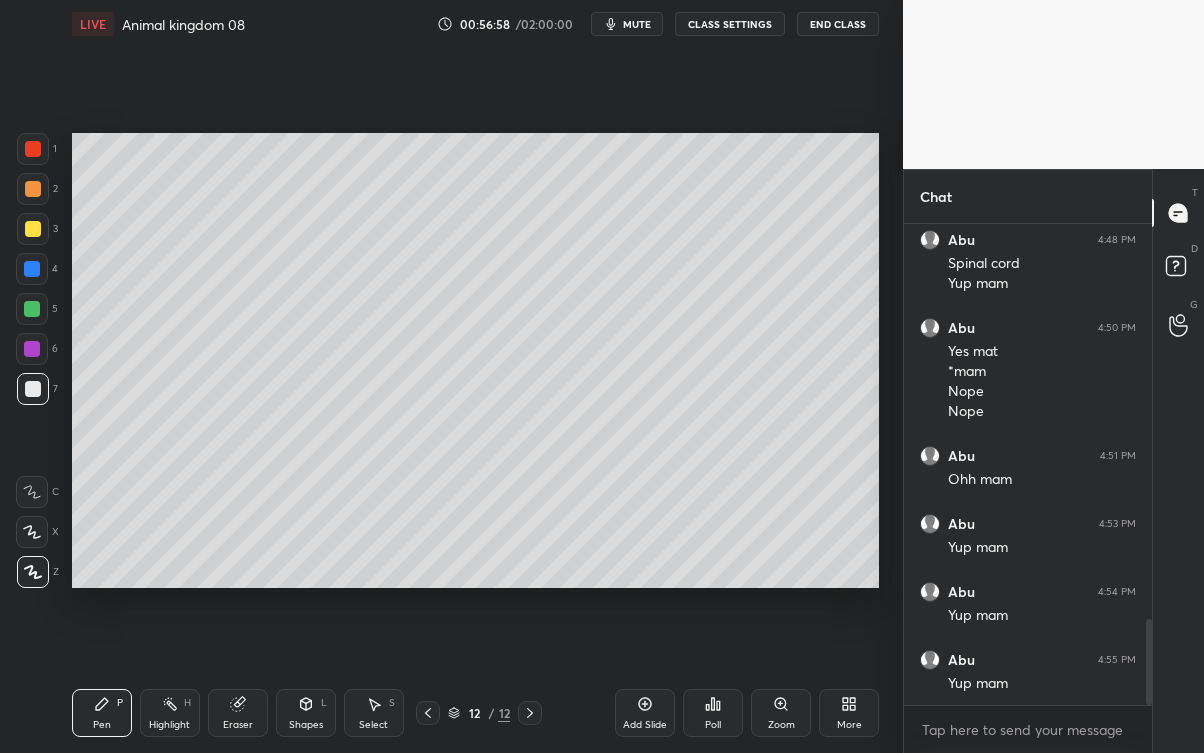 click on "Pen" at bounding box center (102, 725) 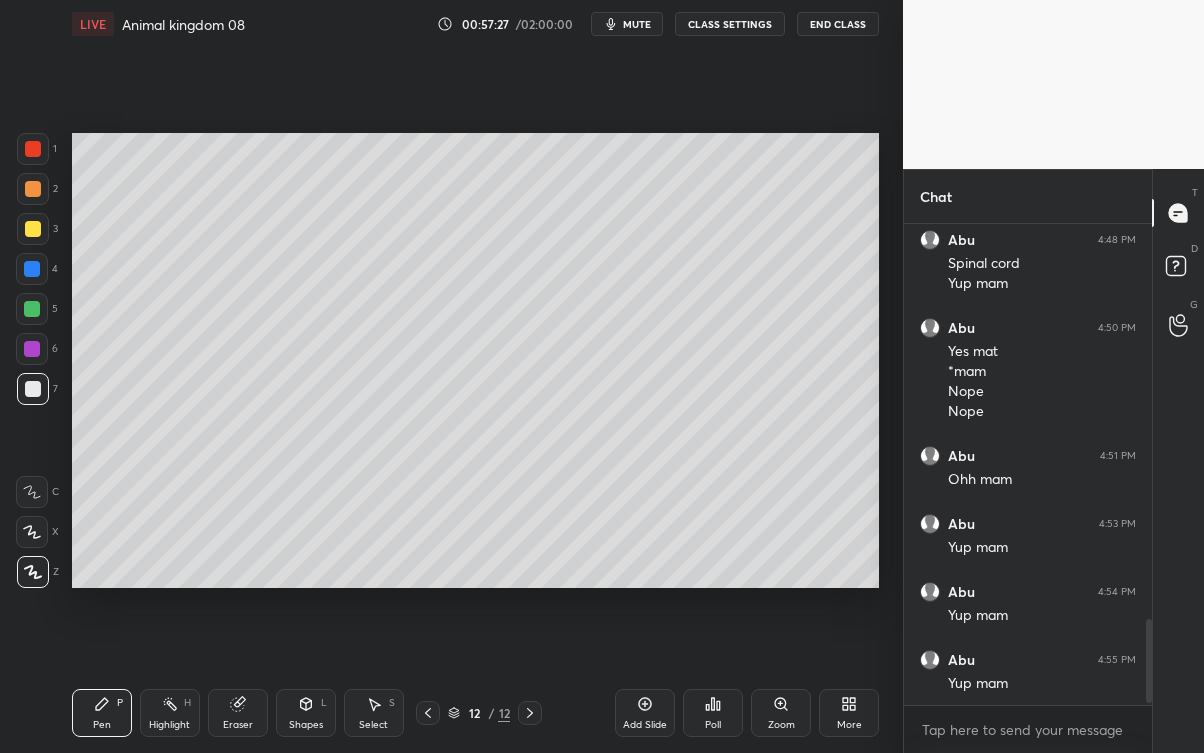 scroll, scrollTop: 2263, scrollLeft: 0, axis: vertical 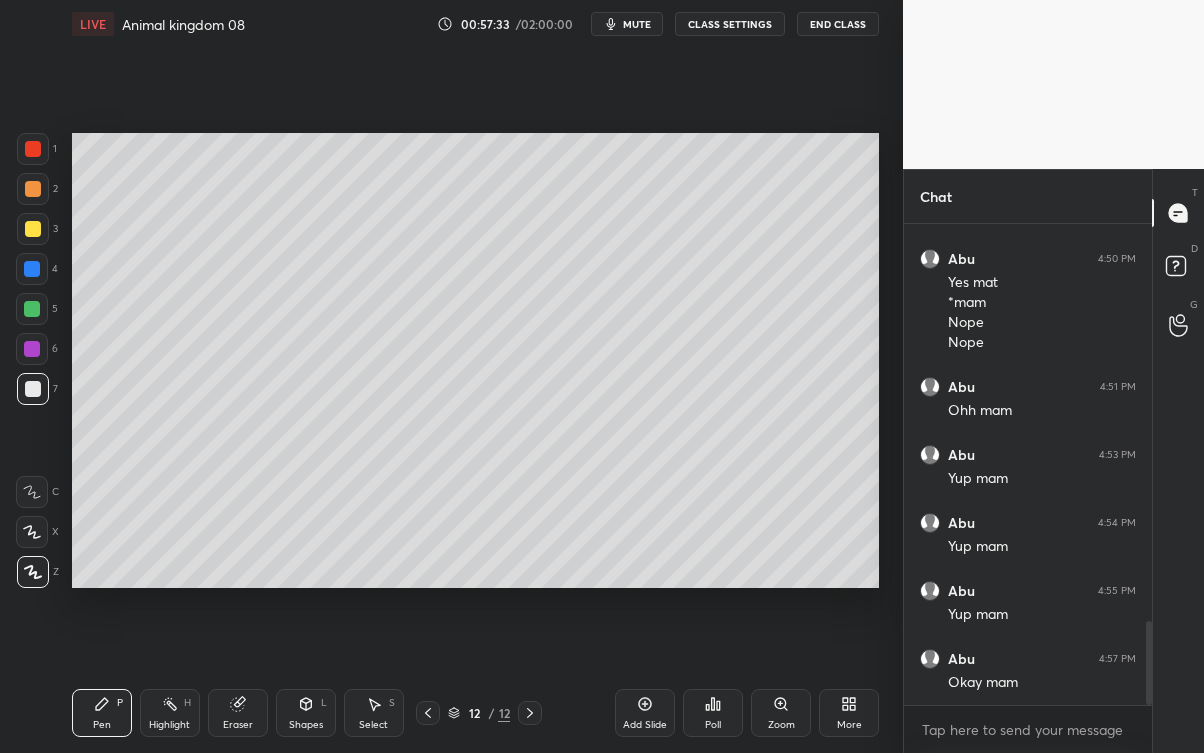 click at bounding box center [33, 229] 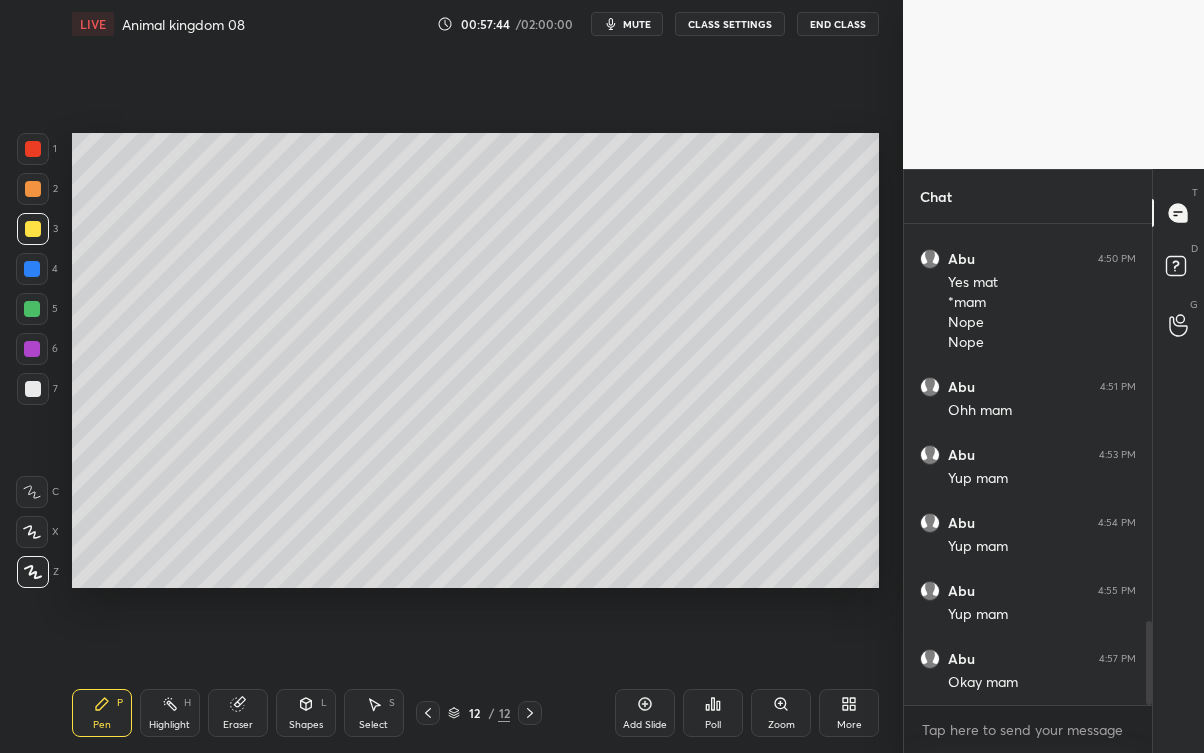 click at bounding box center (33, 389) 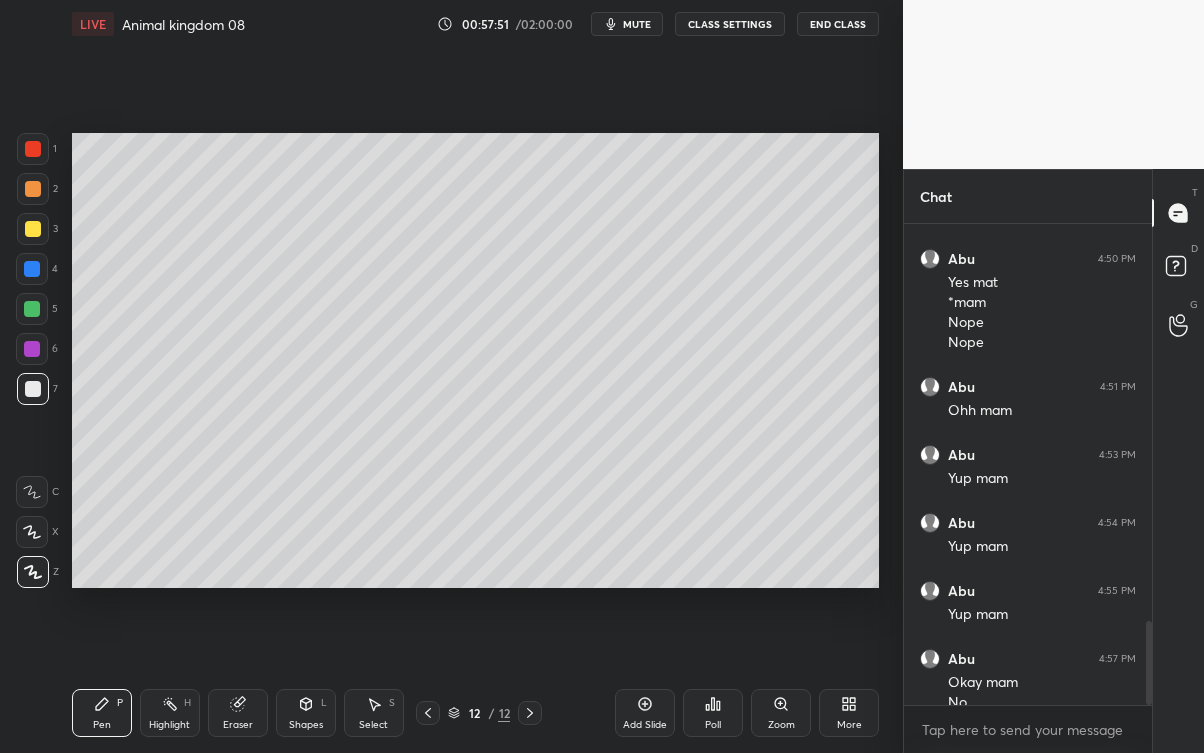 scroll, scrollTop: 2282, scrollLeft: 0, axis: vertical 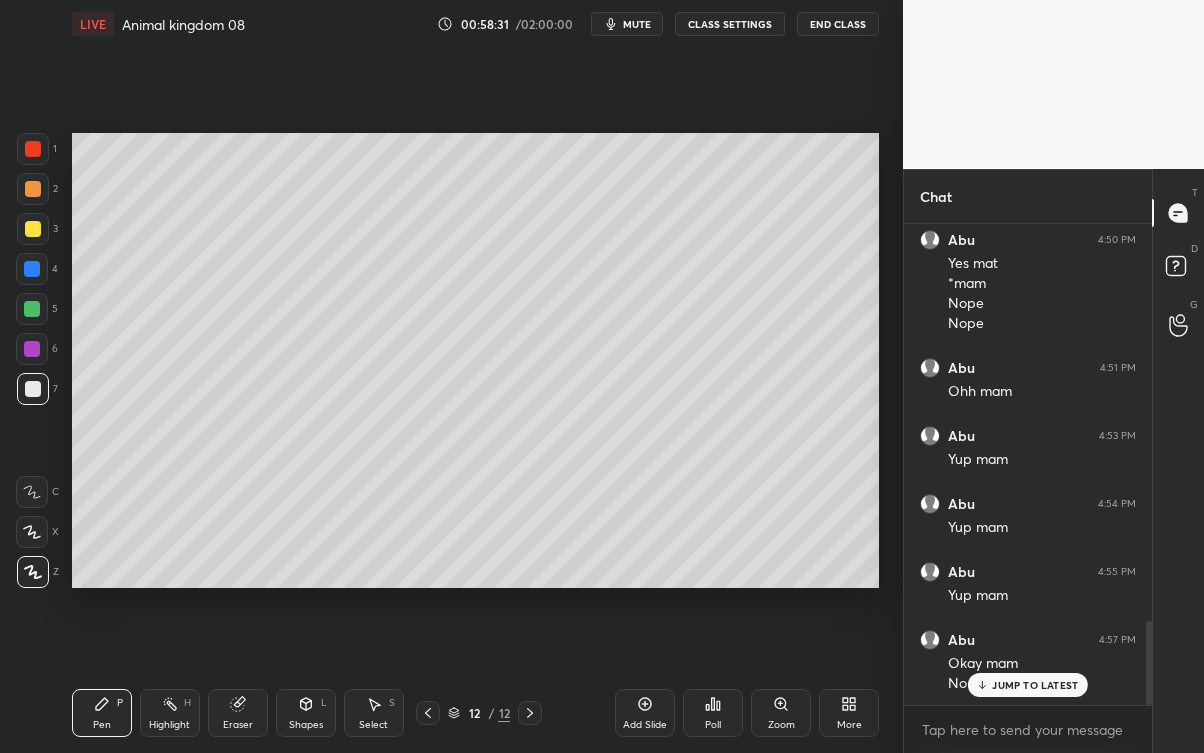 click on "JUMP TO LATEST" at bounding box center (1035, 685) 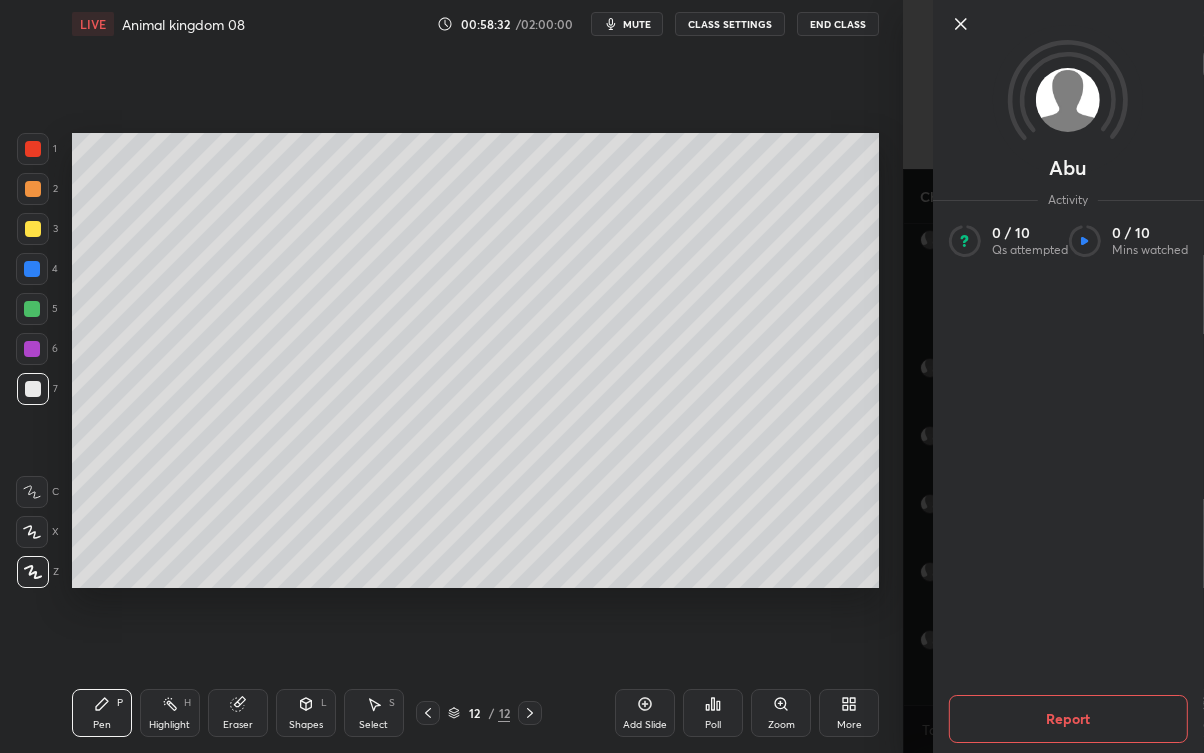 click on "1 2 3 4 5 6 7 C X Z C X Z E E Erase all   H H LIVE Animal kingdom 08 00:58:32 /  02:00:00 mute CLASS SETTINGS End Class Setting up your live class Poll for   secs No correct answer Start poll Back Animal kingdom 08 • L42 of Complete Course Biology - NSEJS 2025 [FIRST] [LAST] Pen P Highlight H Eraser Shapes L Select S 12 / 12 Add Slide Poll Zoom More" at bounding box center (451, 376) 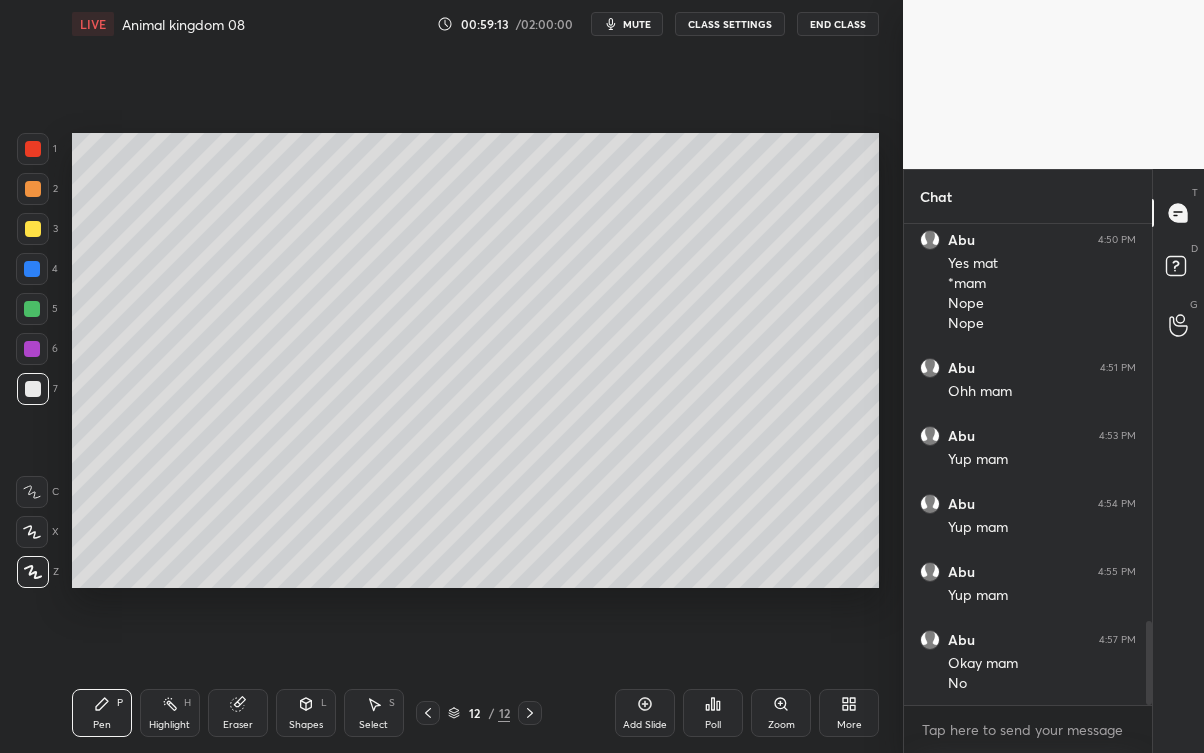 click on "Add Slide" at bounding box center (645, 725) 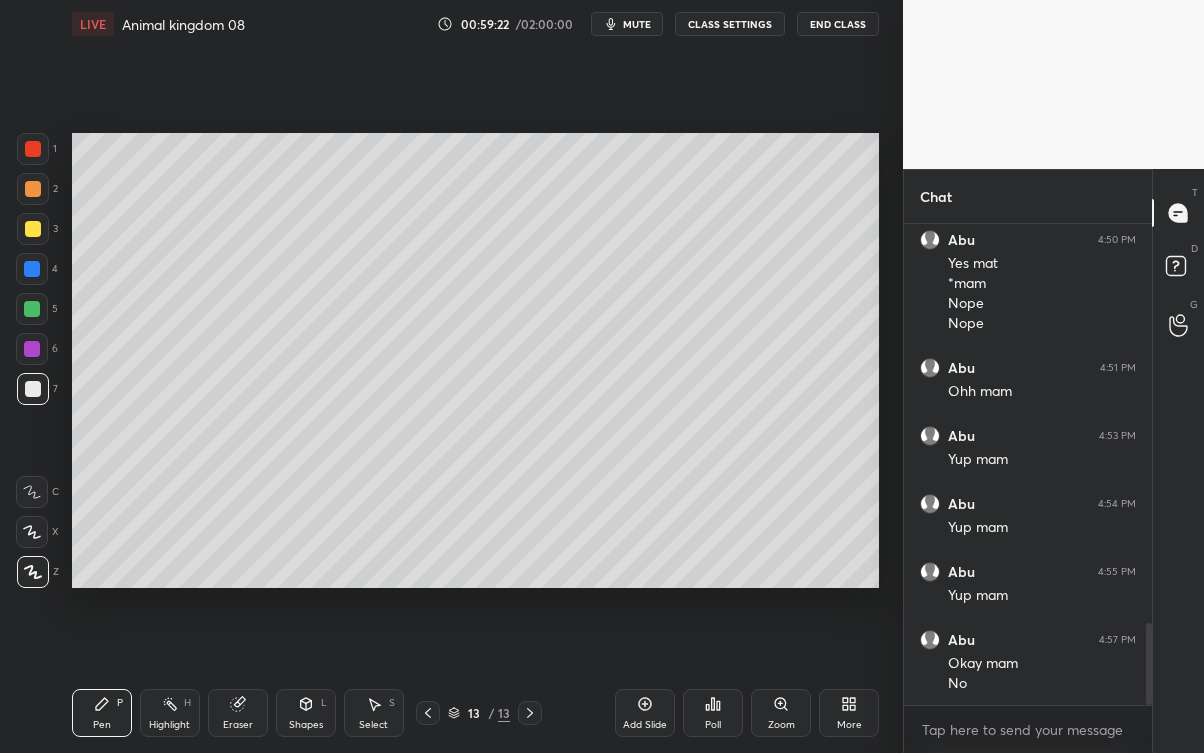 scroll, scrollTop: 2351, scrollLeft: 0, axis: vertical 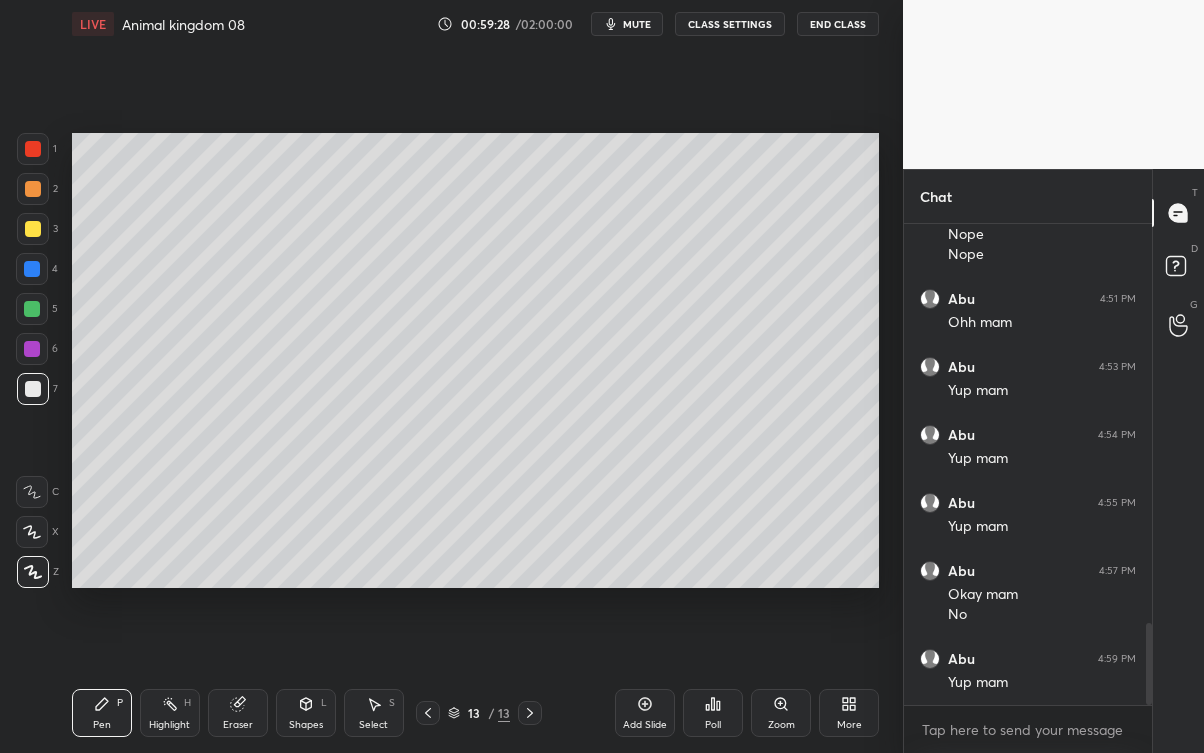 click at bounding box center (33, 229) 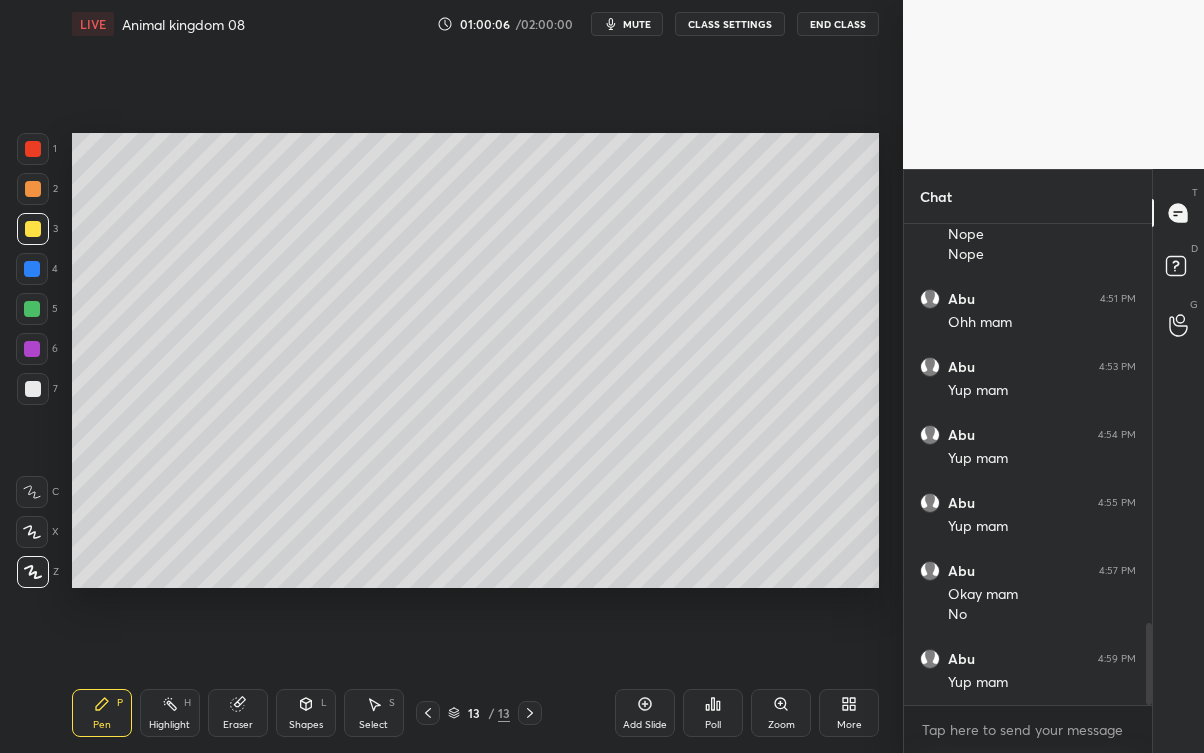 click on "Eraser" at bounding box center (238, 713) 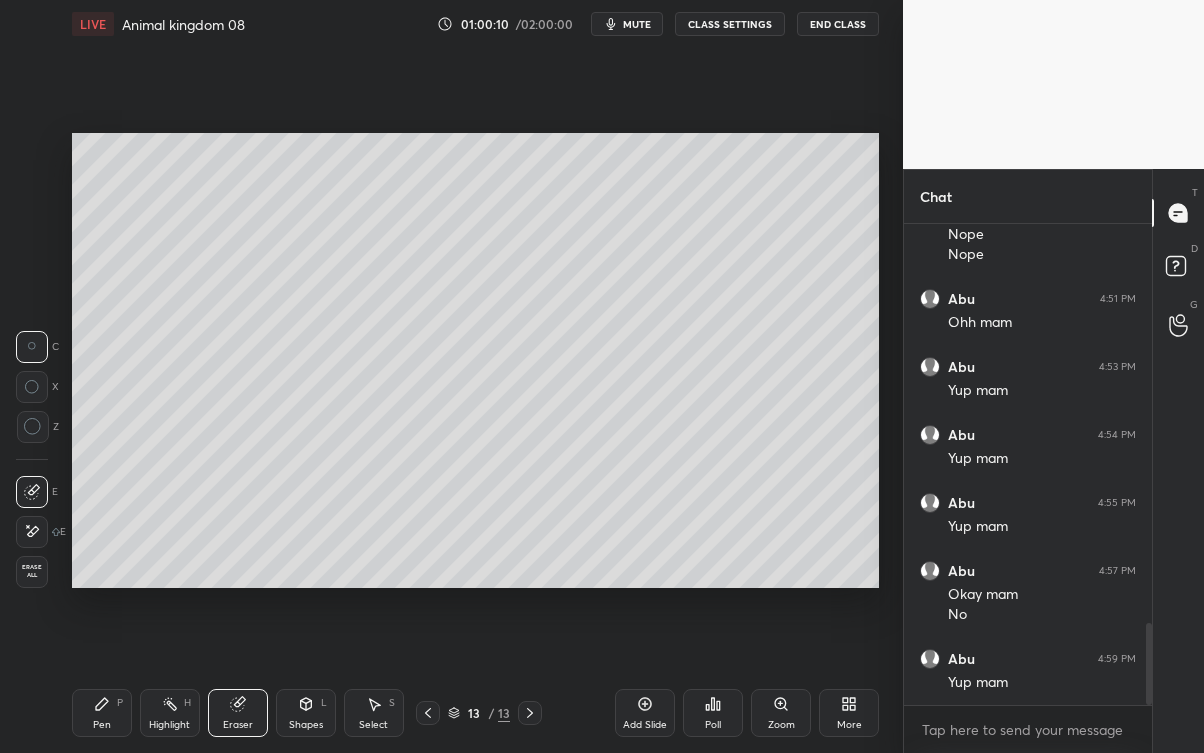 click on "Pen P" at bounding box center (102, 713) 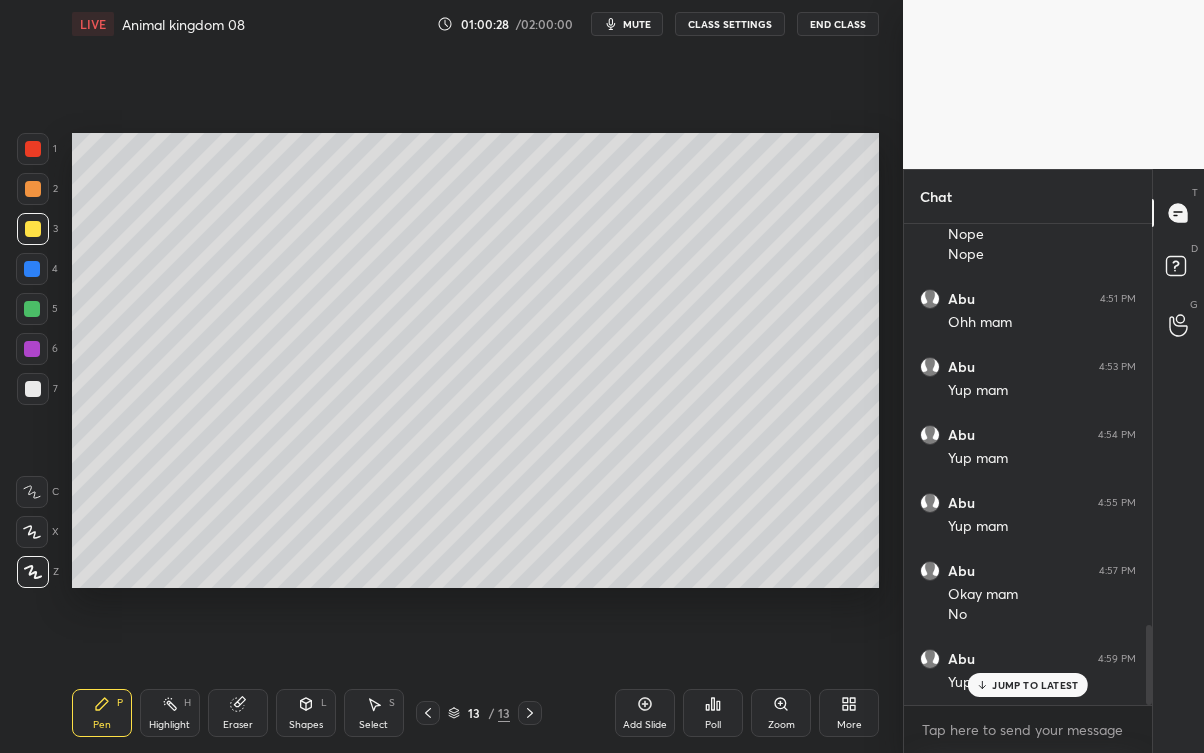 scroll, scrollTop: 2418, scrollLeft: 0, axis: vertical 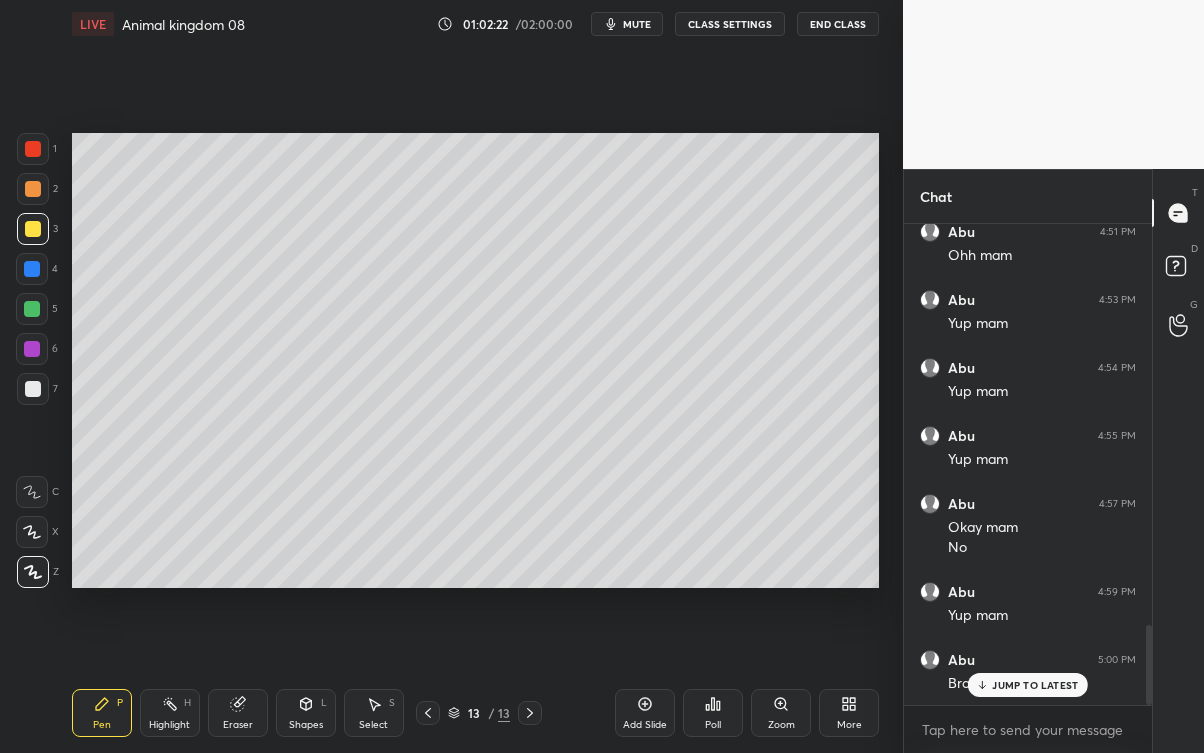 click at bounding box center (32, 309) 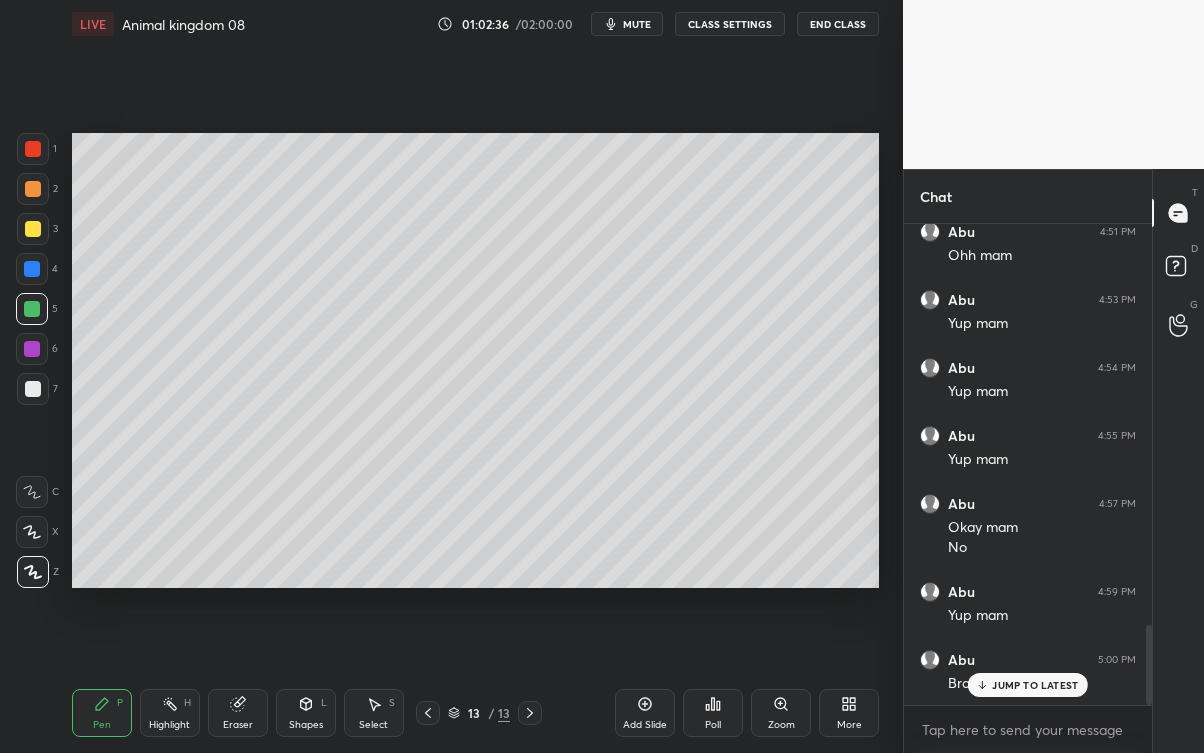 click on "JUMP TO LATEST" at bounding box center (1028, 685) 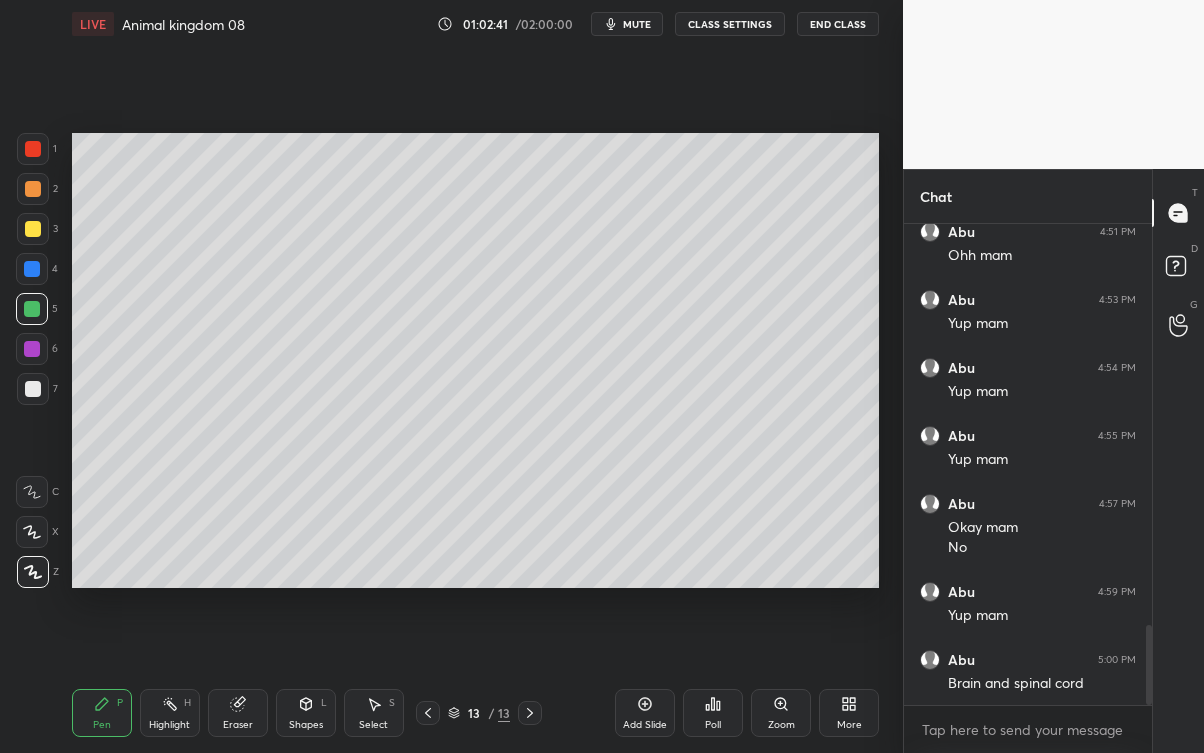 click on "Eraser" at bounding box center [238, 713] 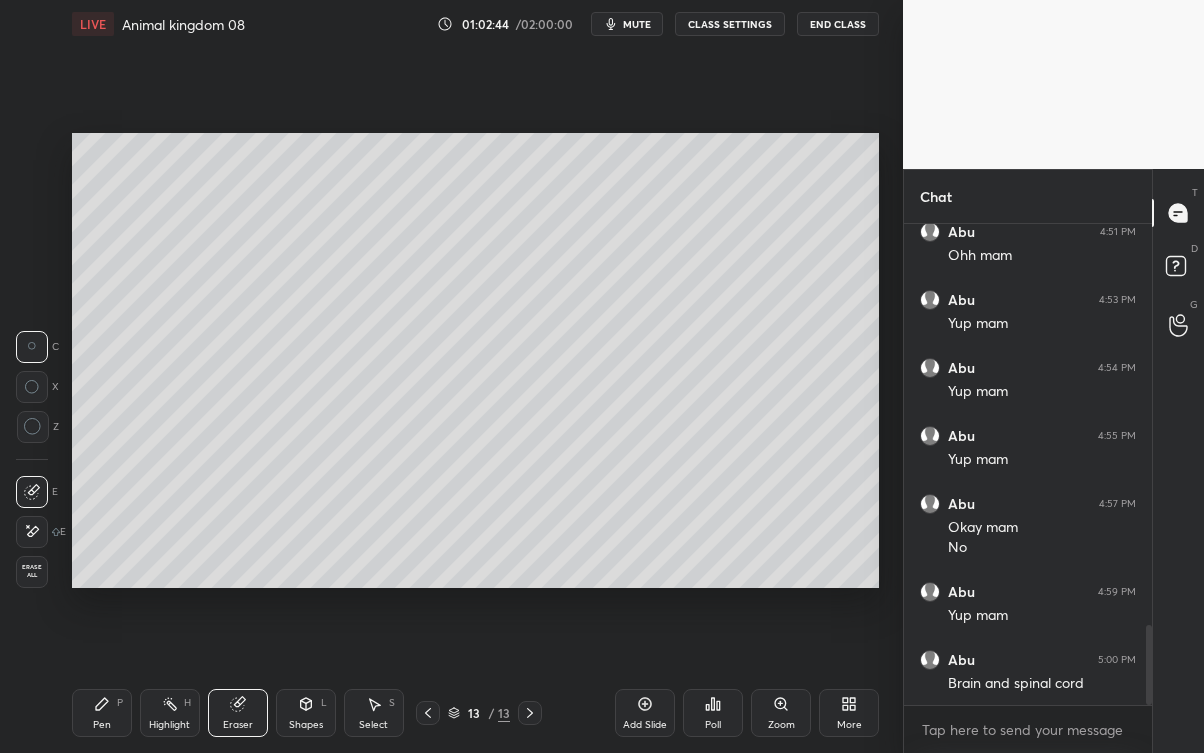 click on "Pen P" at bounding box center [102, 713] 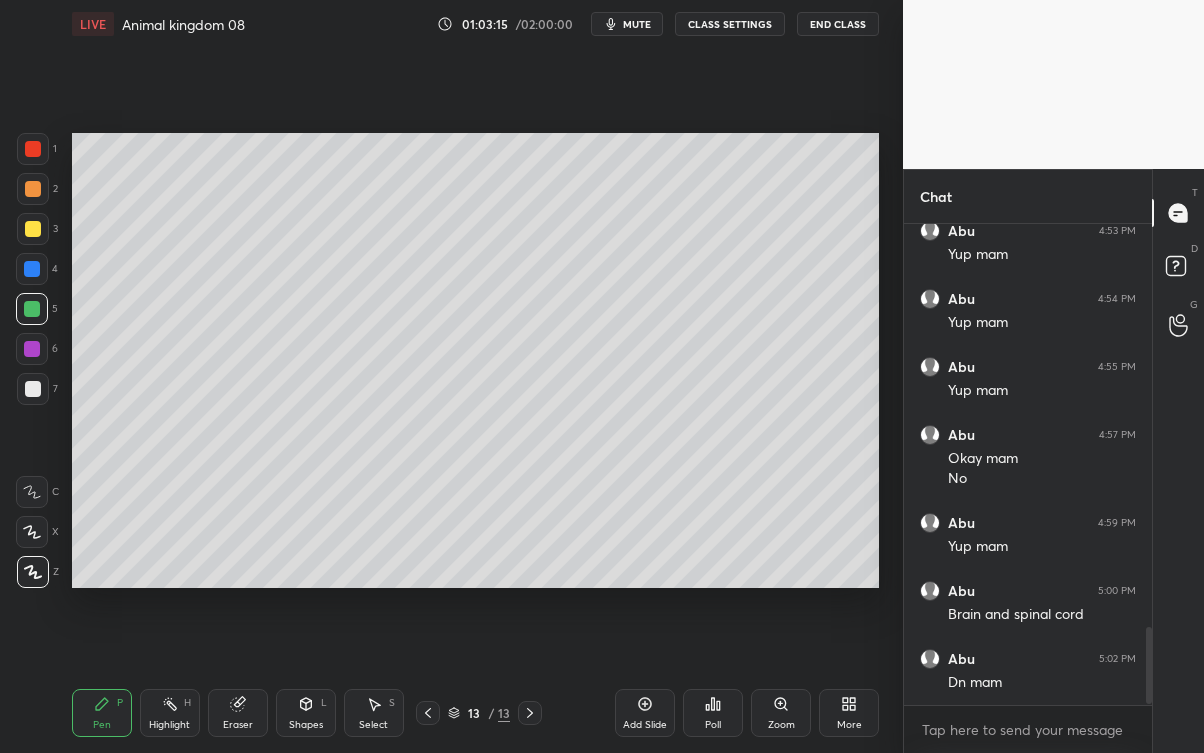 scroll, scrollTop: 2554, scrollLeft: 0, axis: vertical 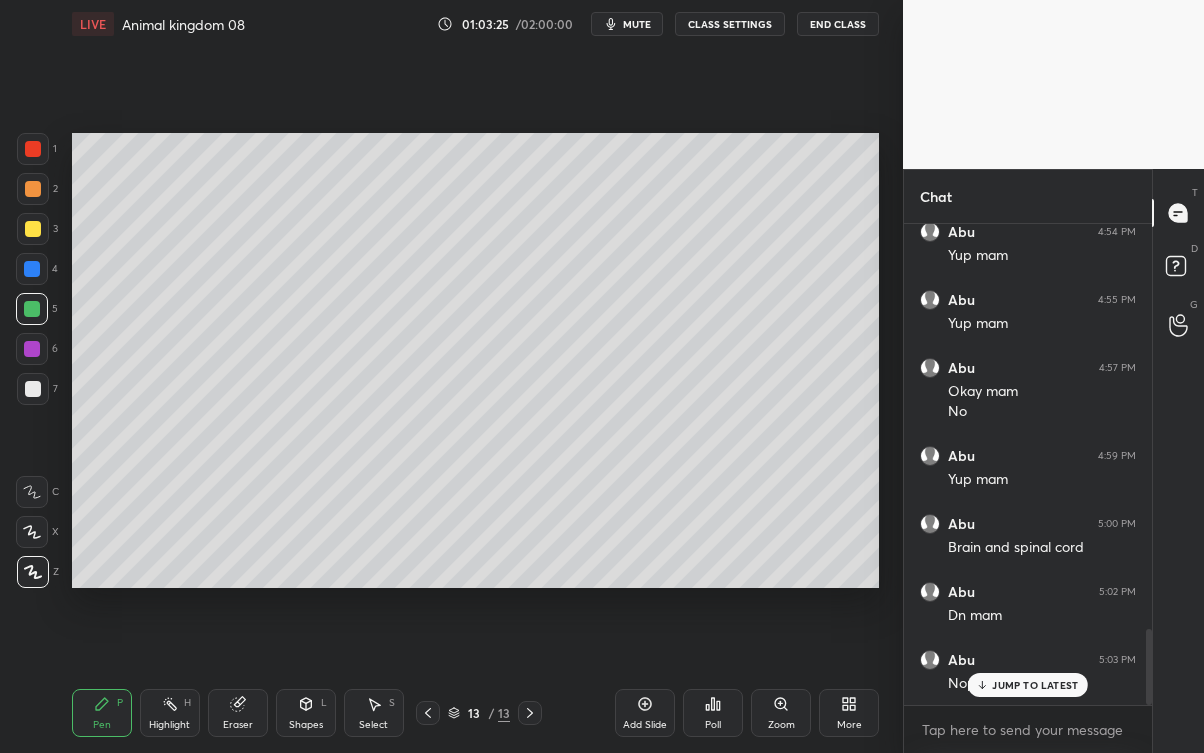 click on "JUMP TO LATEST" at bounding box center [1035, 685] 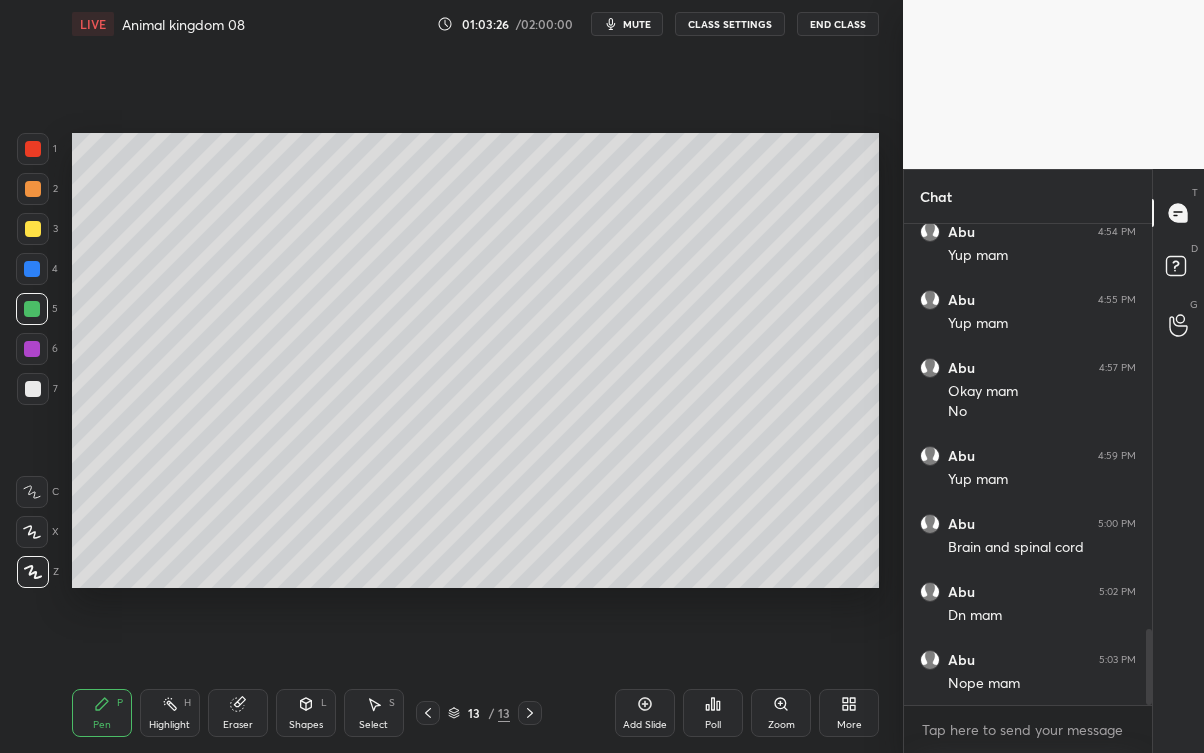 click on "Add Slide" at bounding box center [645, 725] 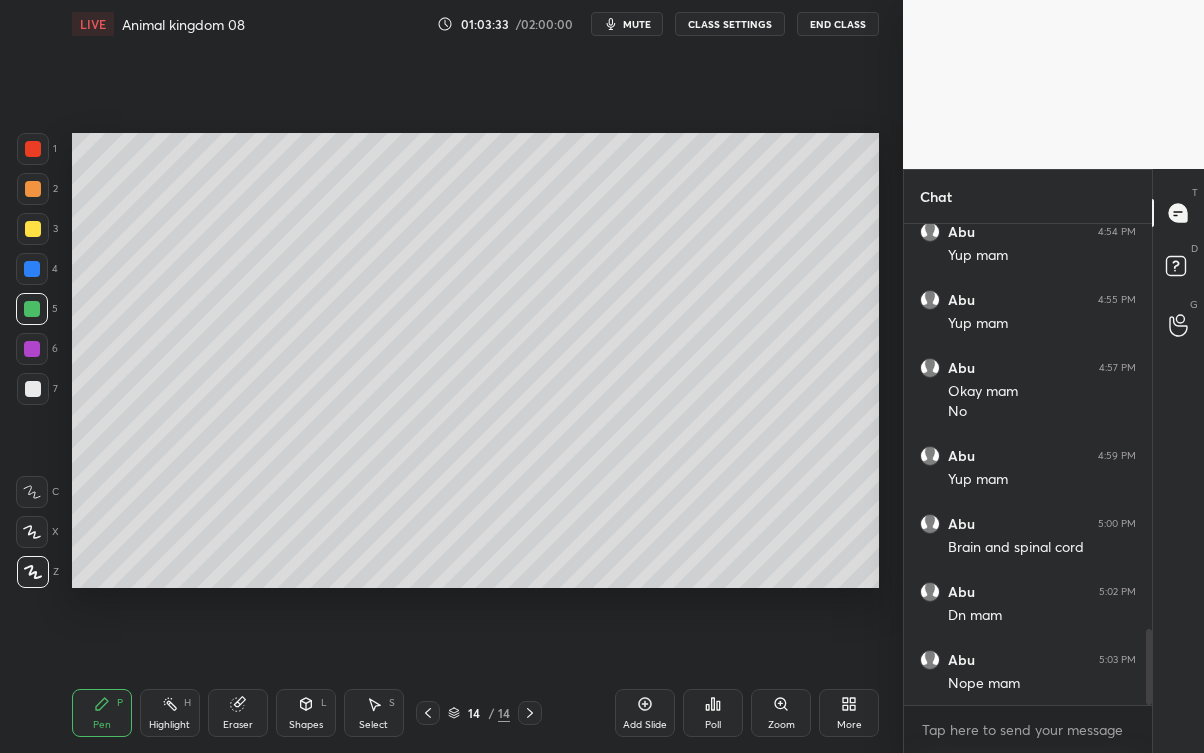 click at bounding box center (33, 389) 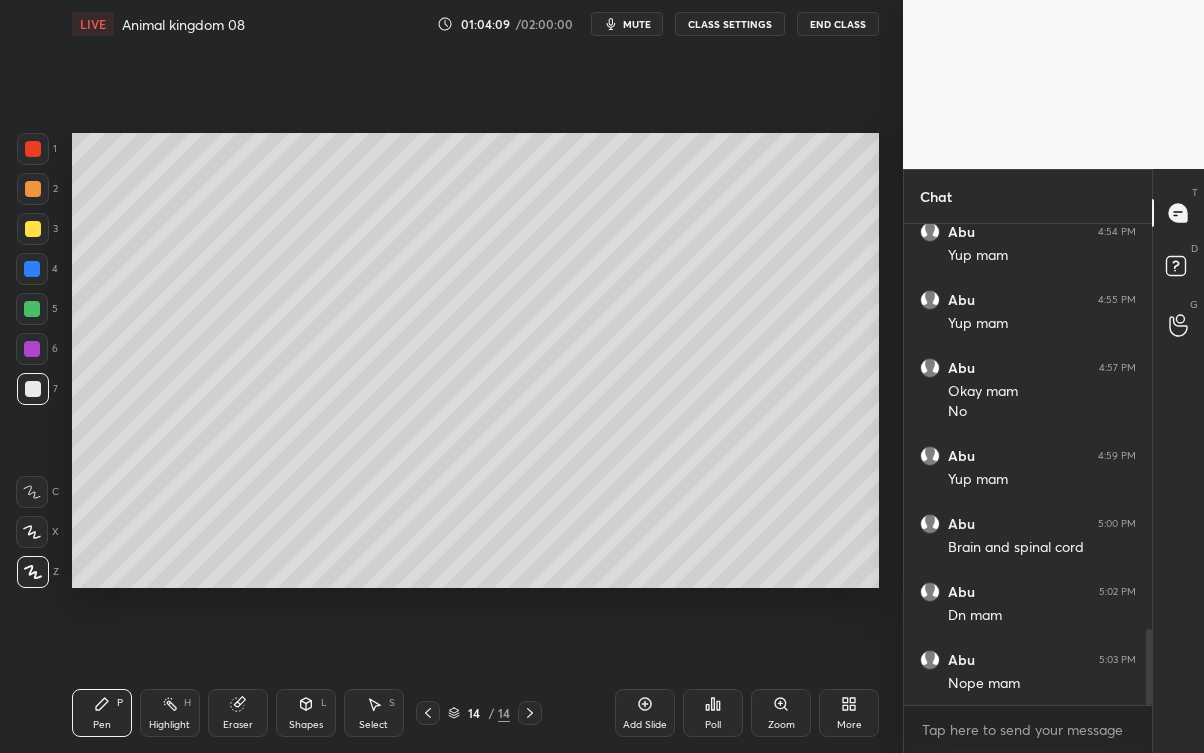 click at bounding box center (33, 229) 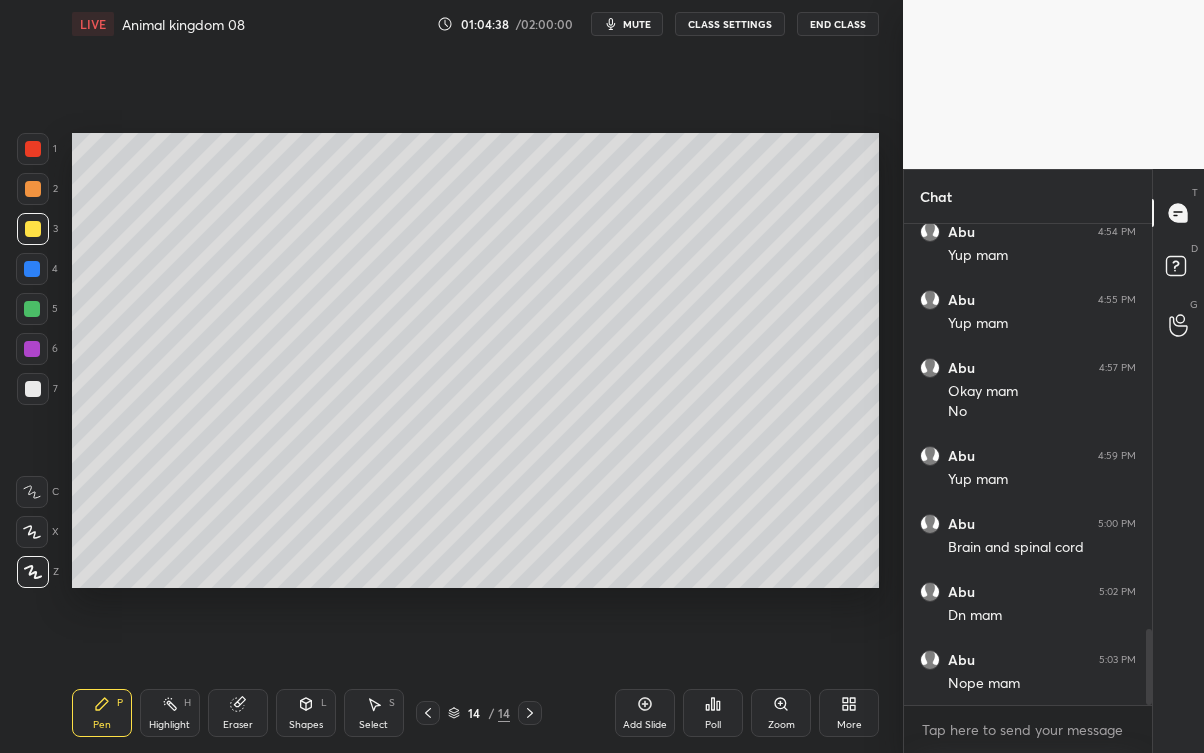click at bounding box center (33, 389) 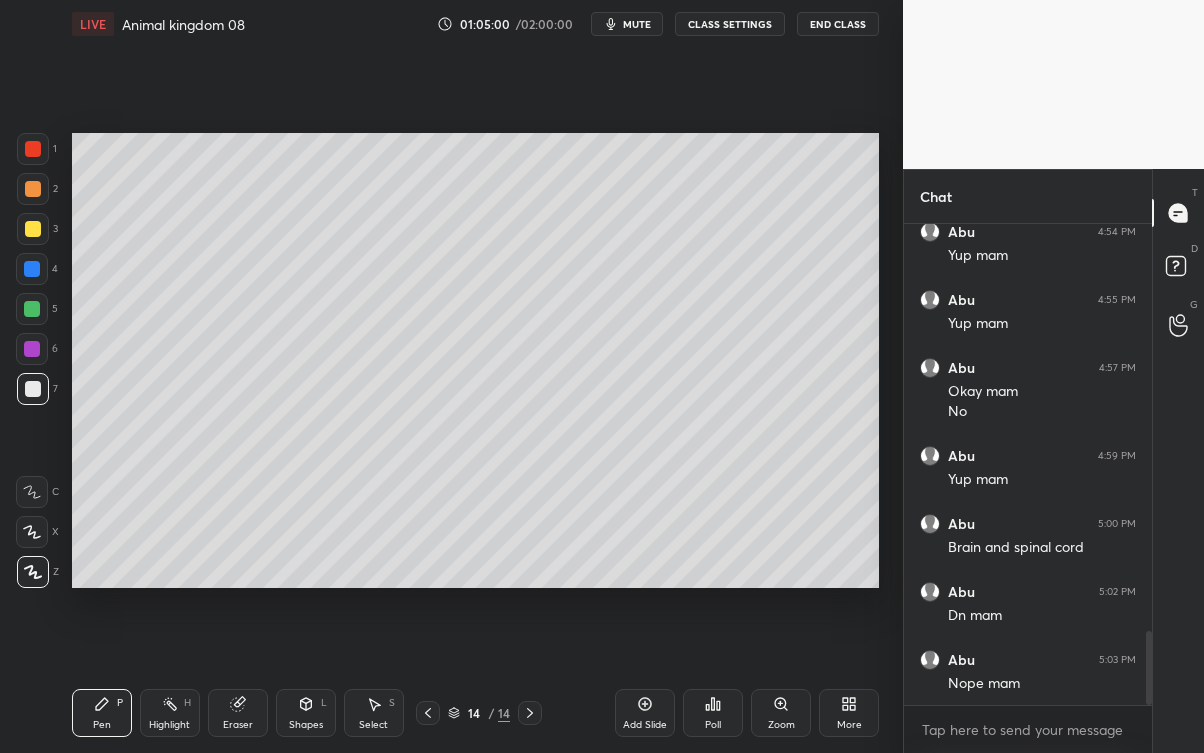 scroll, scrollTop: 2623, scrollLeft: 0, axis: vertical 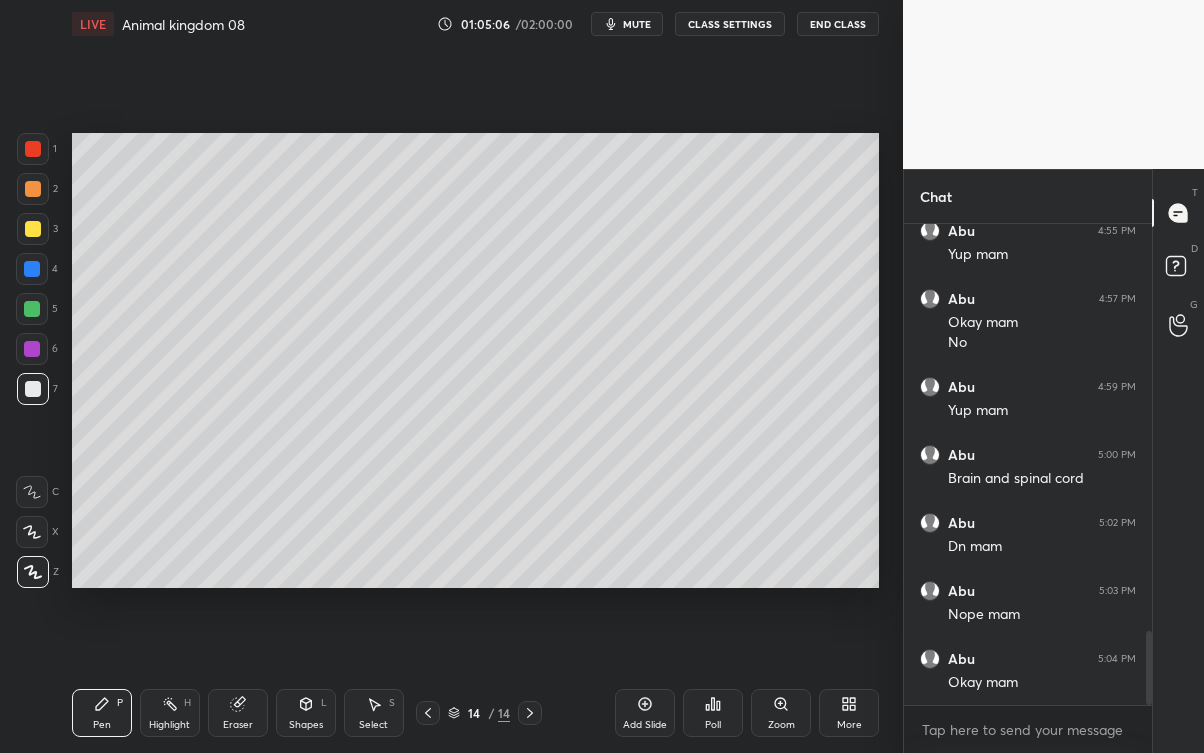 click at bounding box center [33, 229] 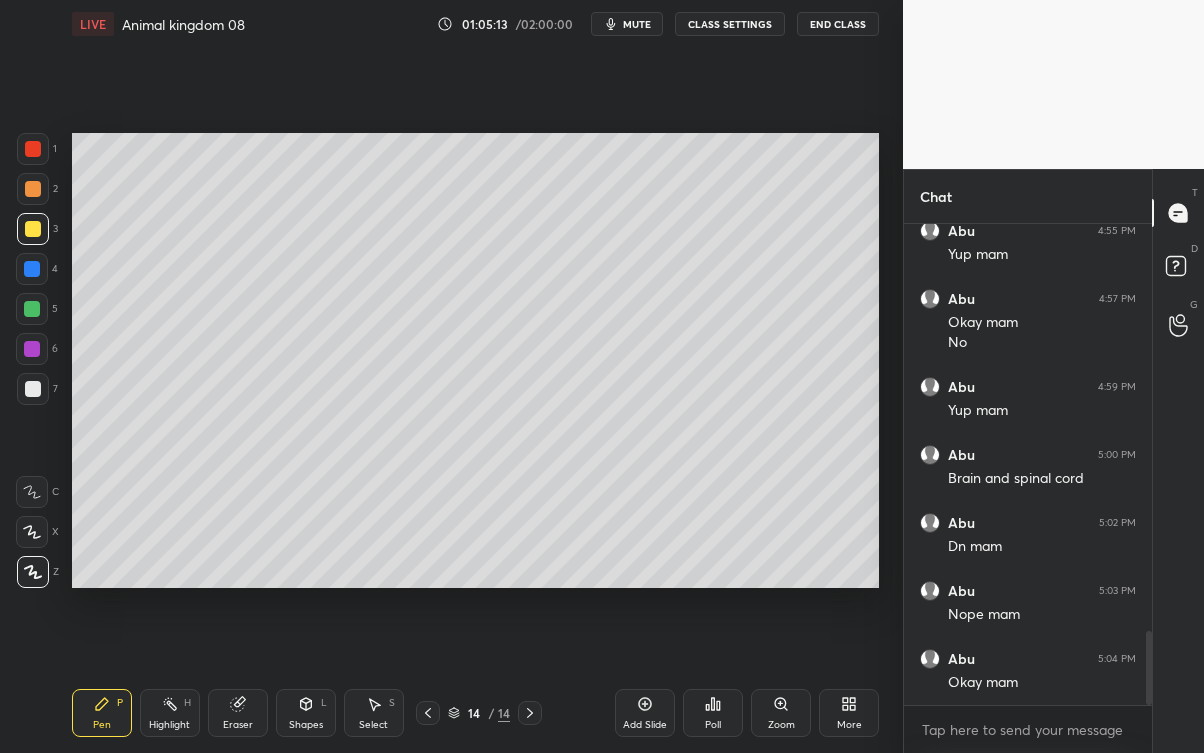 click at bounding box center [33, 389] 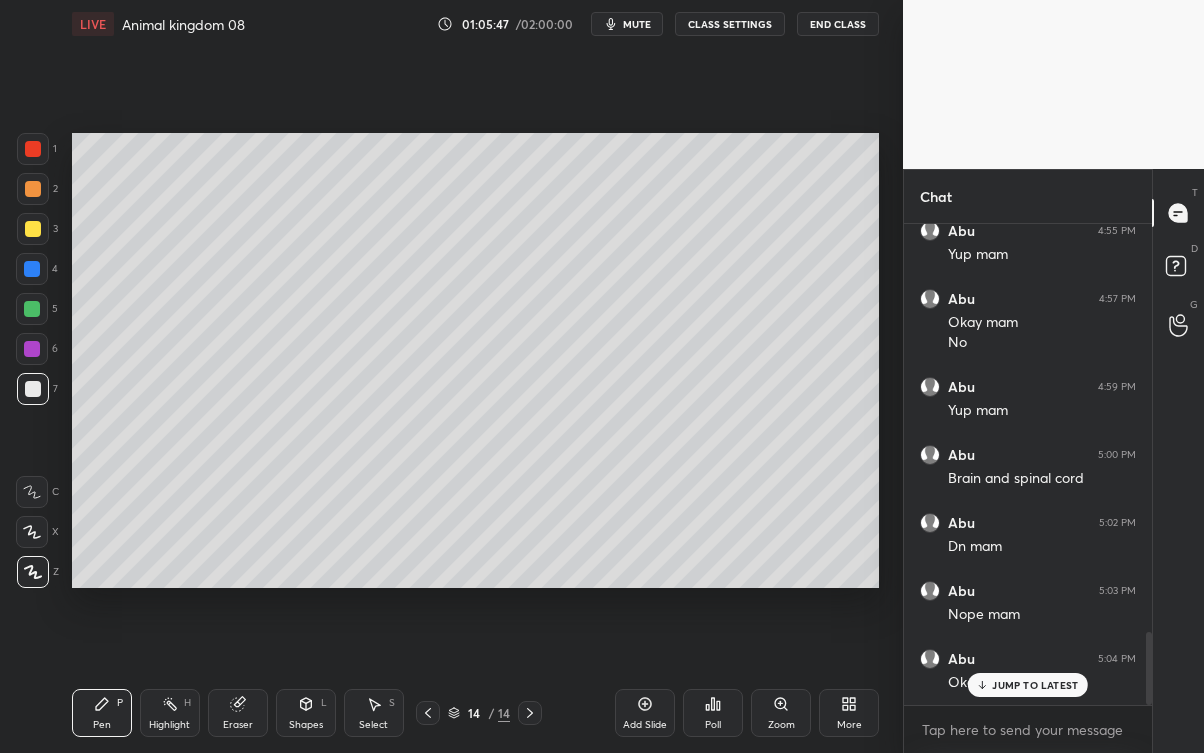 scroll, scrollTop: 2690, scrollLeft: 0, axis: vertical 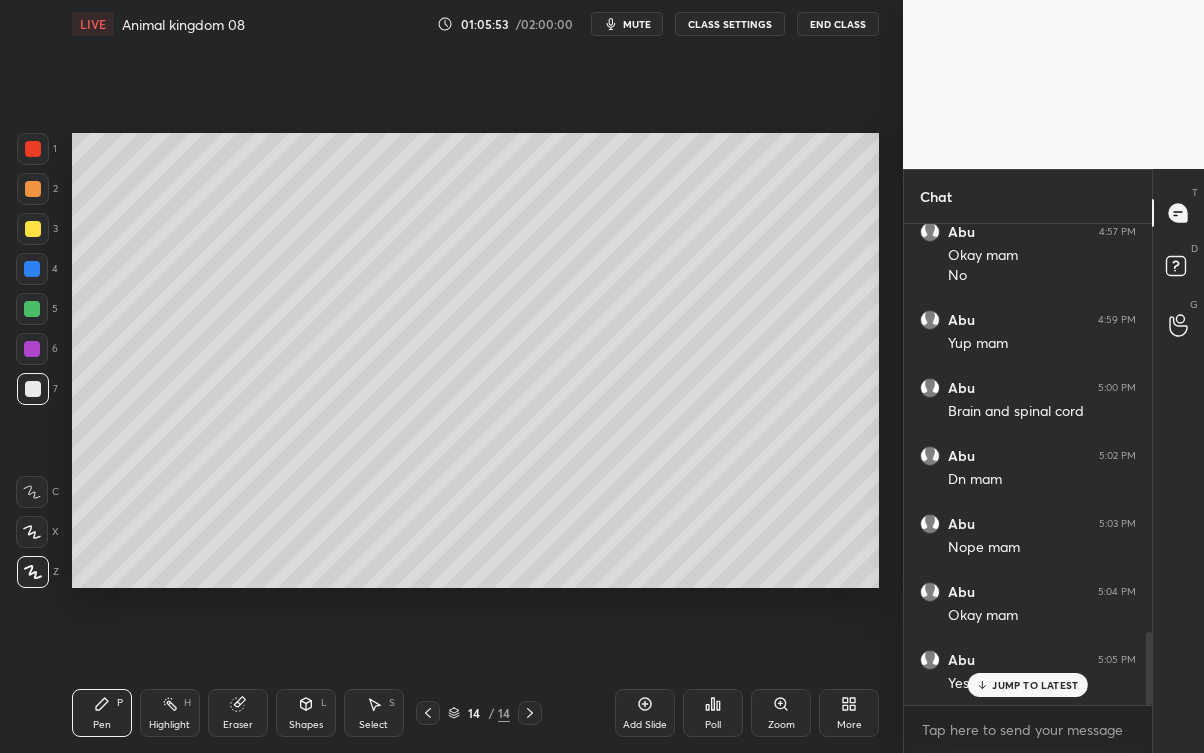 click at bounding box center [33, 229] 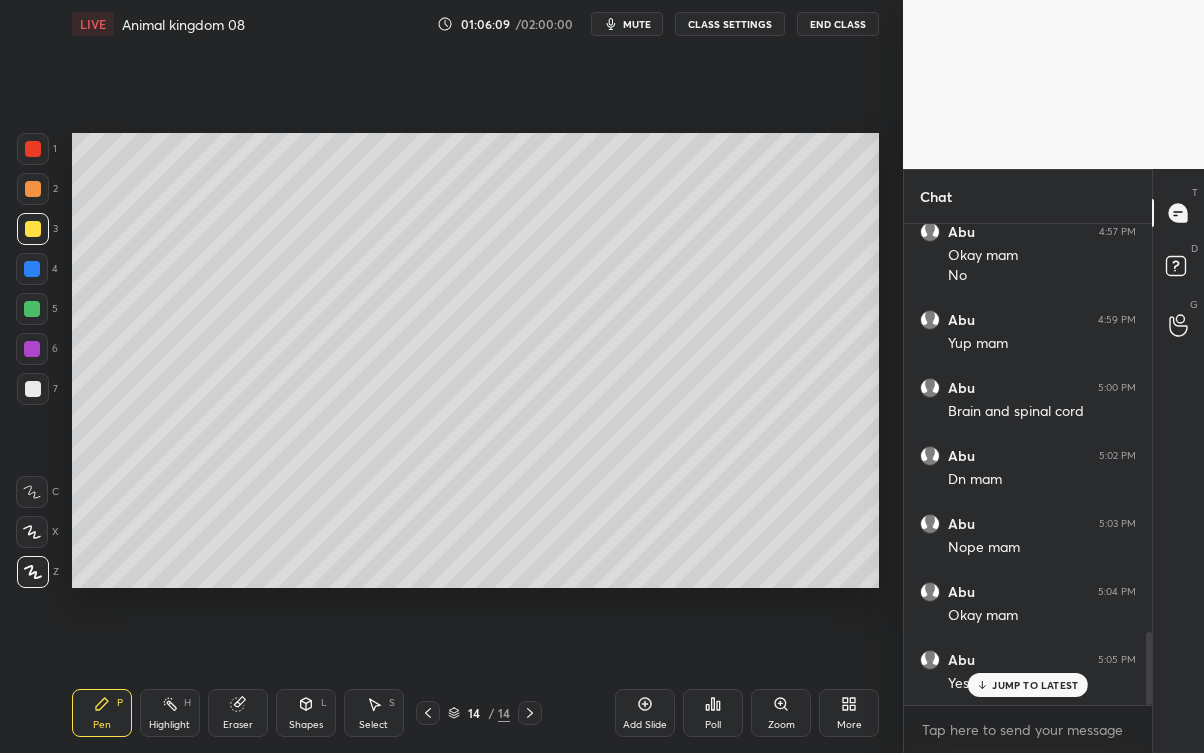 click on "JUMP TO LATEST" at bounding box center (1035, 685) 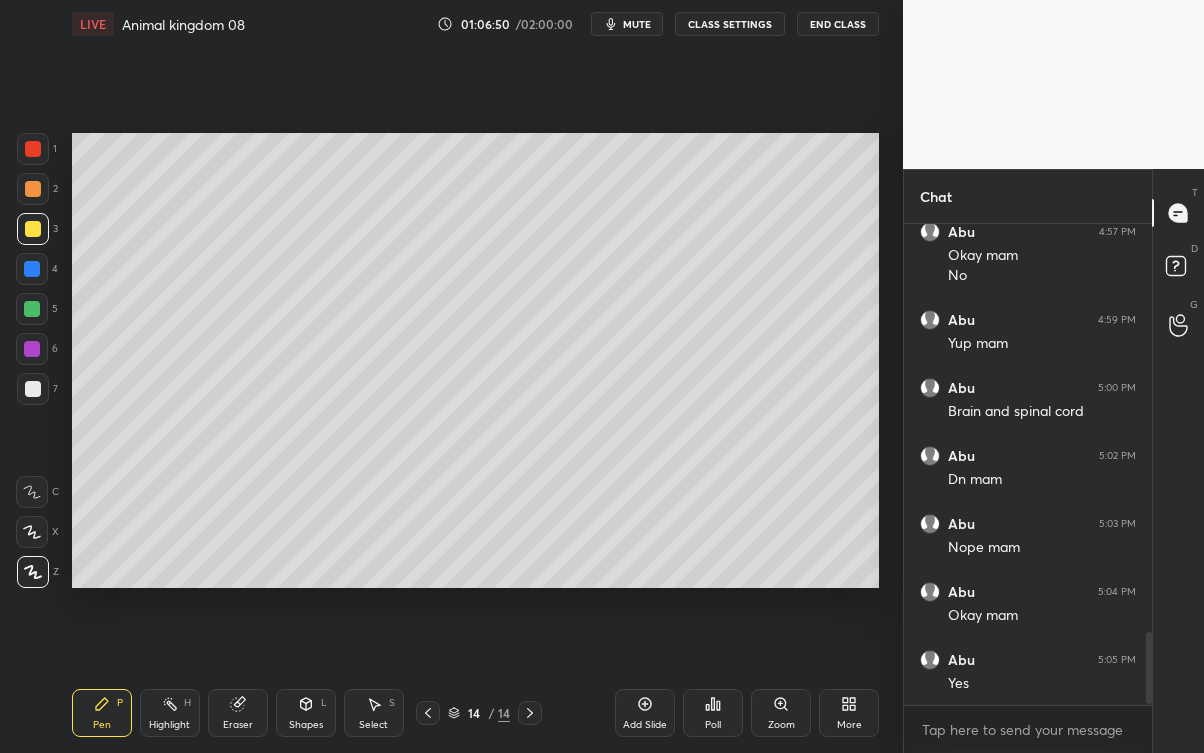 scroll, scrollTop: 2759, scrollLeft: 0, axis: vertical 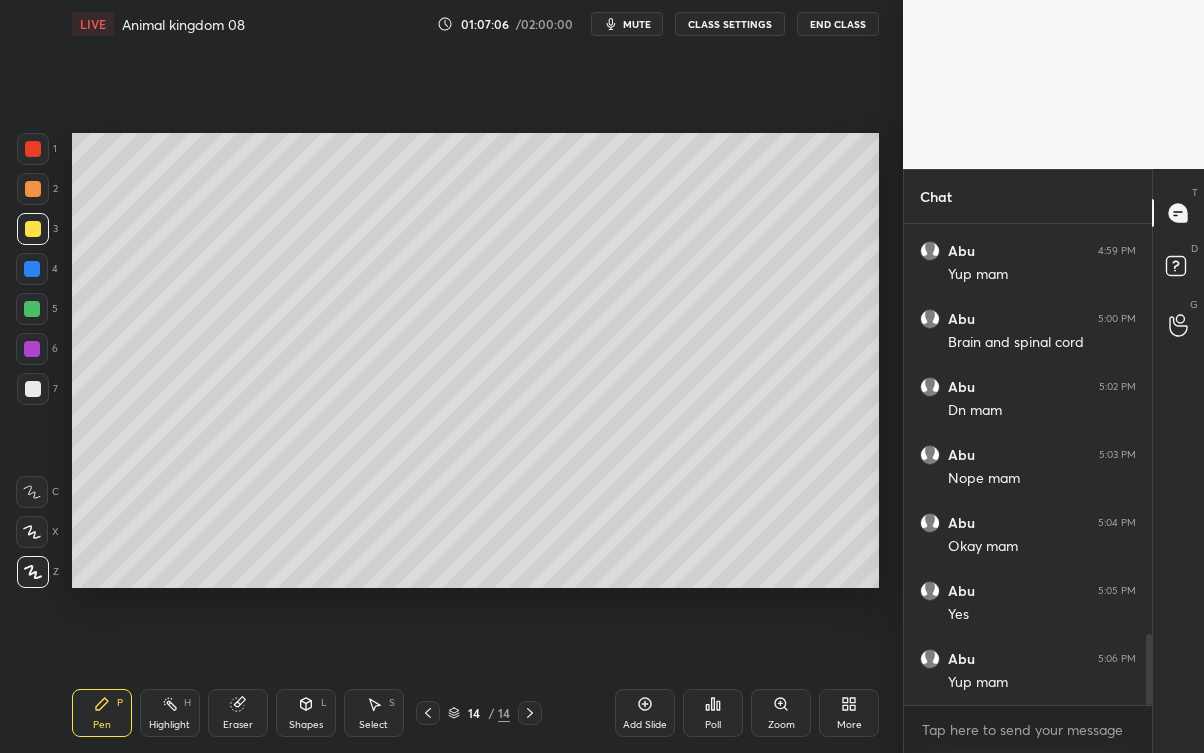 click at bounding box center (33, 389) 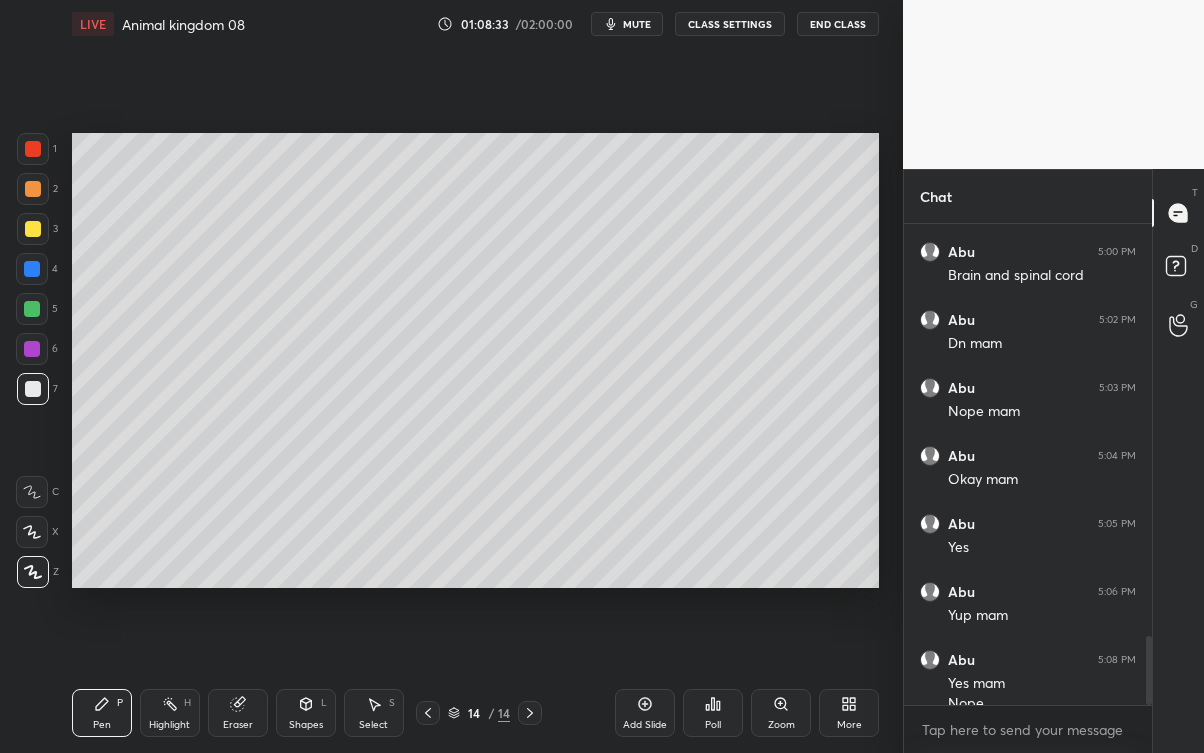scroll, scrollTop: 2847, scrollLeft: 0, axis: vertical 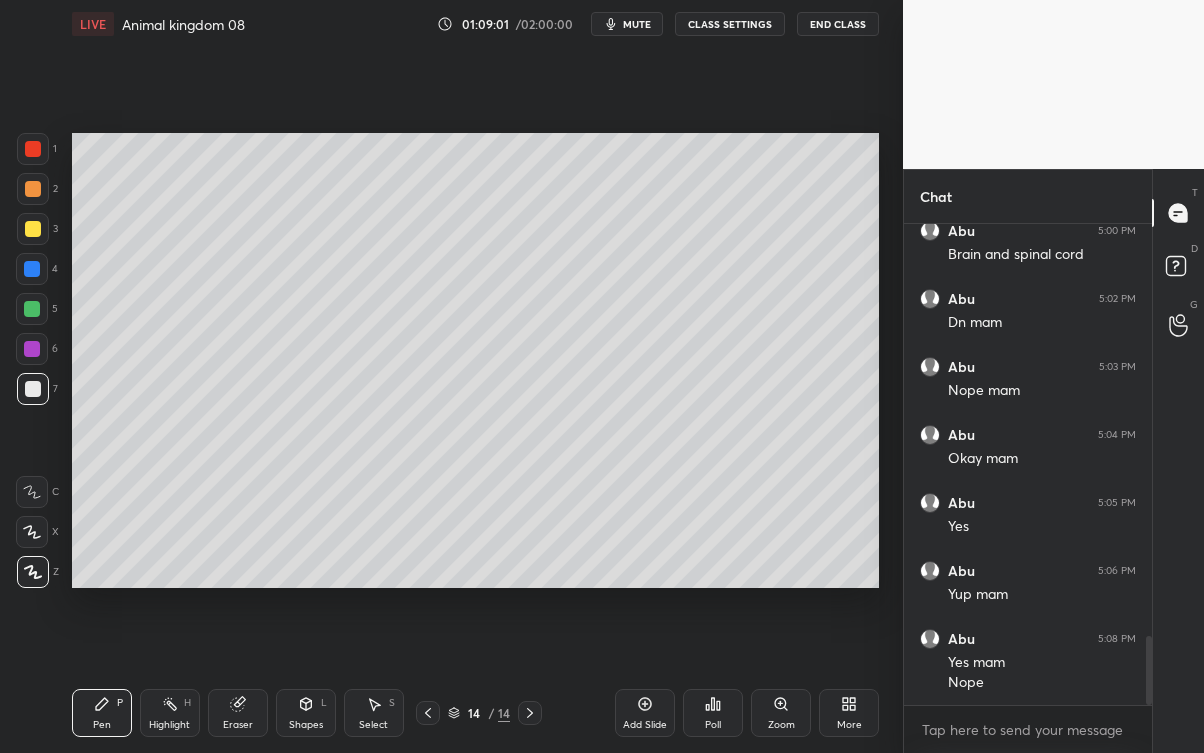 click at bounding box center [33, 229] 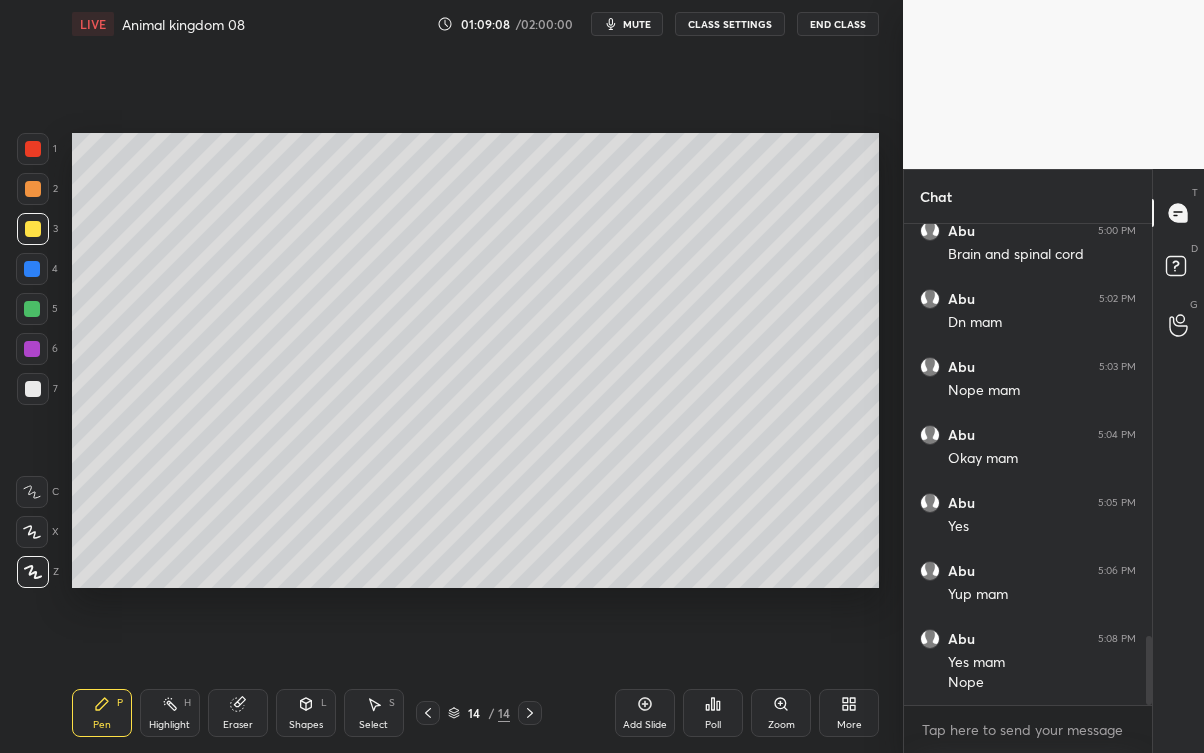 click on "Eraser" at bounding box center (238, 713) 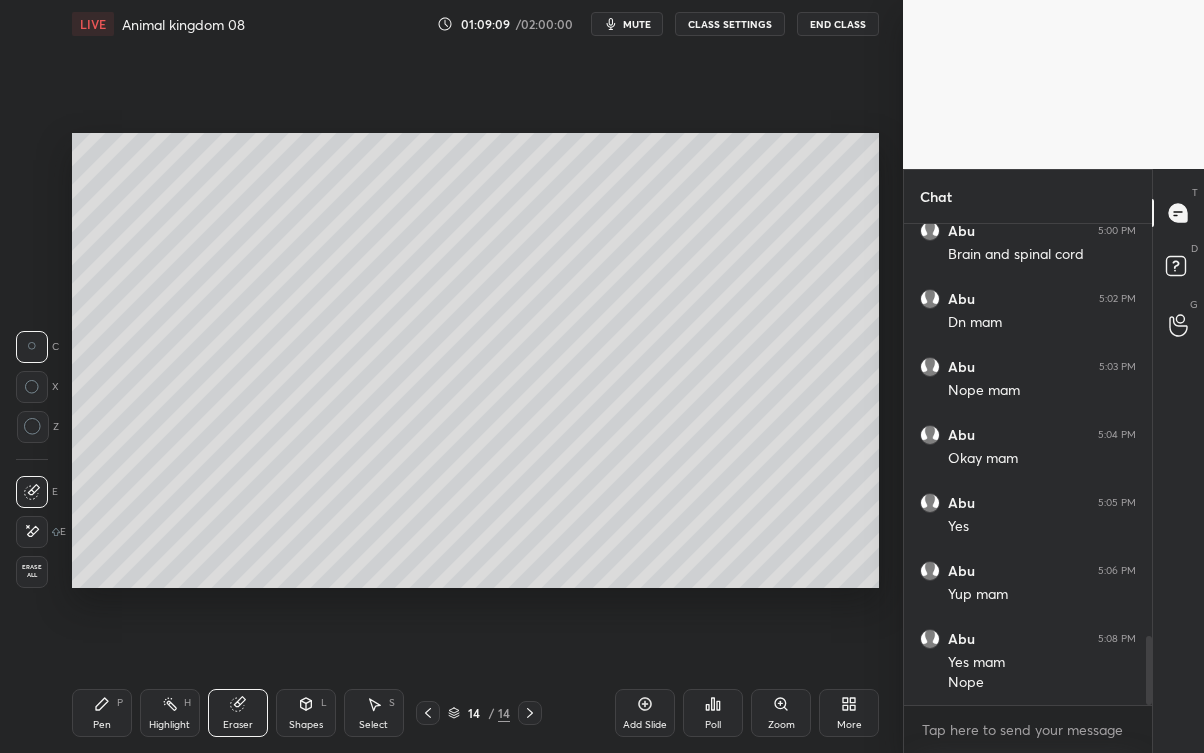 click 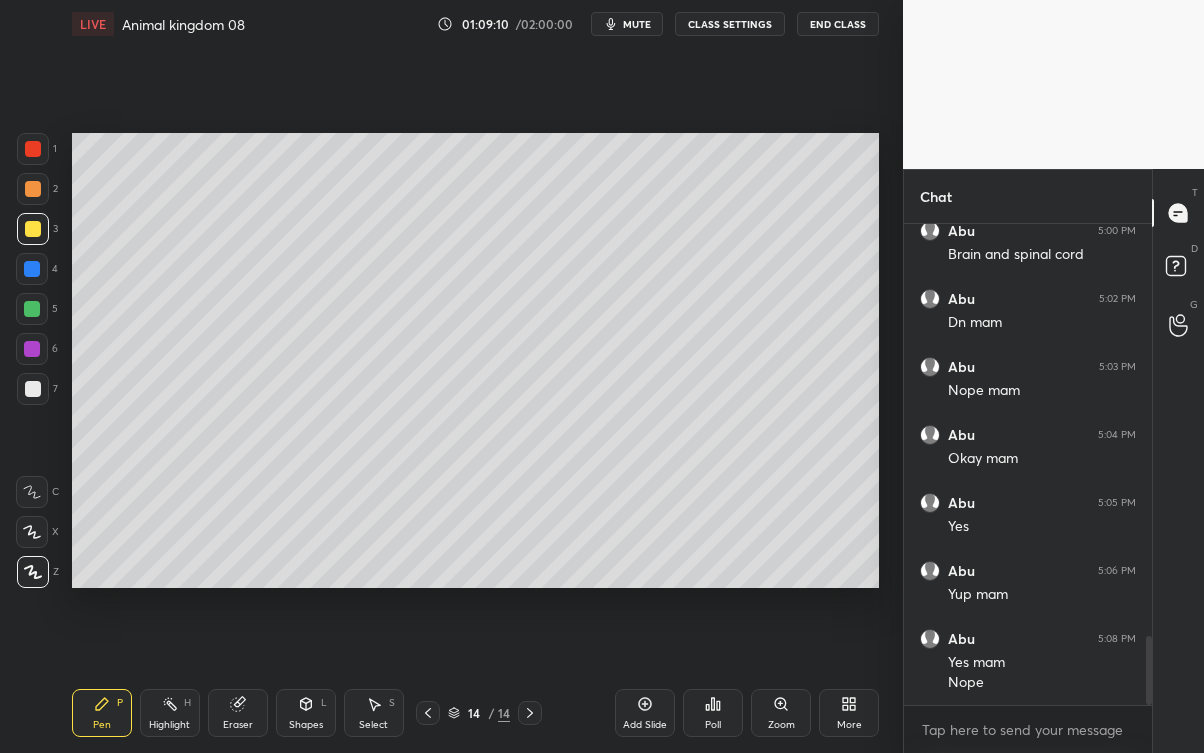 click on "Pen P" at bounding box center (102, 713) 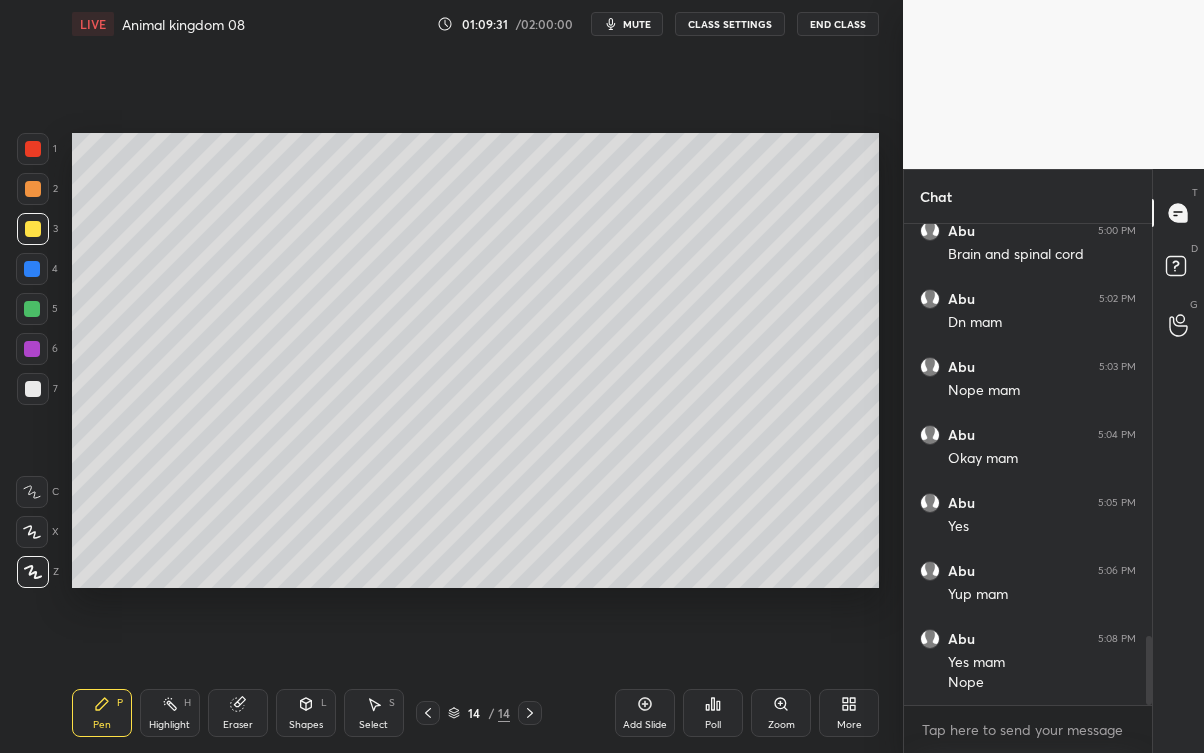 click on "Eraser" at bounding box center (238, 713) 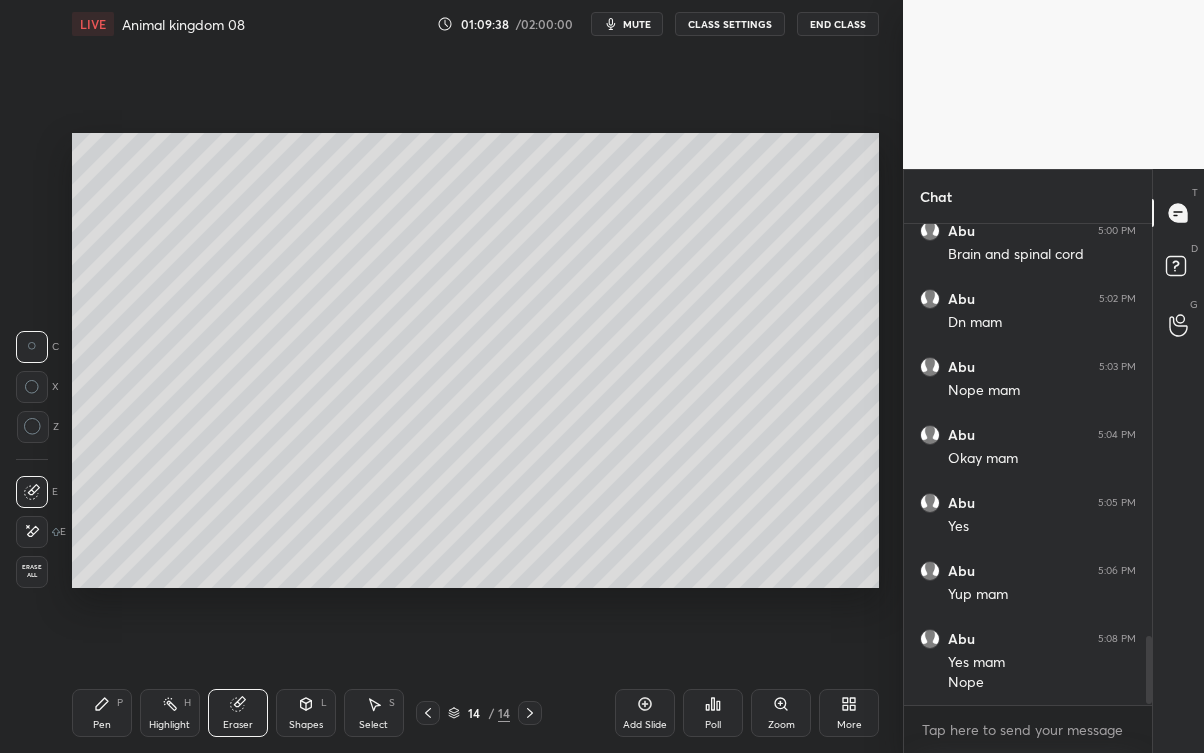 scroll, scrollTop: 2914, scrollLeft: 0, axis: vertical 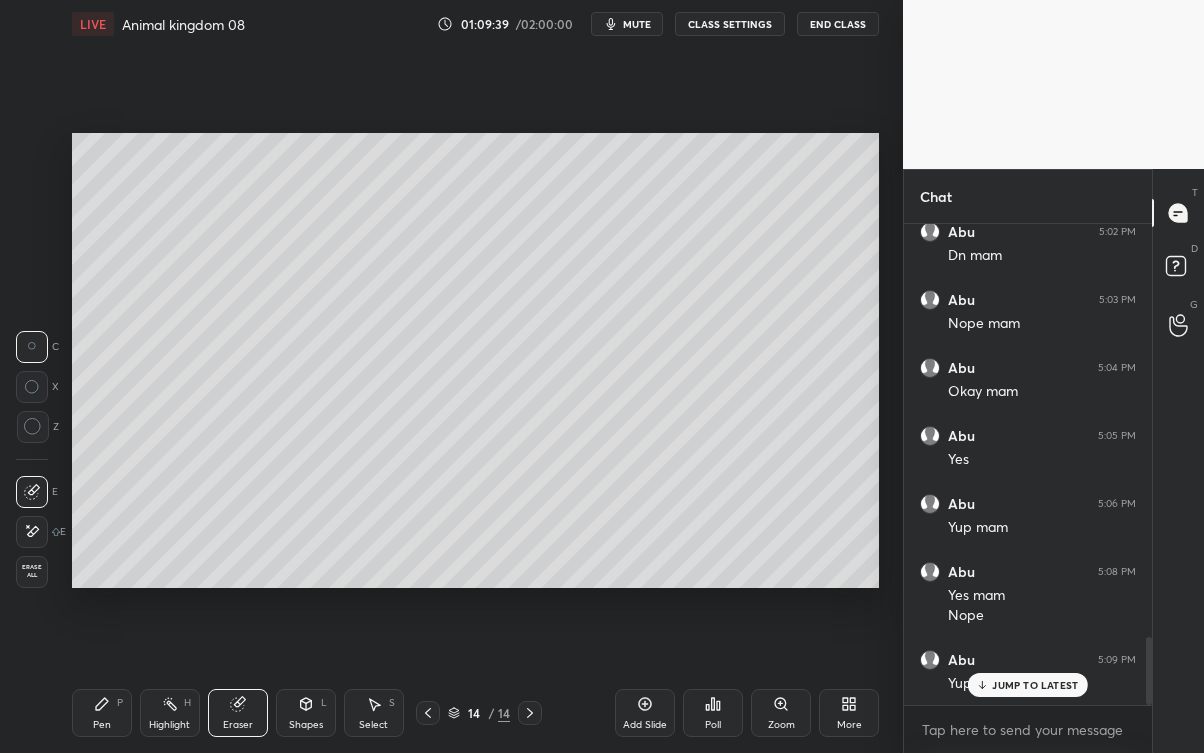 click on "JUMP TO LATEST" at bounding box center [1028, 685] 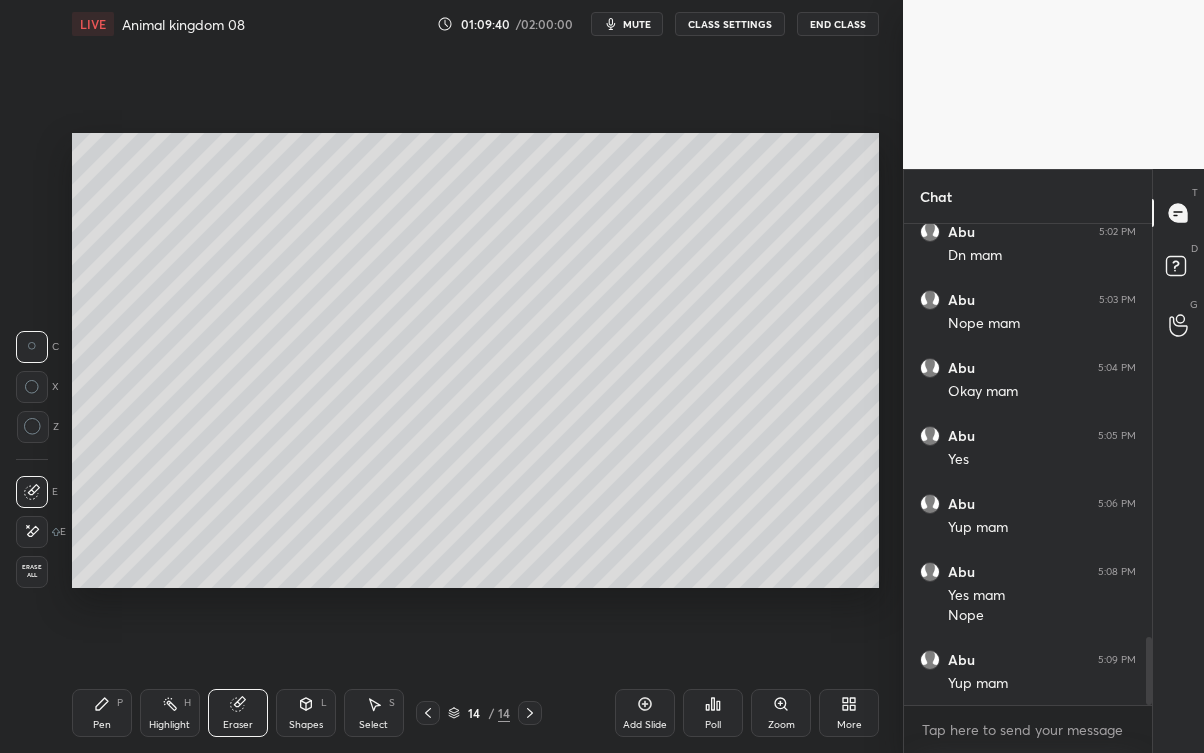 click on "Add Slide" at bounding box center [645, 713] 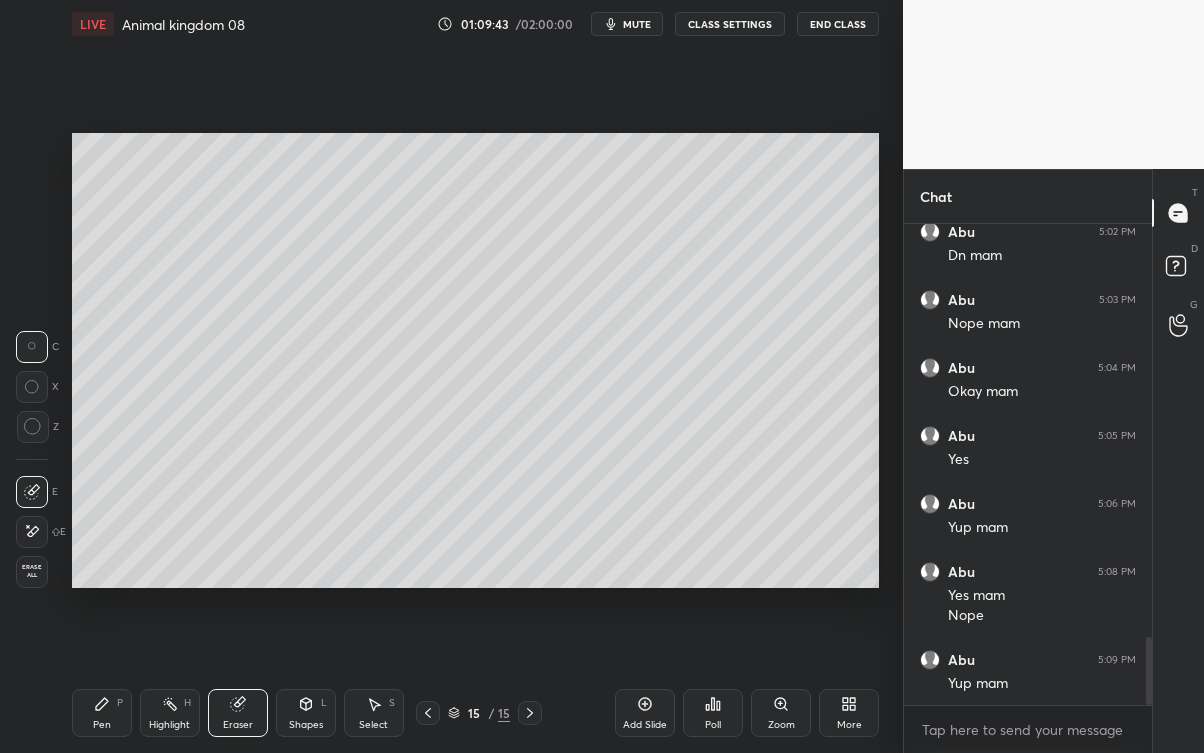 click on "Pen P" at bounding box center (102, 713) 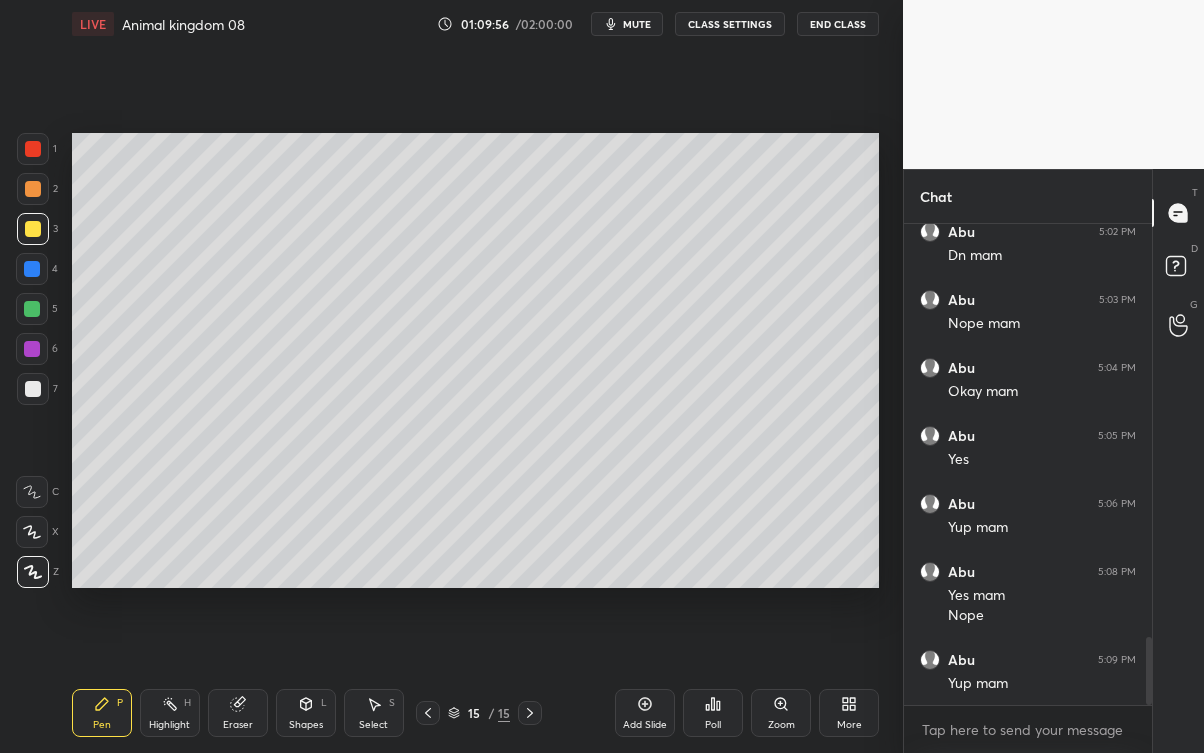 click at bounding box center (33, 389) 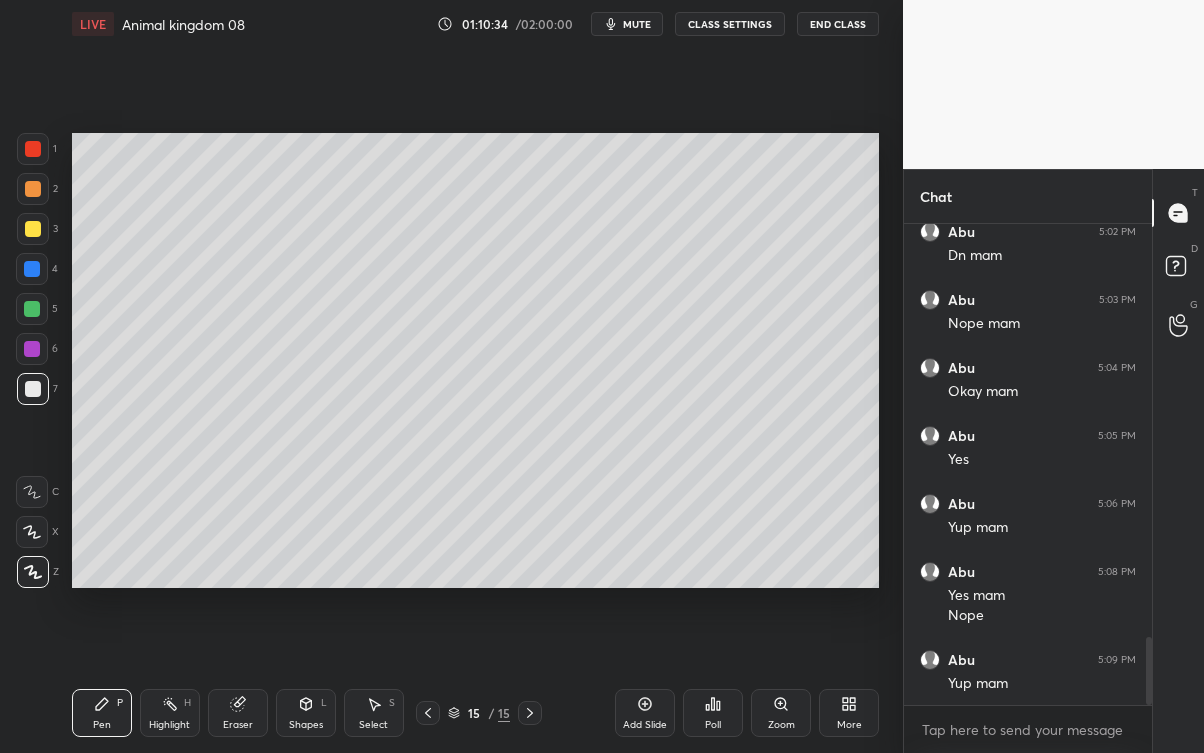 click at bounding box center (33, 229) 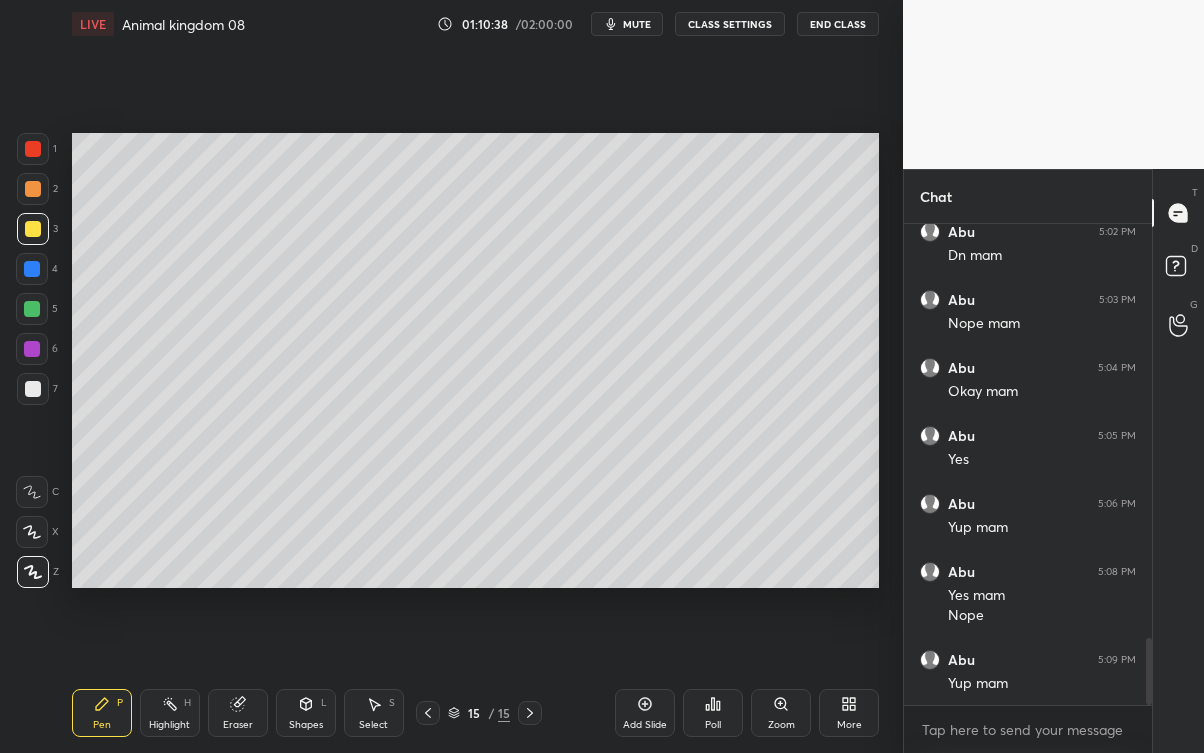 scroll, scrollTop: 2983, scrollLeft: 0, axis: vertical 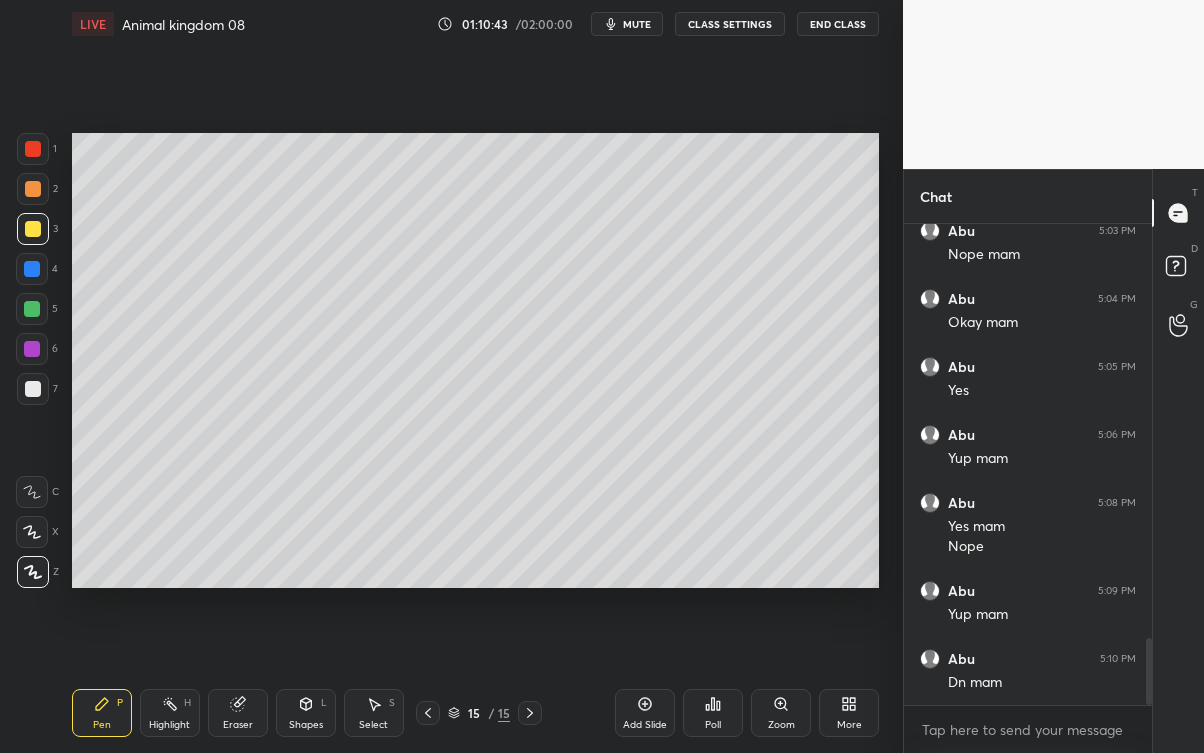 click at bounding box center (33, 389) 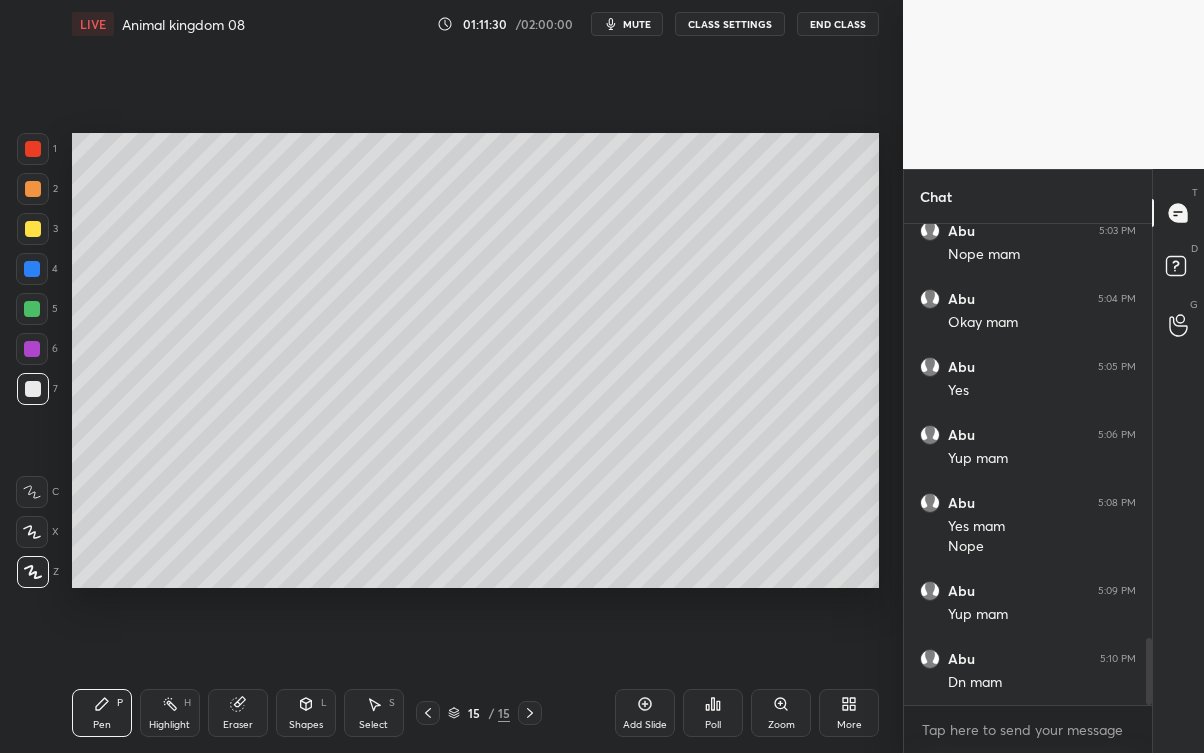 click at bounding box center (33, 229) 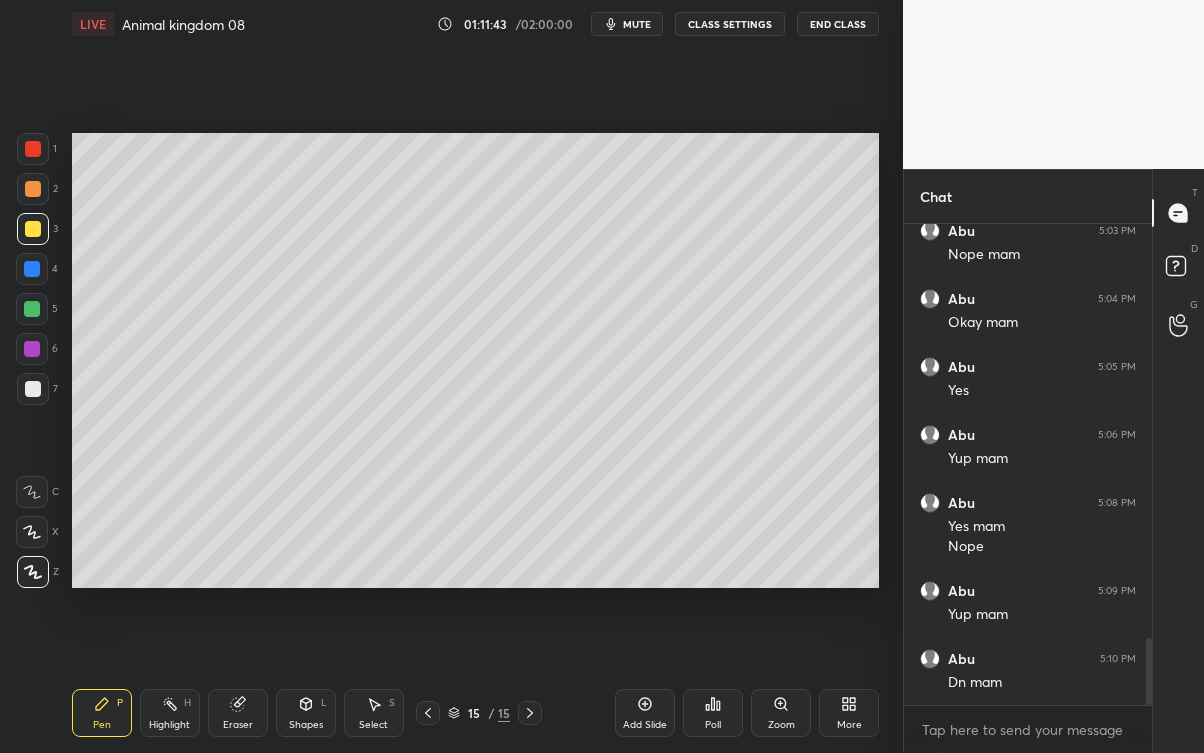 click on "Eraser" at bounding box center [238, 713] 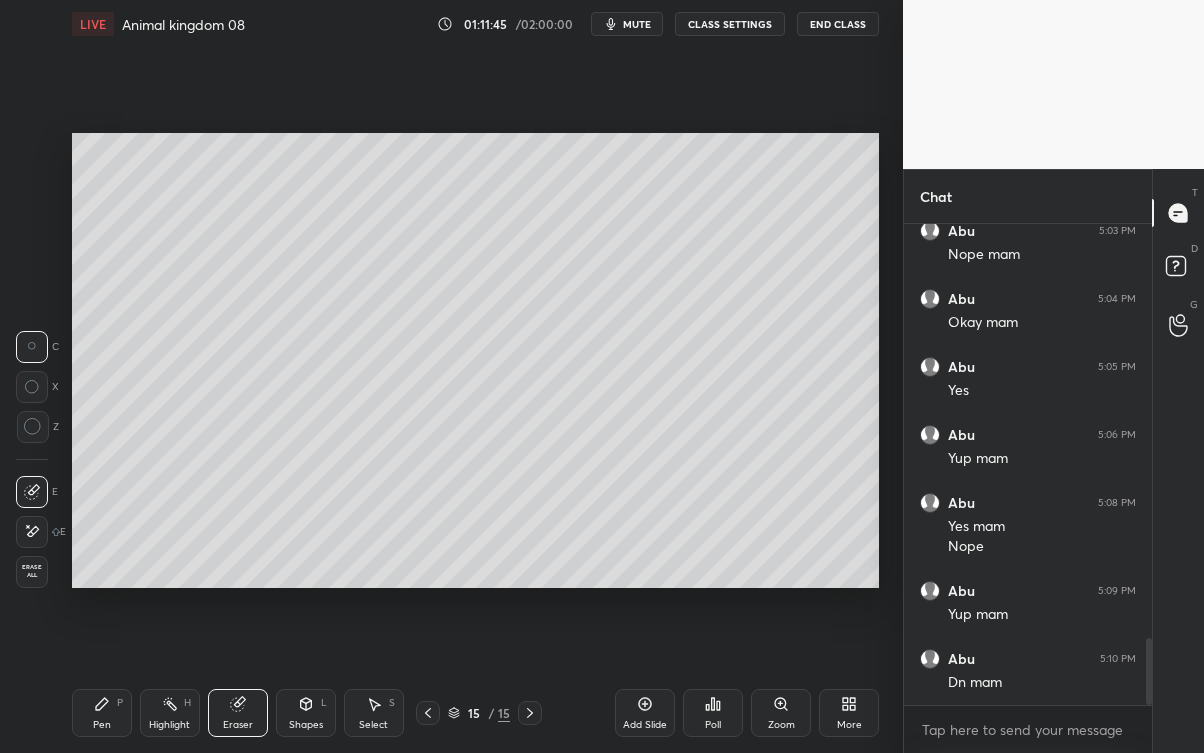 click on "Pen P" at bounding box center (102, 713) 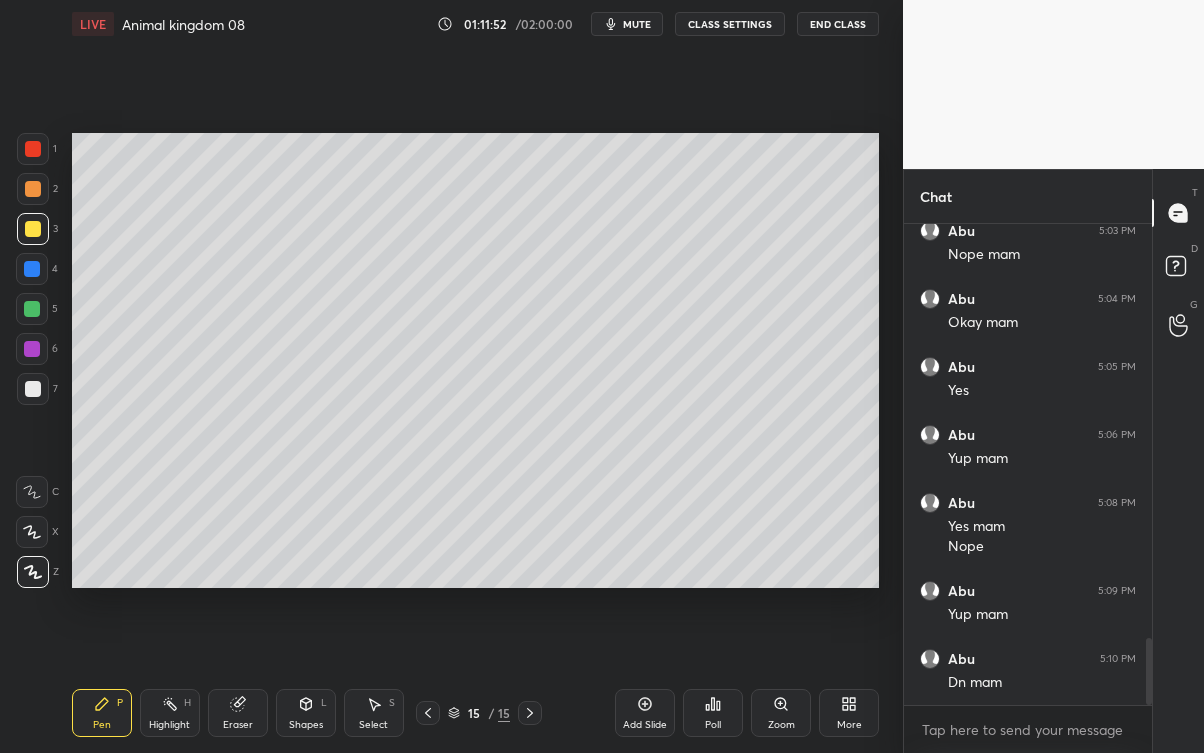 scroll, scrollTop: 3050, scrollLeft: 0, axis: vertical 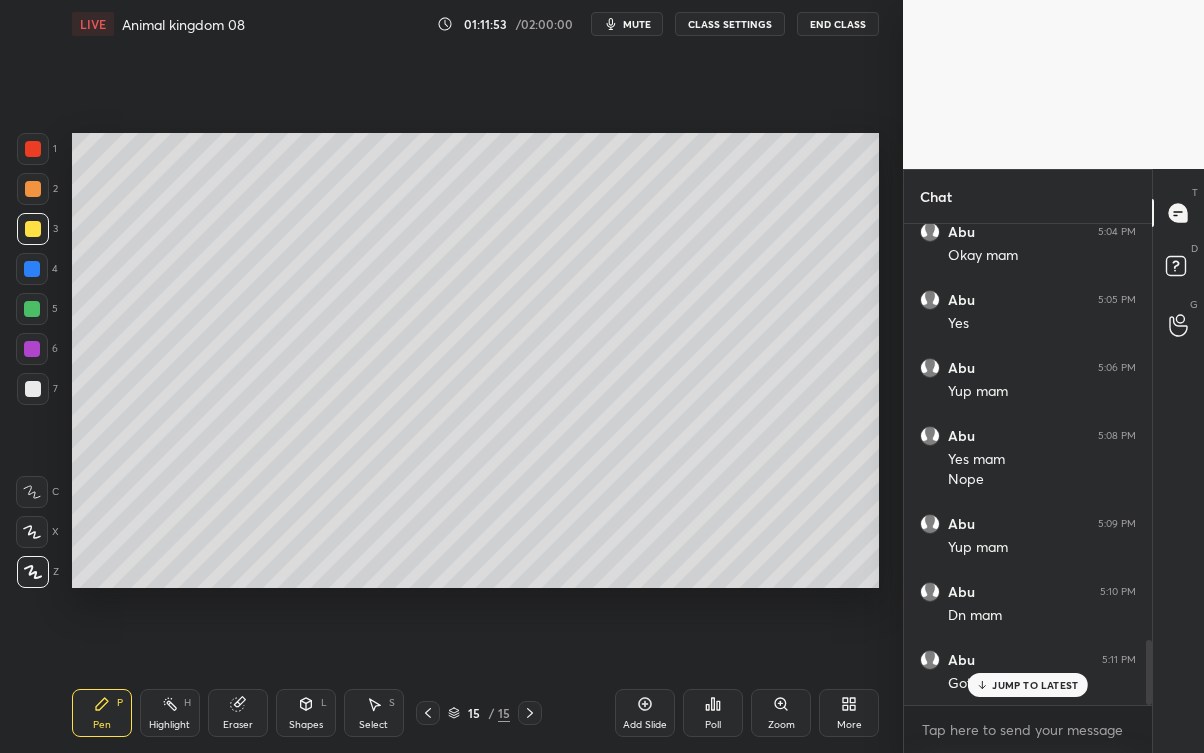 click on "JUMP TO LATEST" at bounding box center (1035, 685) 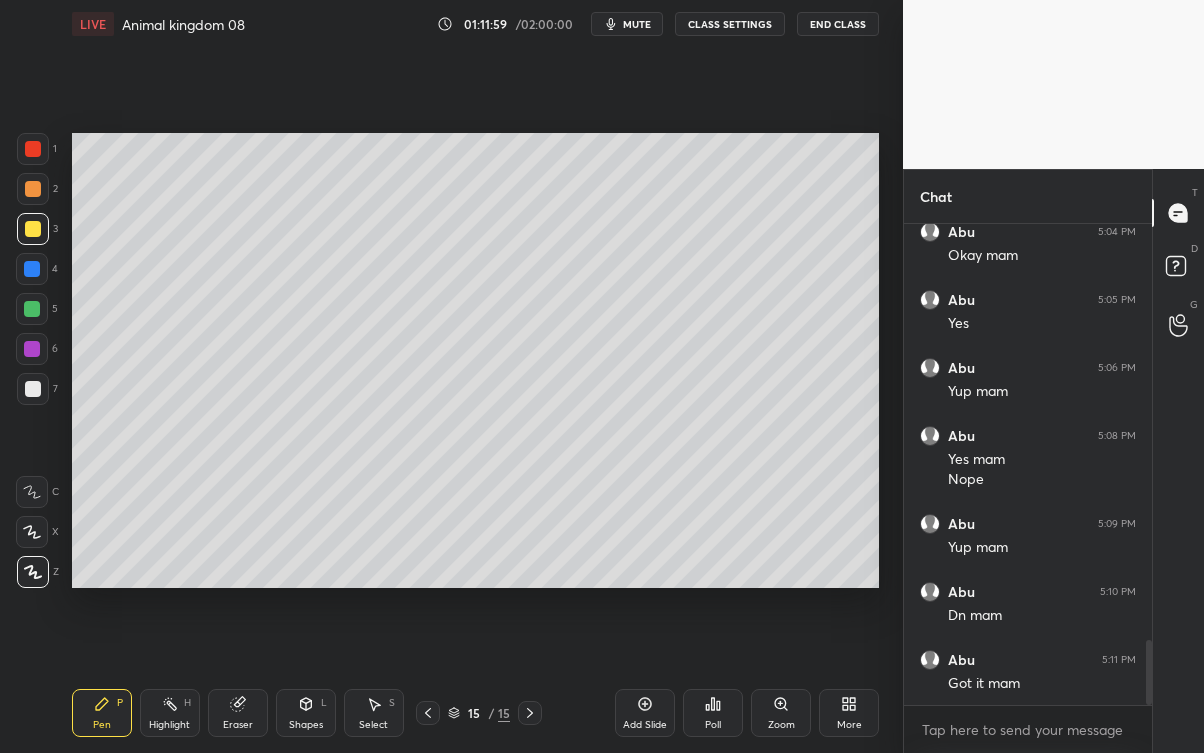 click 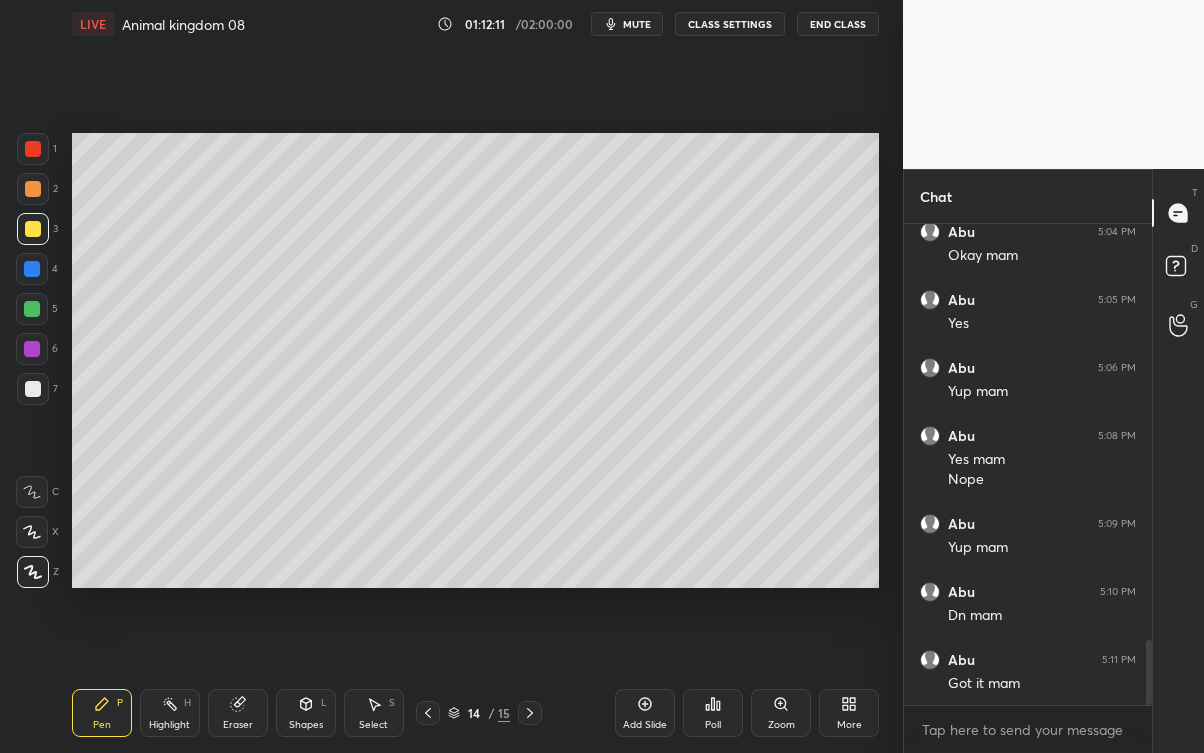 click 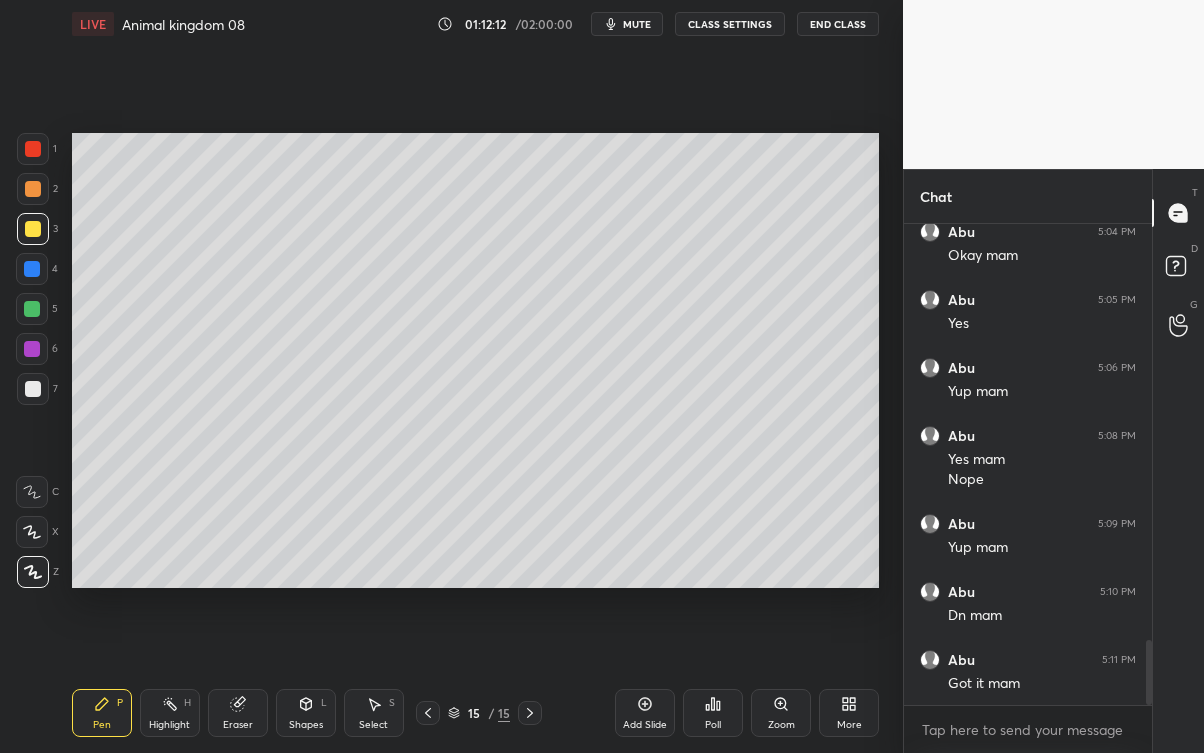 click 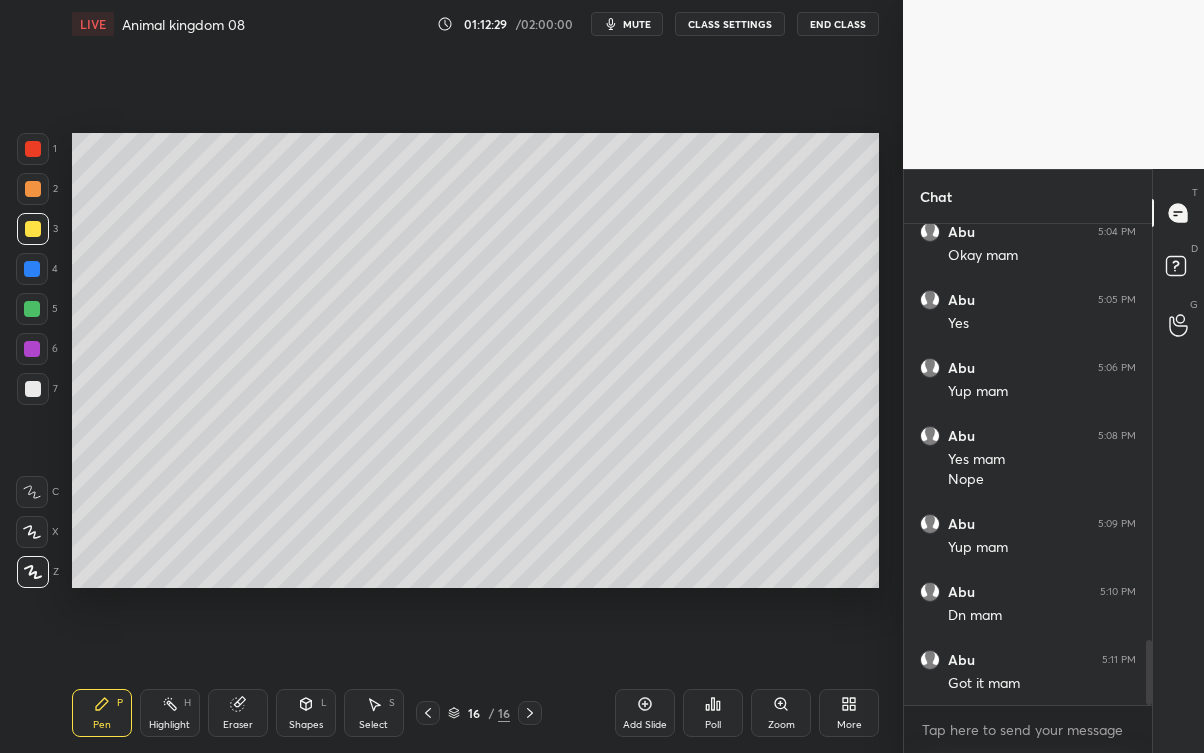 click 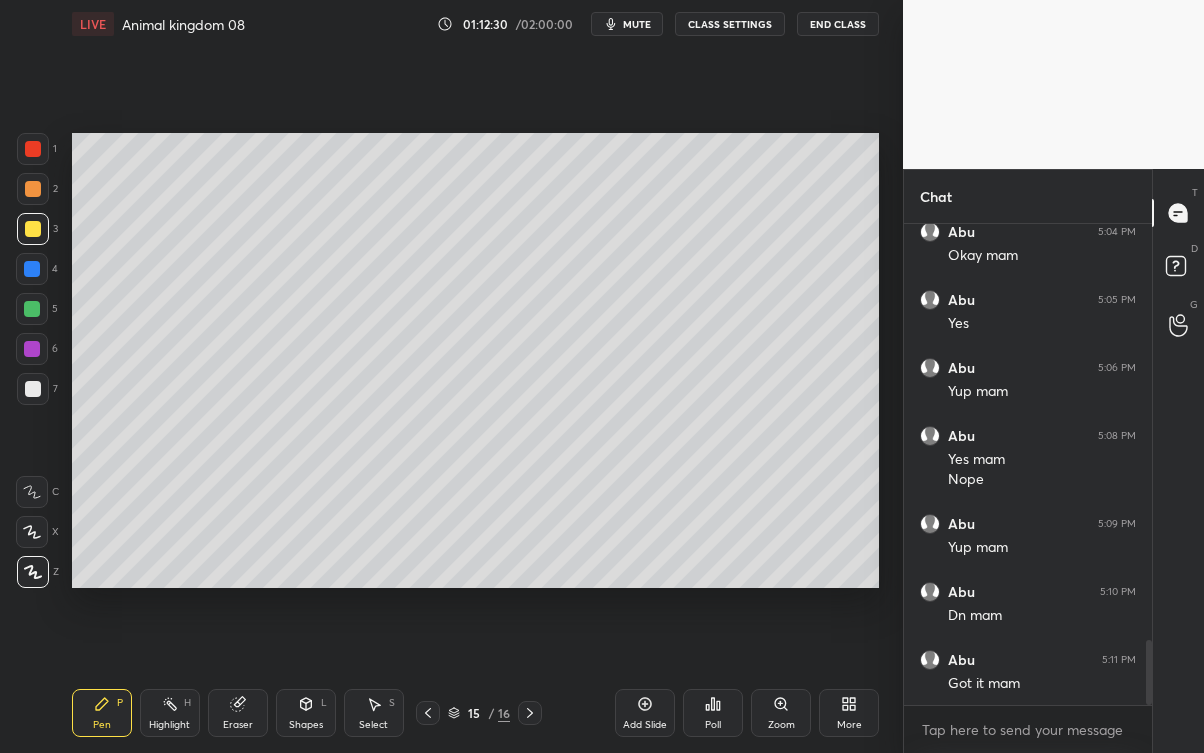 click 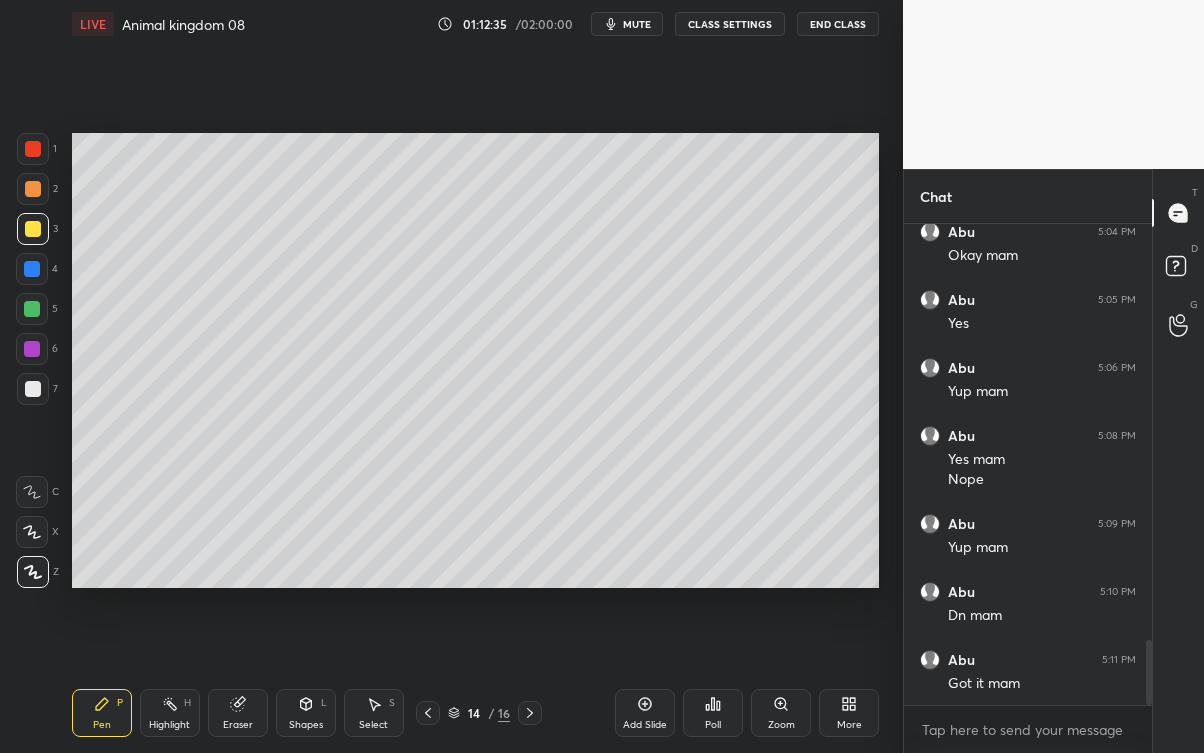 click 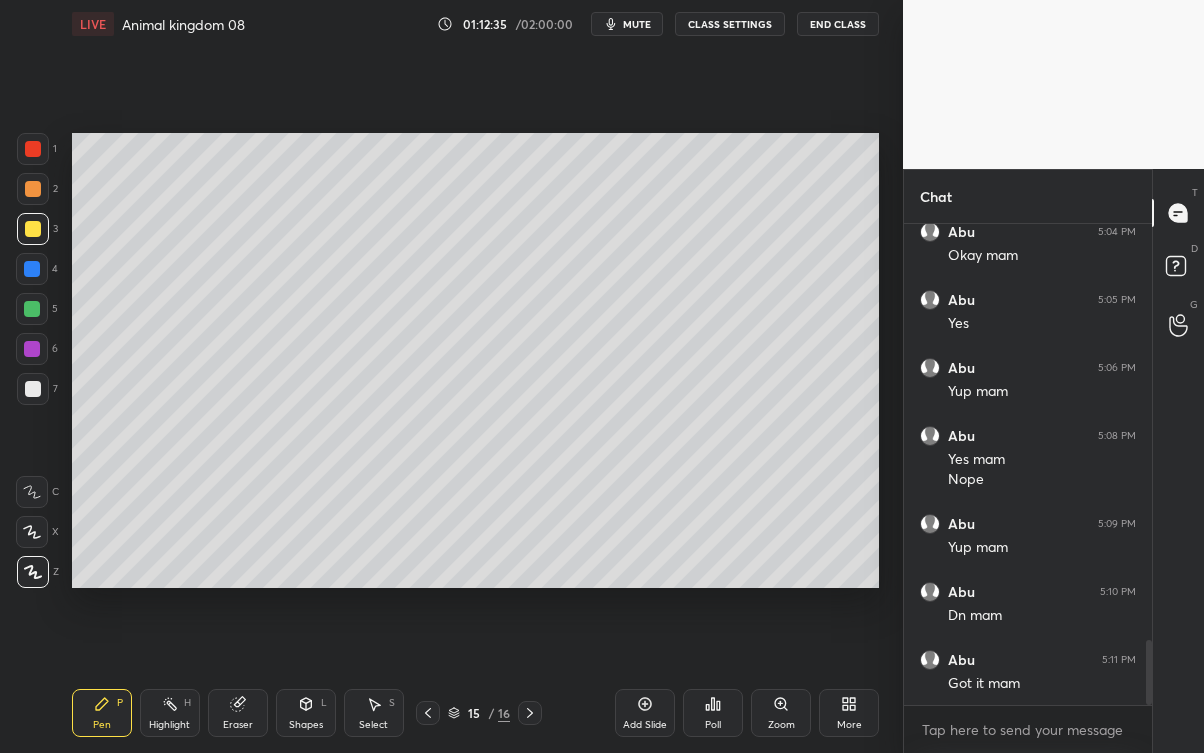 click 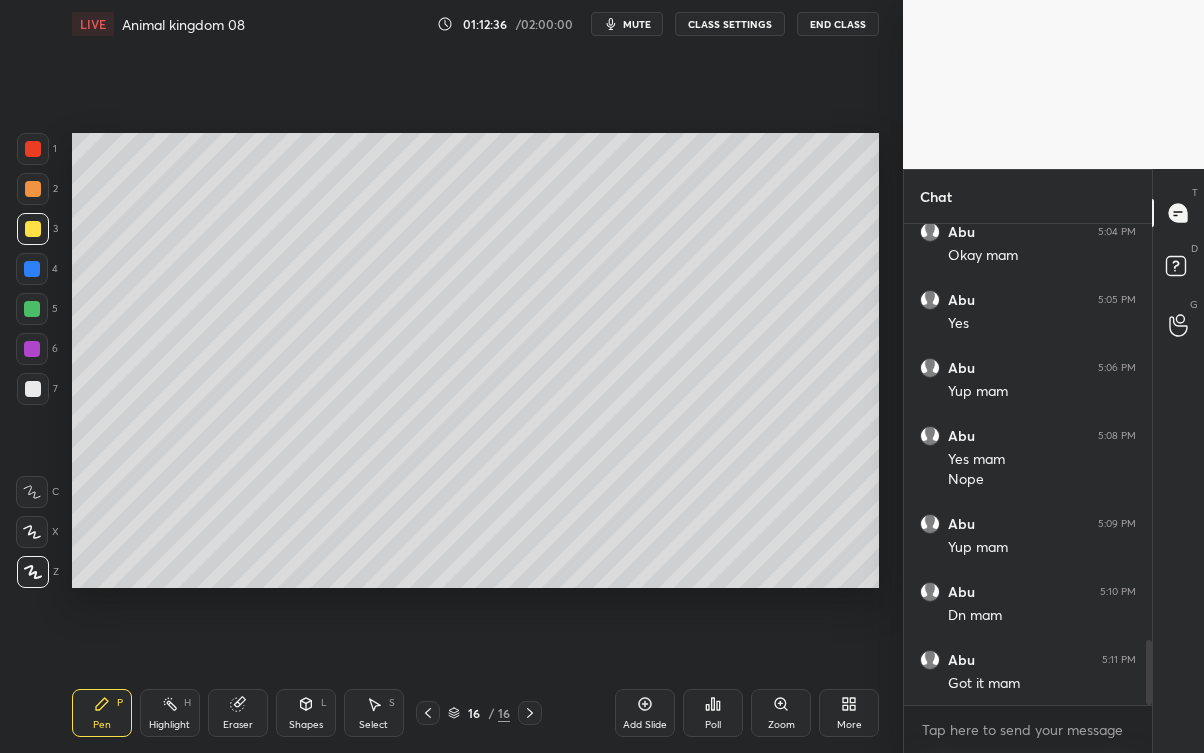 click 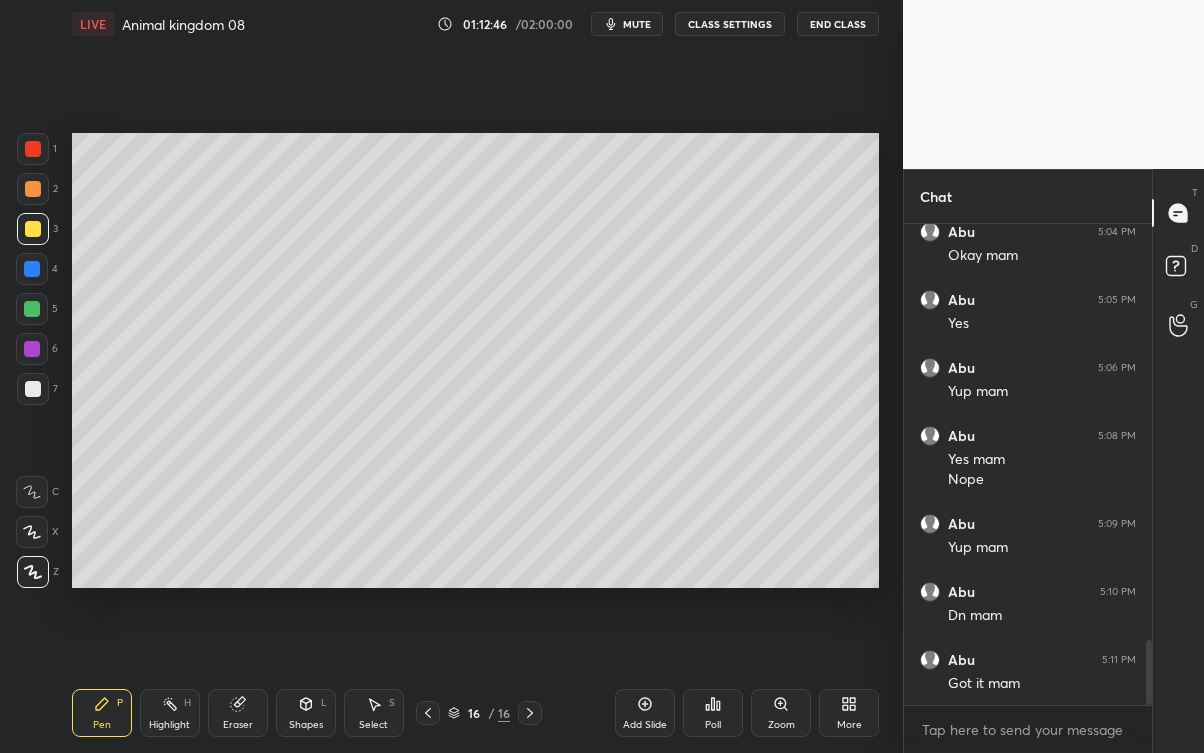 click at bounding box center (33, 389) 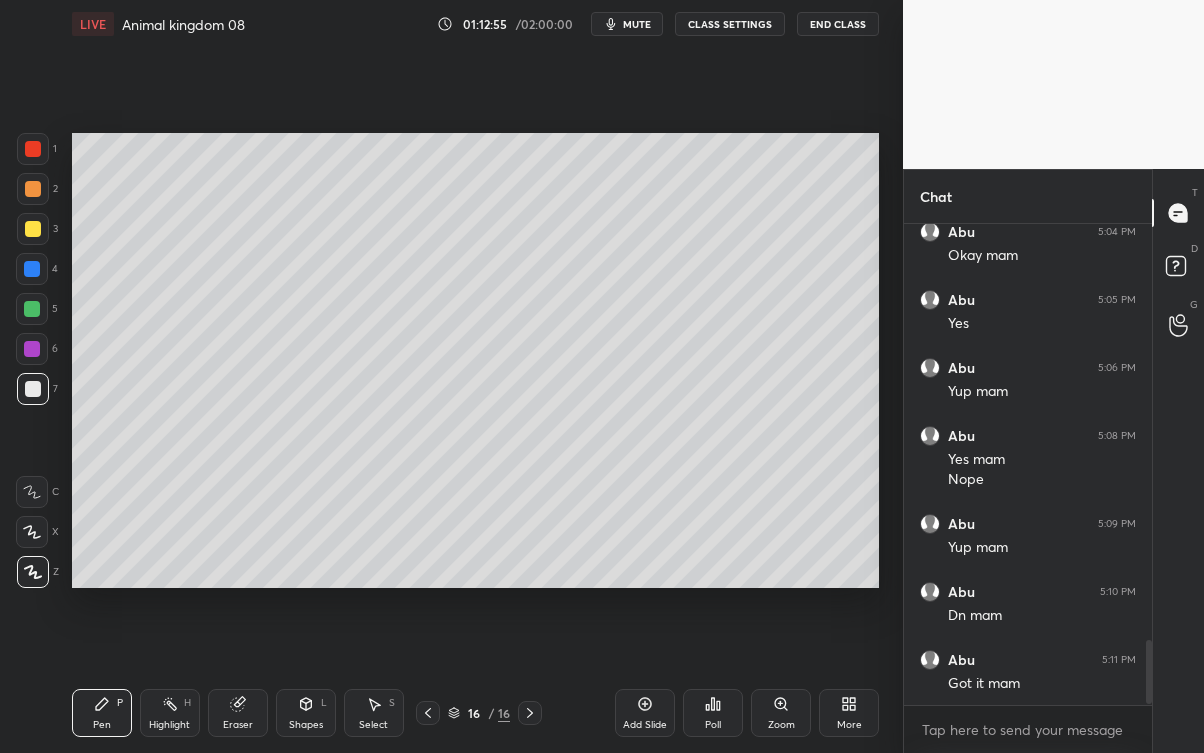scroll, scrollTop: 3136, scrollLeft: 0, axis: vertical 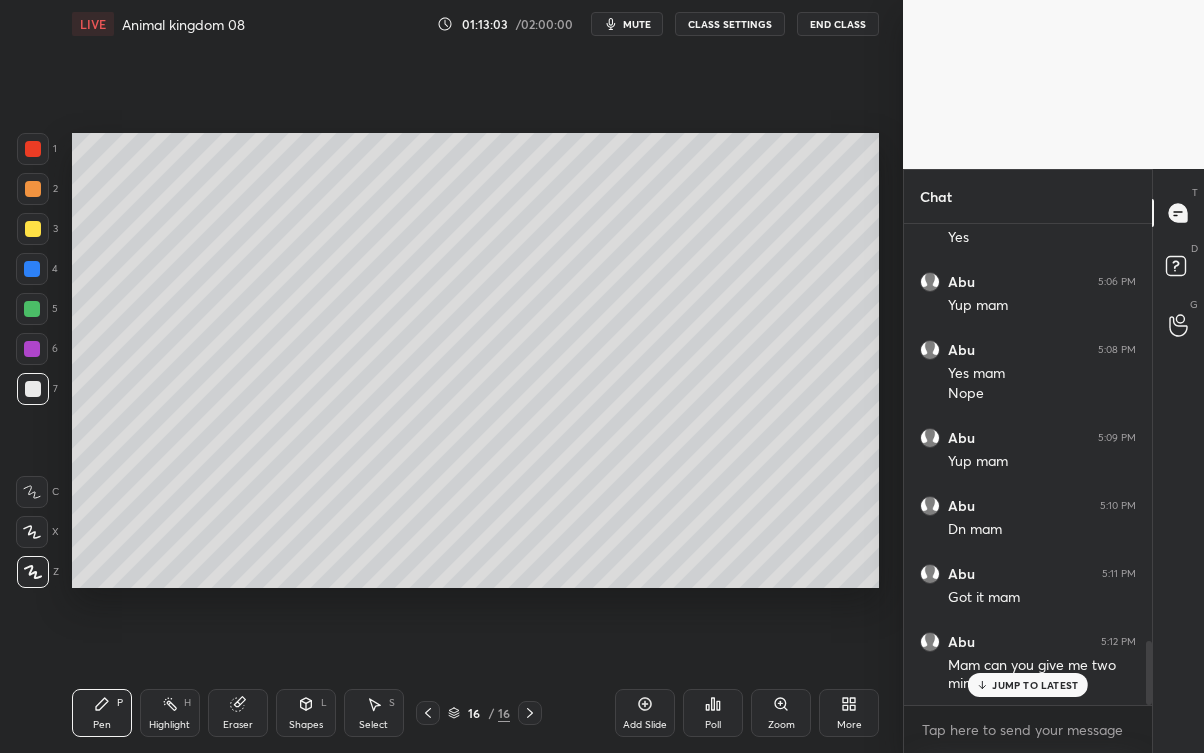 click on "JUMP TO LATEST" at bounding box center (1035, 685) 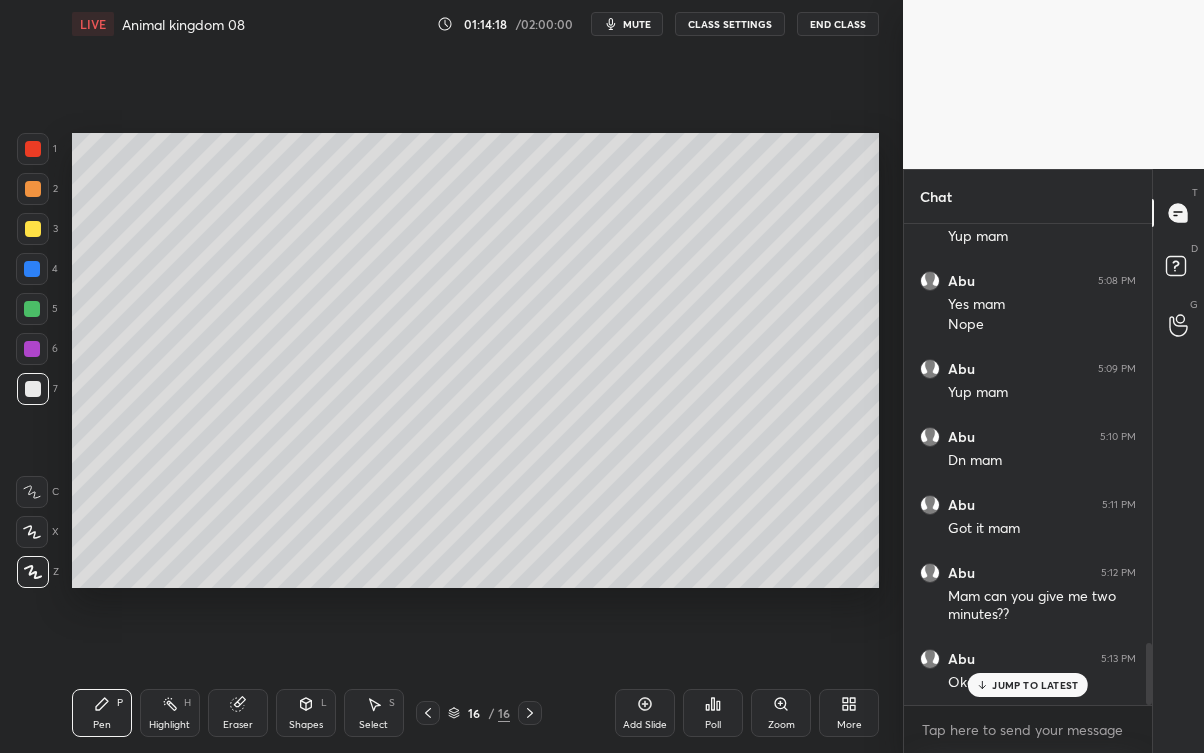 scroll, scrollTop: 3272, scrollLeft: 0, axis: vertical 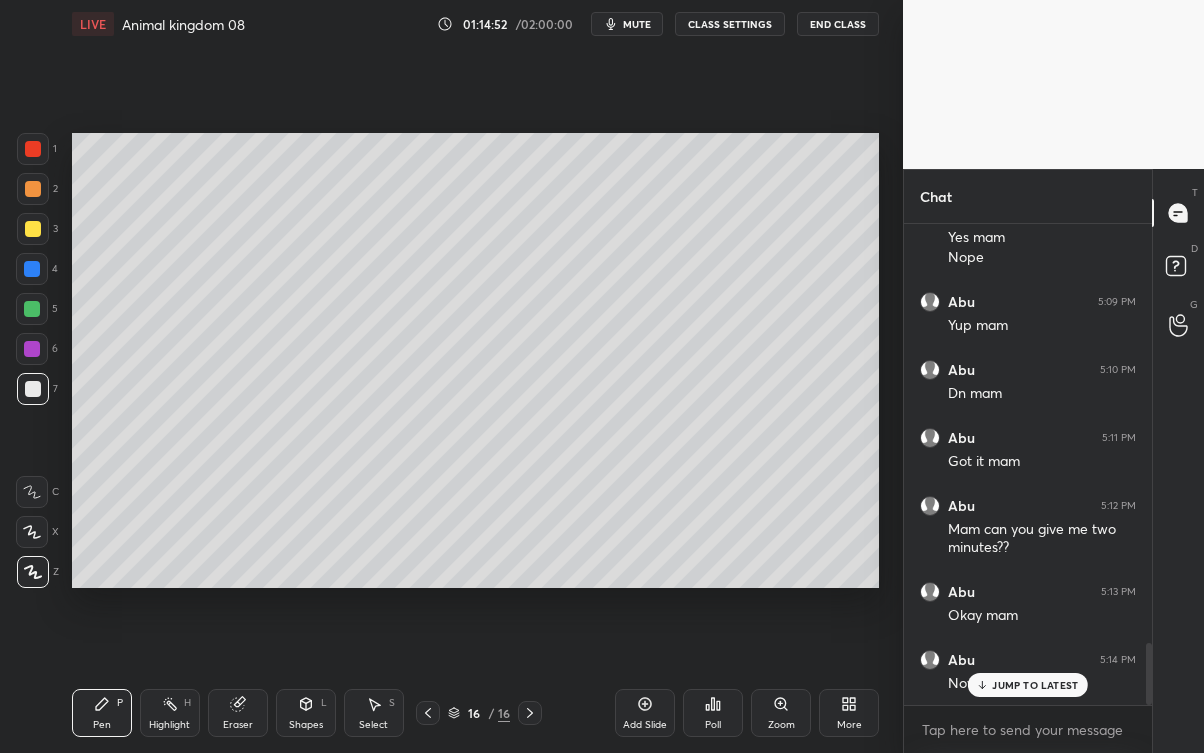 click on "JUMP TO LATEST" at bounding box center [1035, 685] 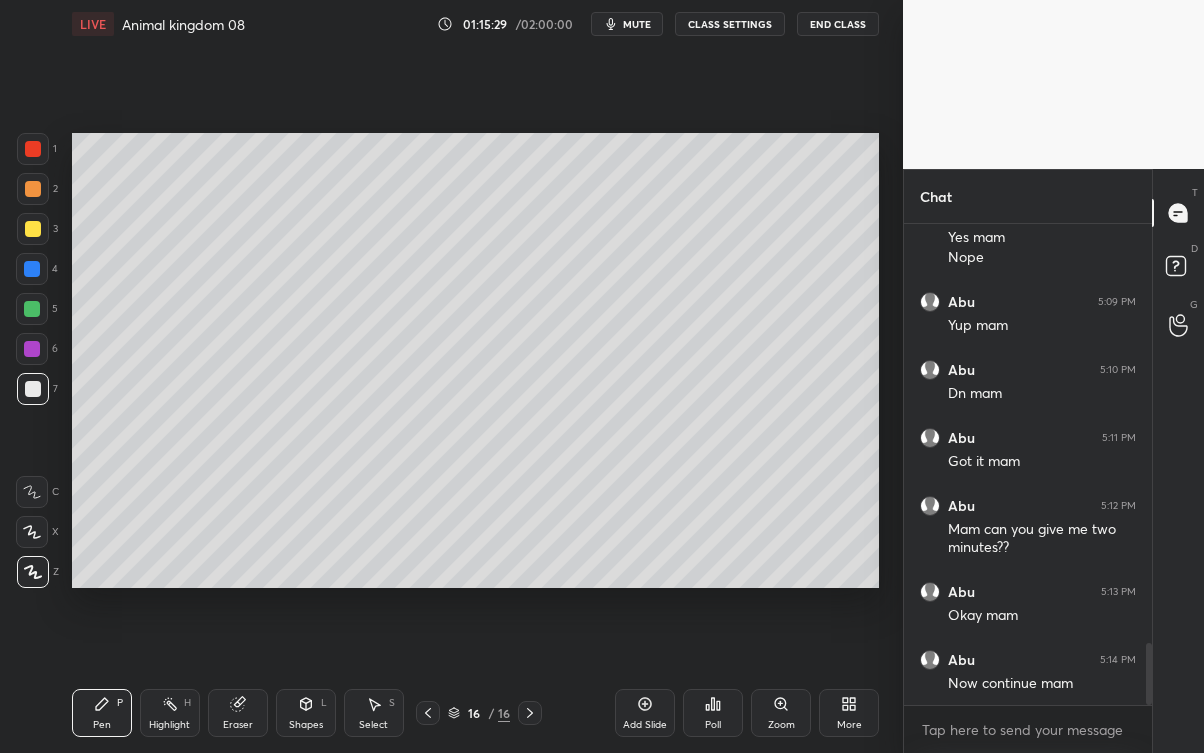 click at bounding box center [33, 229] 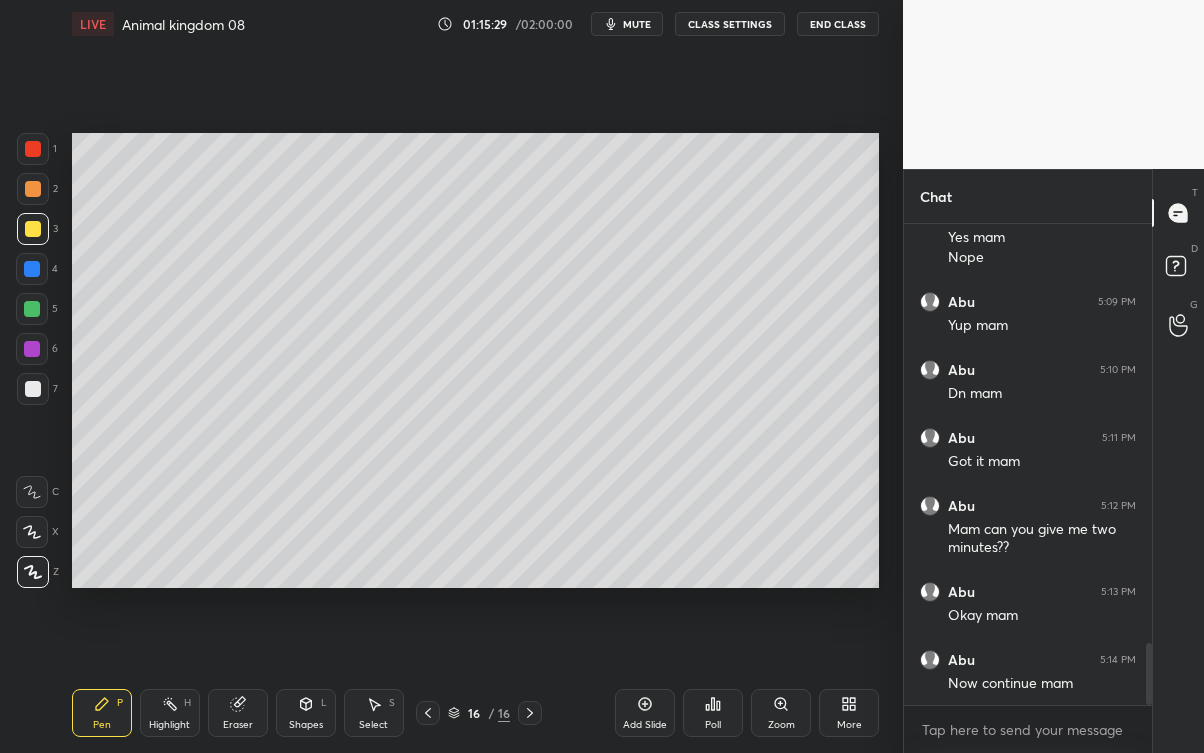 click at bounding box center [33, 389] 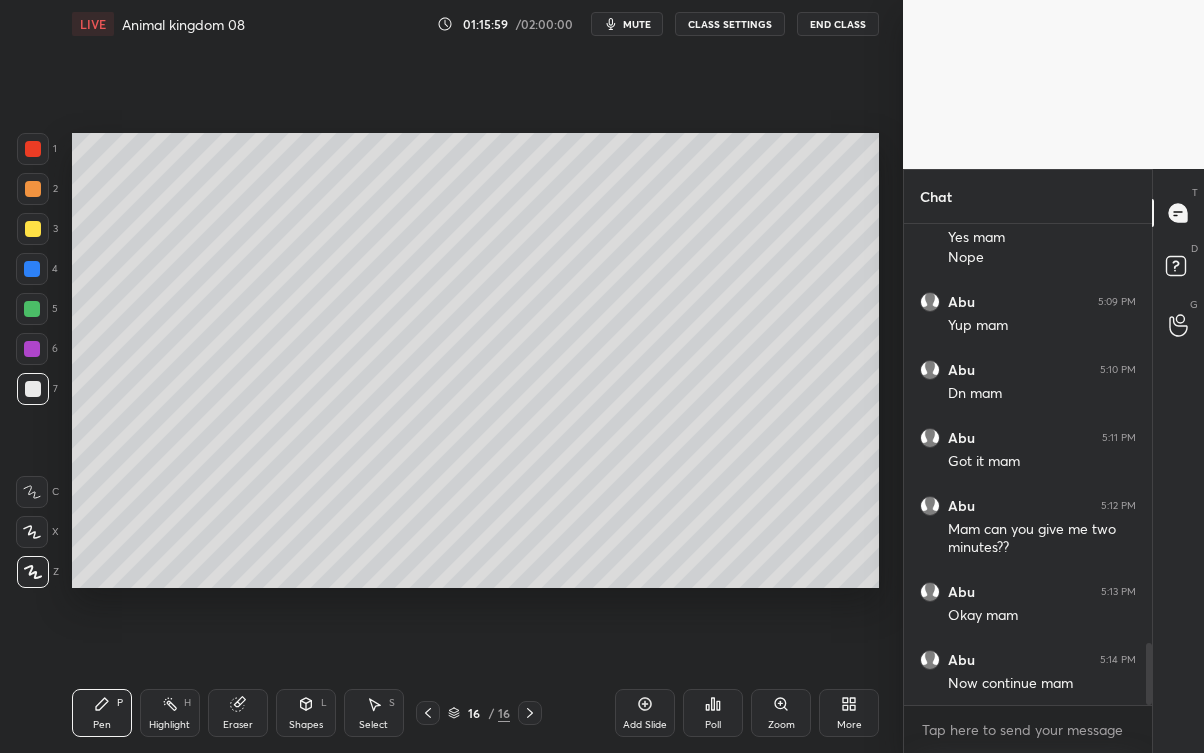 click at bounding box center [32, 309] 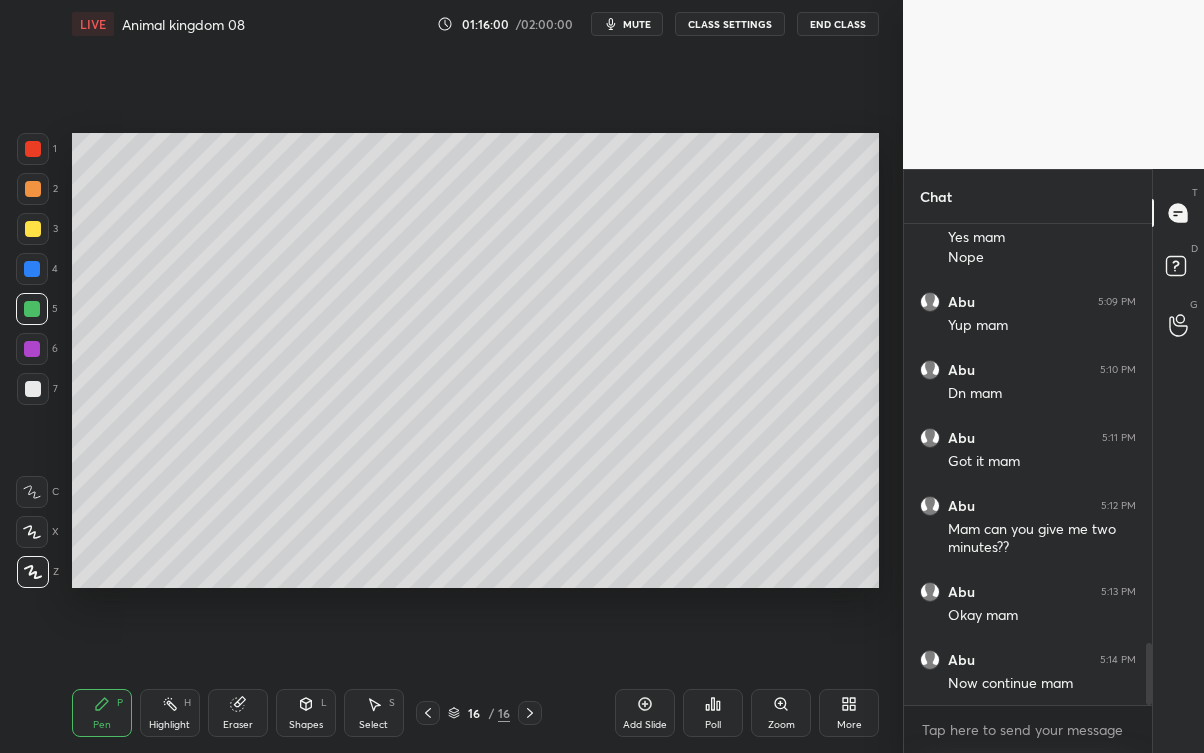 click at bounding box center [33, 389] 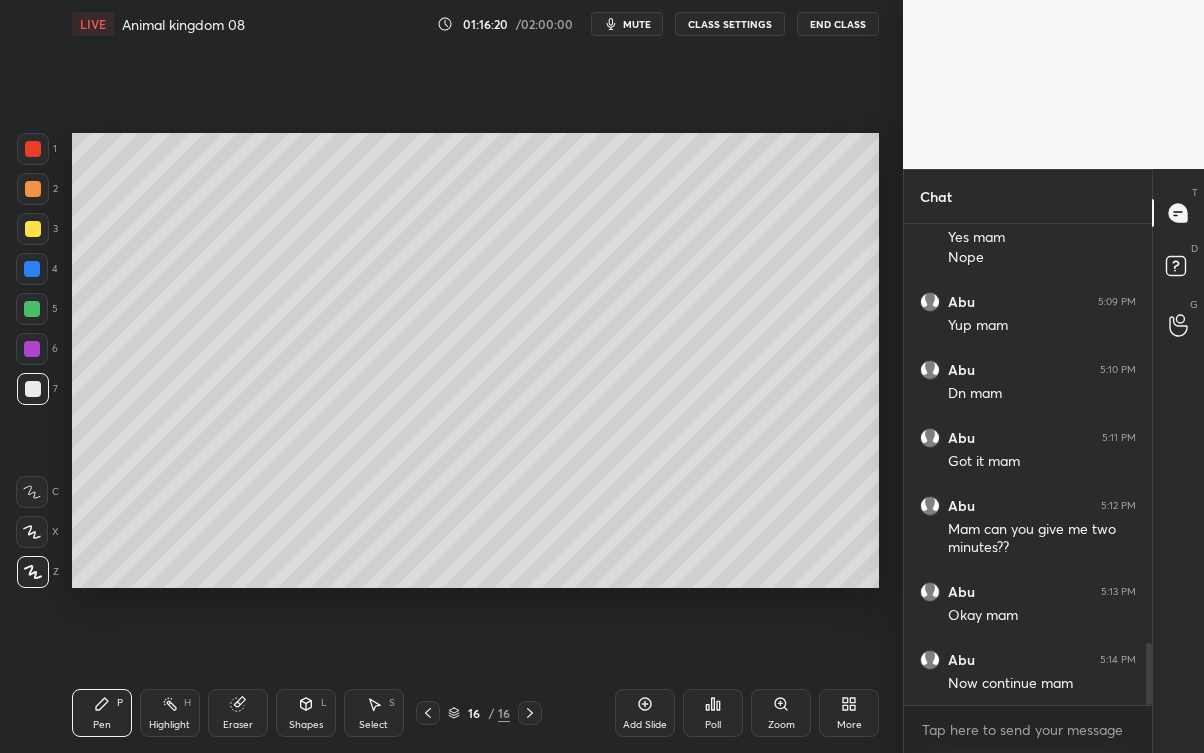 click at bounding box center [33, 229] 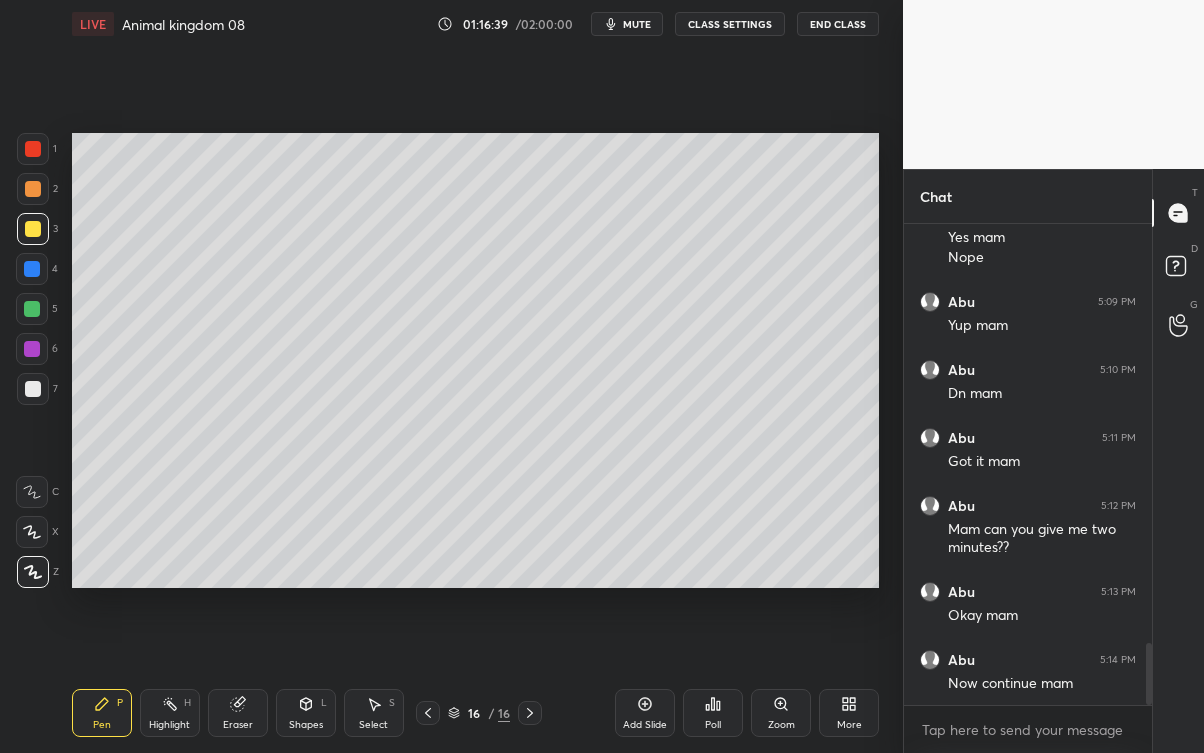 click on "Add Slide" at bounding box center (645, 713) 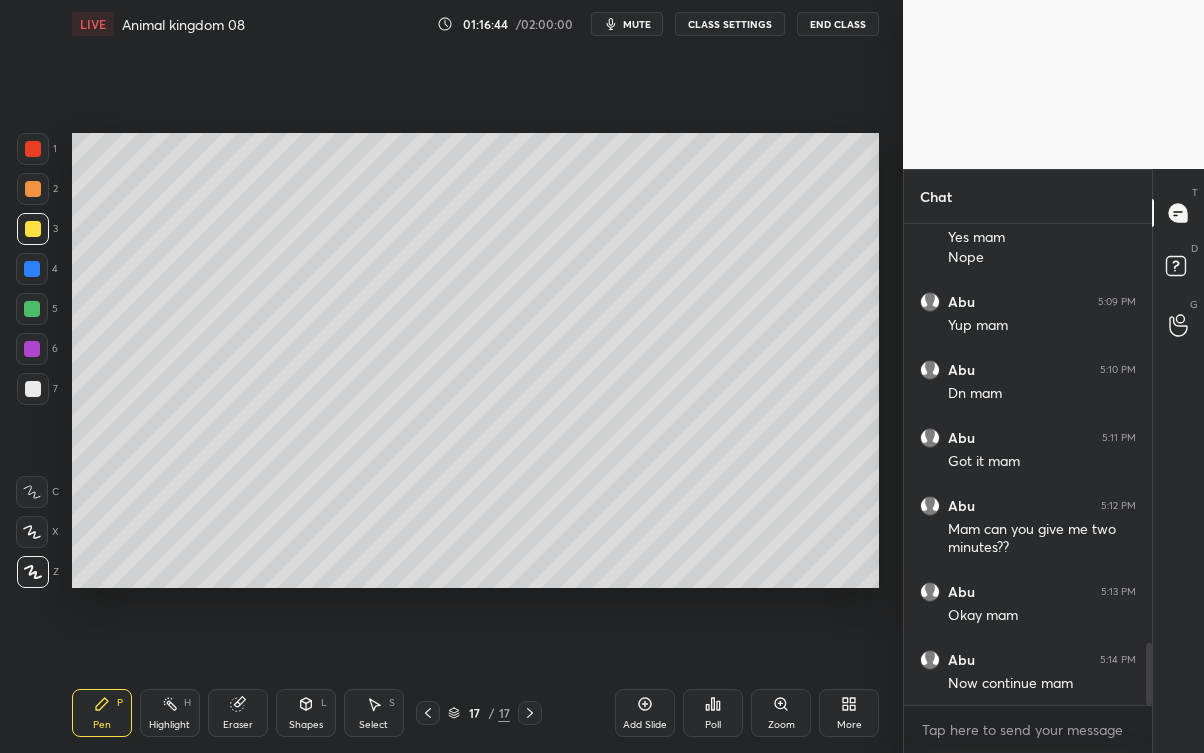 scroll, scrollTop: 3341, scrollLeft: 0, axis: vertical 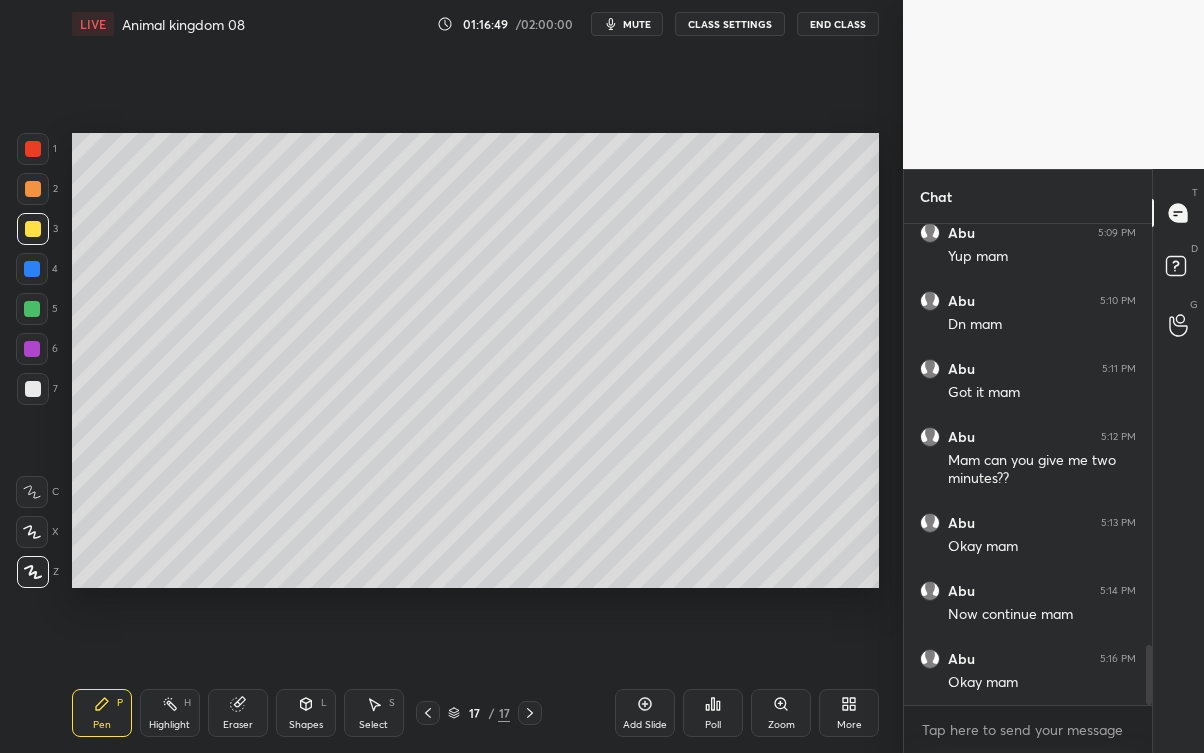 click at bounding box center (33, 389) 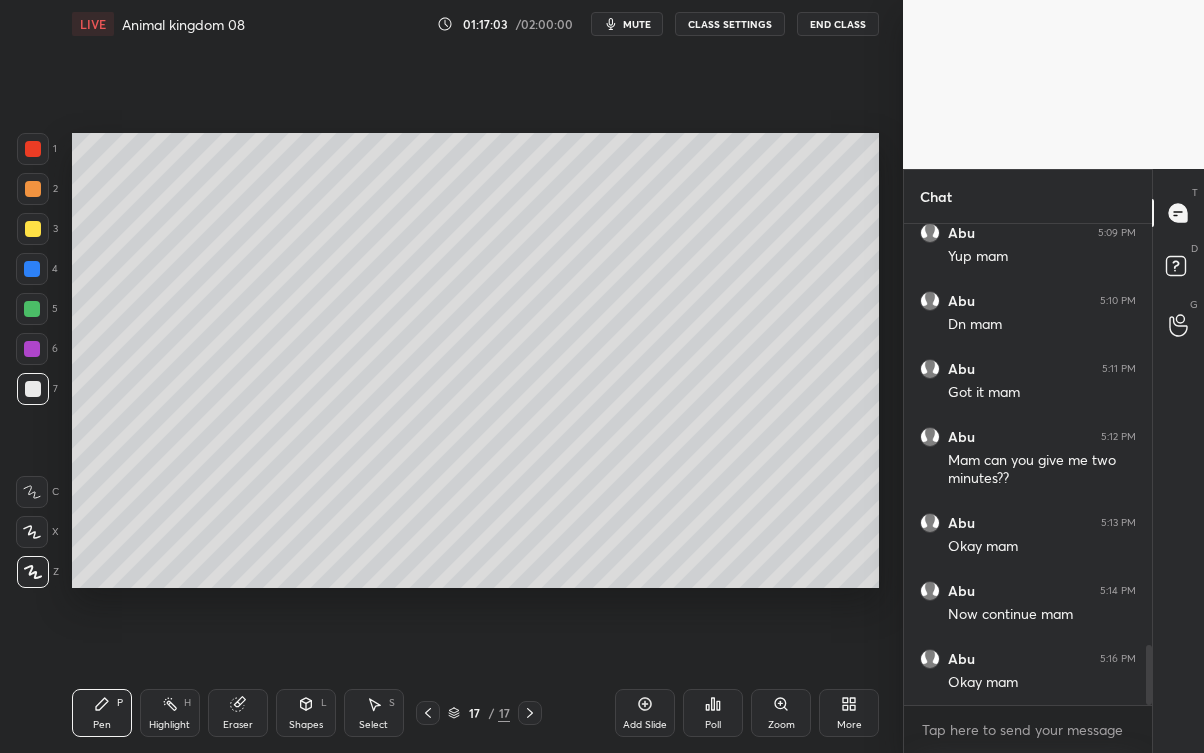 click 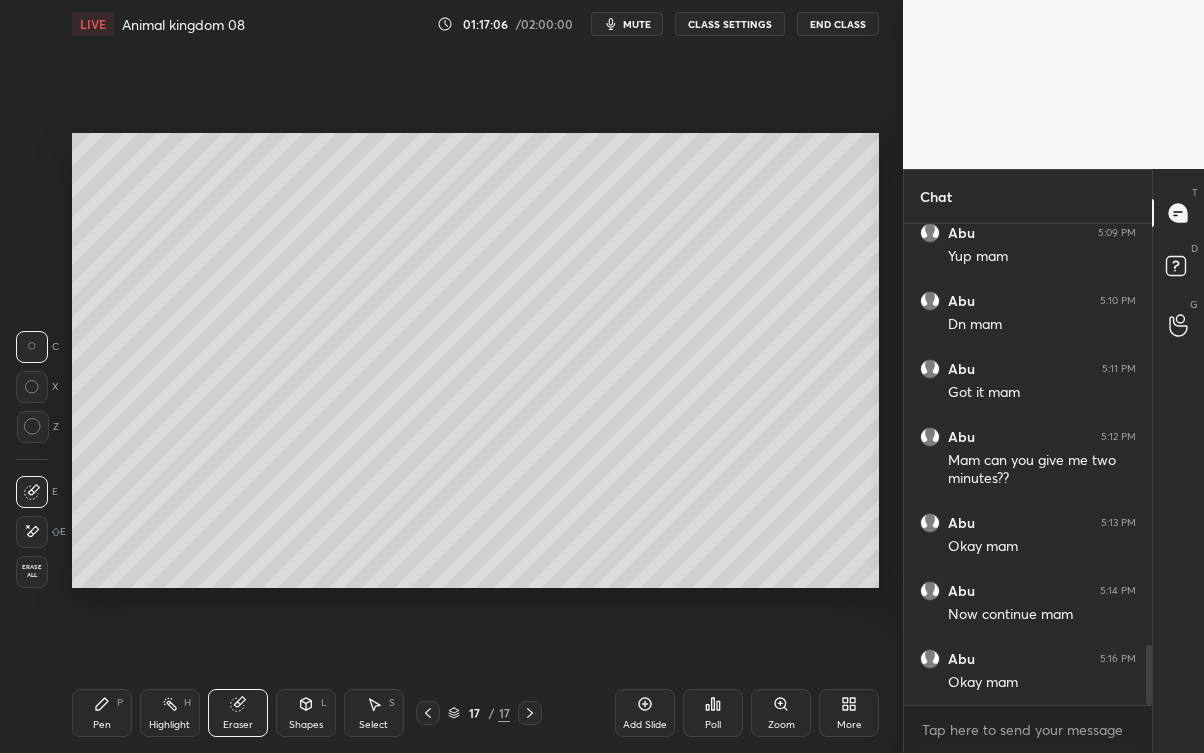 click on "Pen P" at bounding box center (102, 713) 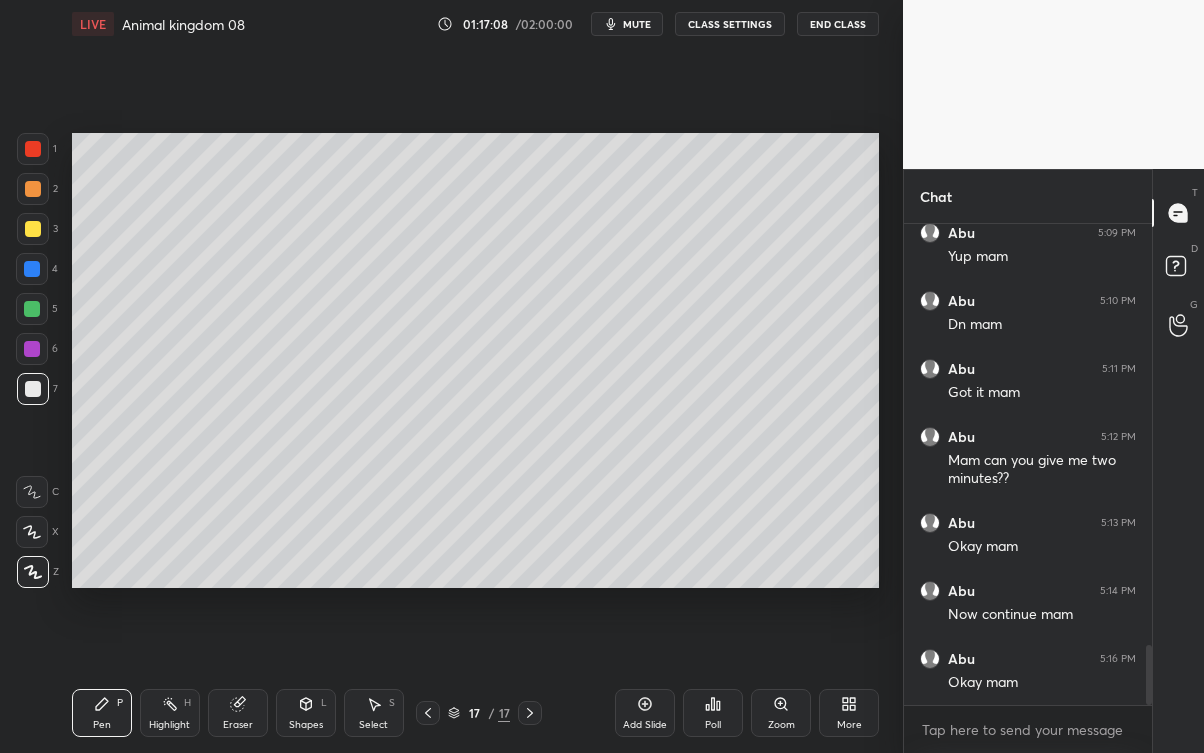click at bounding box center [33, 229] 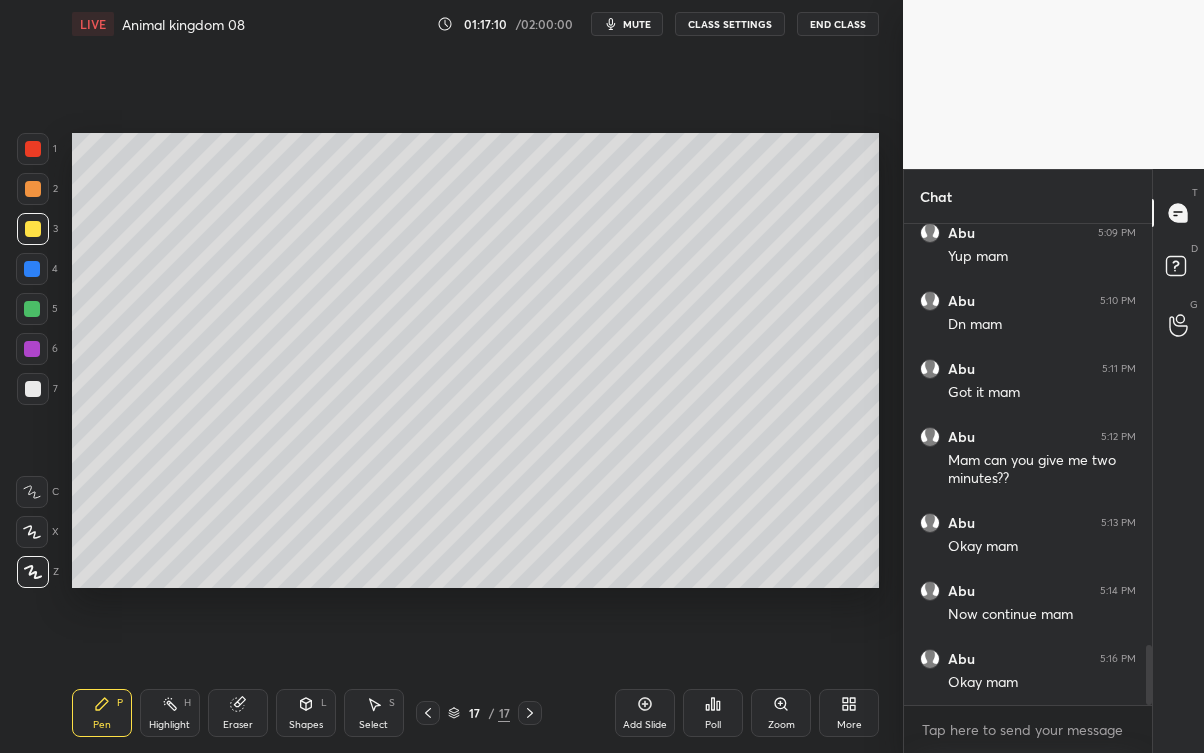 click at bounding box center [33, 389] 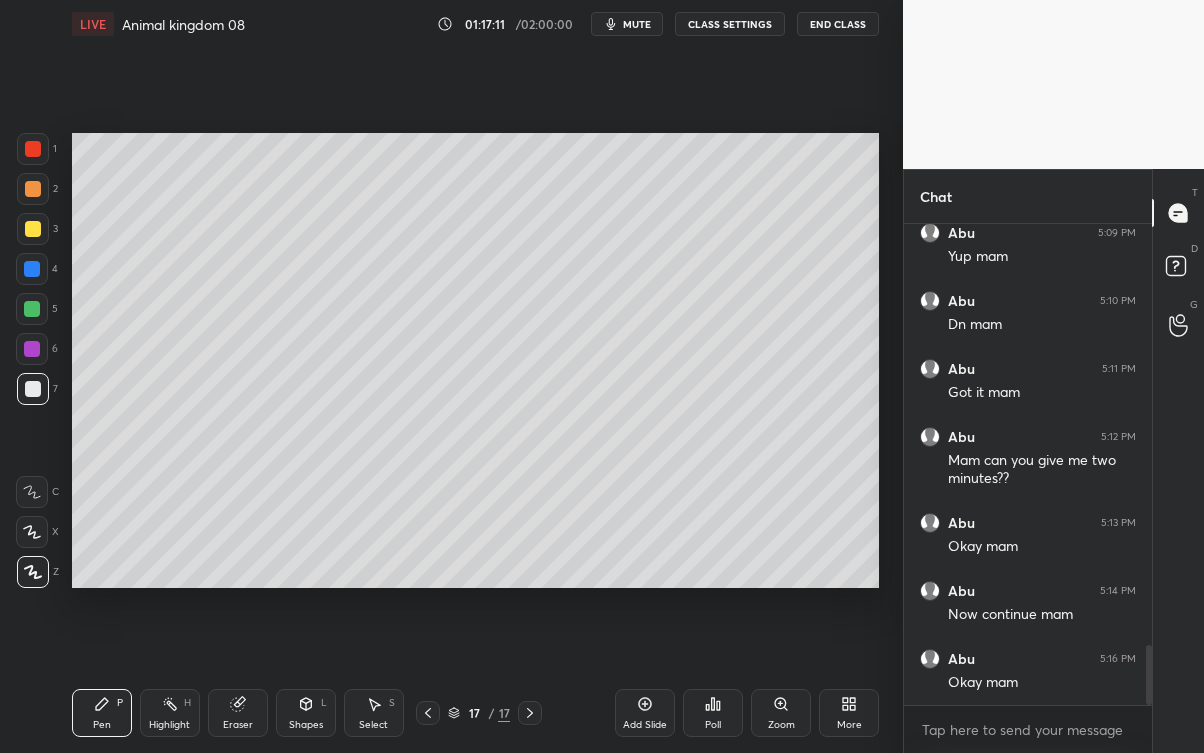 click at bounding box center [33, 229] 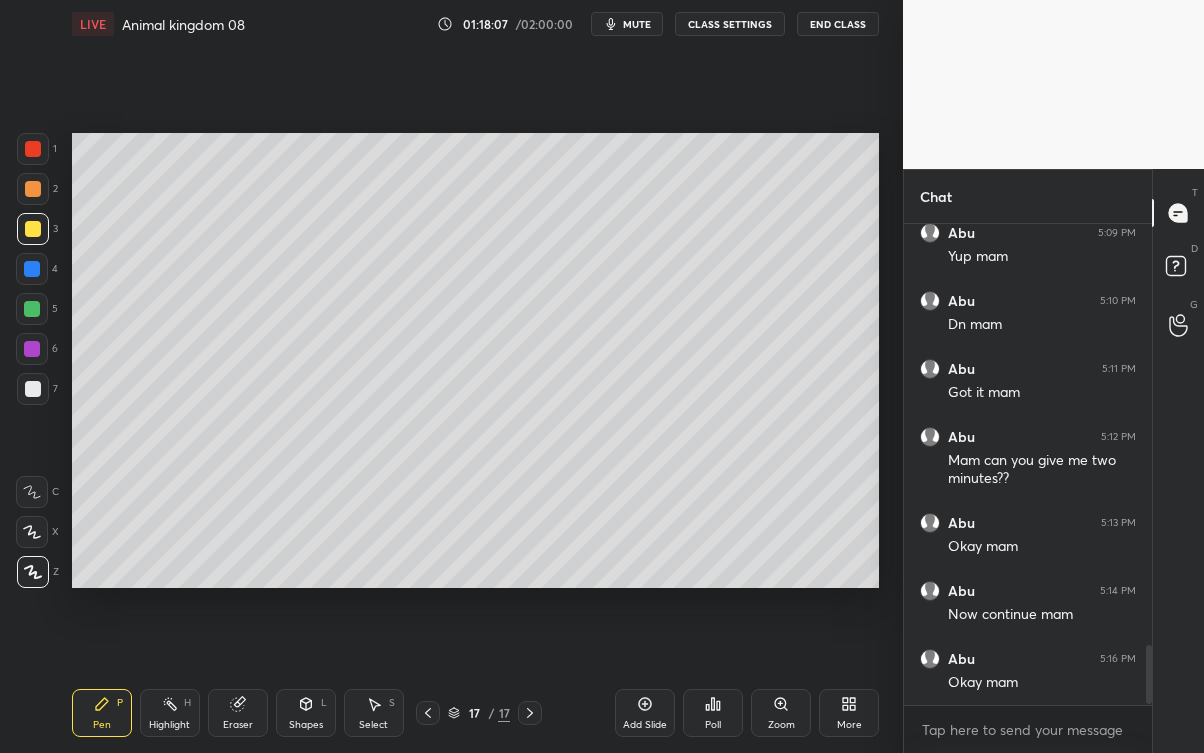 scroll, scrollTop: 3408, scrollLeft: 0, axis: vertical 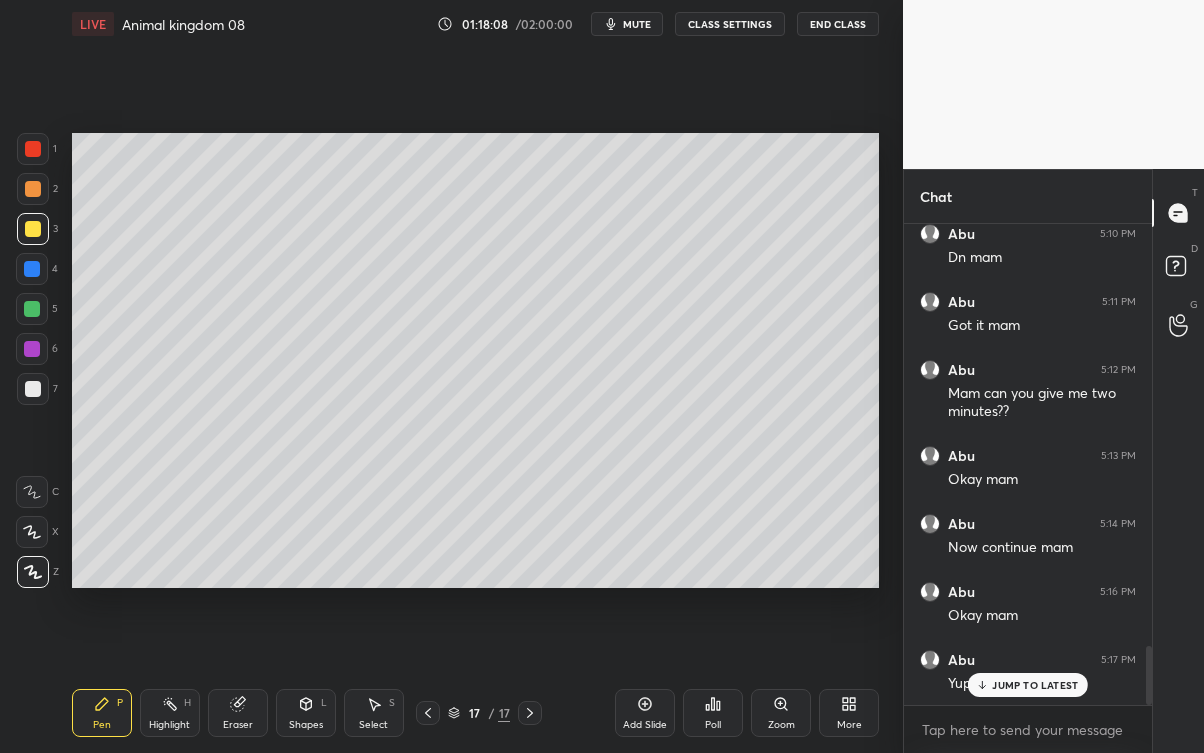 click on "JUMP TO LATEST" at bounding box center (1035, 685) 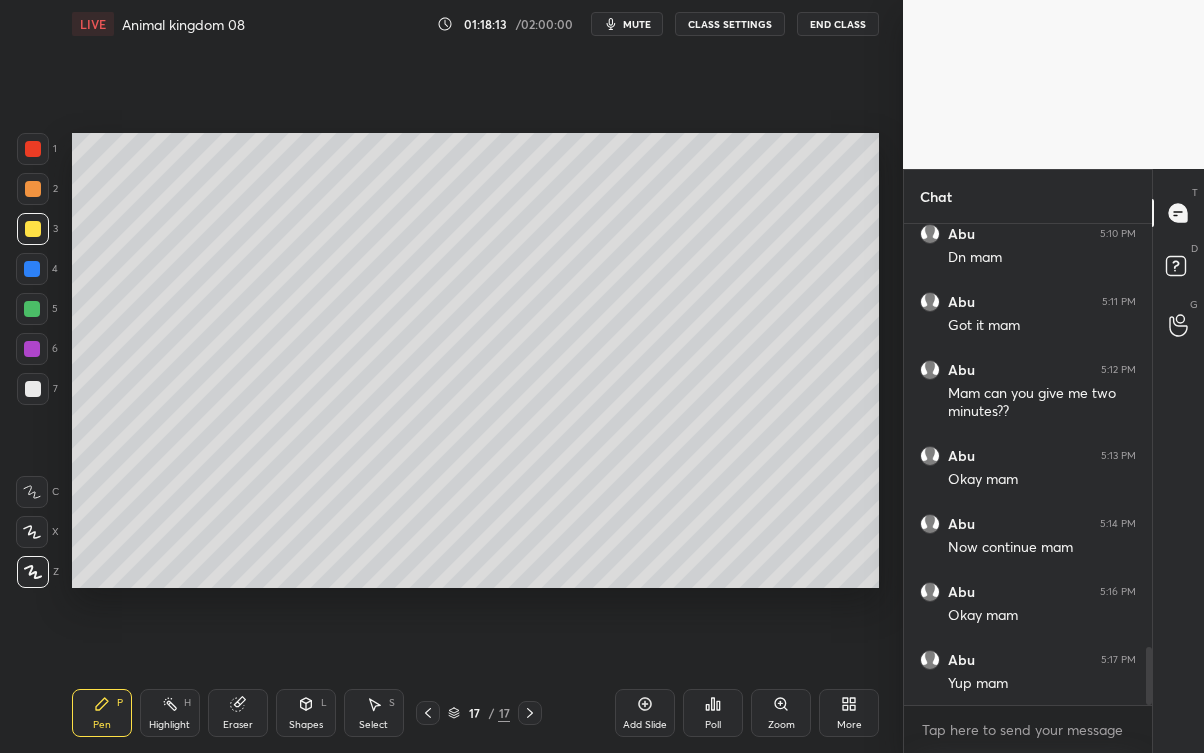 scroll, scrollTop: 3477, scrollLeft: 0, axis: vertical 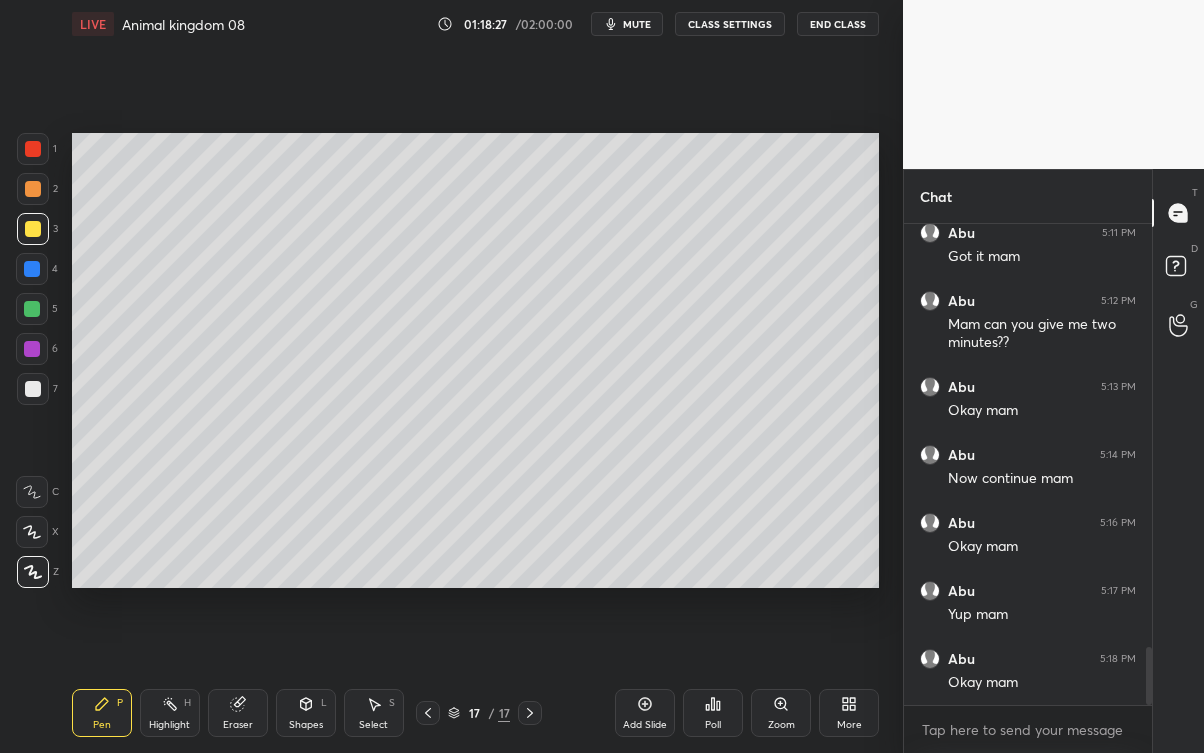 click at bounding box center (33, 389) 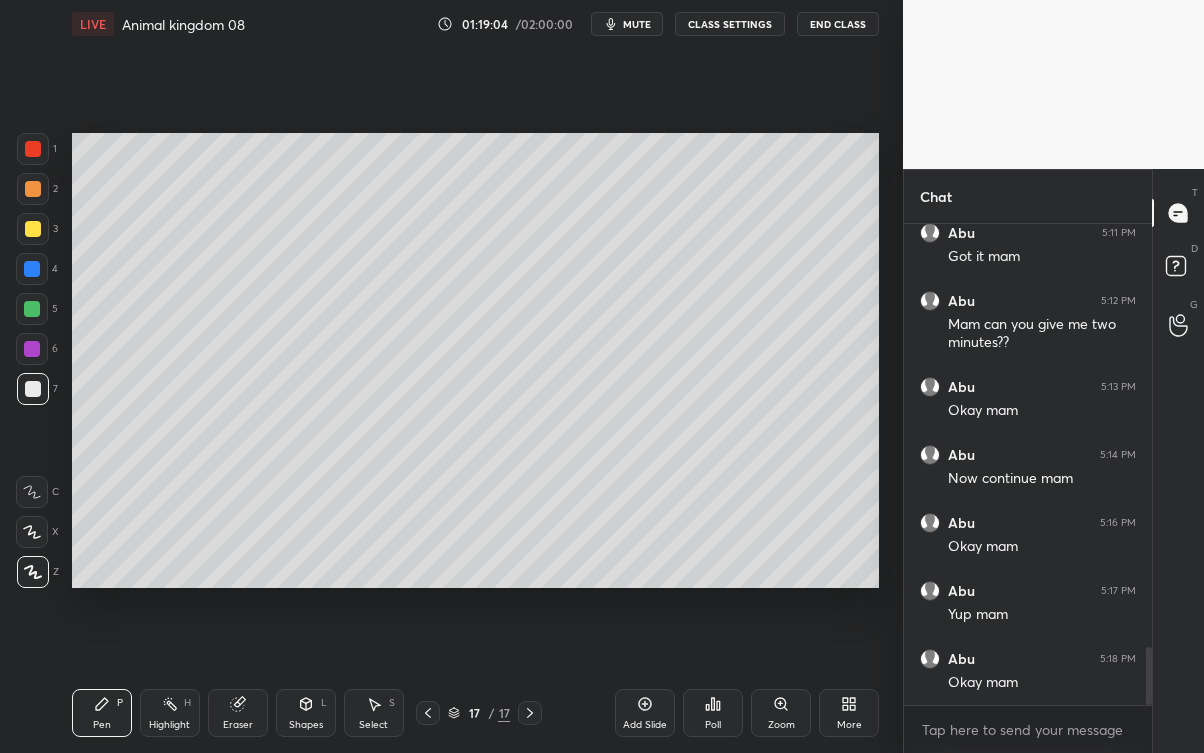 click at bounding box center (33, 229) 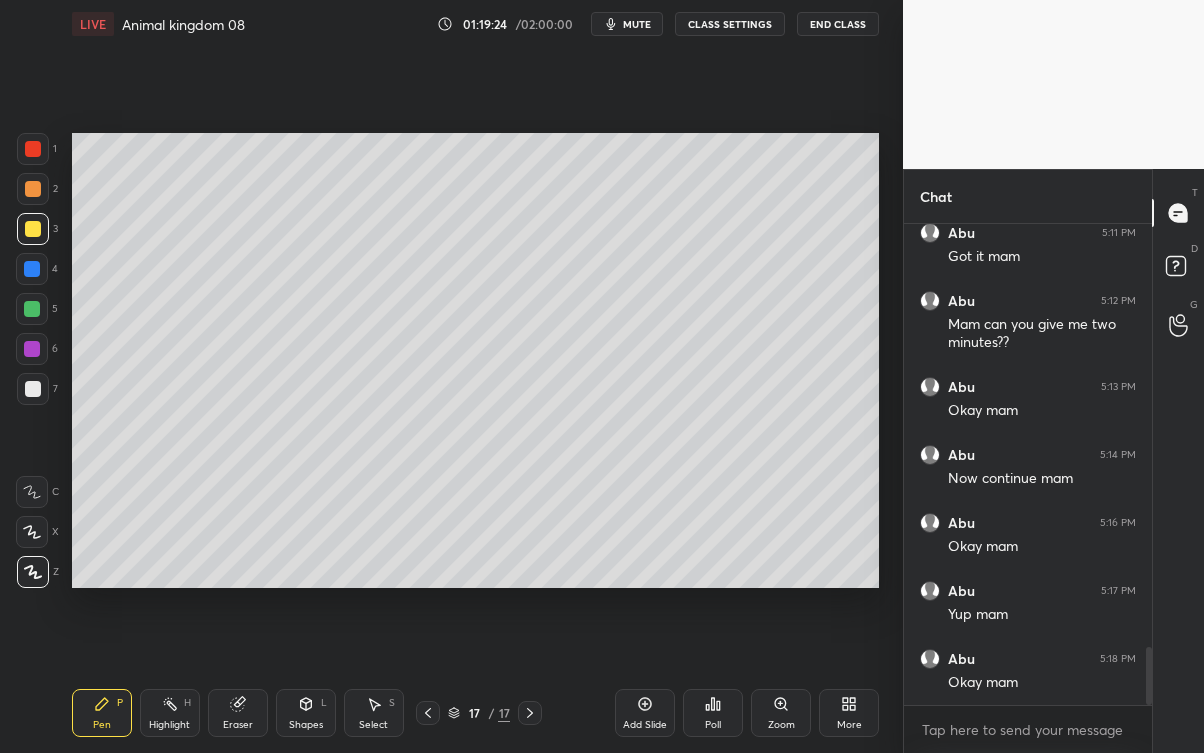 click at bounding box center (32, 309) 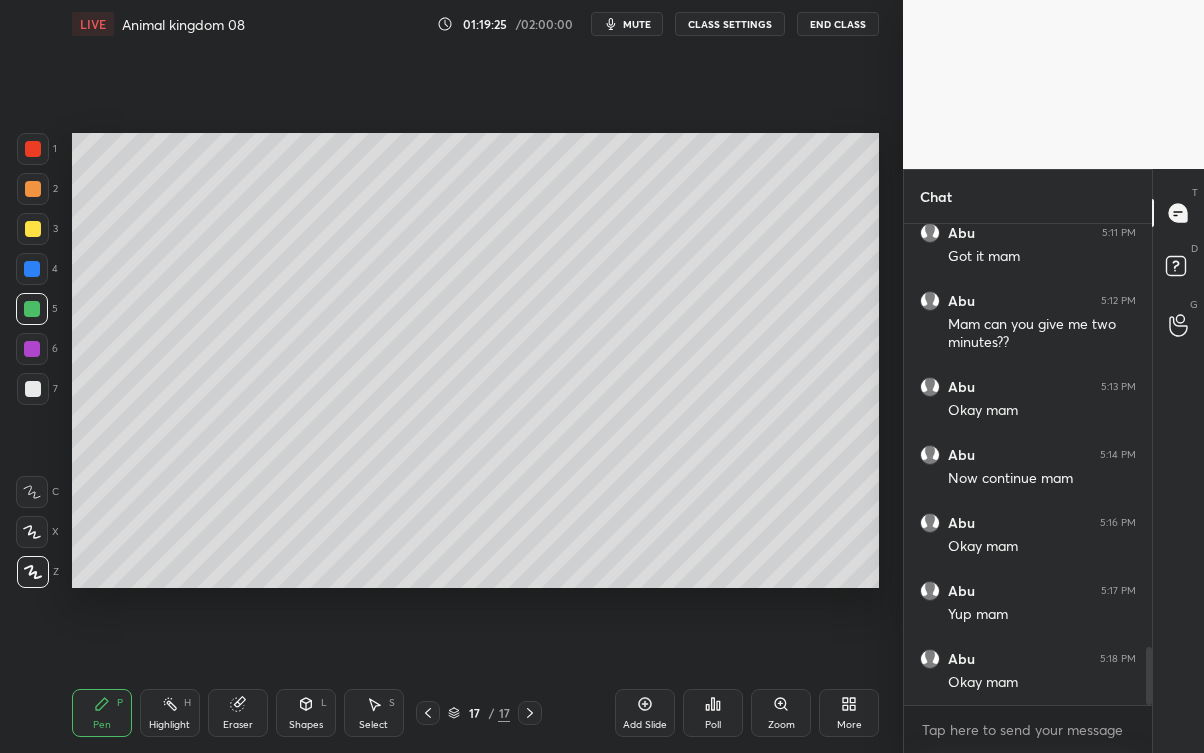 click at bounding box center [32, 349] 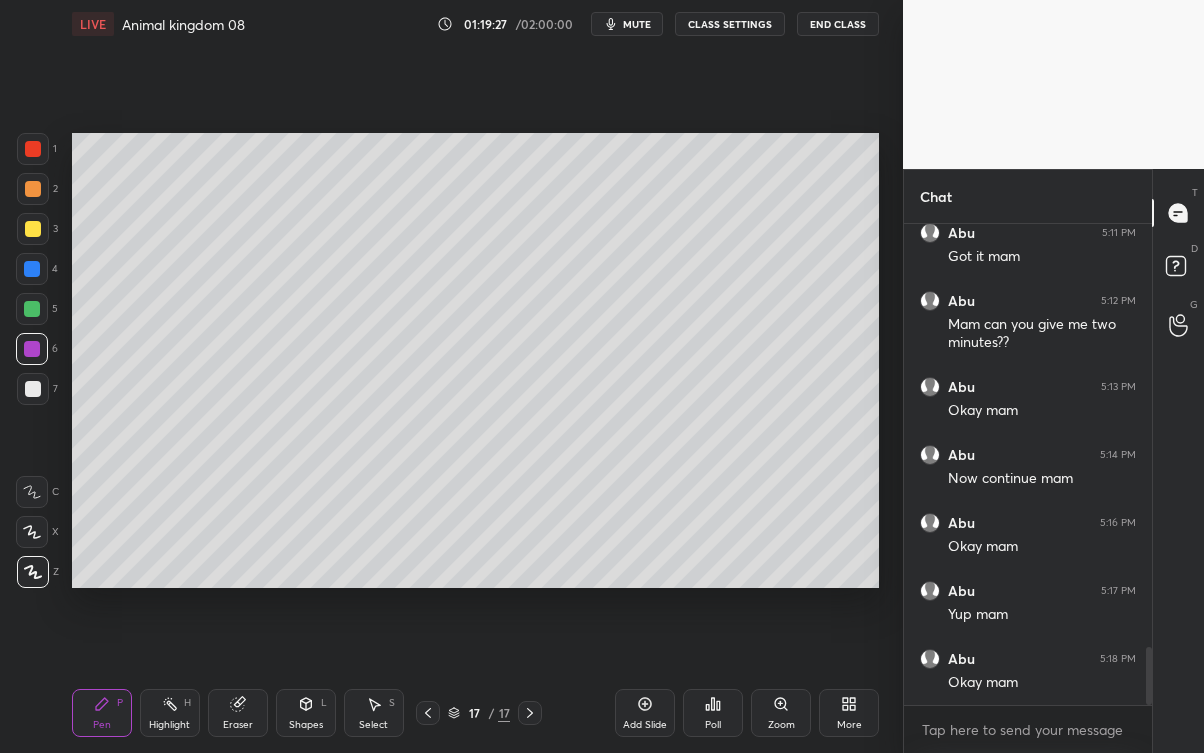 click at bounding box center [32, 309] 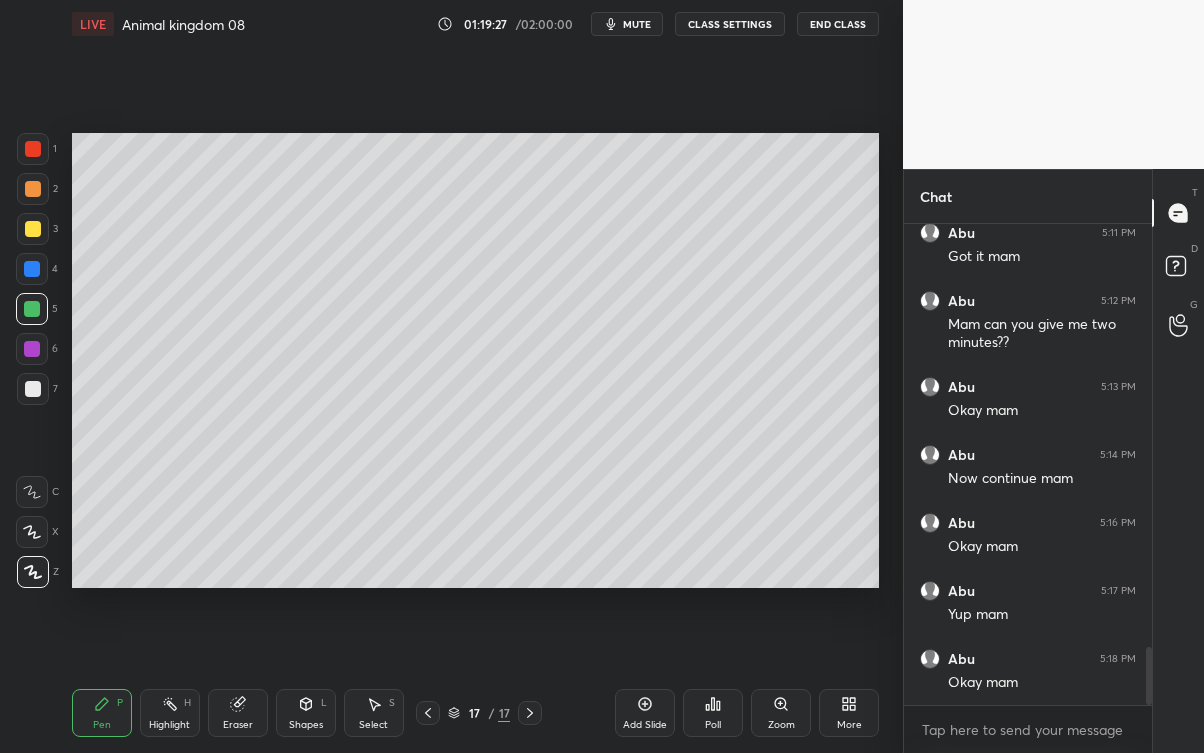 click at bounding box center [32, 349] 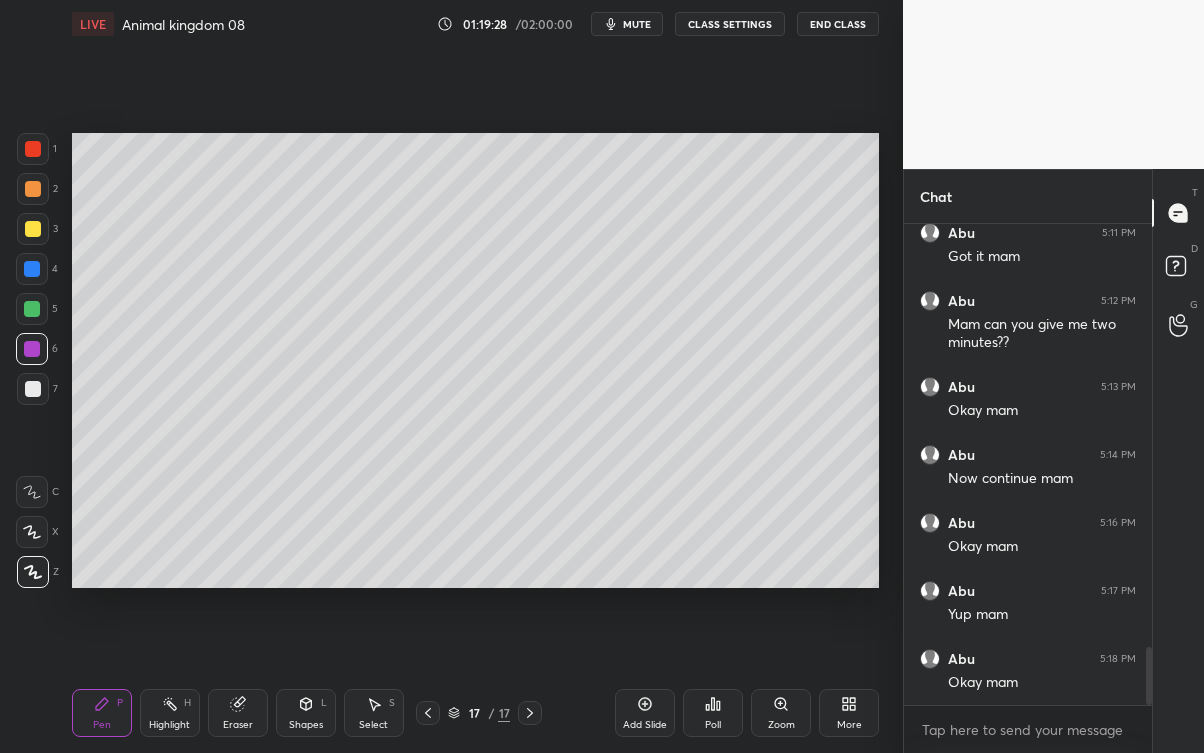 click at bounding box center [32, 269] 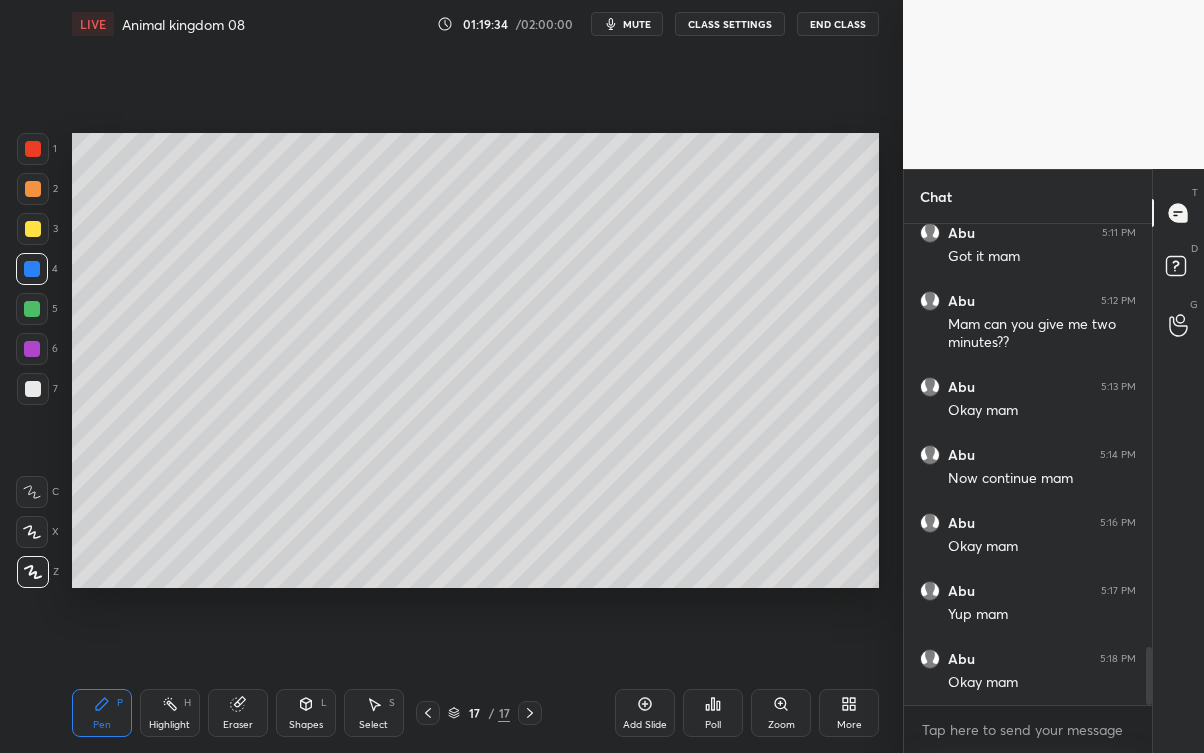 click at bounding box center (33, 229) 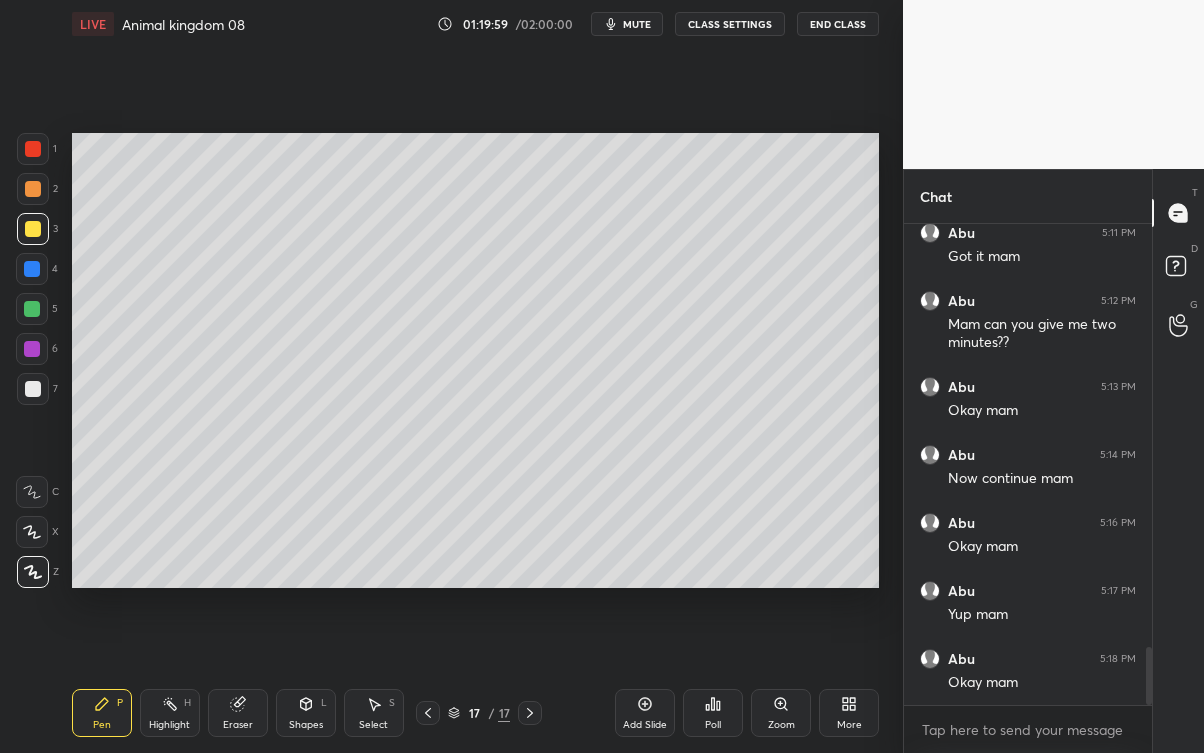scroll, scrollTop: 3544, scrollLeft: 0, axis: vertical 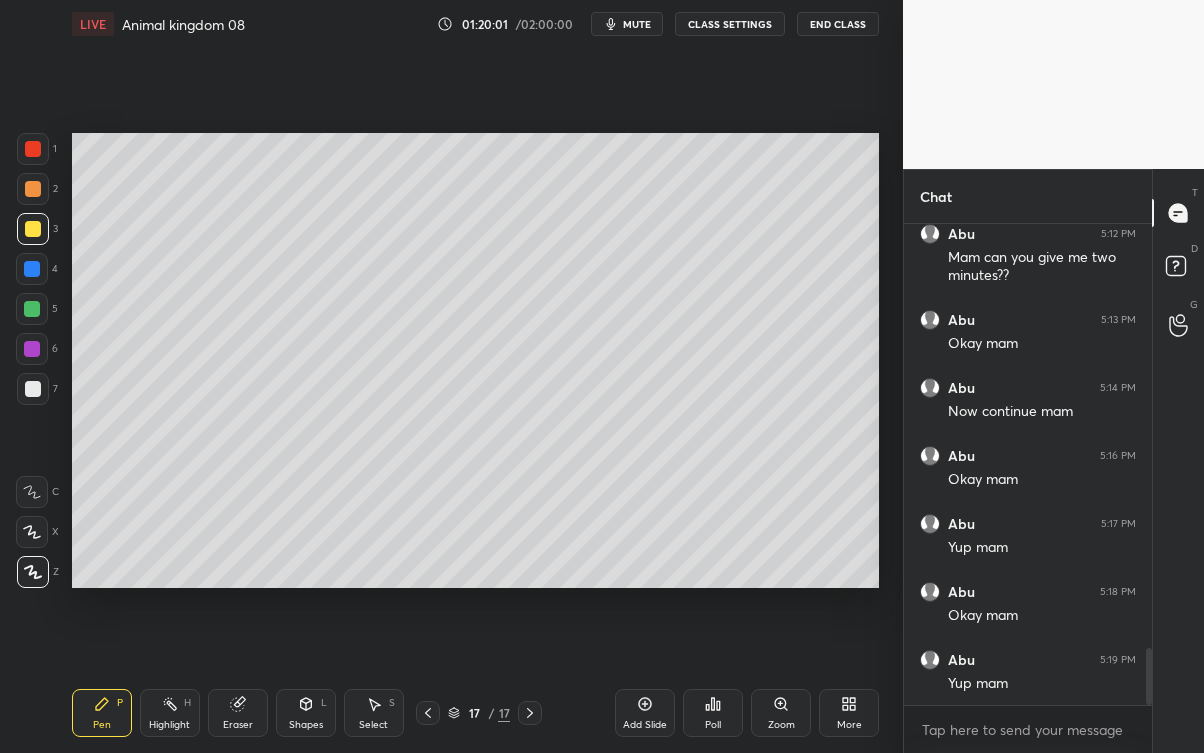 click on "Eraser" at bounding box center [238, 713] 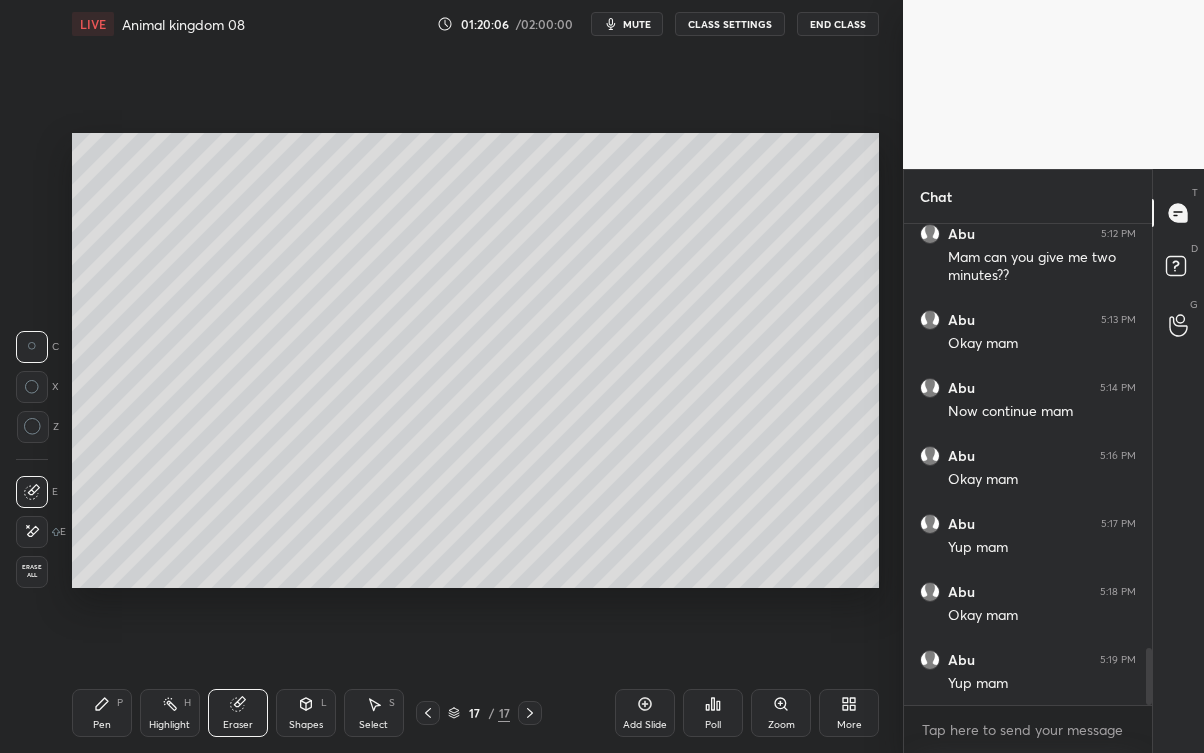 click on "Pen P" at bounding box center [102, 713] 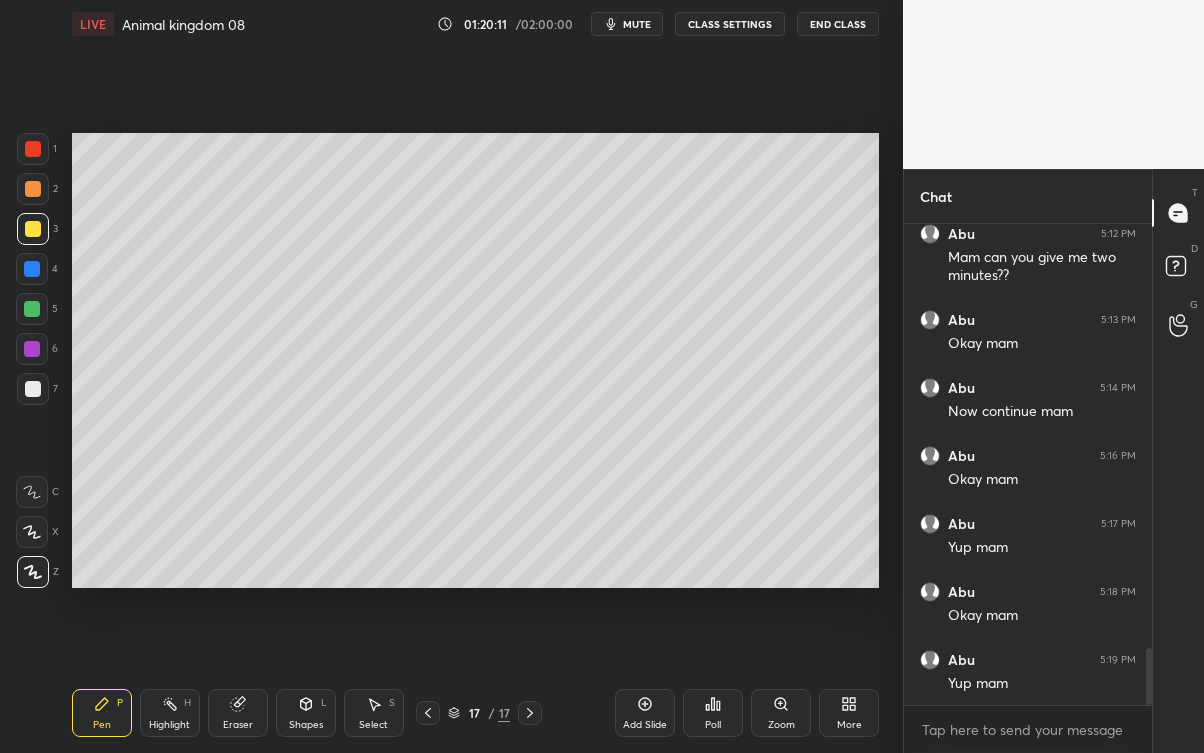 scroll, scrollTop: 3565, scrollLeft: 0, axis: vertical 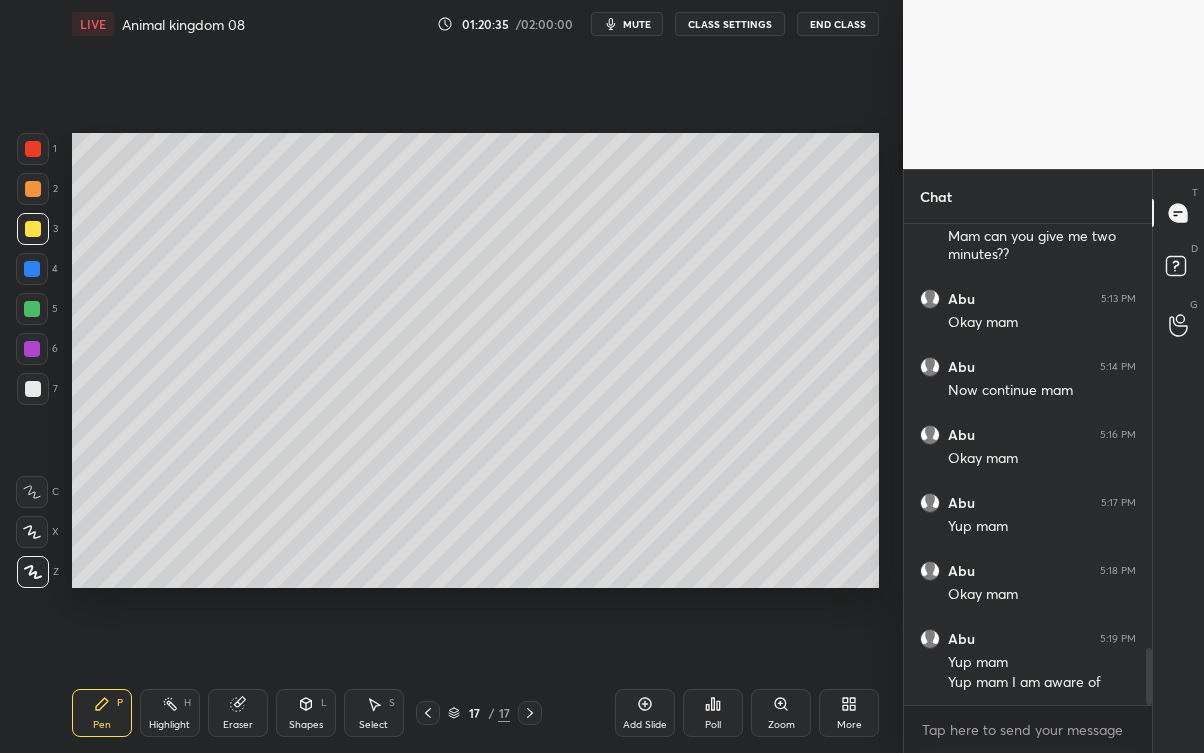 click at bounding box center [33, 389] 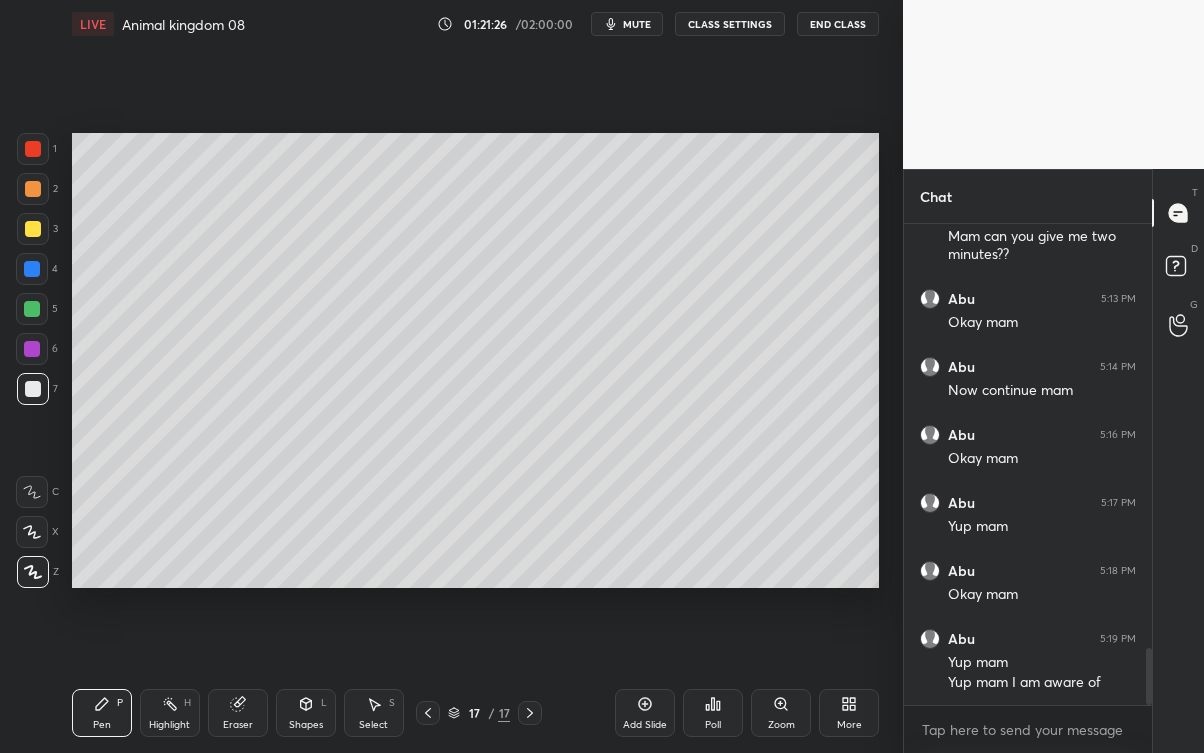 click at bounding box center [33, 229] 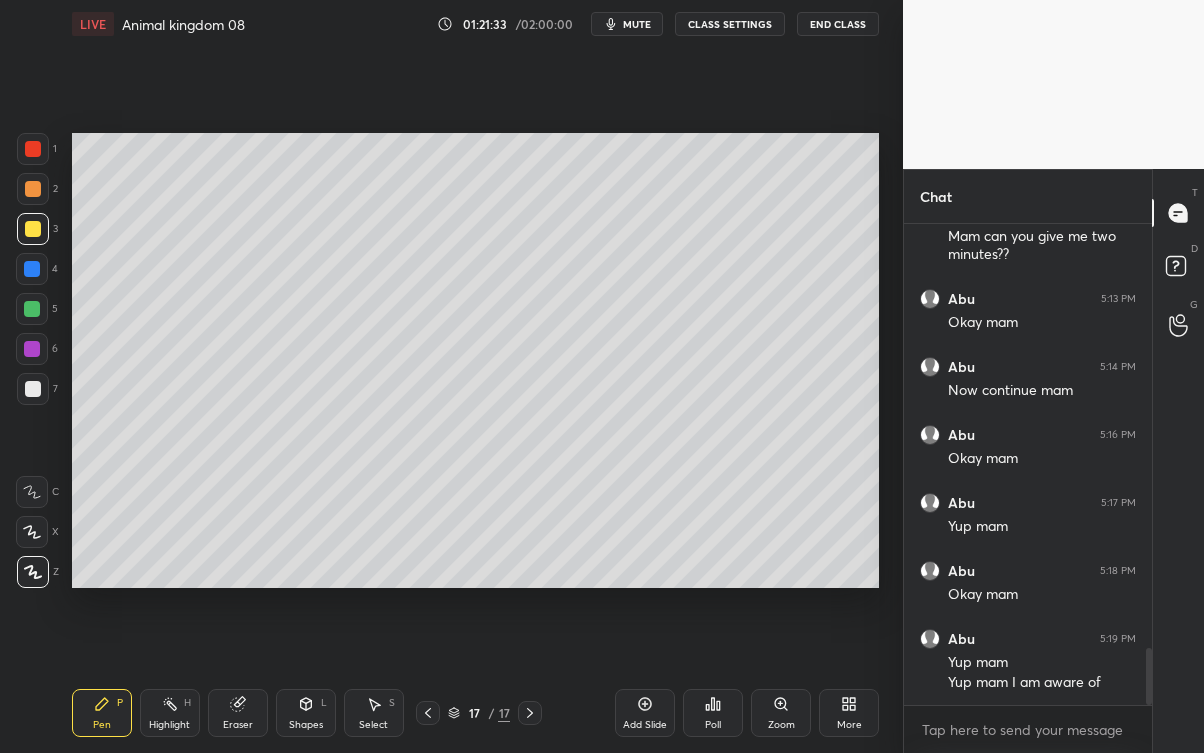 click on "Eraser" at bounding box center (238, 713) 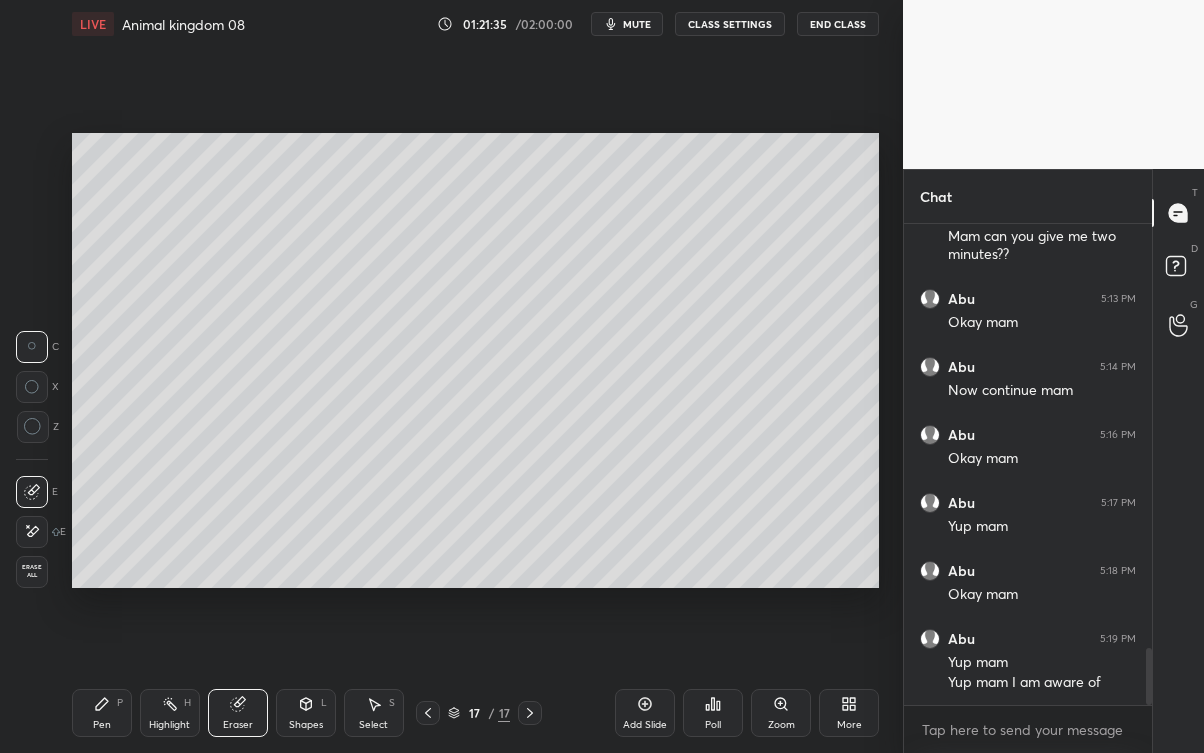click on "Pen P" at bounding box center [102, 713] 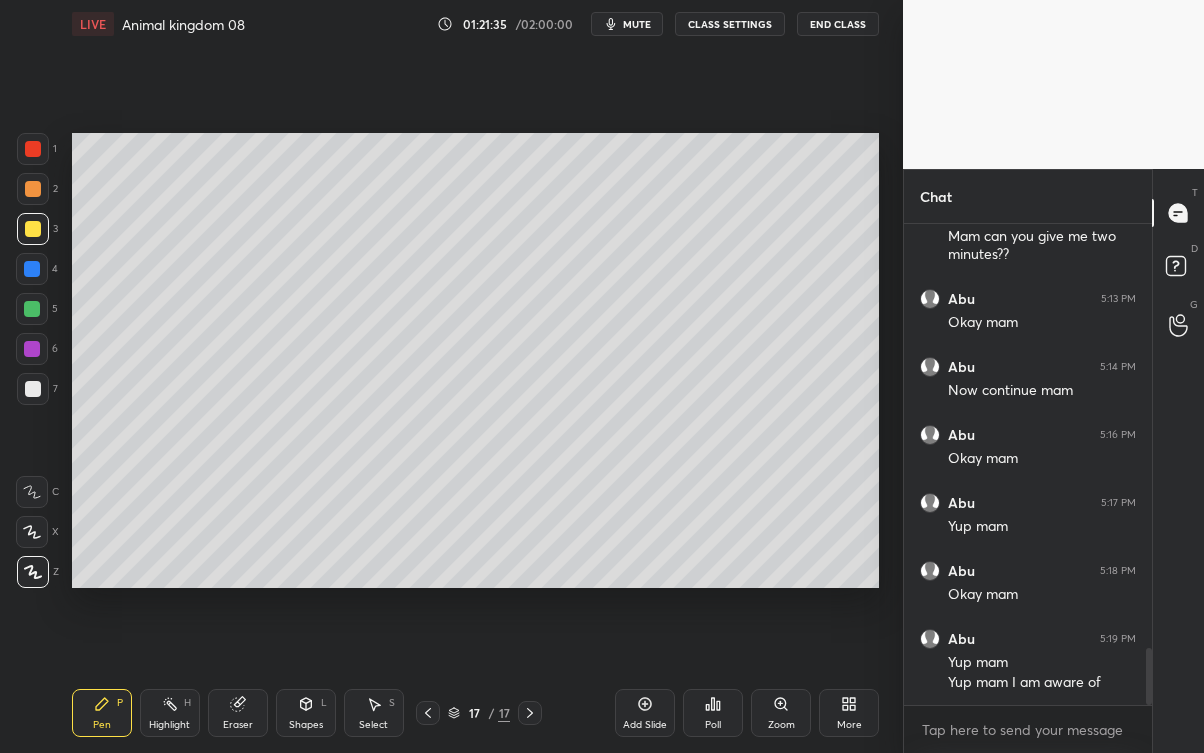 click on "Pen P" at bounding box center [102, 713] 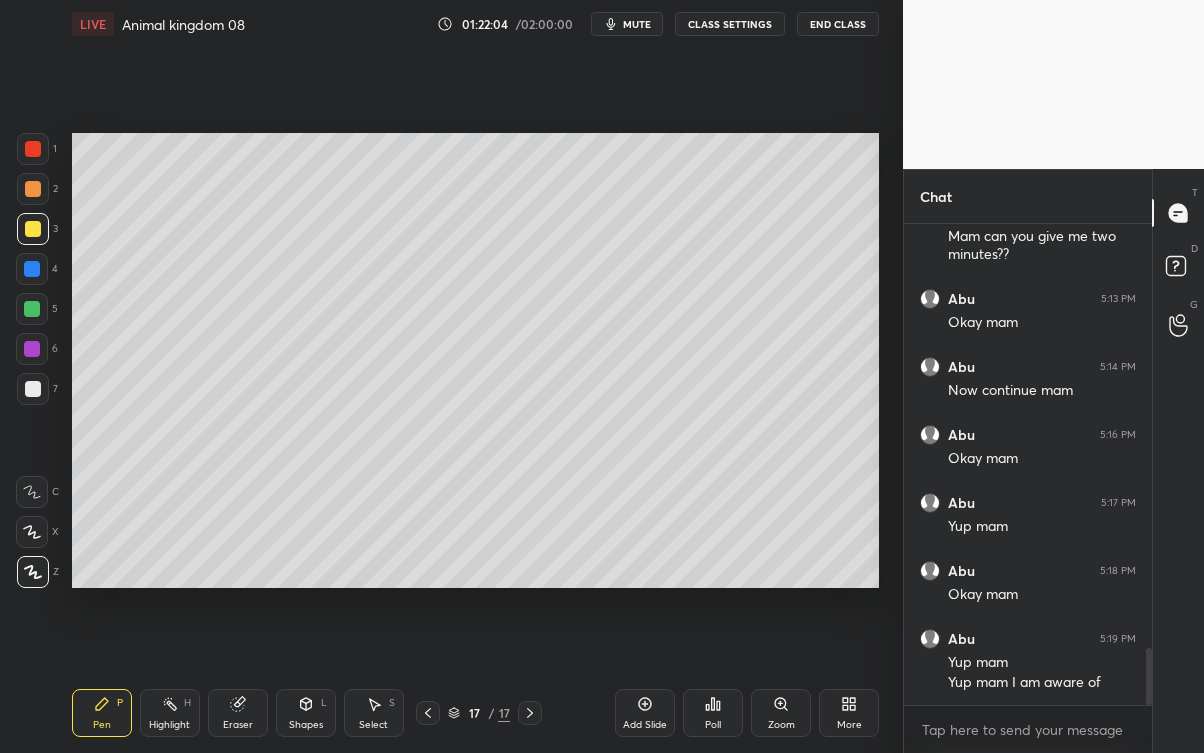 click at bounding box center (32, 269) 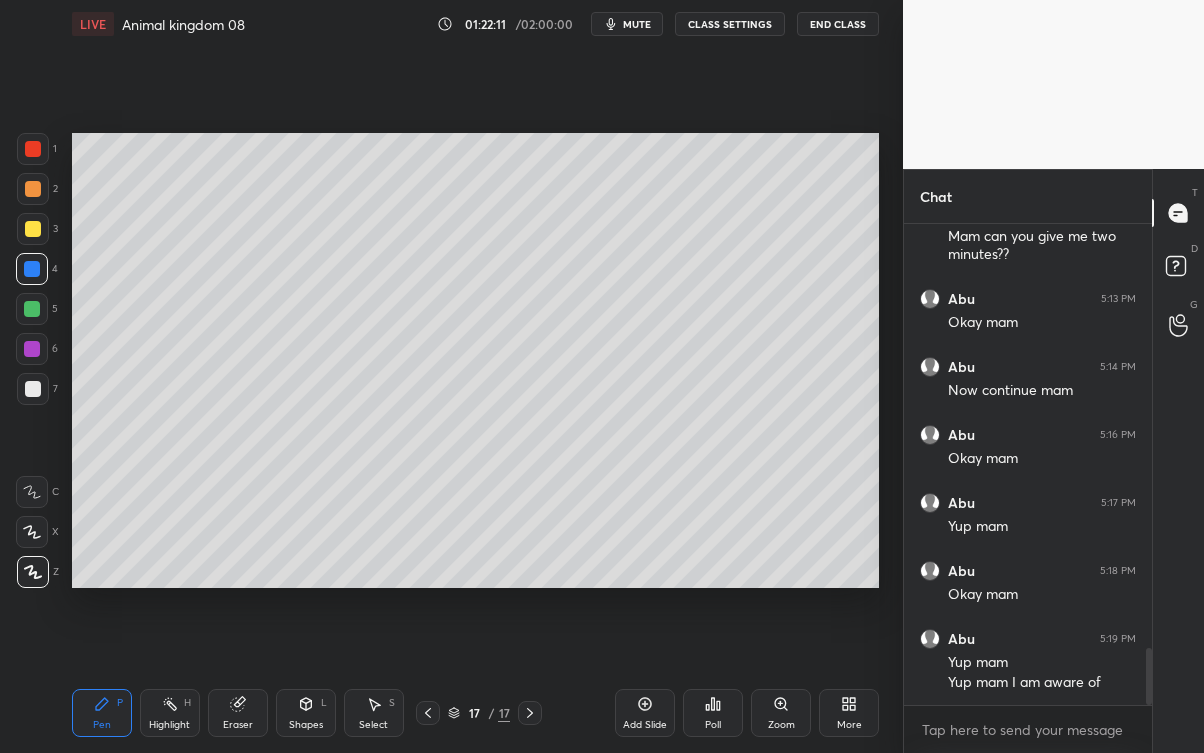 click at bounding box center (33, 229) 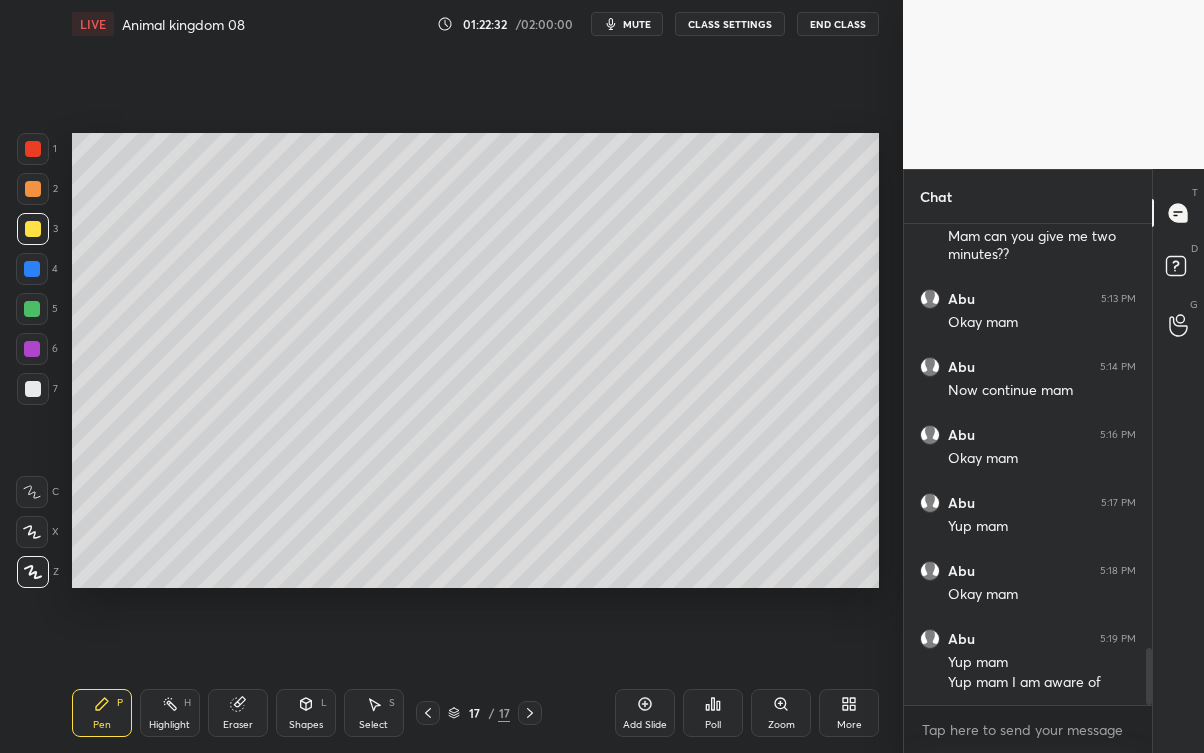 click on "Eraser" at bounding box center [238, 713] 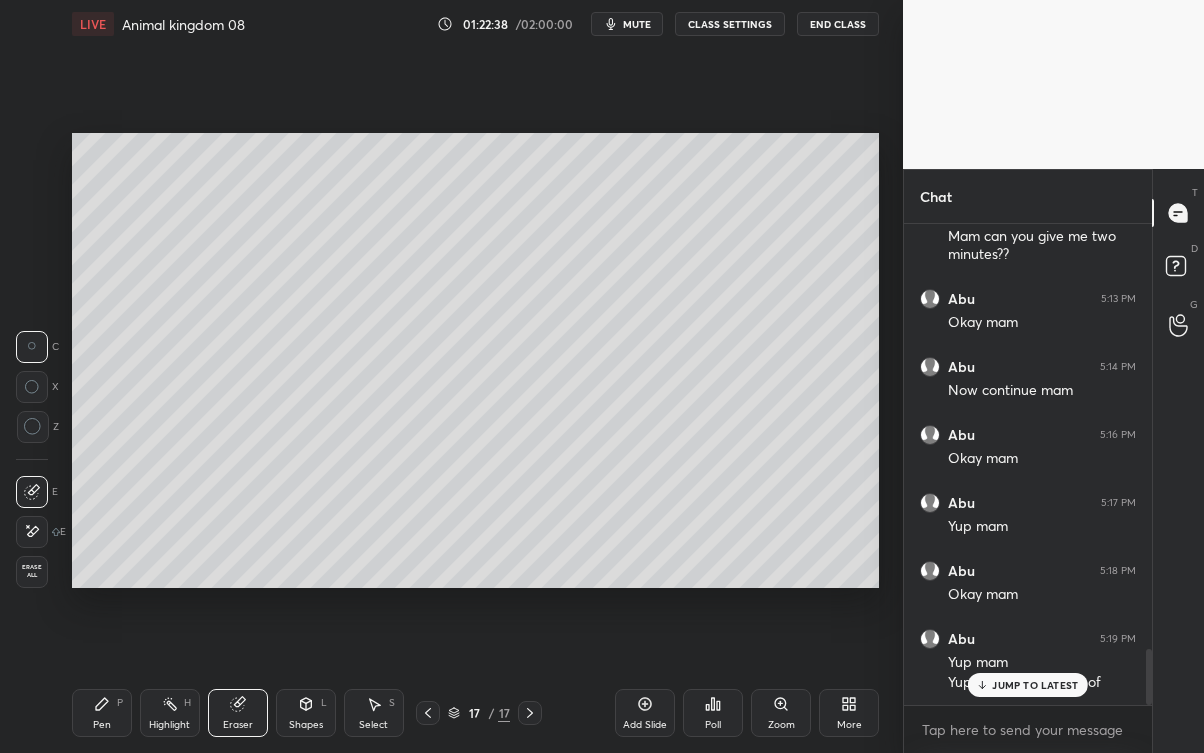 scroll, scrollTop: 3632, scrollLeft: 0, axis: vertical 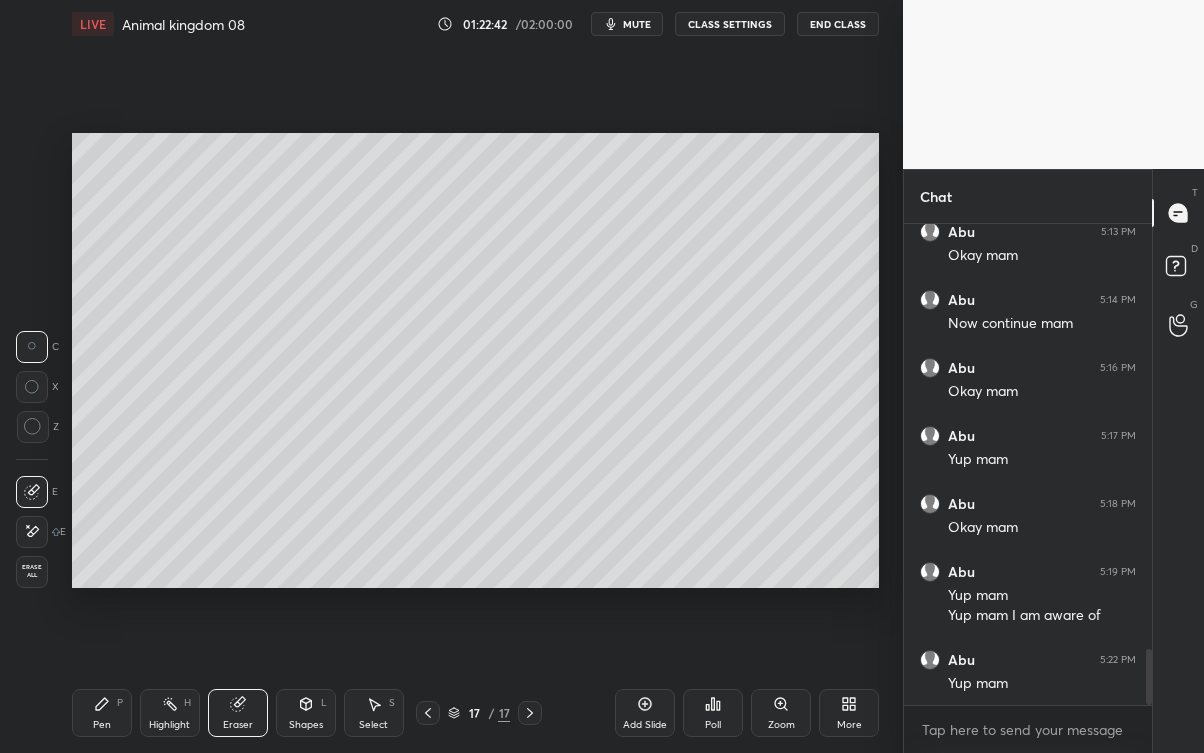 click on "Pen P" at bounding box center (102, 713) 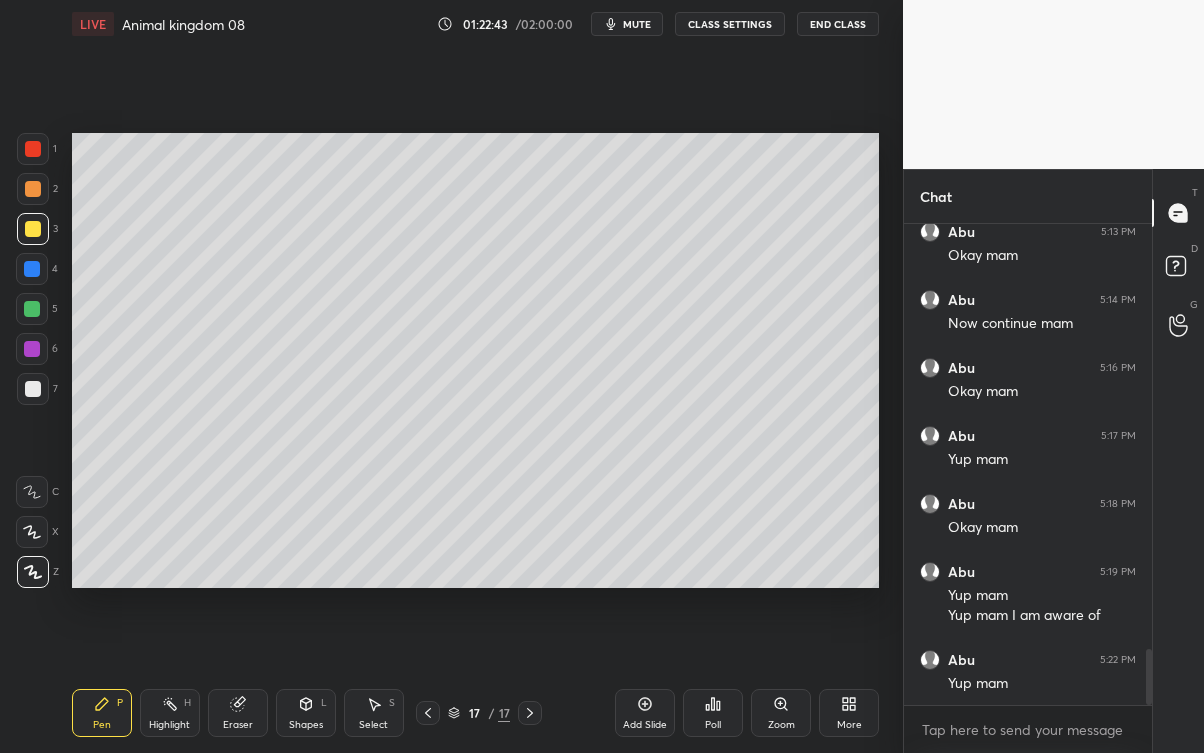 click on "Pen P" at bounding box center (102, 713) 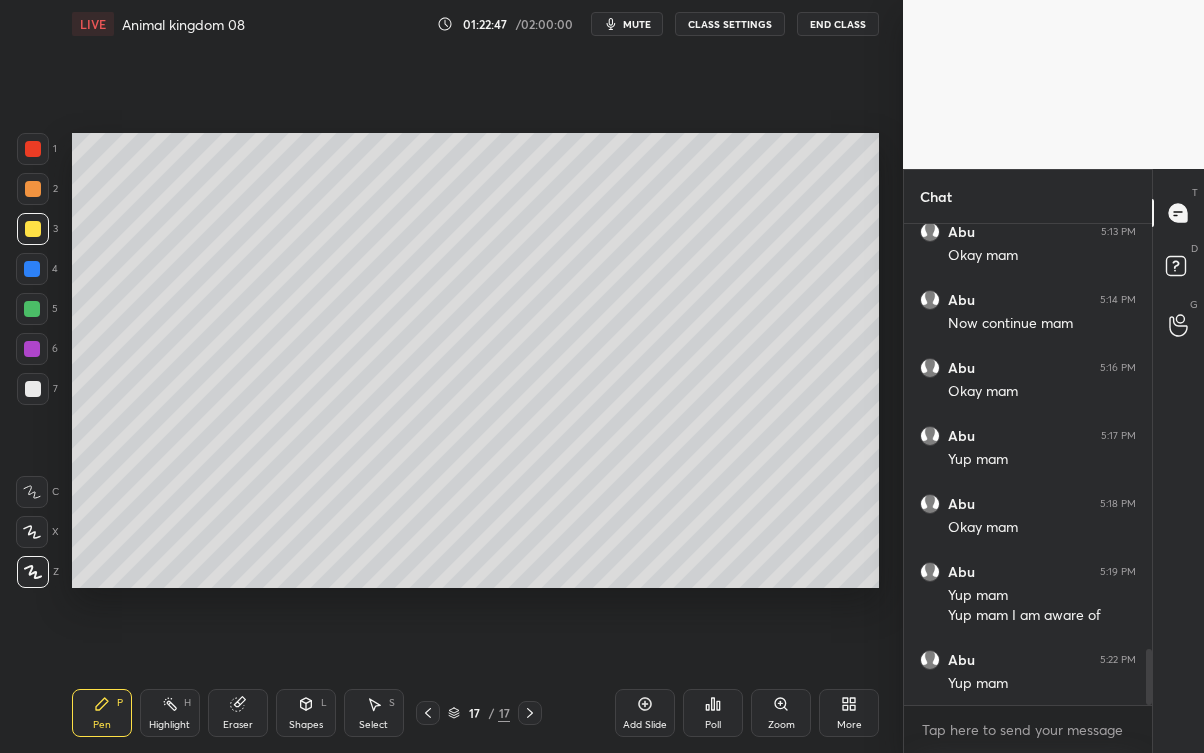 click on "Add Slide" at bounding box center (645, 725) 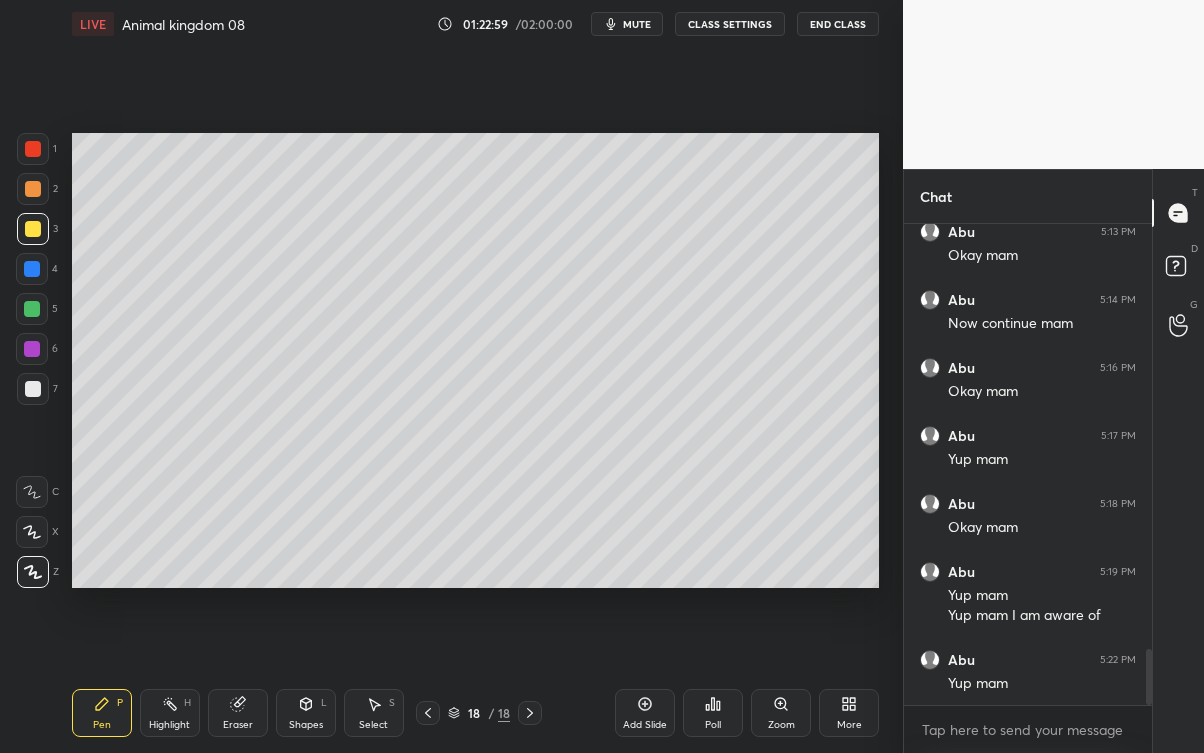 click at bounding box center (33, 389) 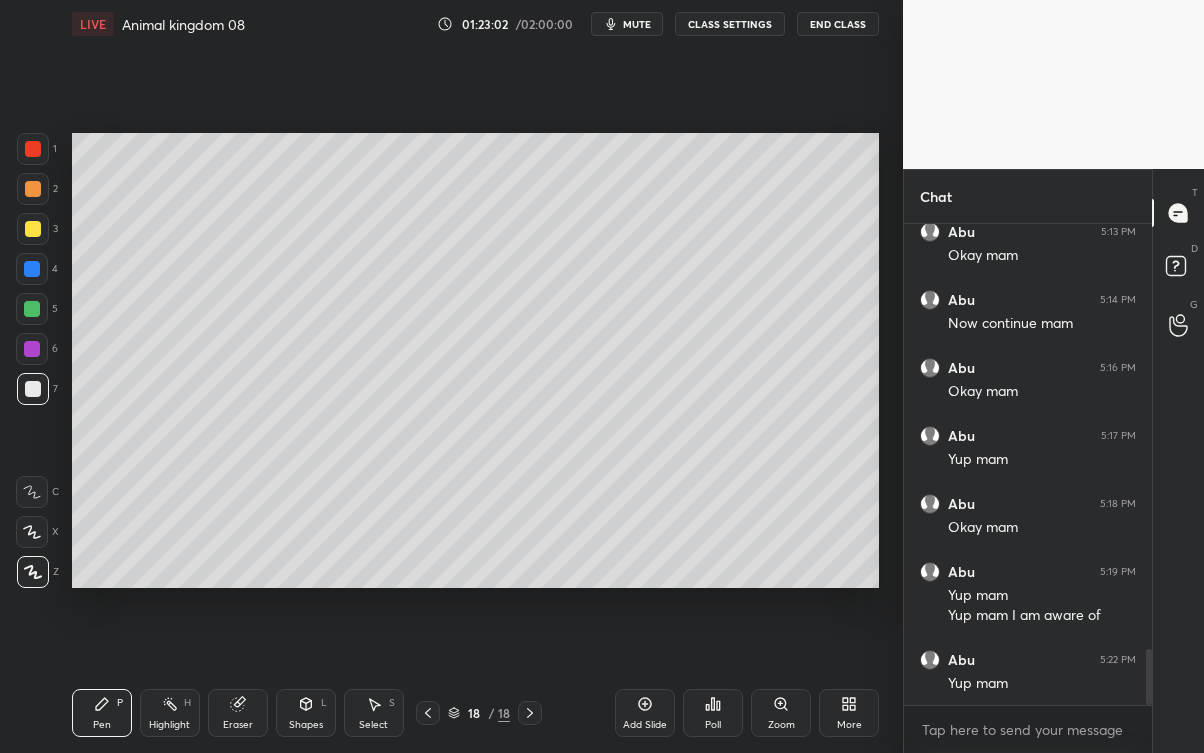 click at bounding box center (33, 229) 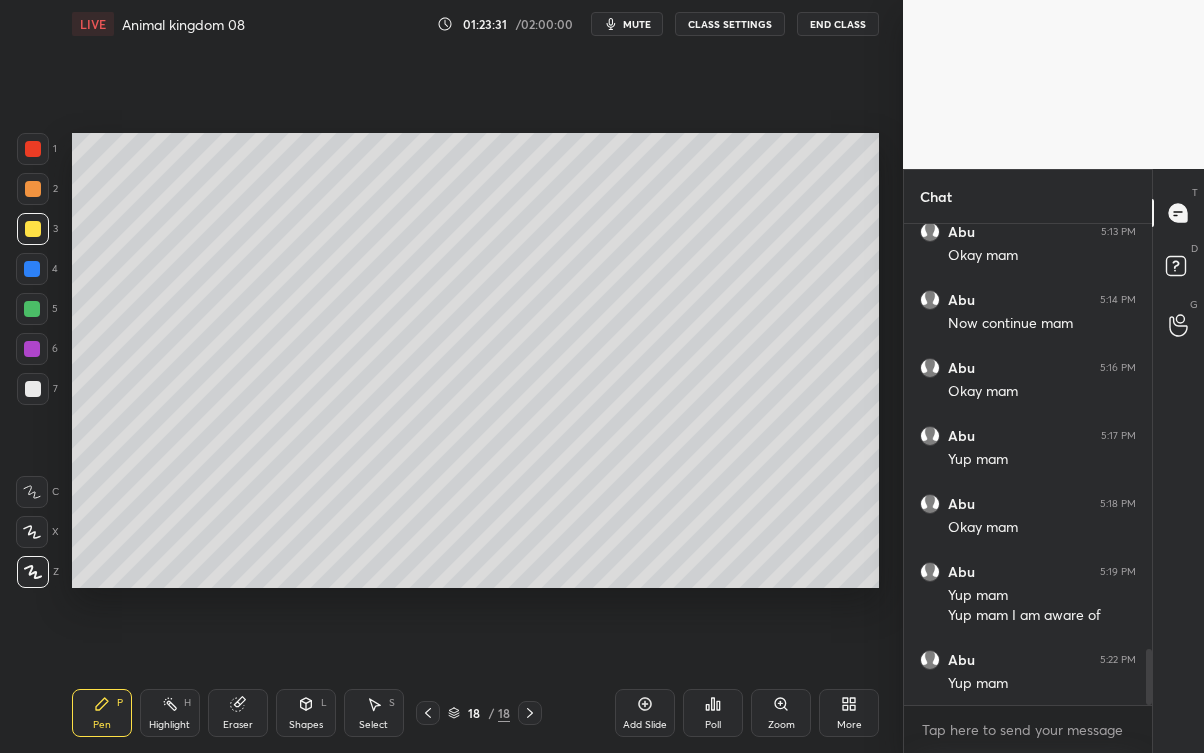 click at bounding box center (32, 269) 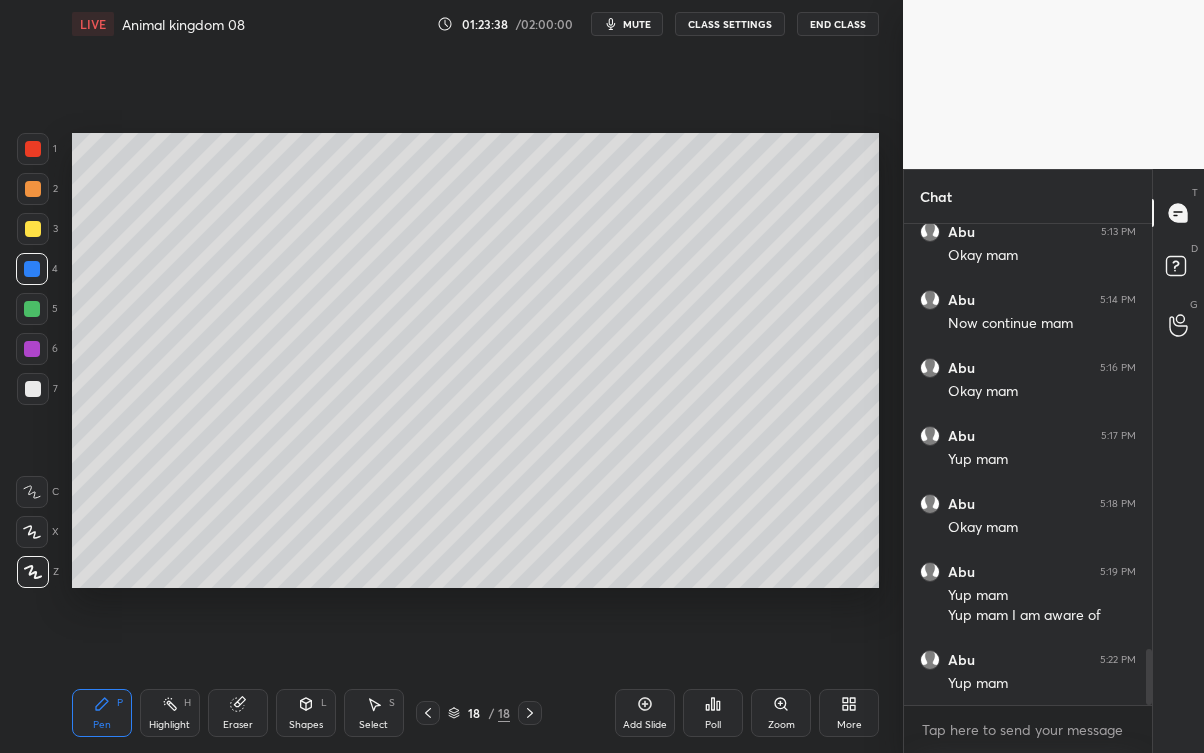 click on "Eraser" at bounding box center [238, 713] 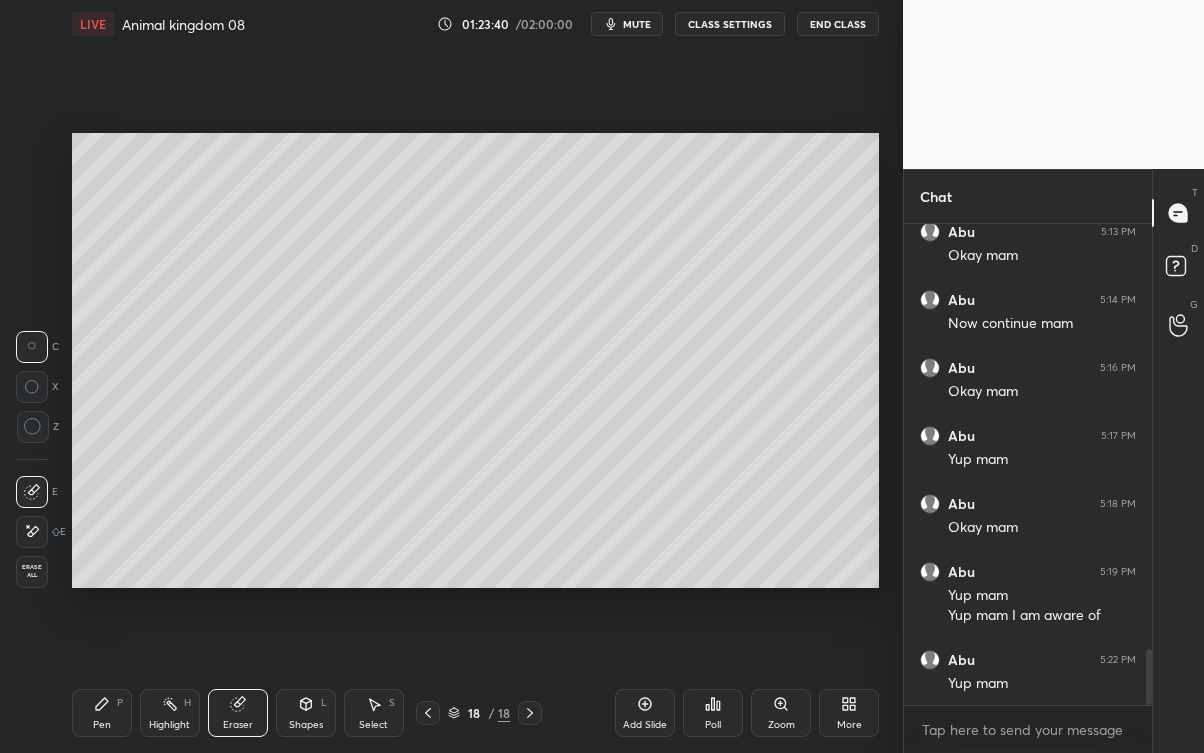 click 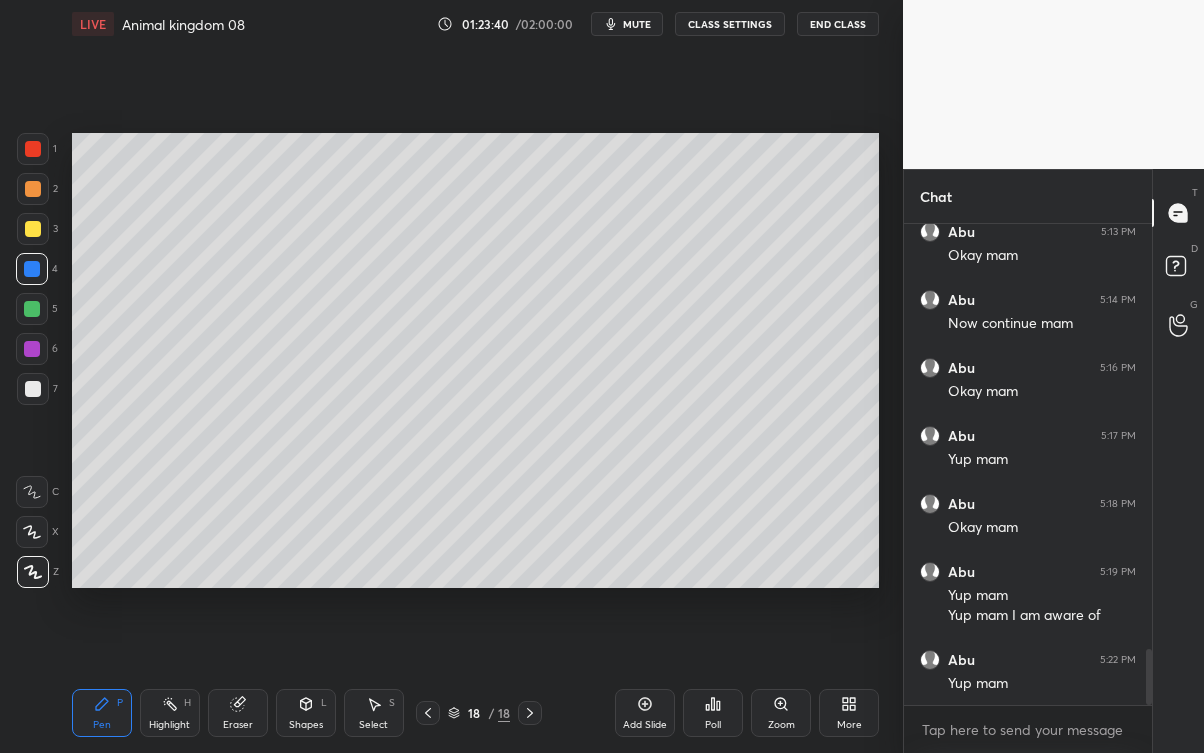 click 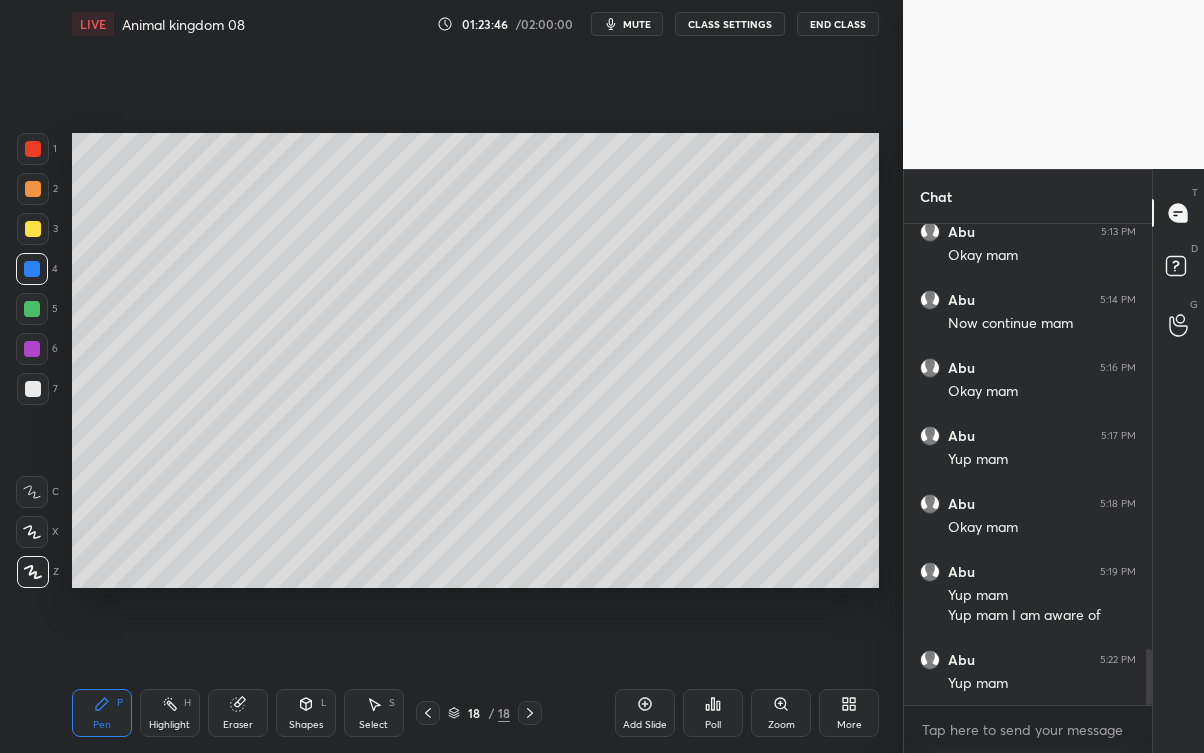 click 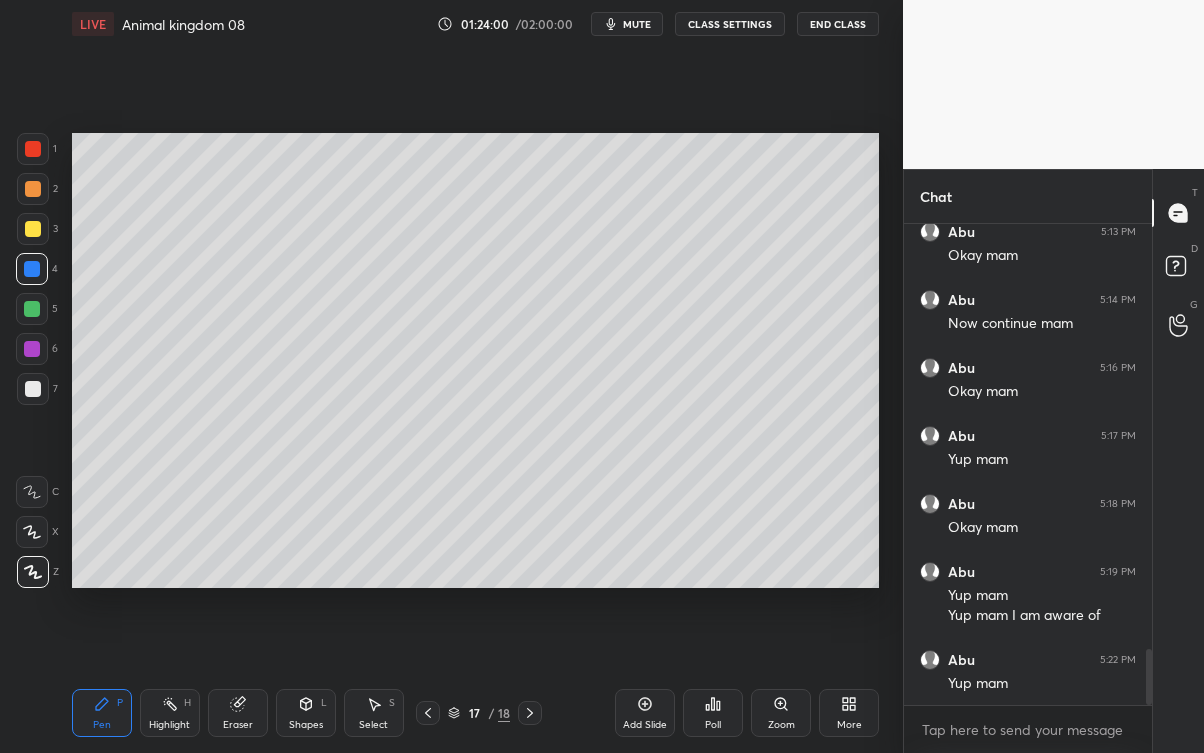 click at bounding box center (32, 309) 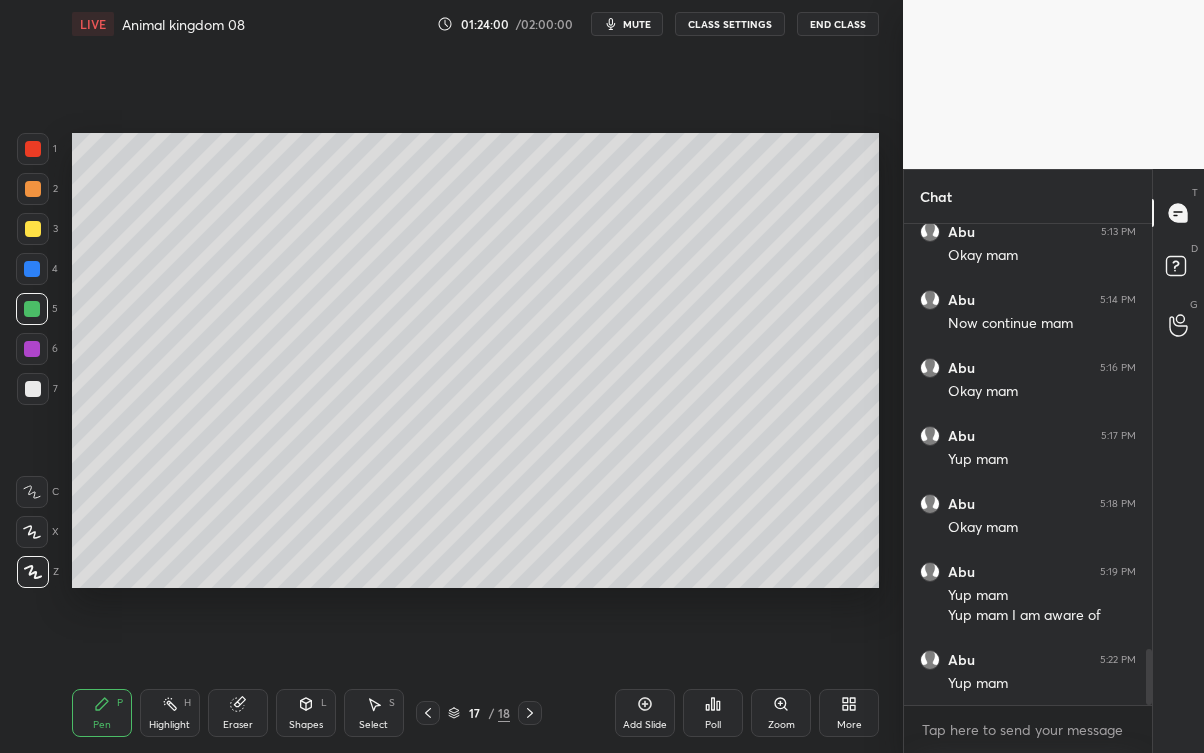 click at bounding box center (32, 349) 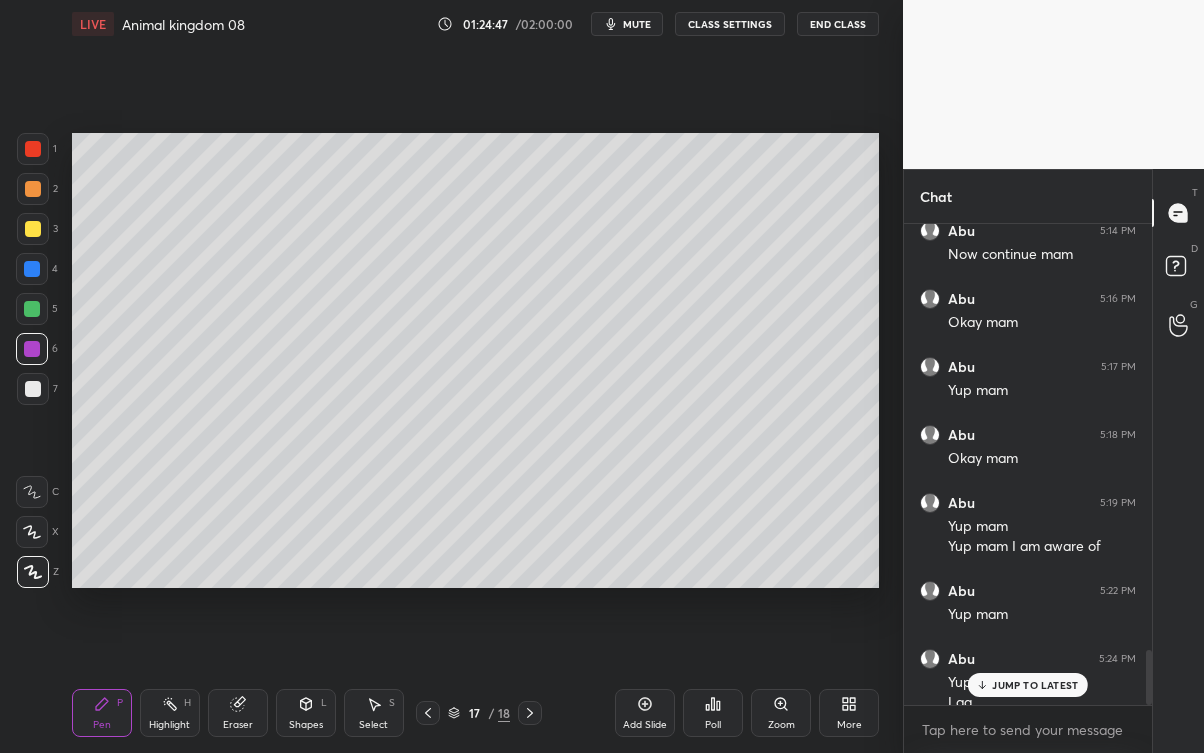scroll, scrollTop: 3720, scrollLeft: 0, axis: vertical 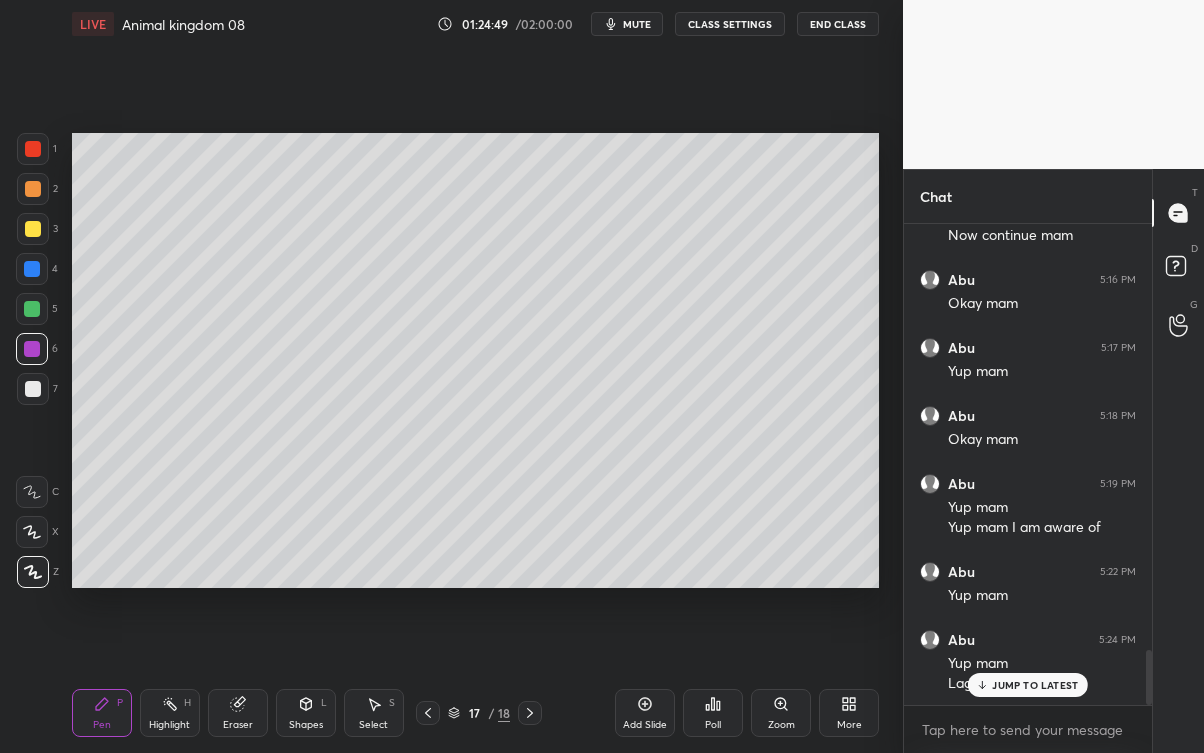 click on "JUMP TO LATEST" at bounding box center [1035, 685] 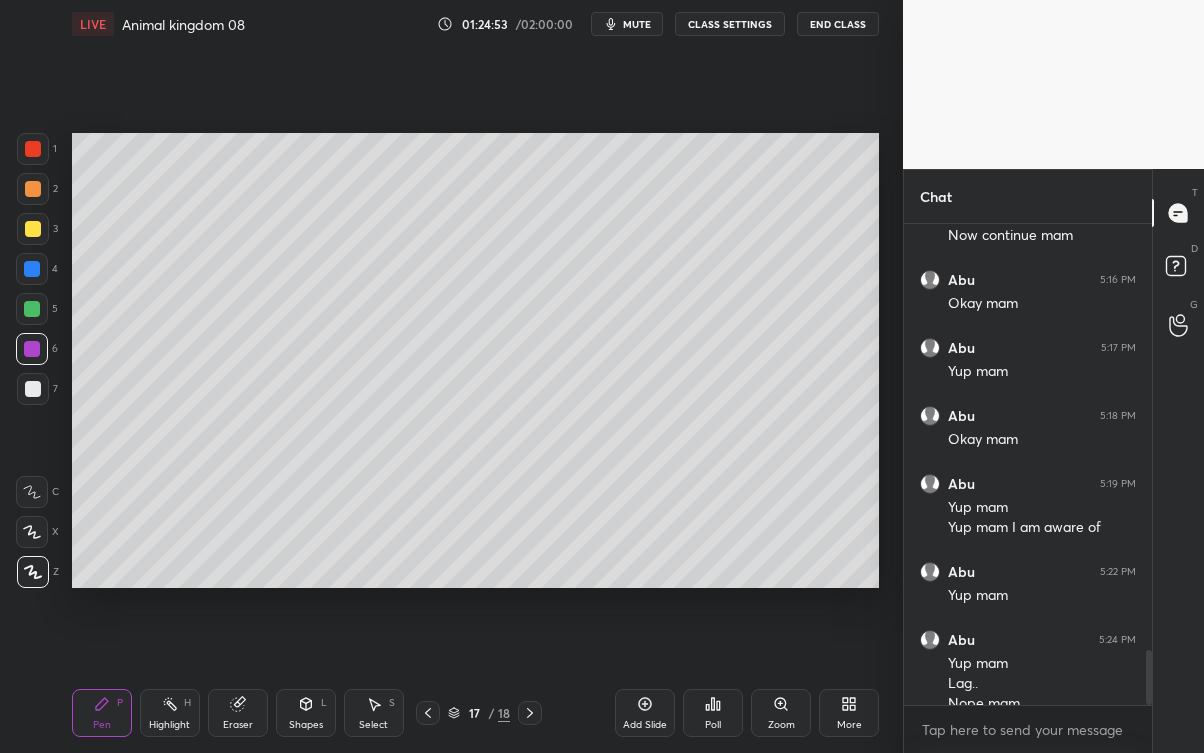 scroll, scrollTop: 3741, scrollLeft: 0, axis: vertical 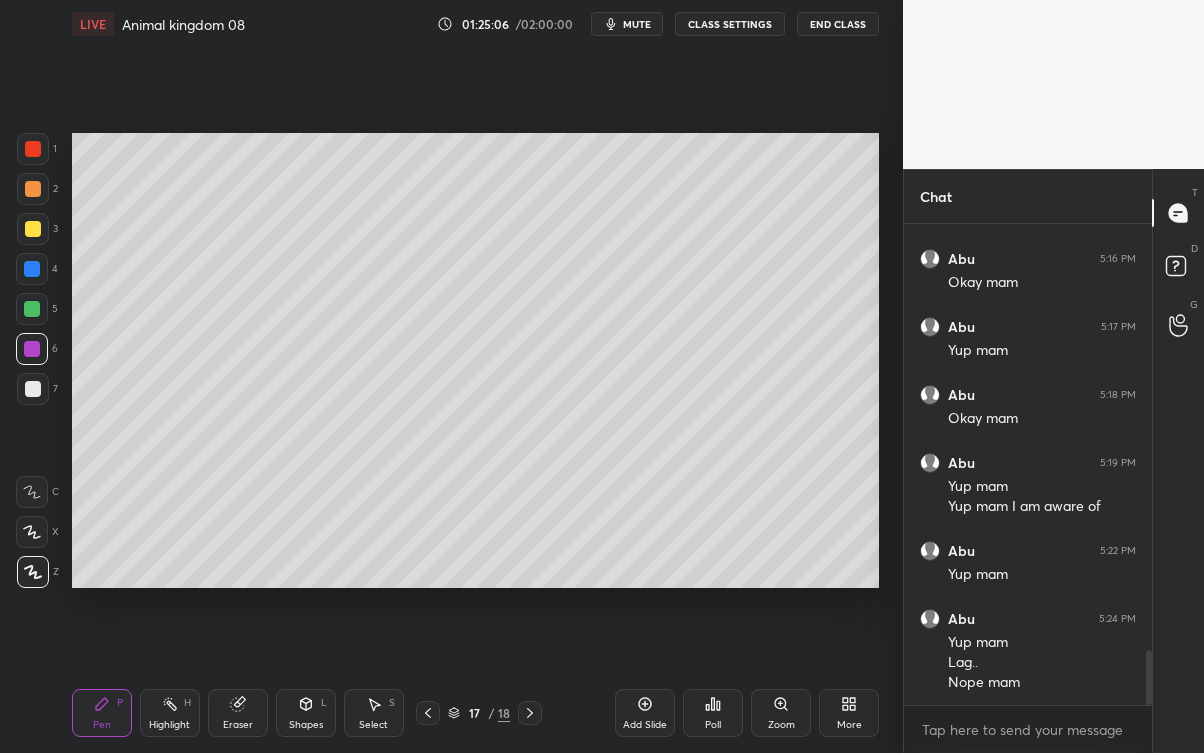 click 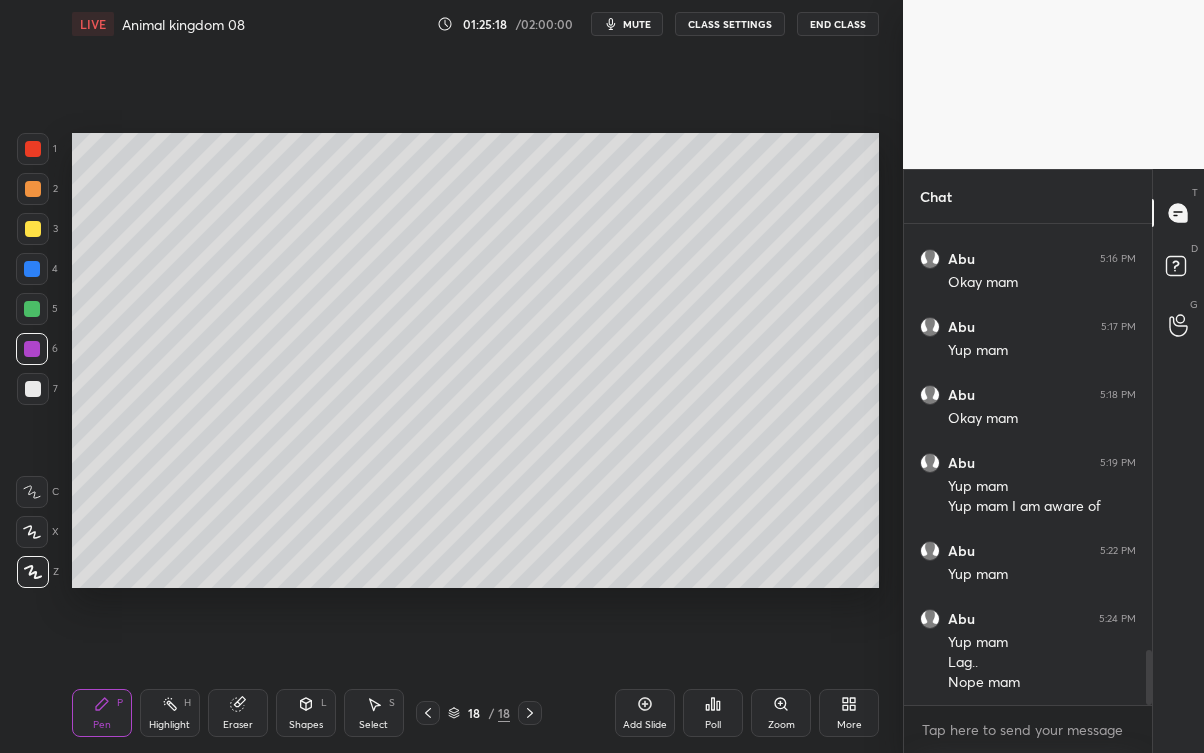 click 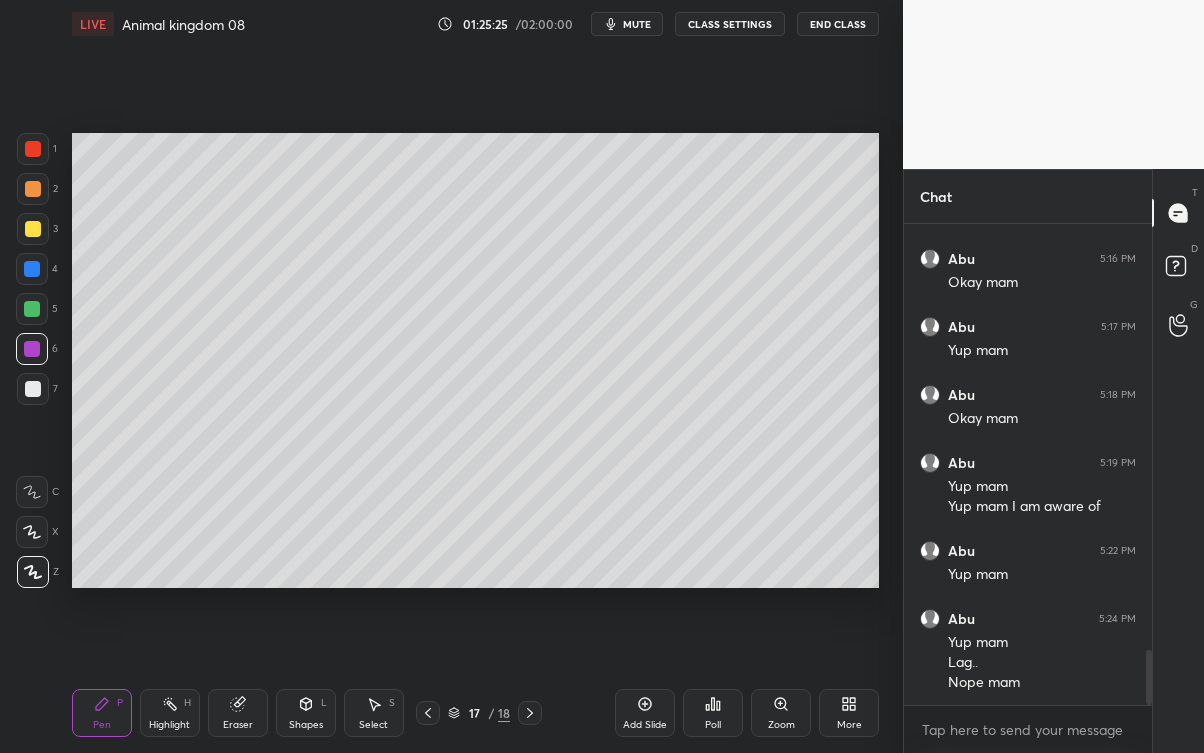 click at bounding box center (33, 389) 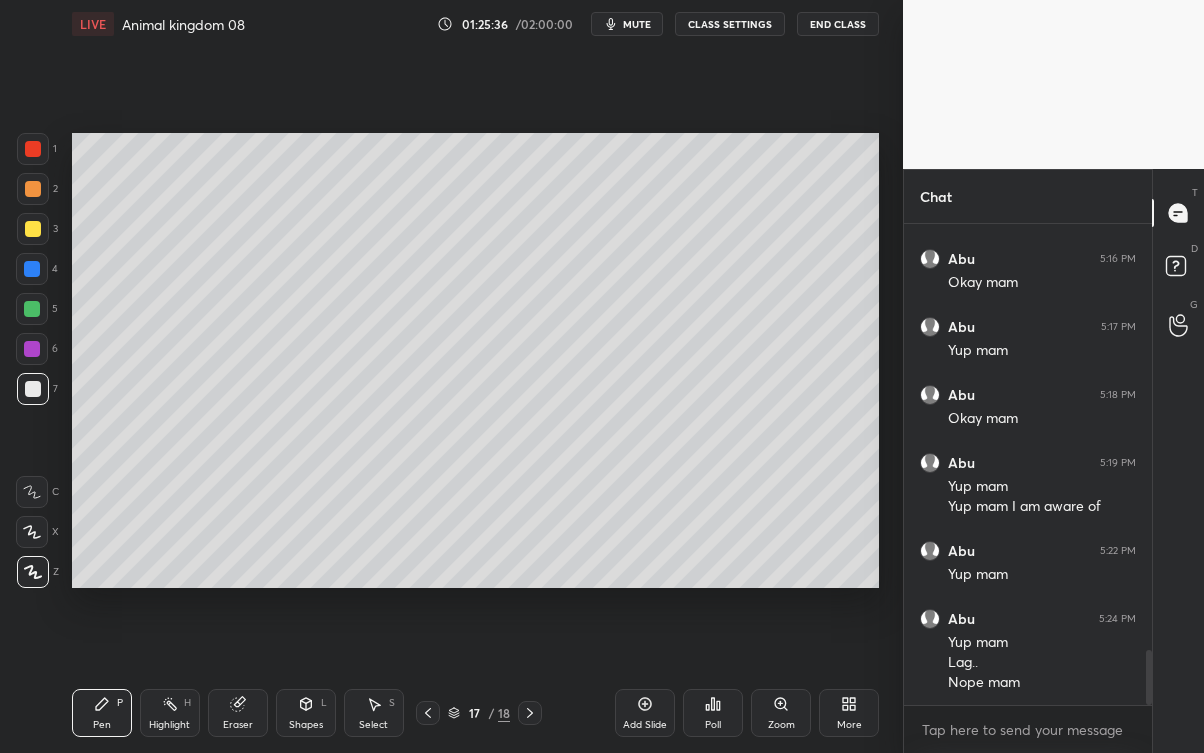 click 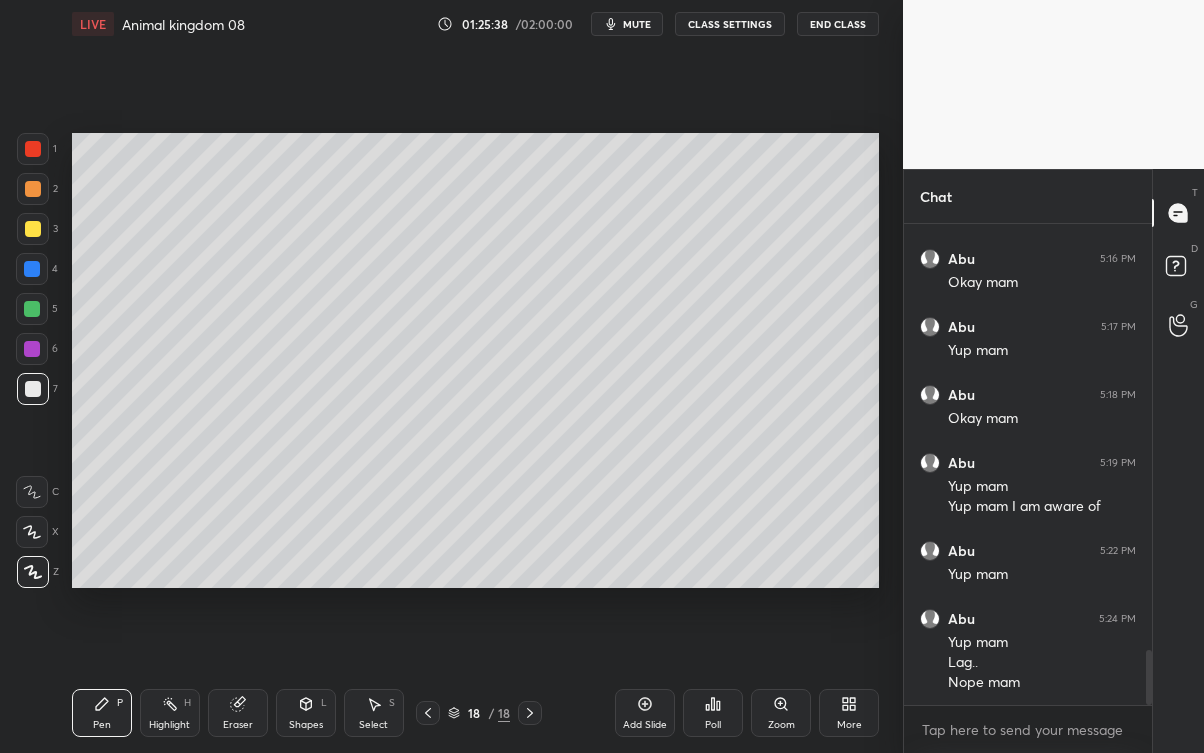 click on "Add Slide" at bounding box center (645, 713) 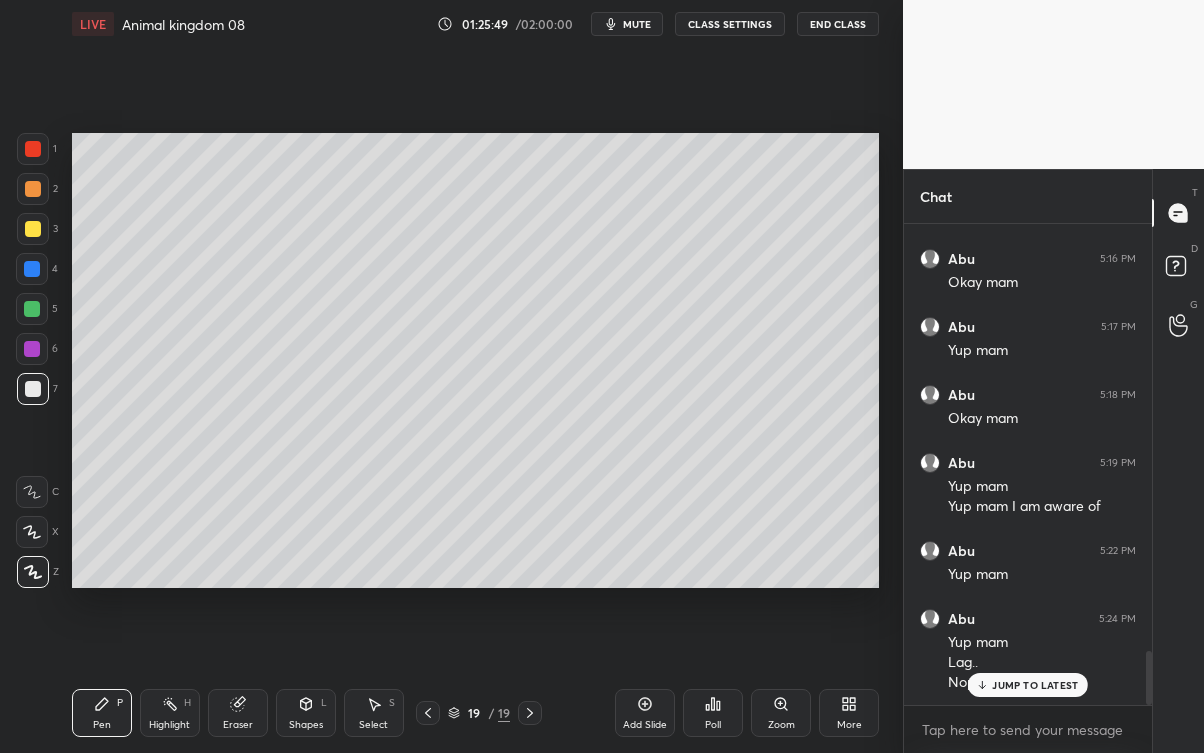 scroll, scrollTop: 3826, scrollLeft: 0, axis: vertical 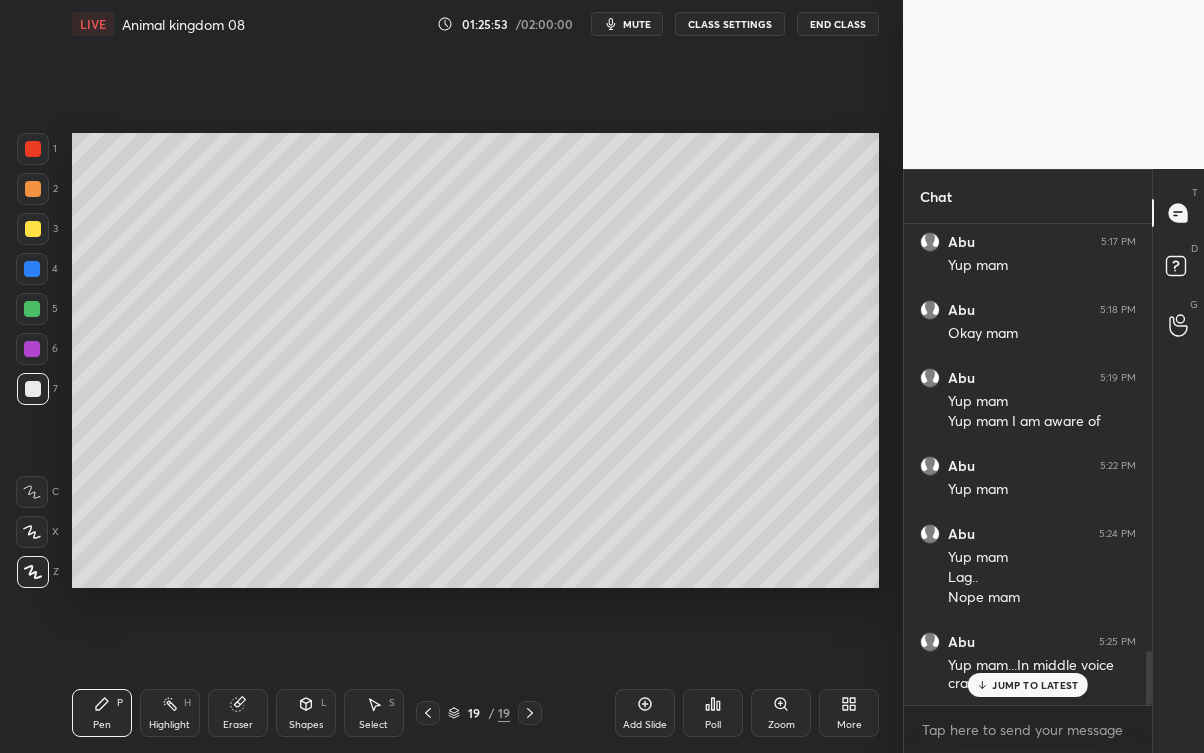 click on "JUMP TO LATEST" at bounding box center (1035, 685) 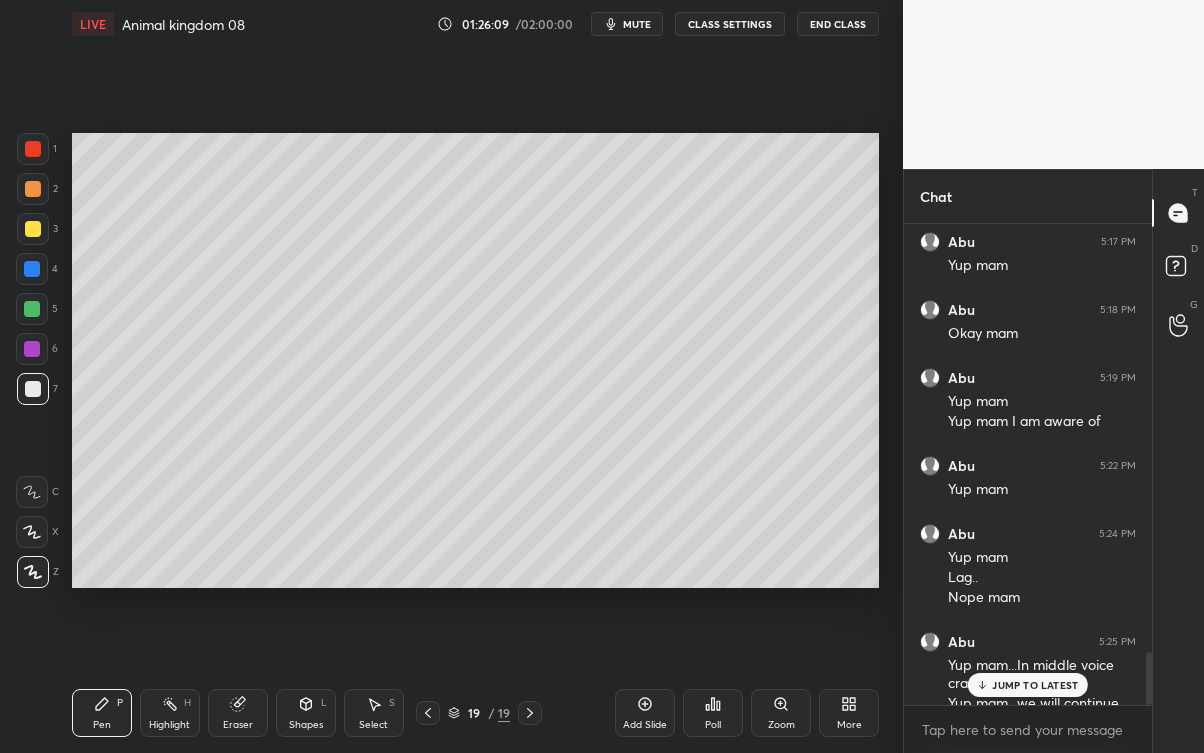 scroll, scrollTop: 3864, scrollLeft: 0, axis: vertical 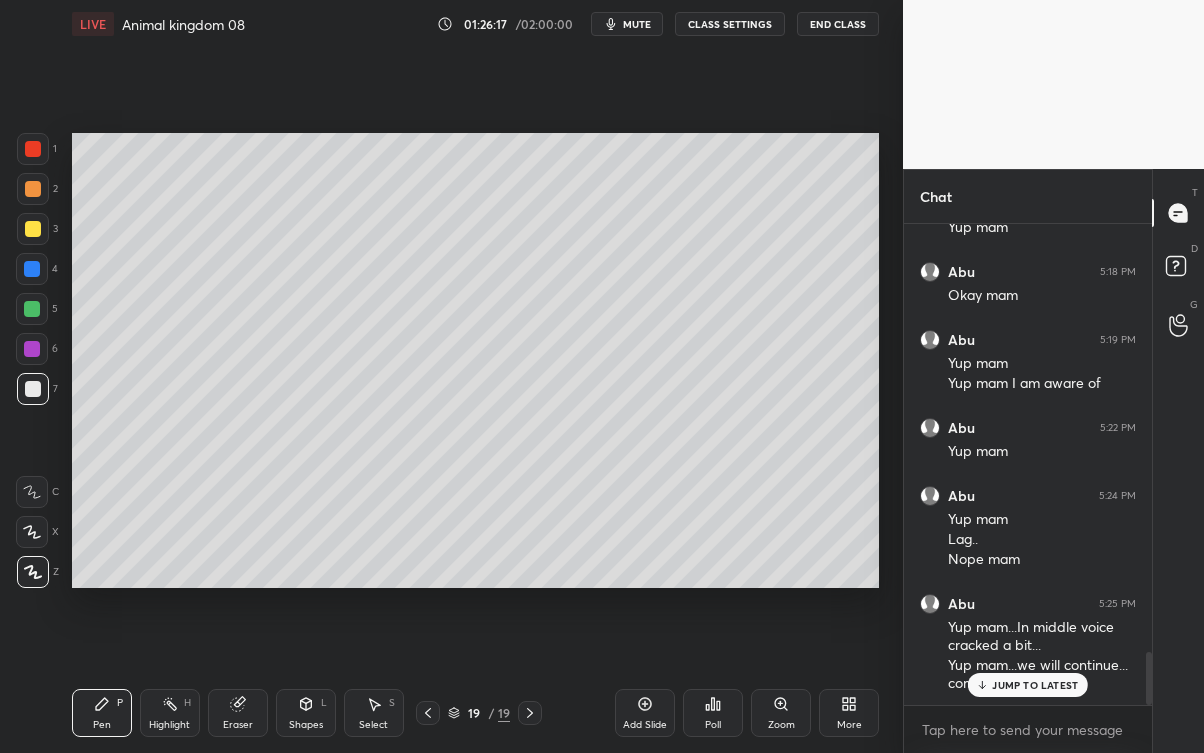 click on "JUMP TO LATEST" at bounding box center (1035, 685) 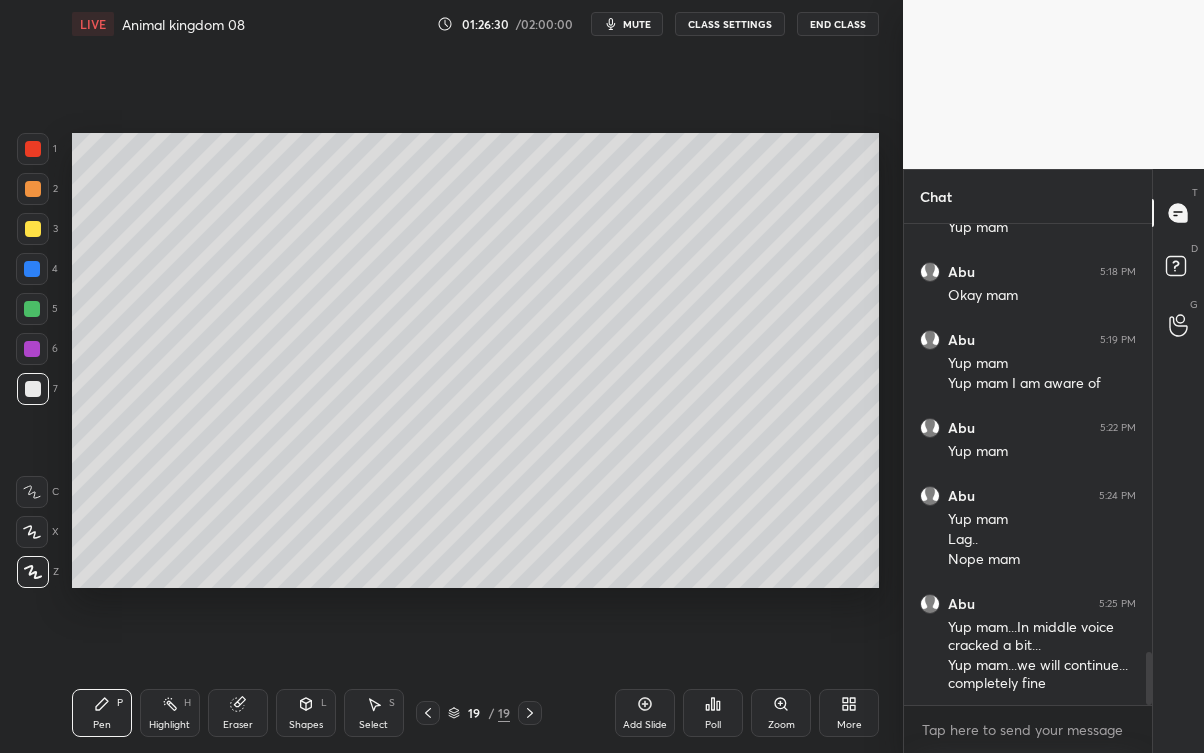 click at bounding box center (33, 229) 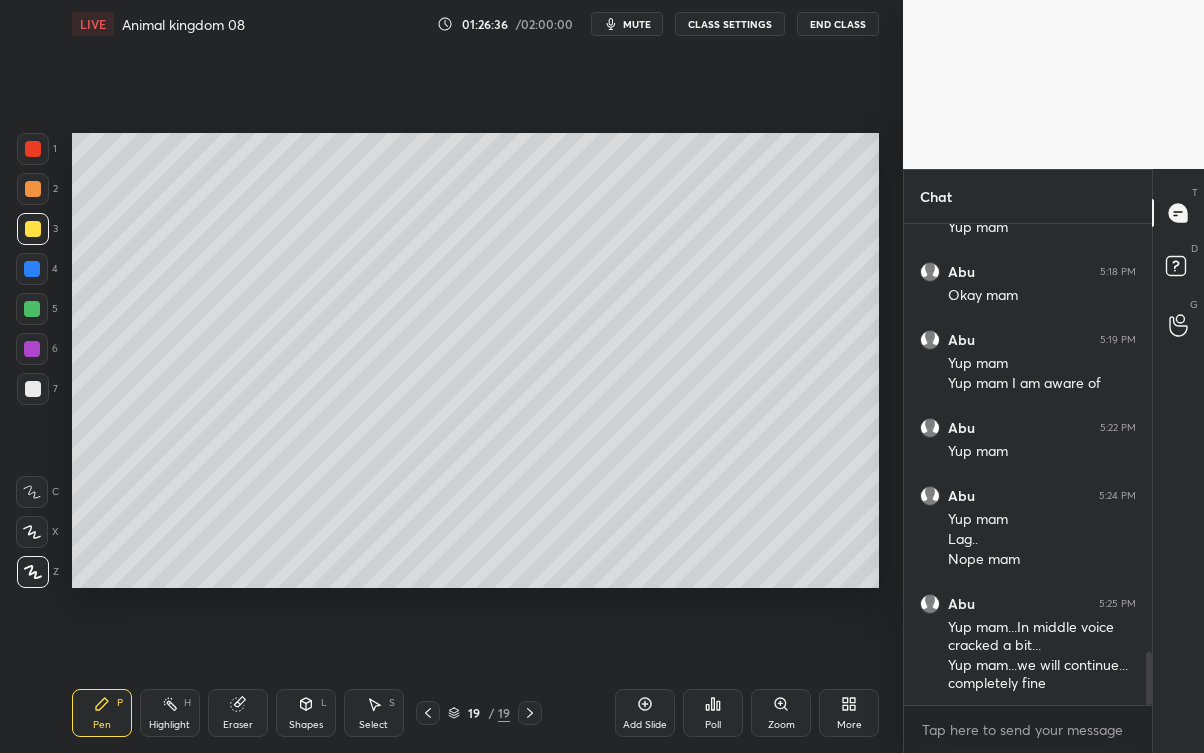 click on "Eraser" at bounding box center (238, 725) 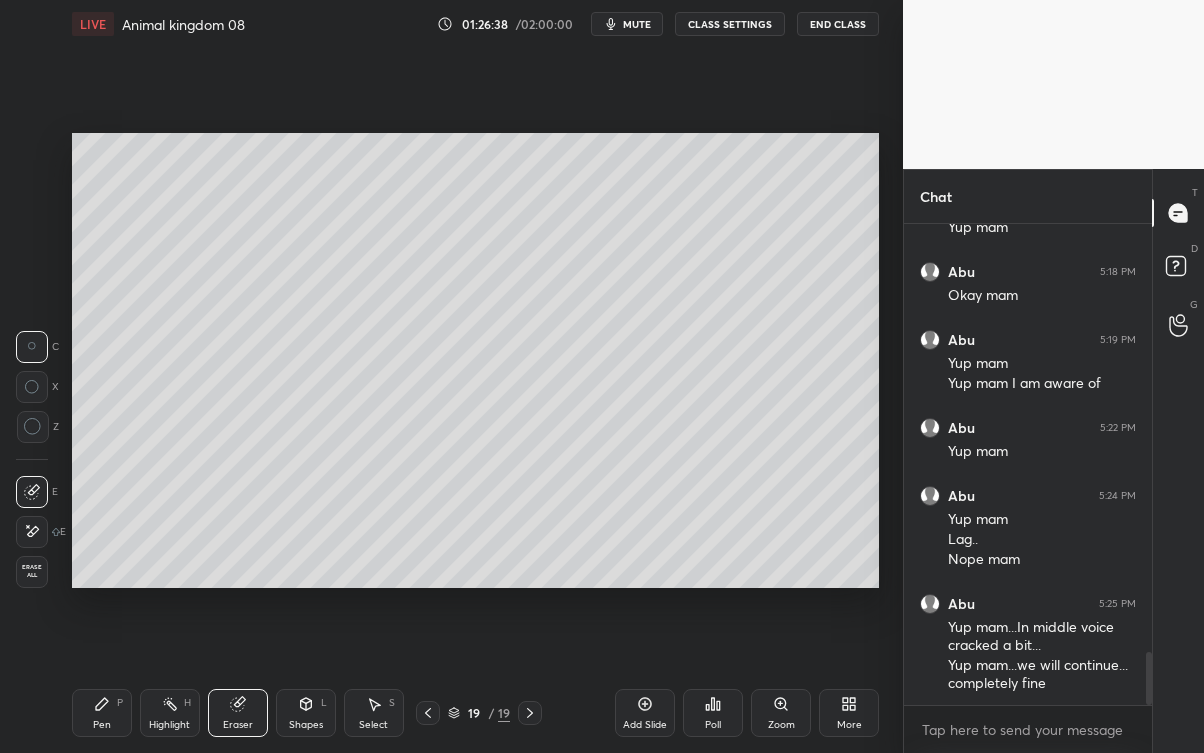 click on "Pen P" at bounding box center [102, 713] 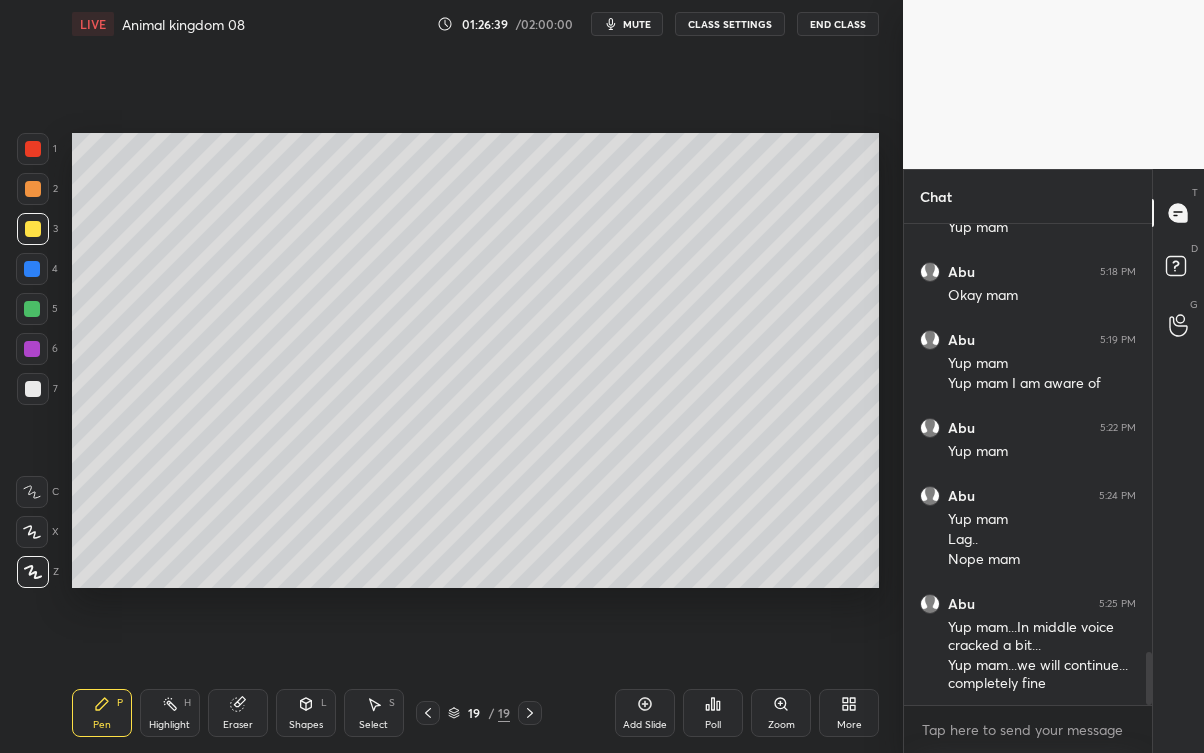 click on "Pen P" at bounding box center [102, 713] 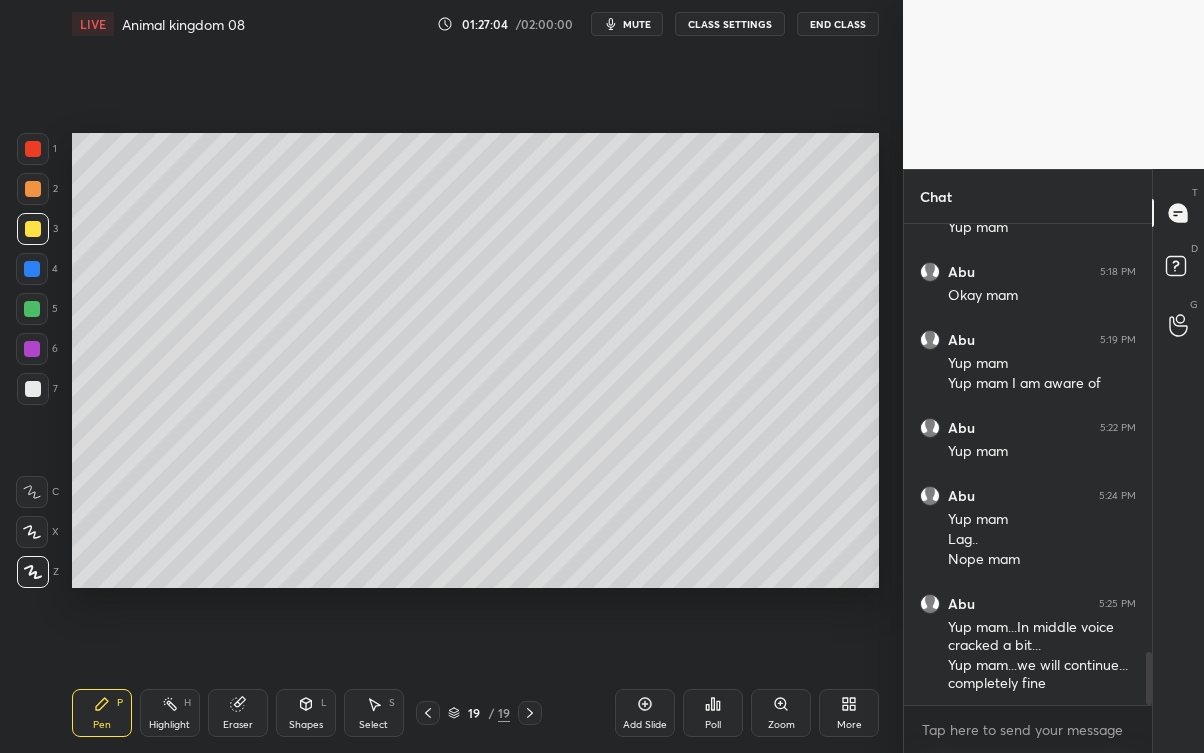 click at bounding box center [33, 389] 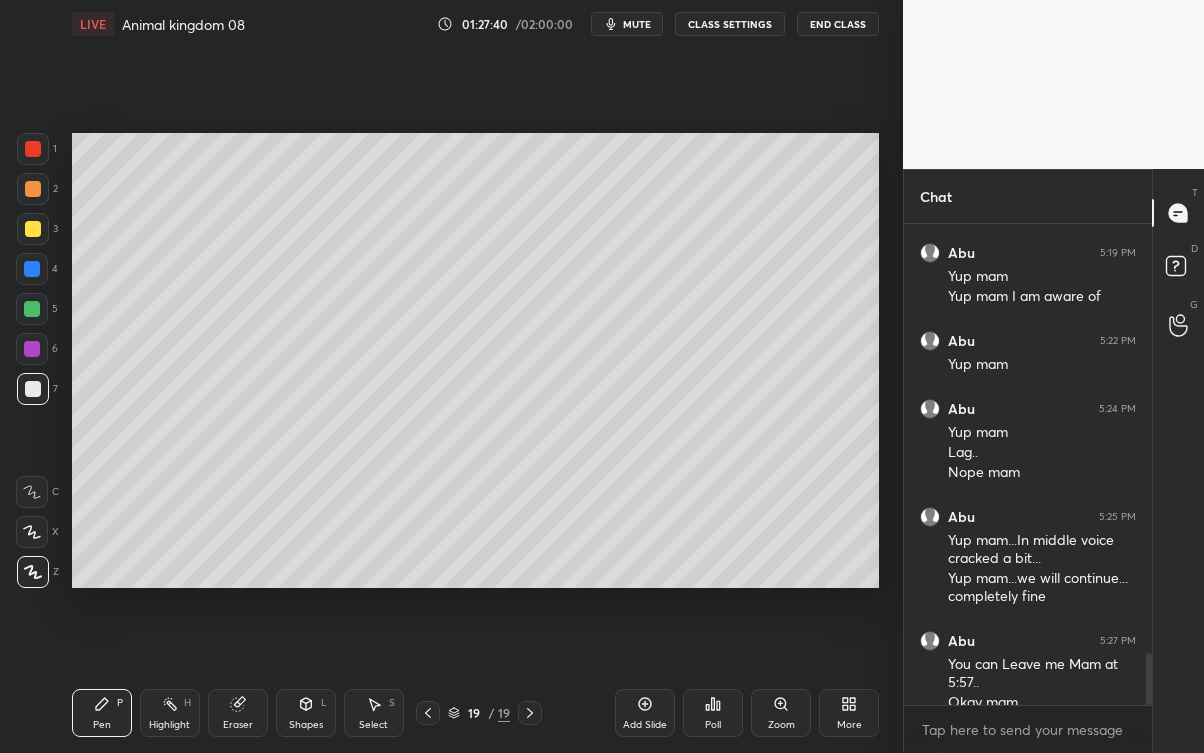 scroll, scrollTop: 3970, scrollLeft: 0, axis: vertical 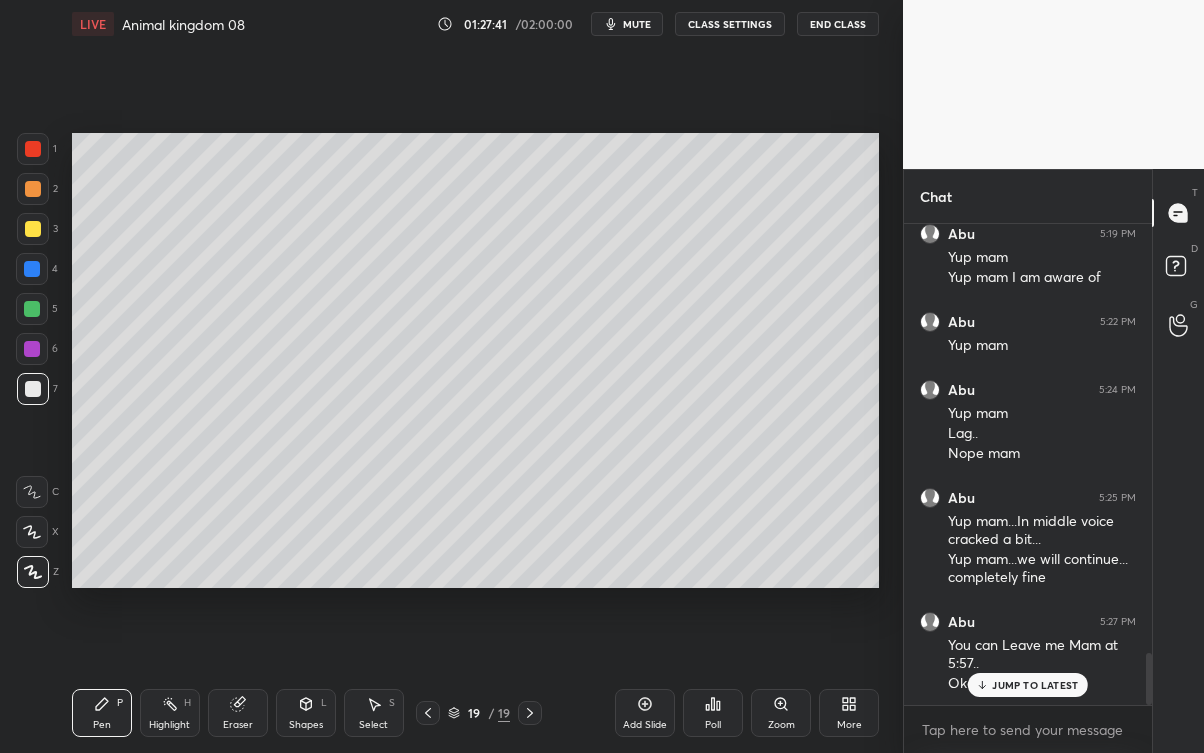 click 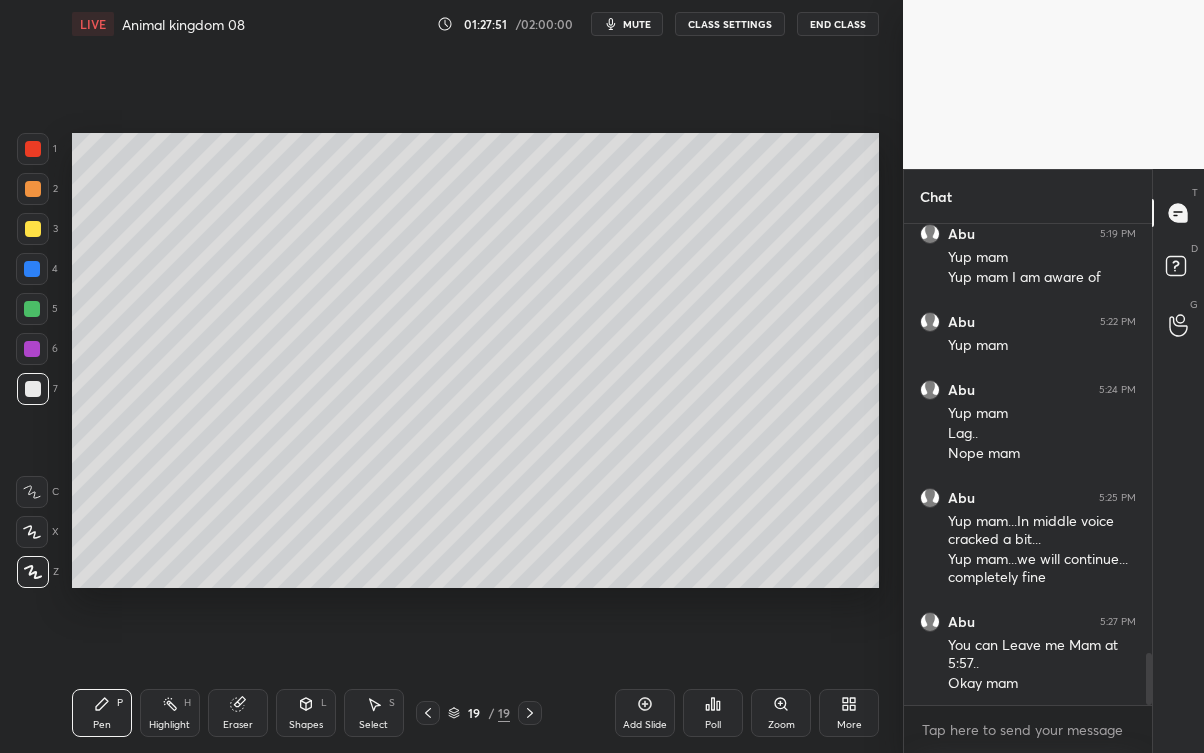 click at bounding box center (33, 229) 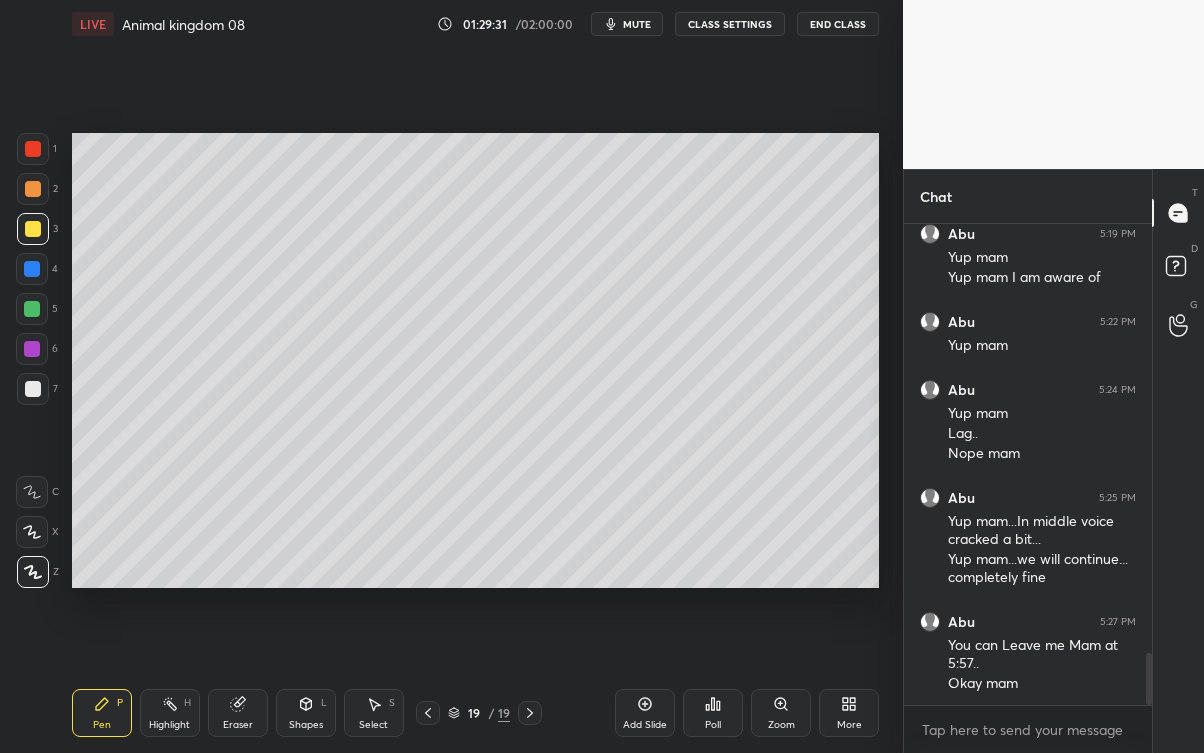click at bounding box center [33, 389] 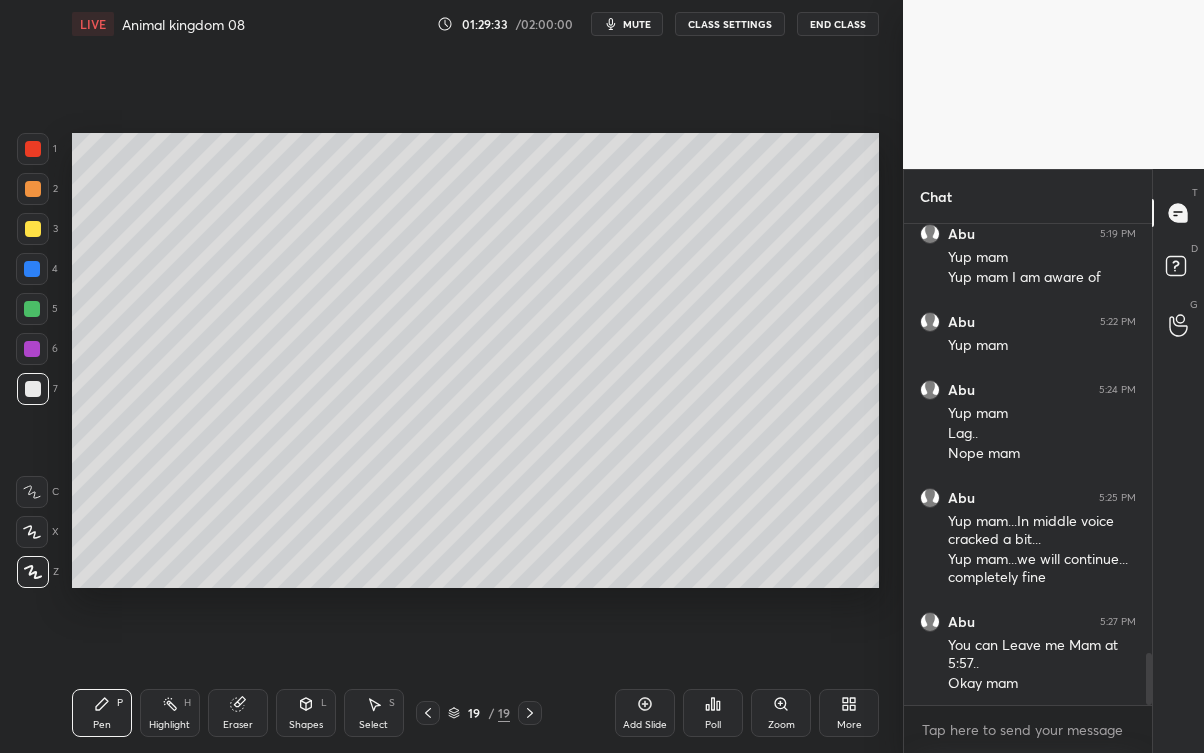 click 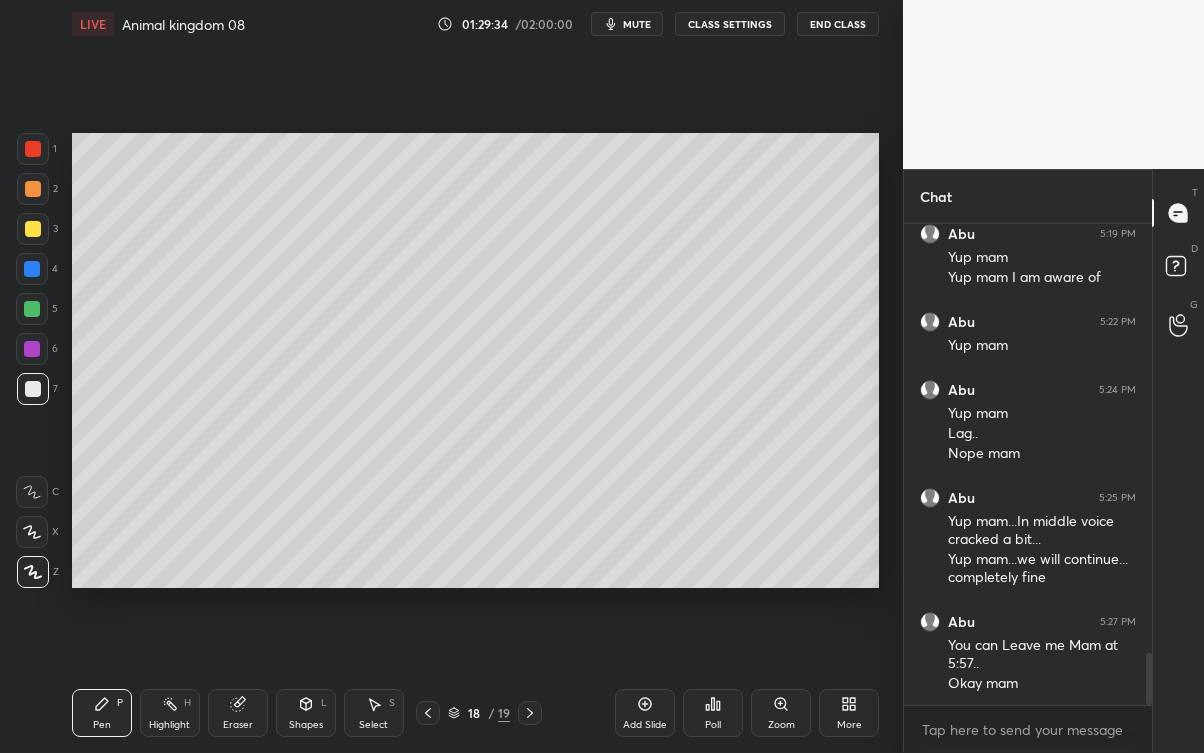 click 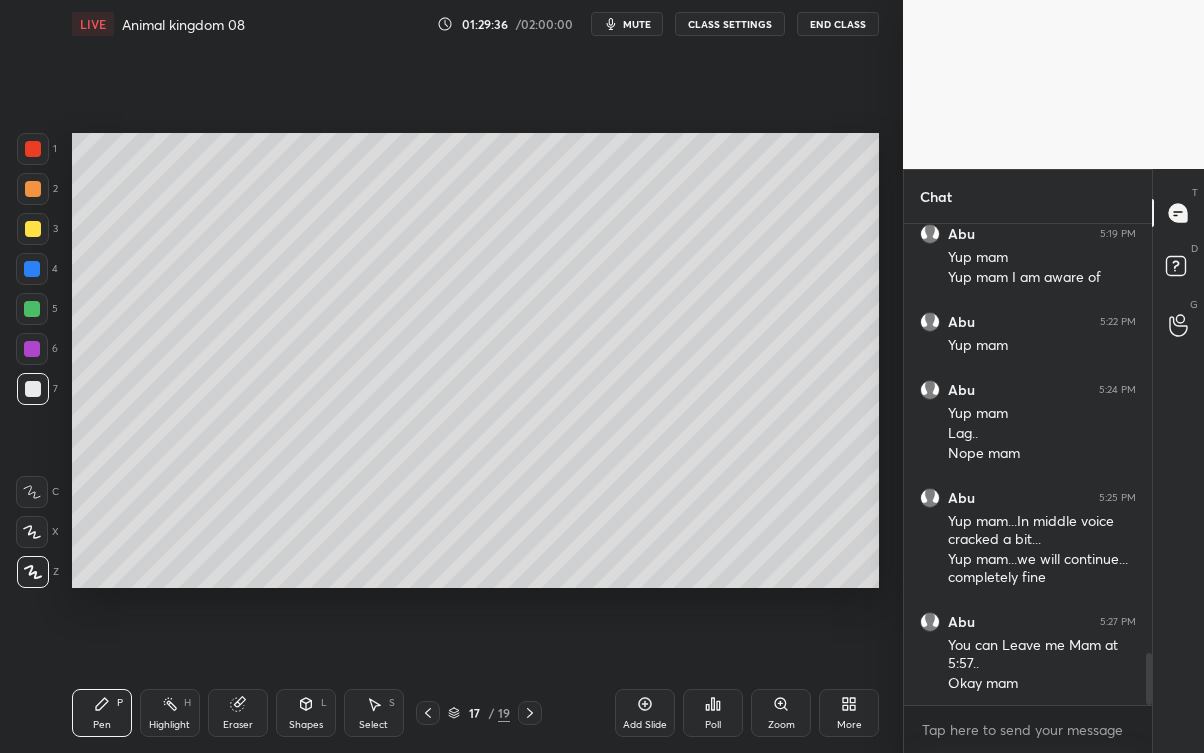 click 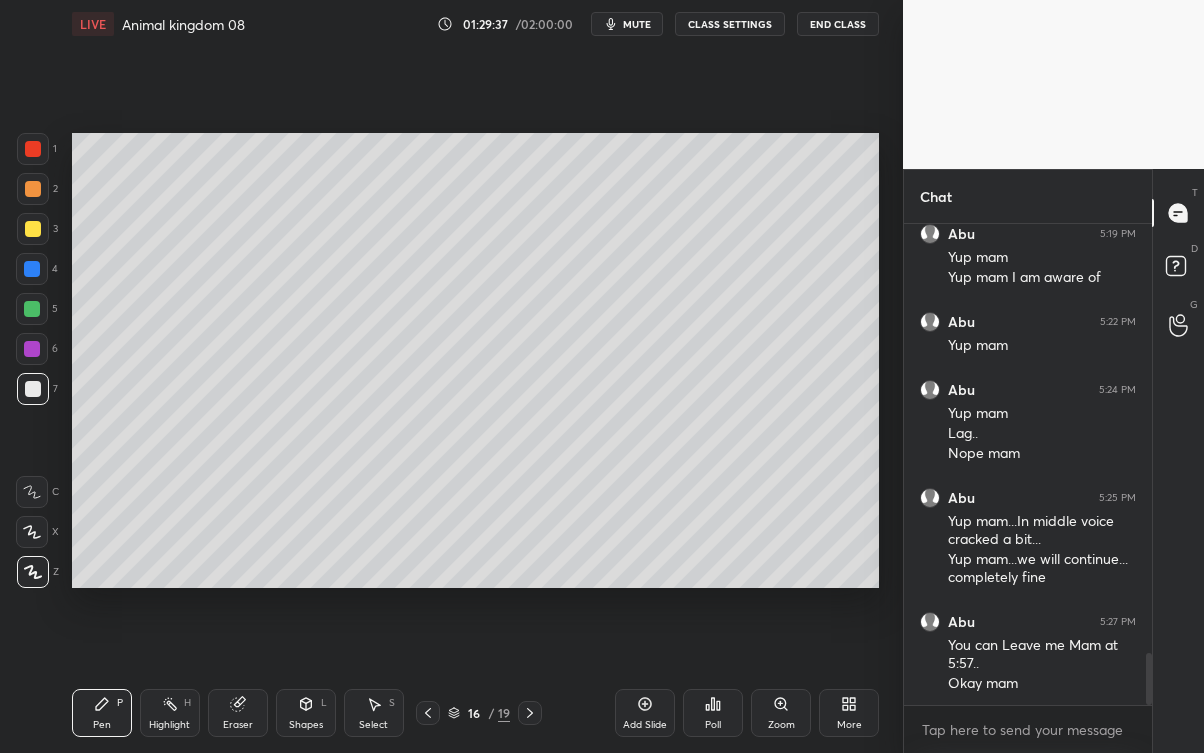 click 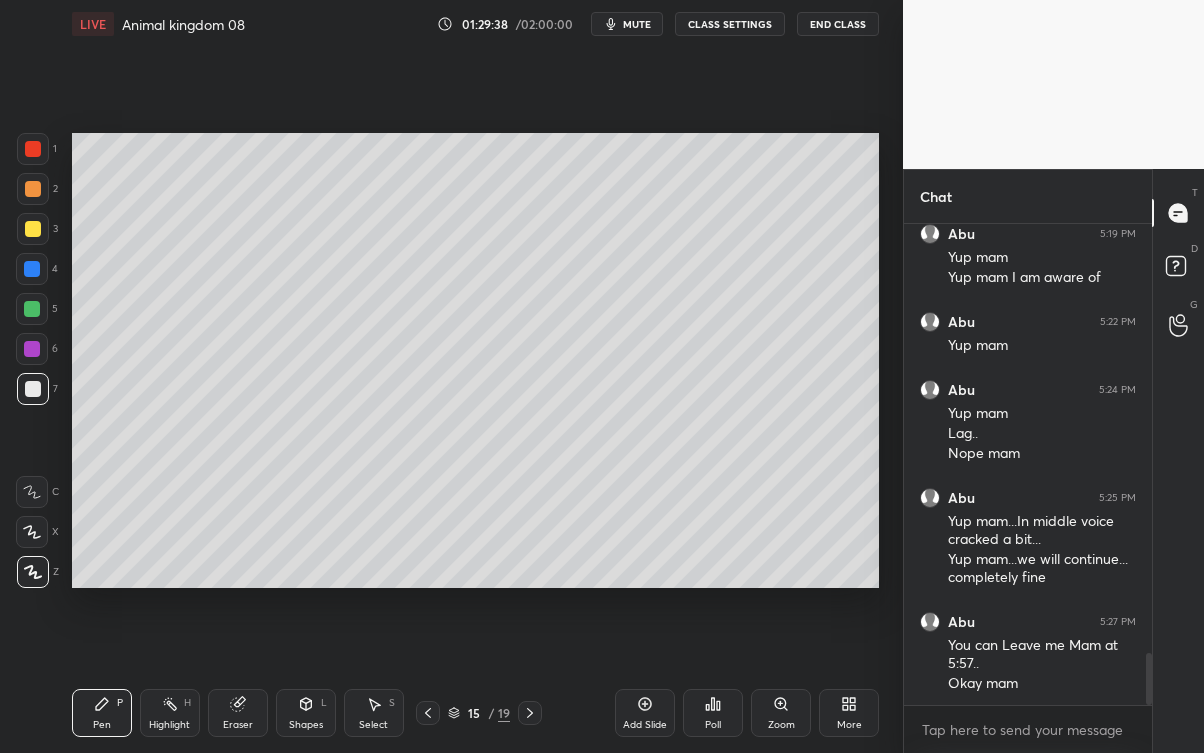 click 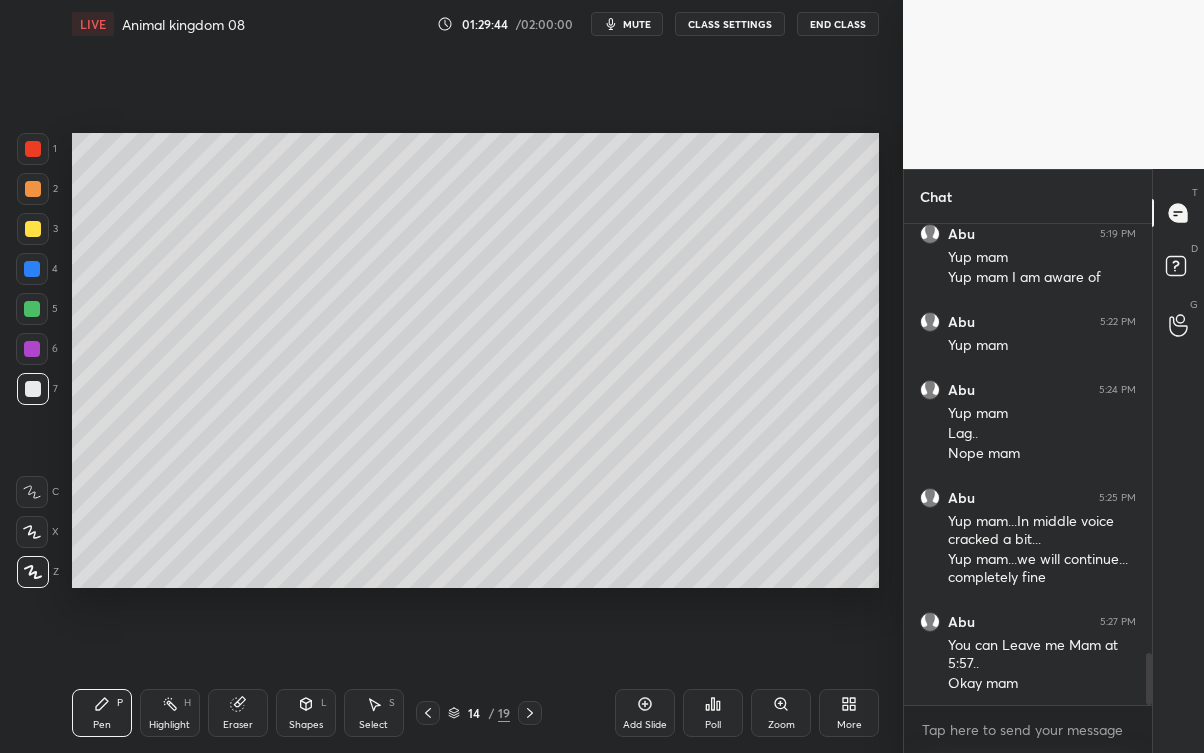 click at bounding box center [32, 309] 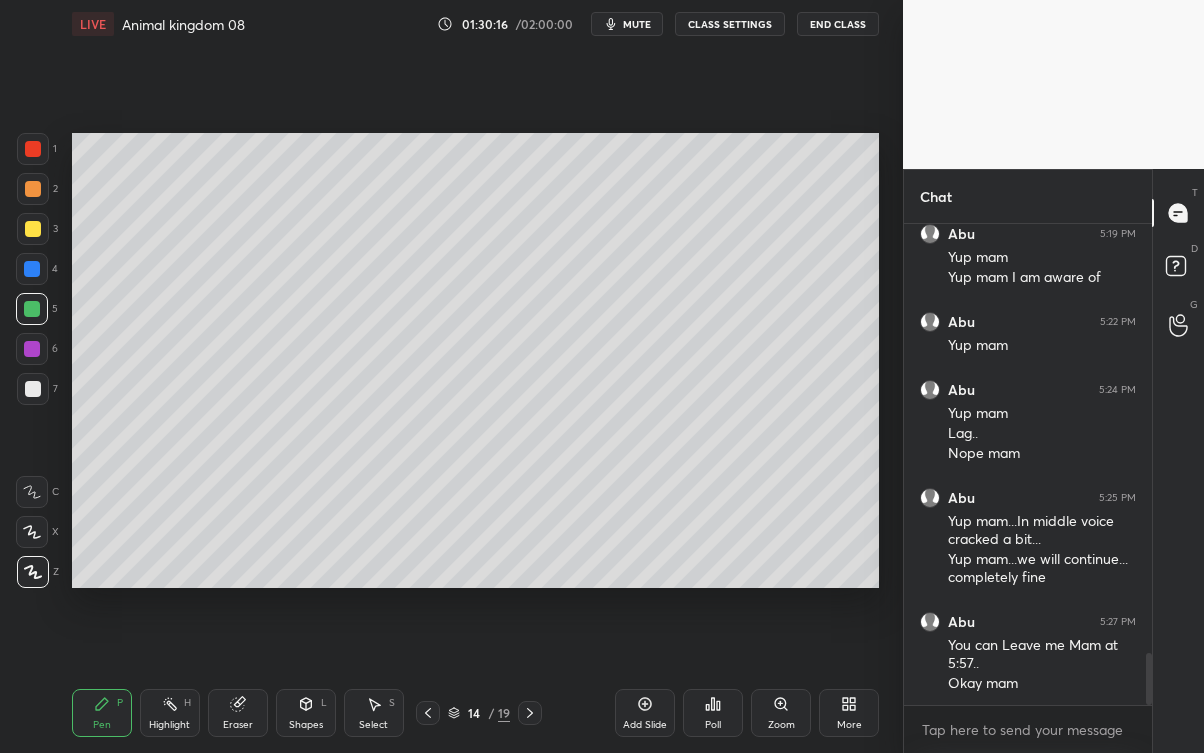 click on "Setting up your live class Poll for   secs No correct answer Start poll" at bounding box center (475, 360) 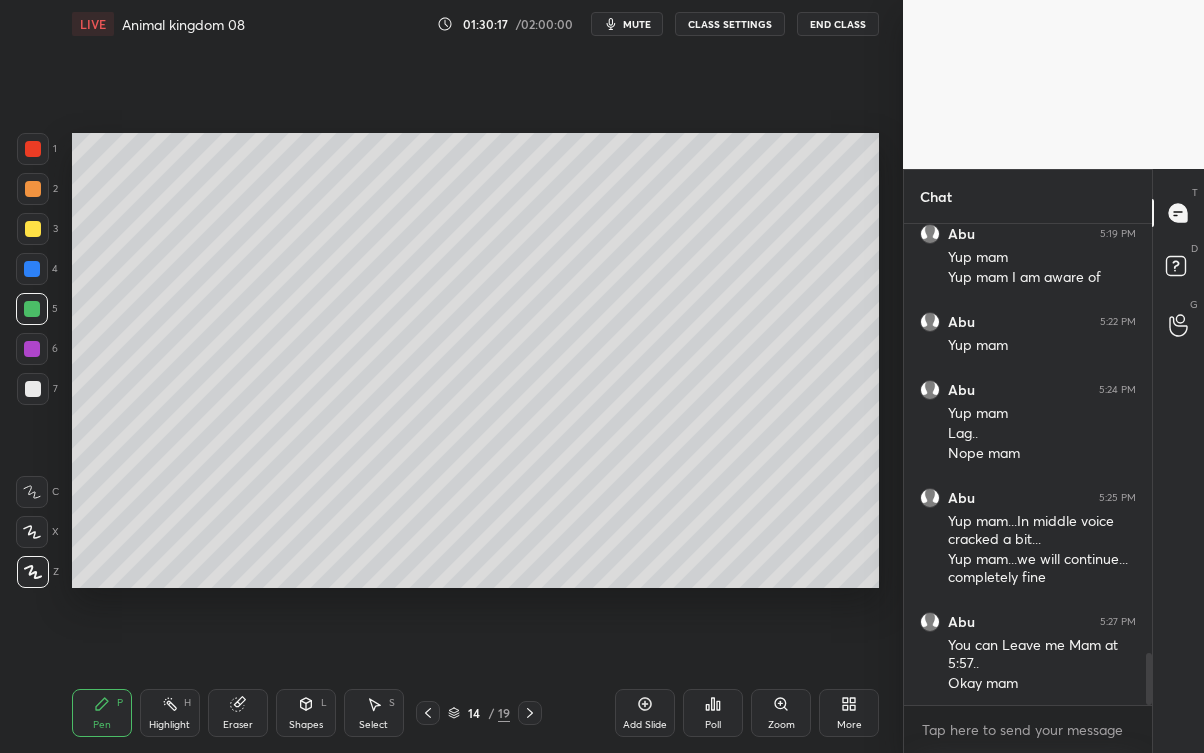 click on "Setting up your live class Poll for   secs No correct answer Start poll" at bounding box center (475, 360) 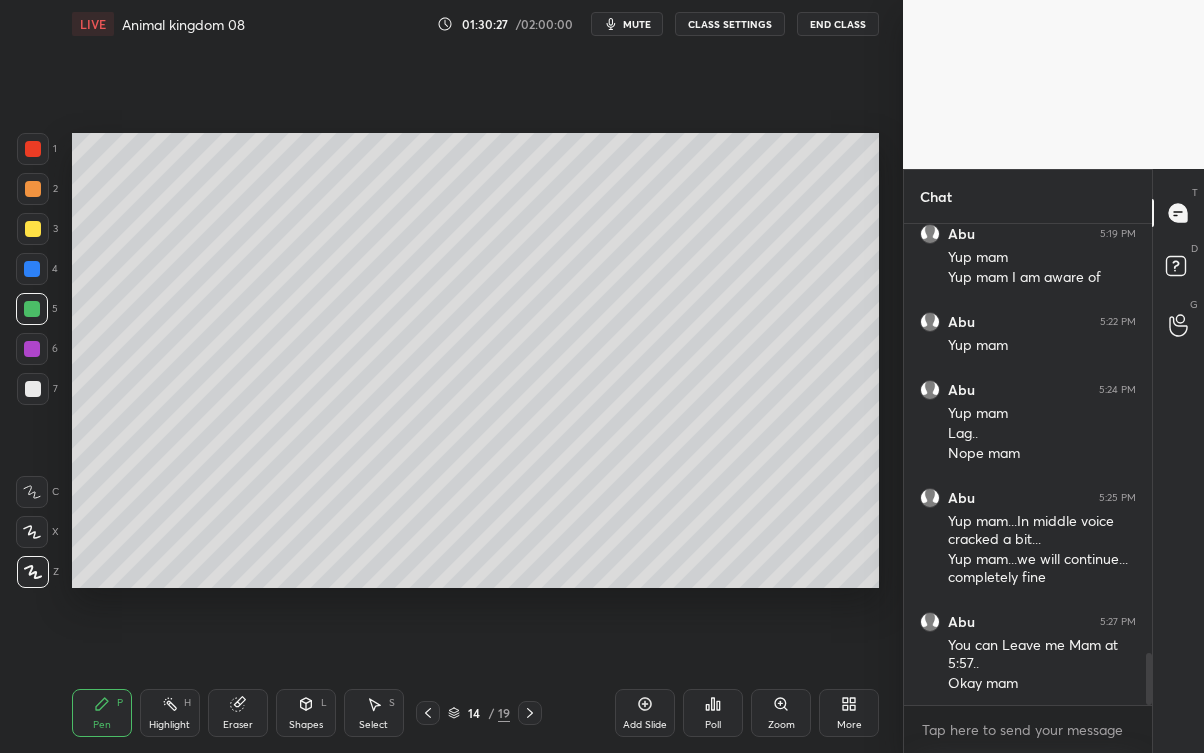 click 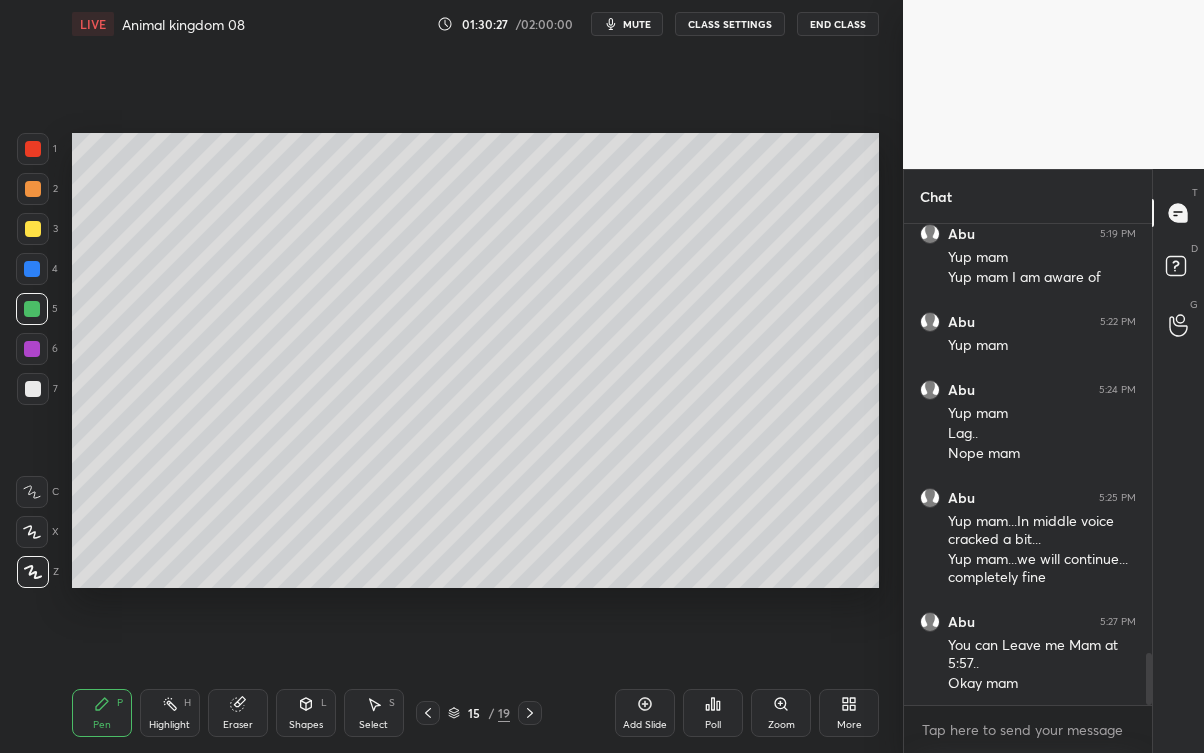 click 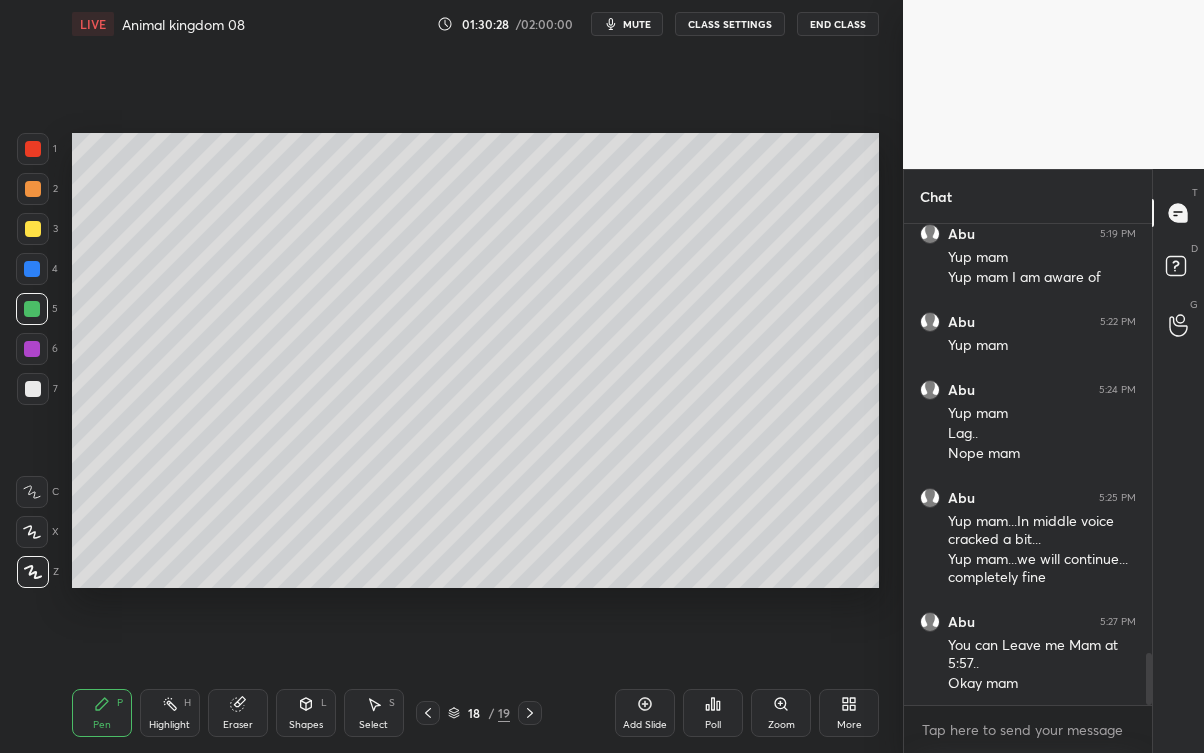 click at bounding box center [530, 713] 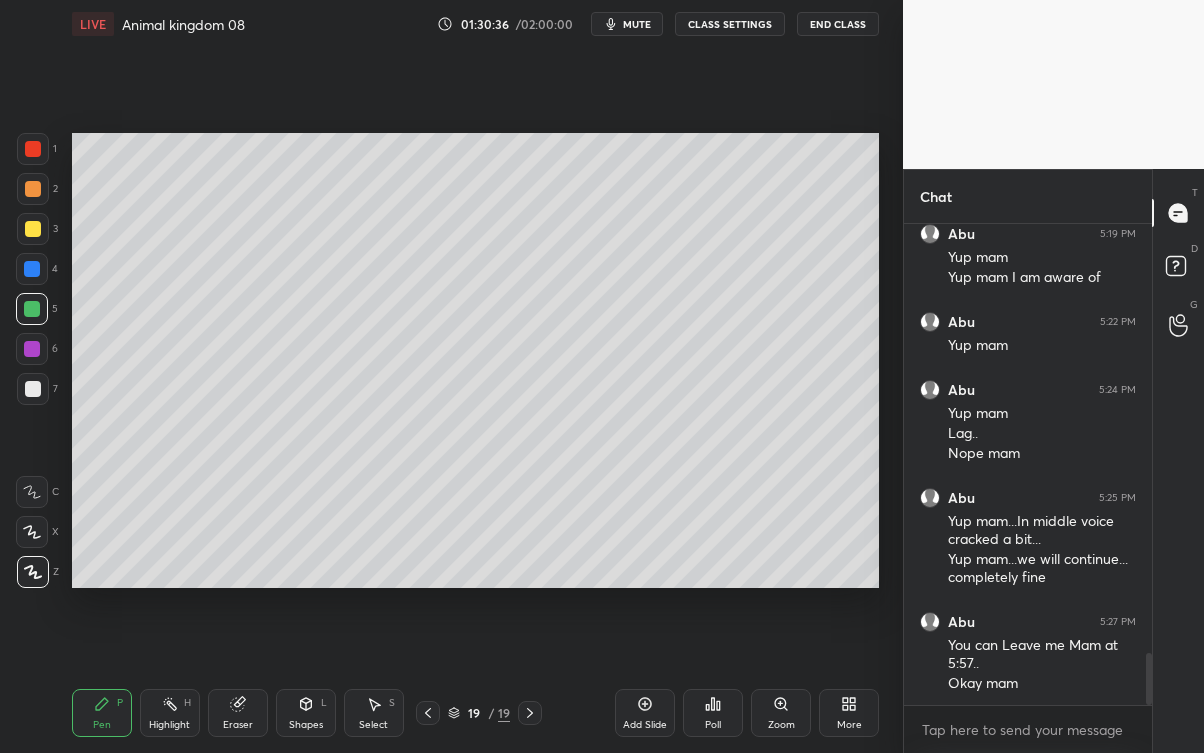 click at bounding box center (33, 229) 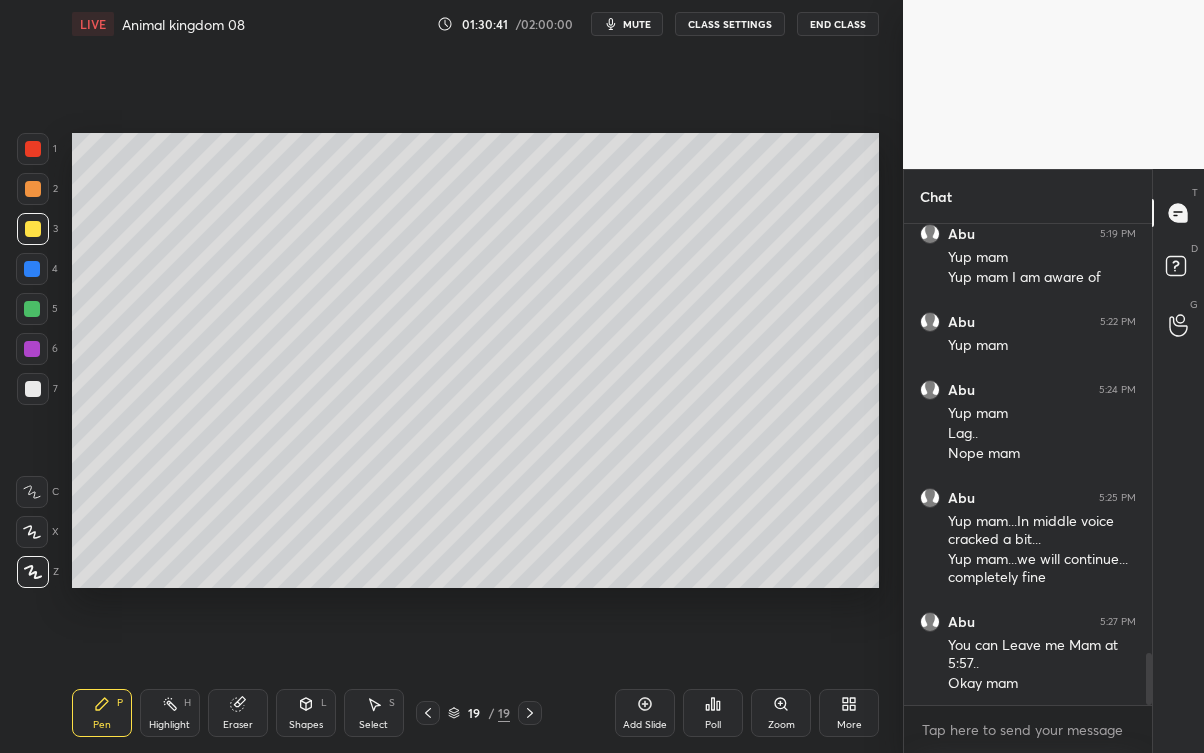 click on "mute" at bounding box center (637, 24) 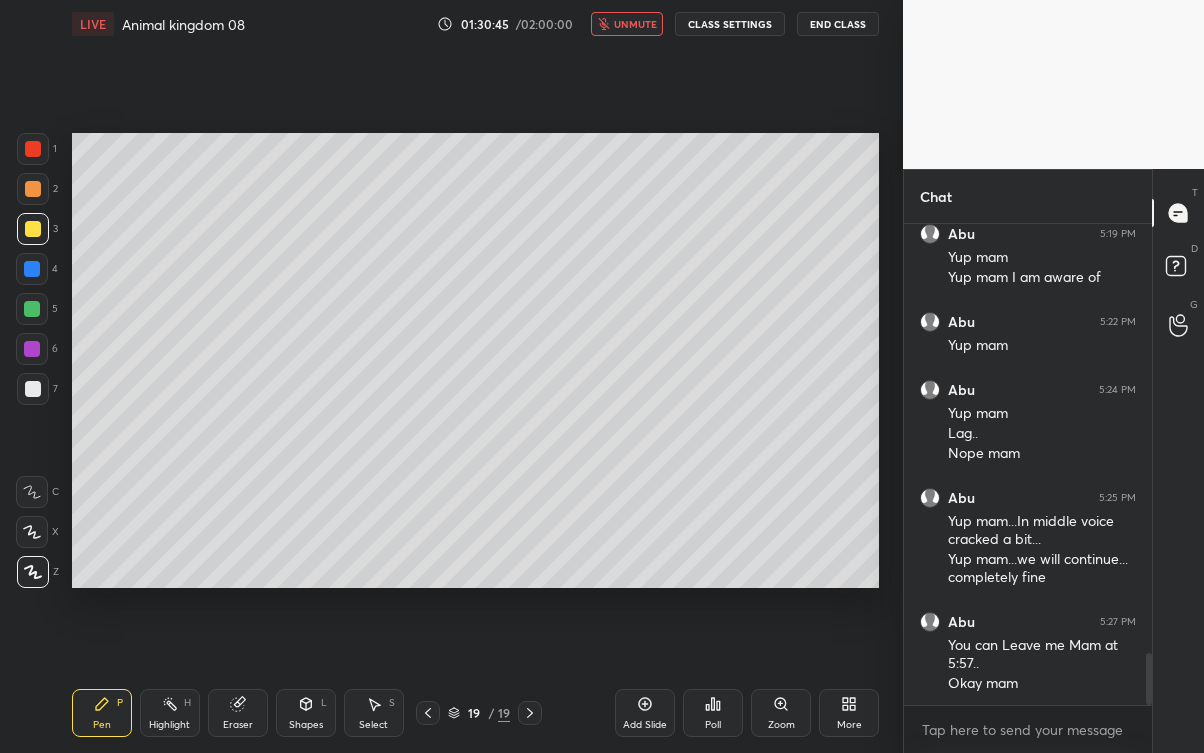 click on "unmute" at bounding box center (635, 24) 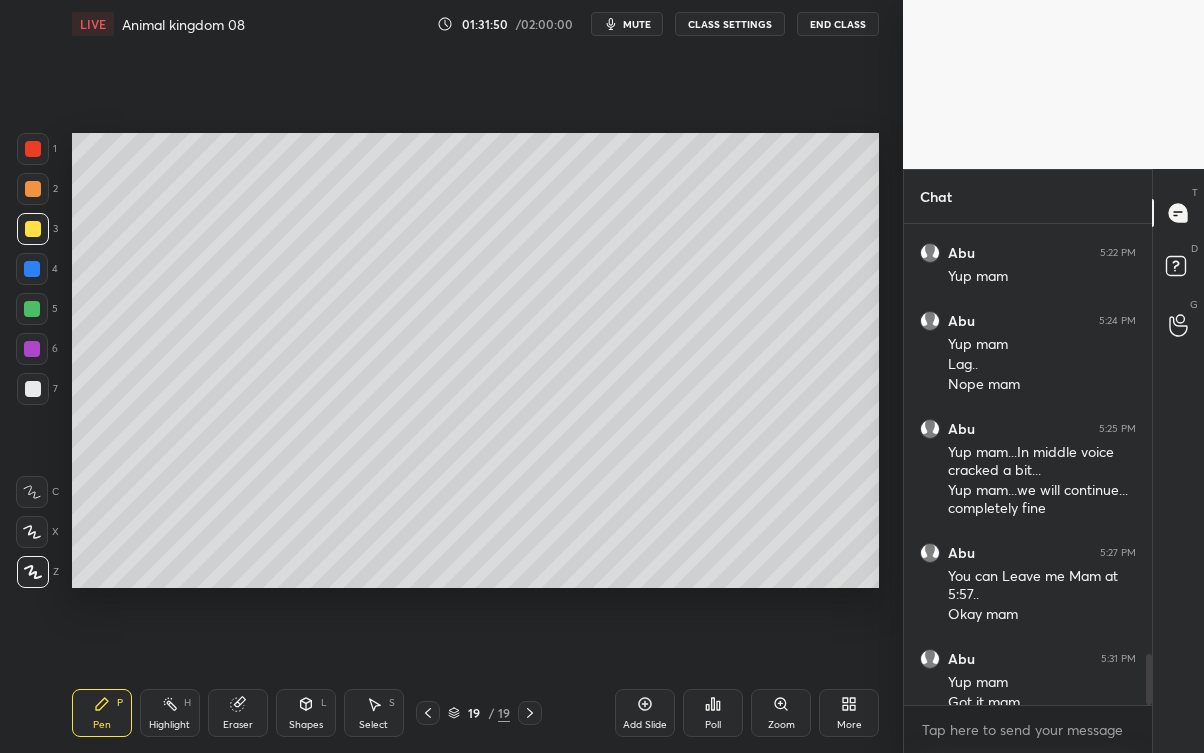 scroll, scrollTop: 4058, scrollLeft: 0, axis: vertical 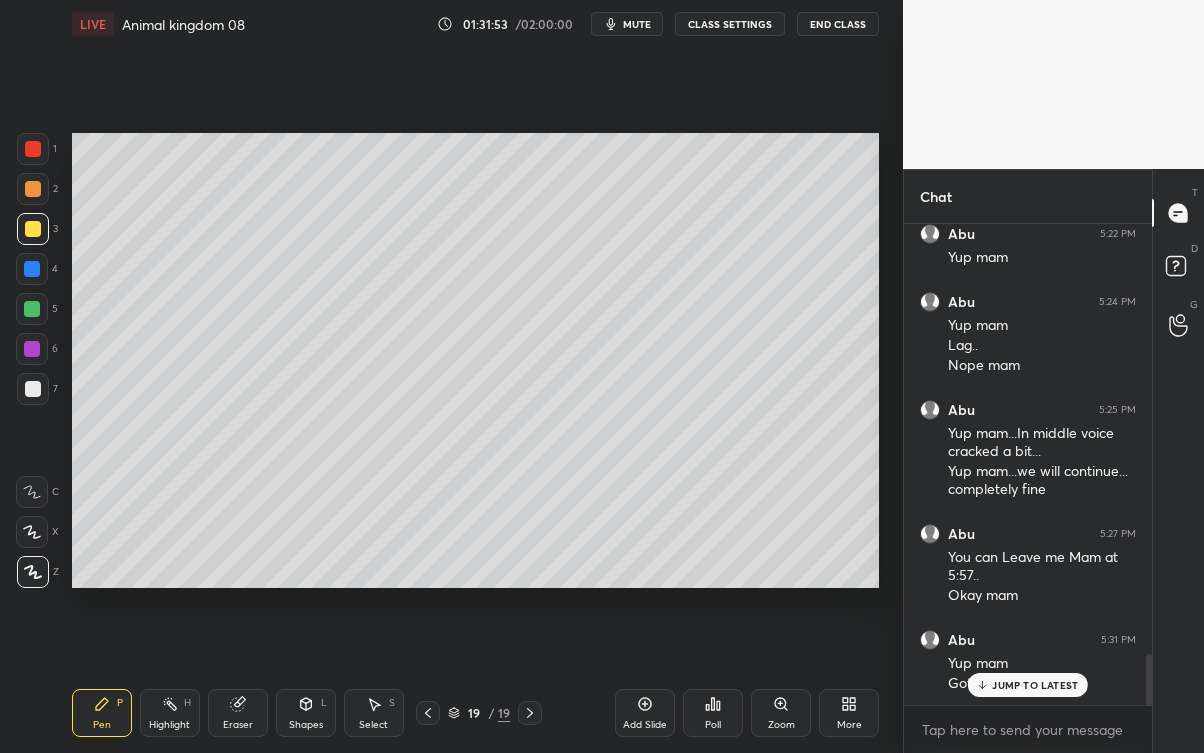 click on "JUMP TO LATEST" at bounding box center (1035, 685) 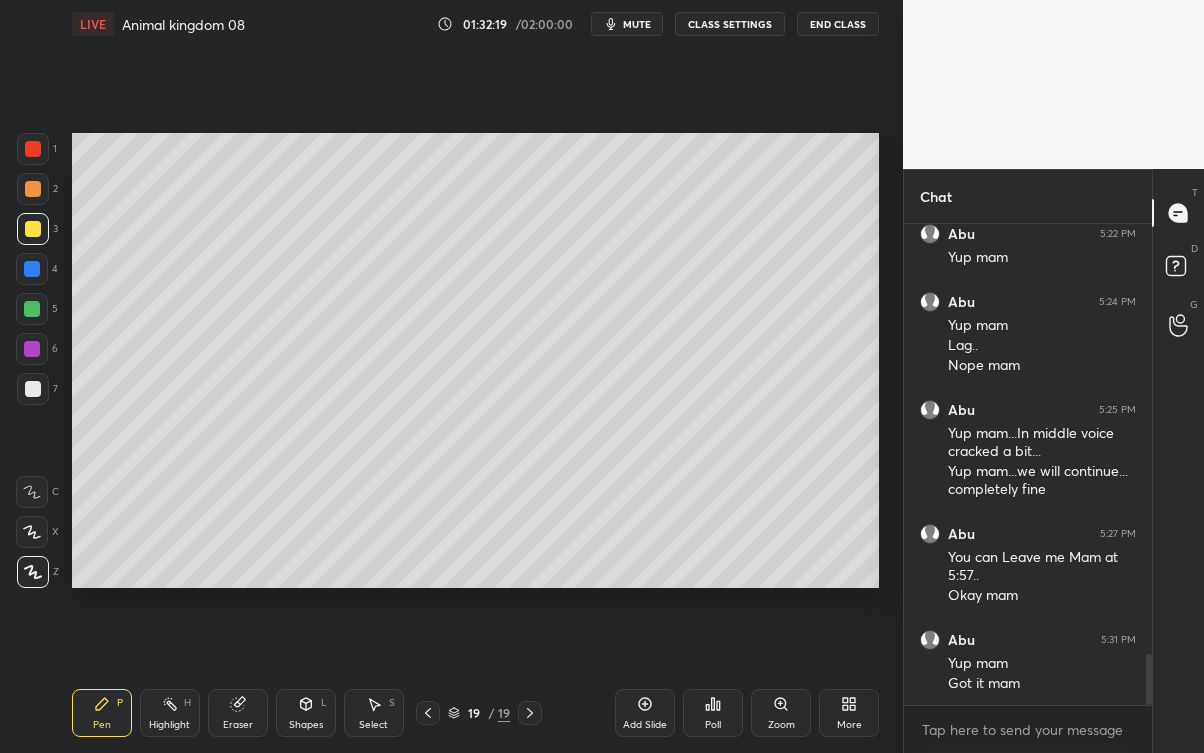 click on "Eraser" at bounding box center (238, 725) 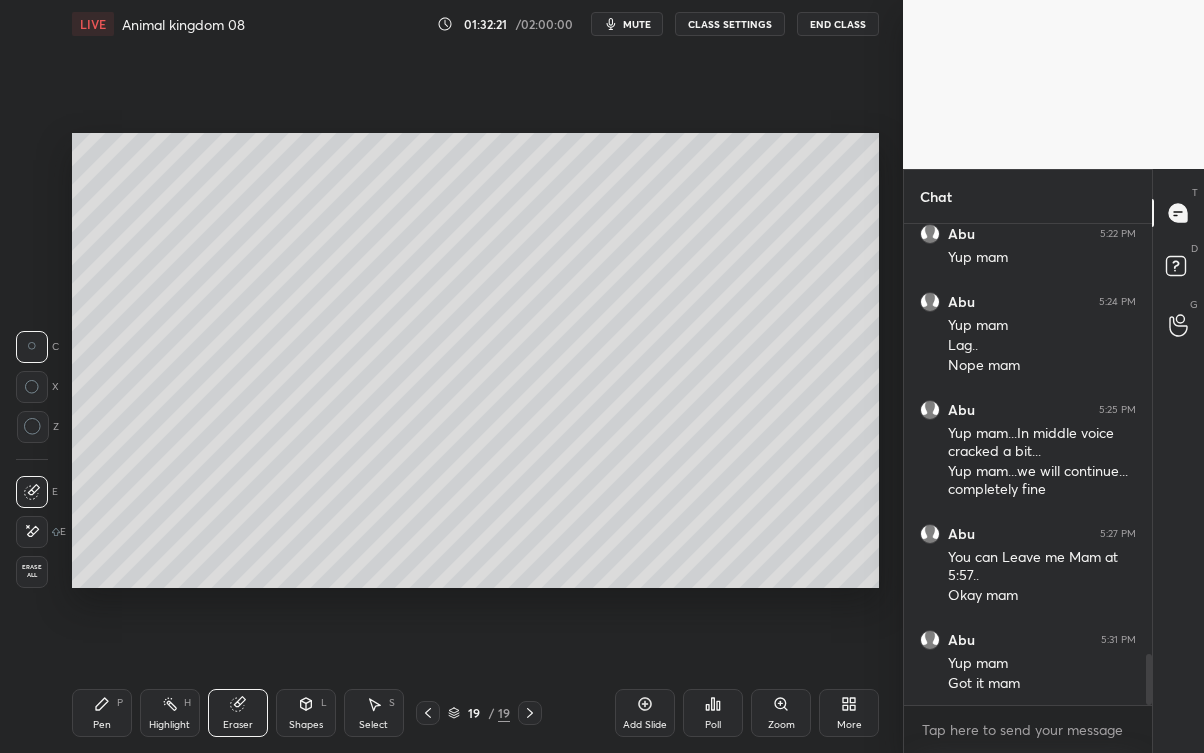 click on "Pen P" at bounding box center [102, 713] 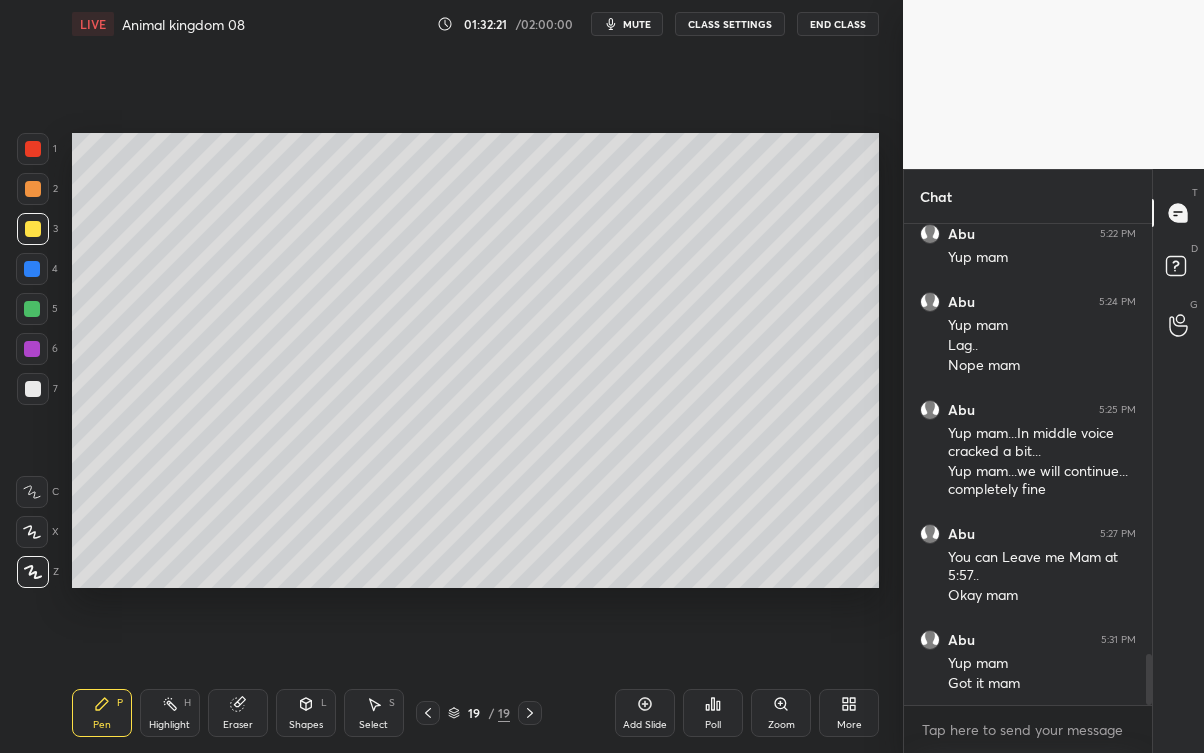 click on "Pen P" at bounding box center (102, 713) 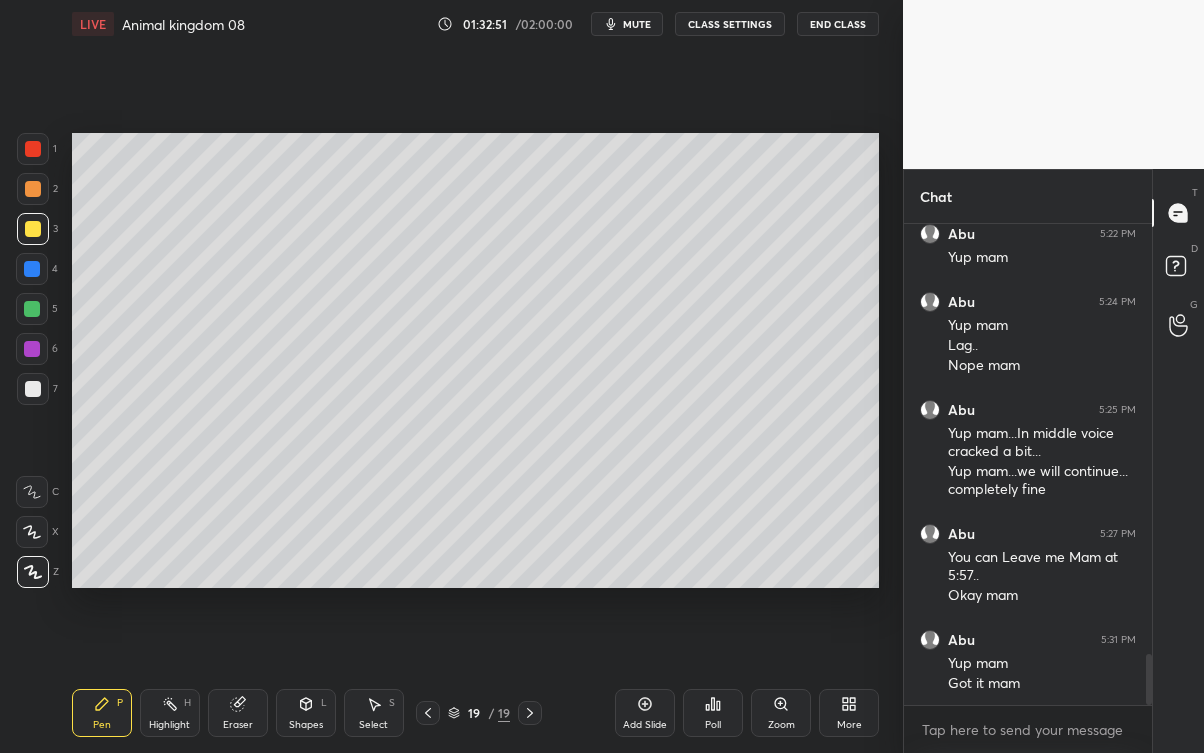 click 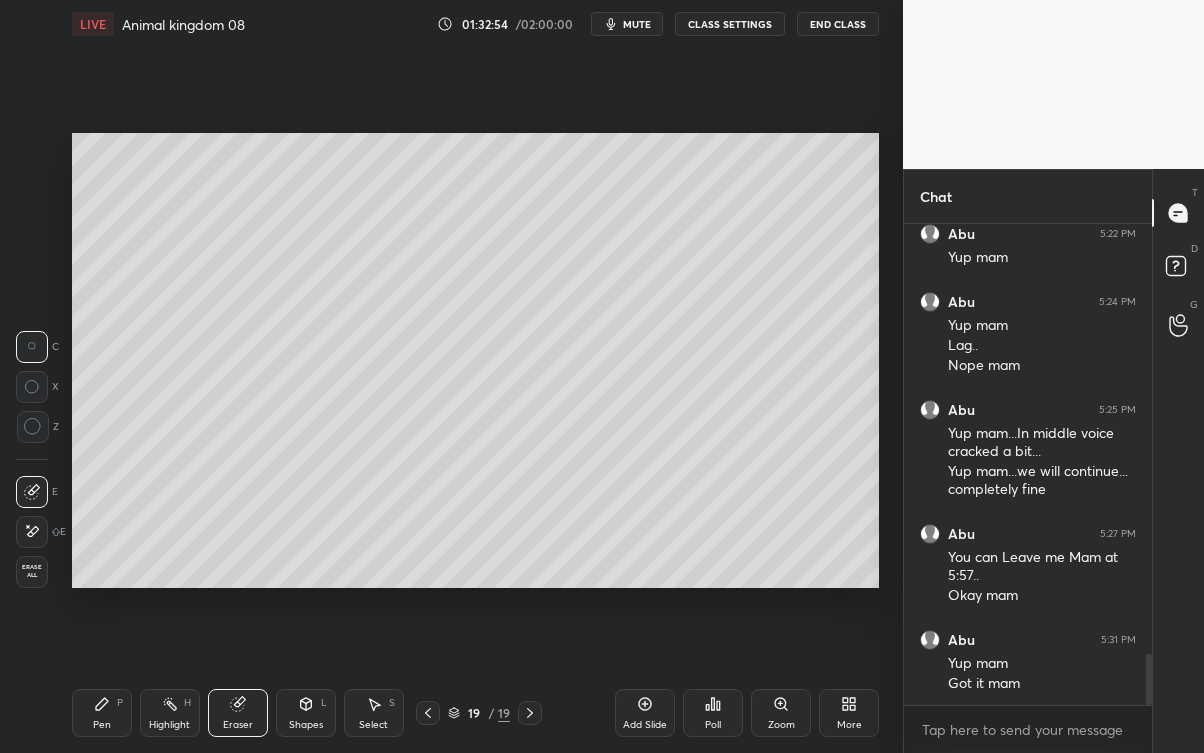 click on "Pen P" at bounding box center (102, 713) 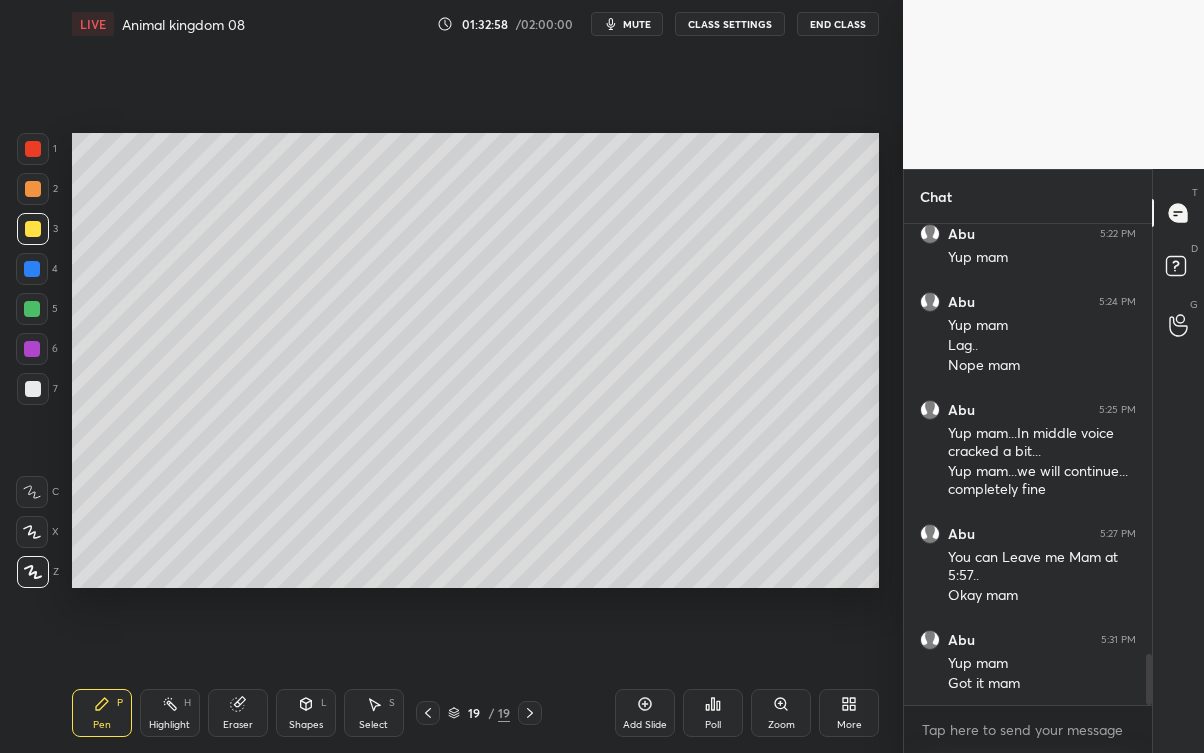 click on "Eraser" at bounding box center (238, 713) 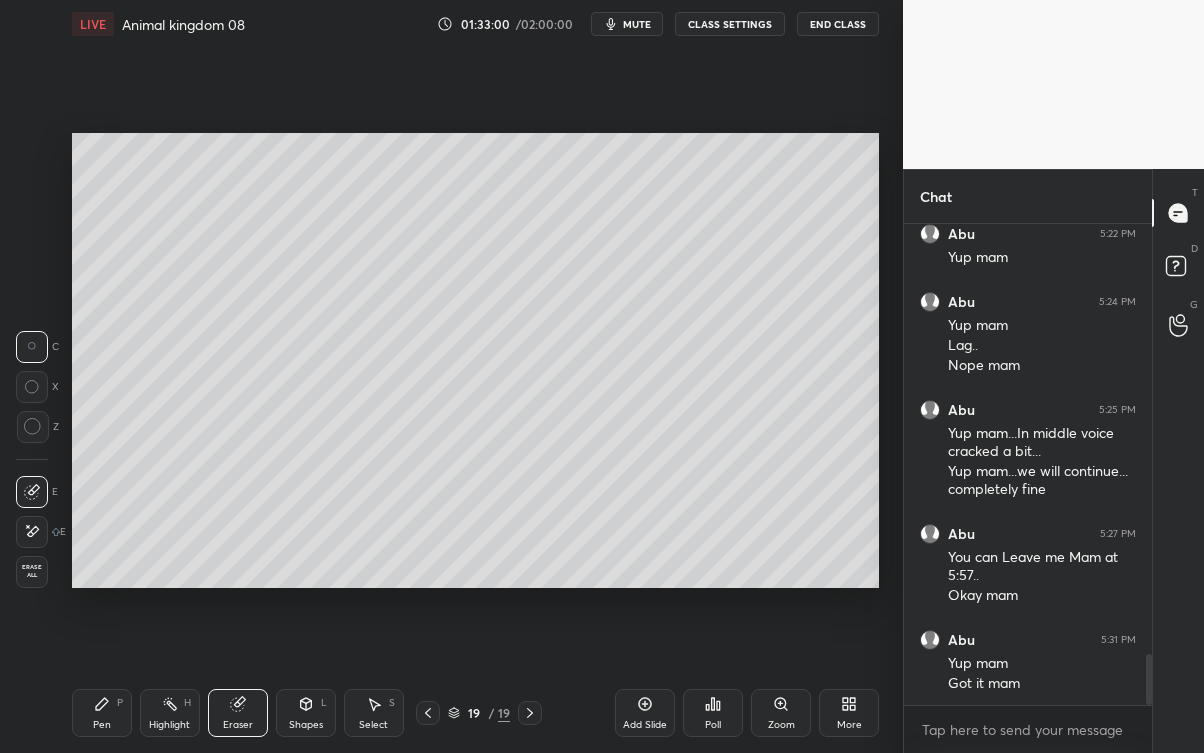 click on "P" at bounding box center [120, 703] 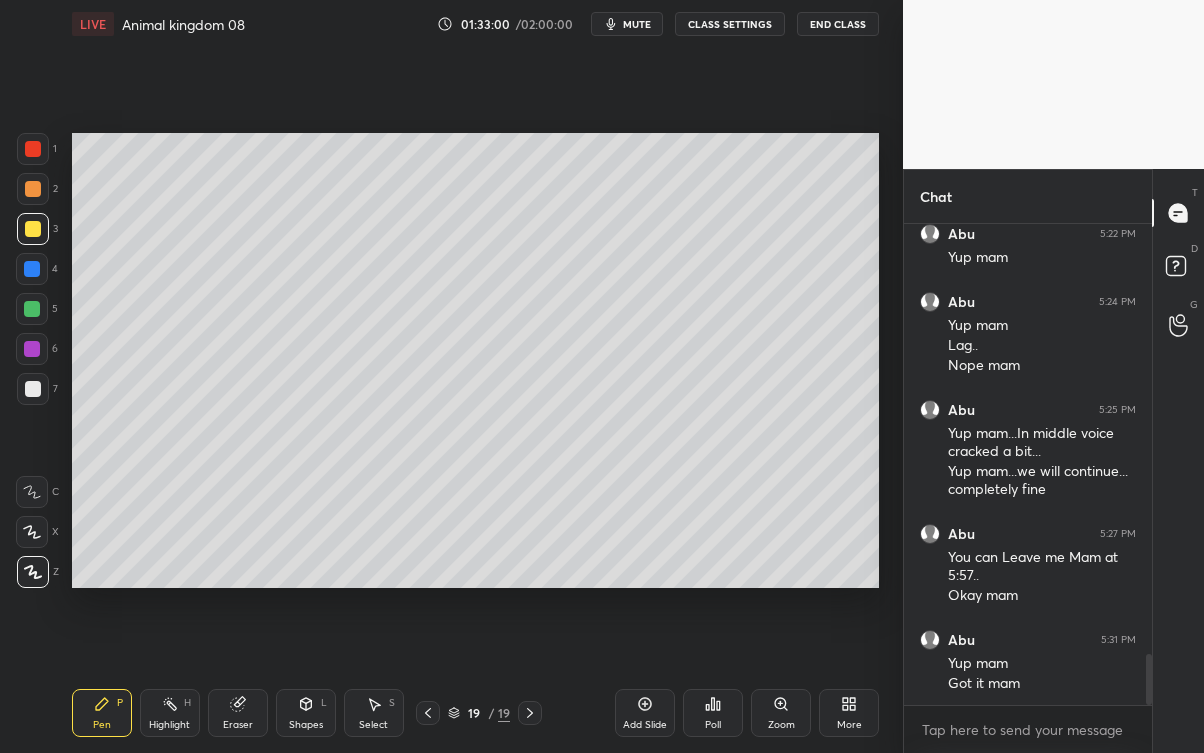 click on "P" at bounding box center (120, 703) 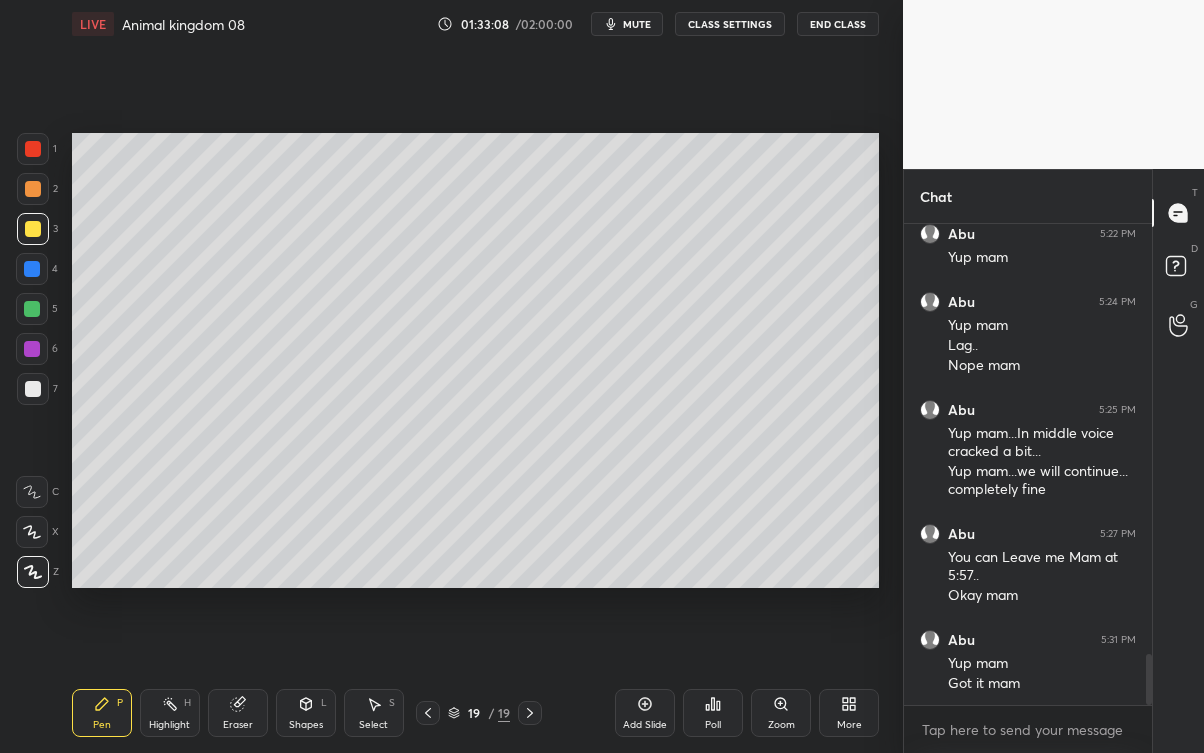 click at bounding box center [33, 389] 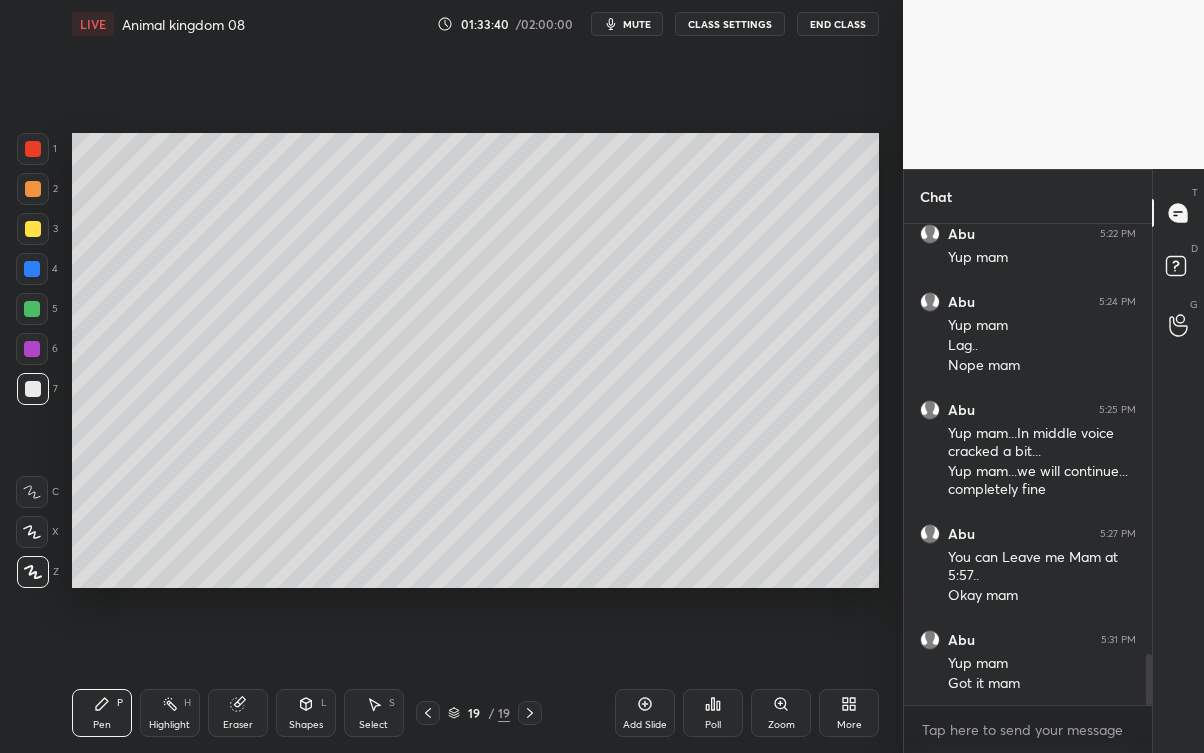 click at bounding box center [33, 229] 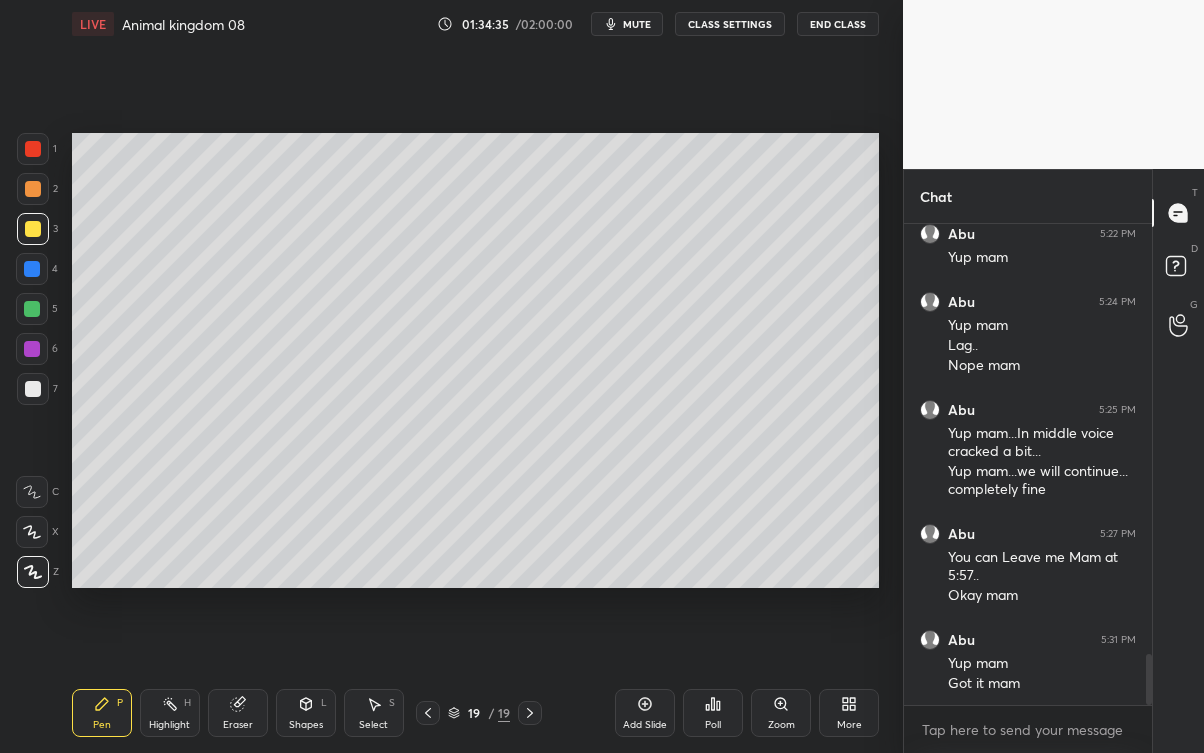 click on "Add Slide" at bounding box center [645, 725] 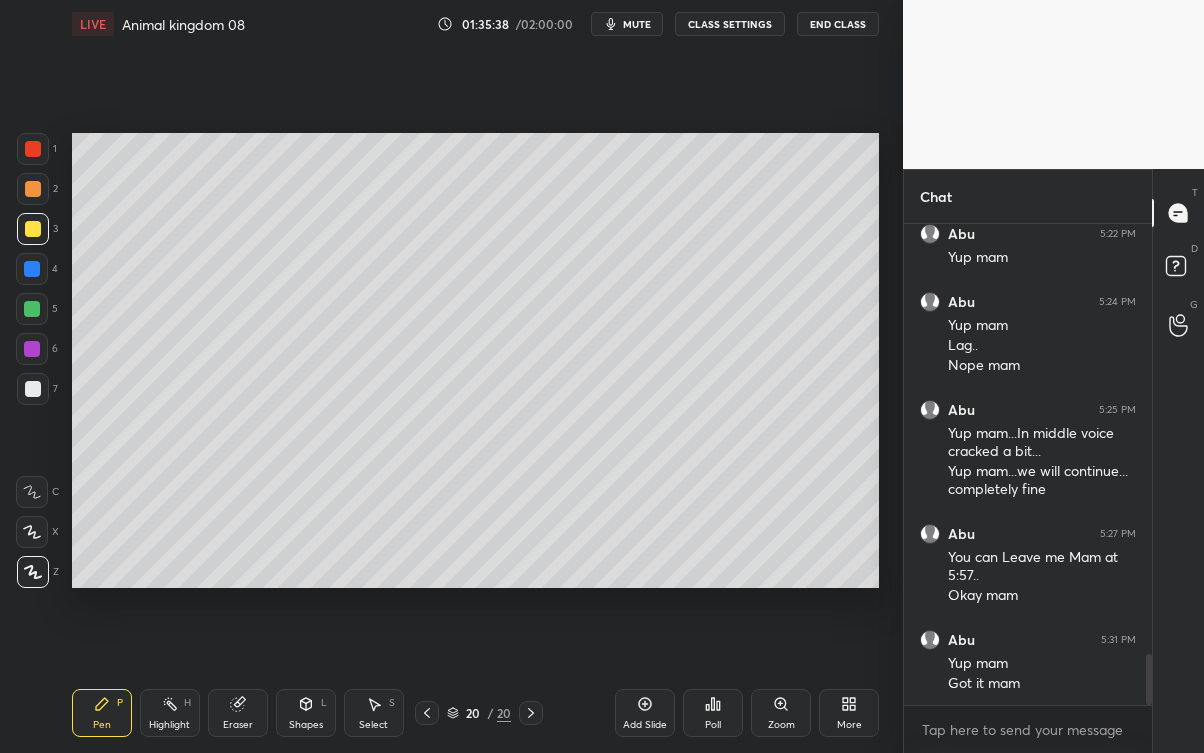 click at bounding box center (33, 389) 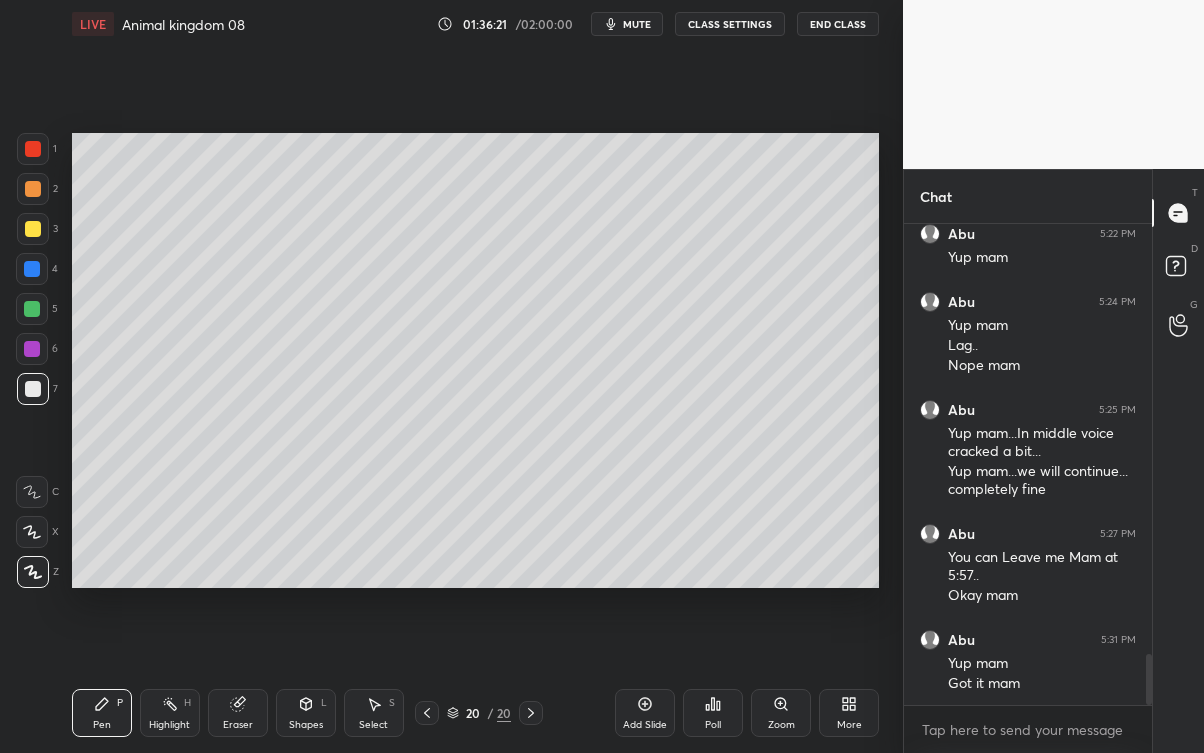 click 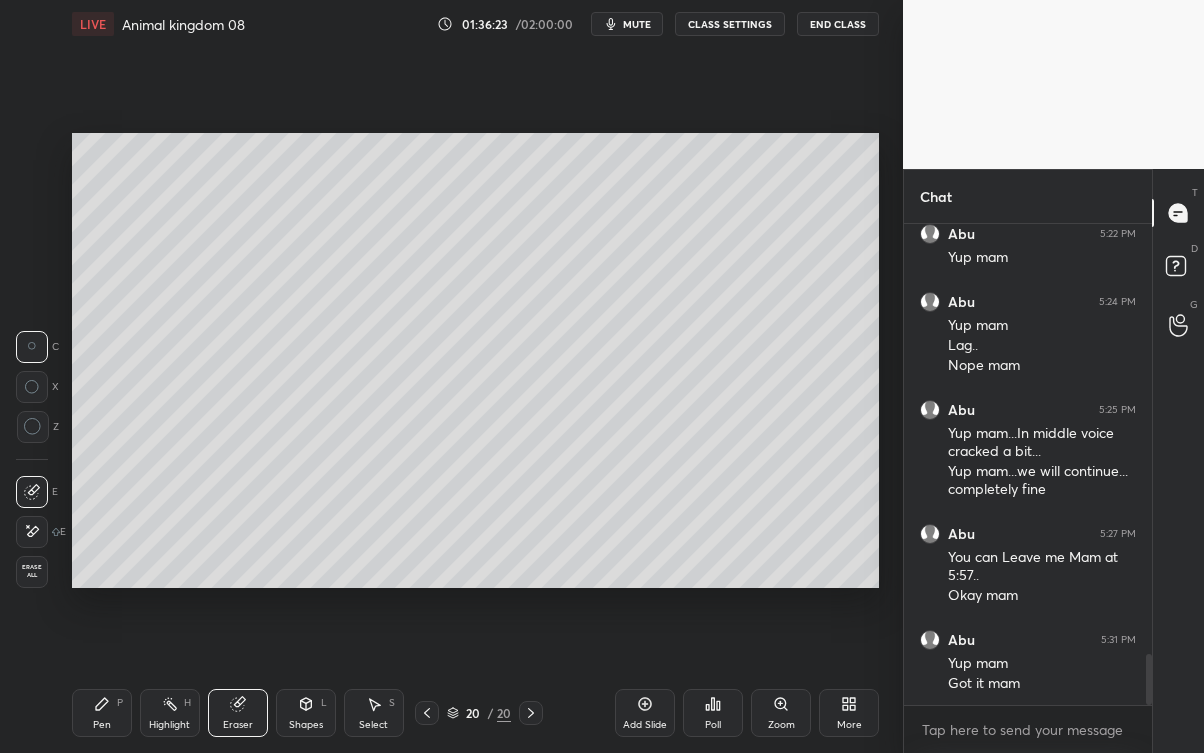 click on "Pen P" at bounding box center [102, 713] 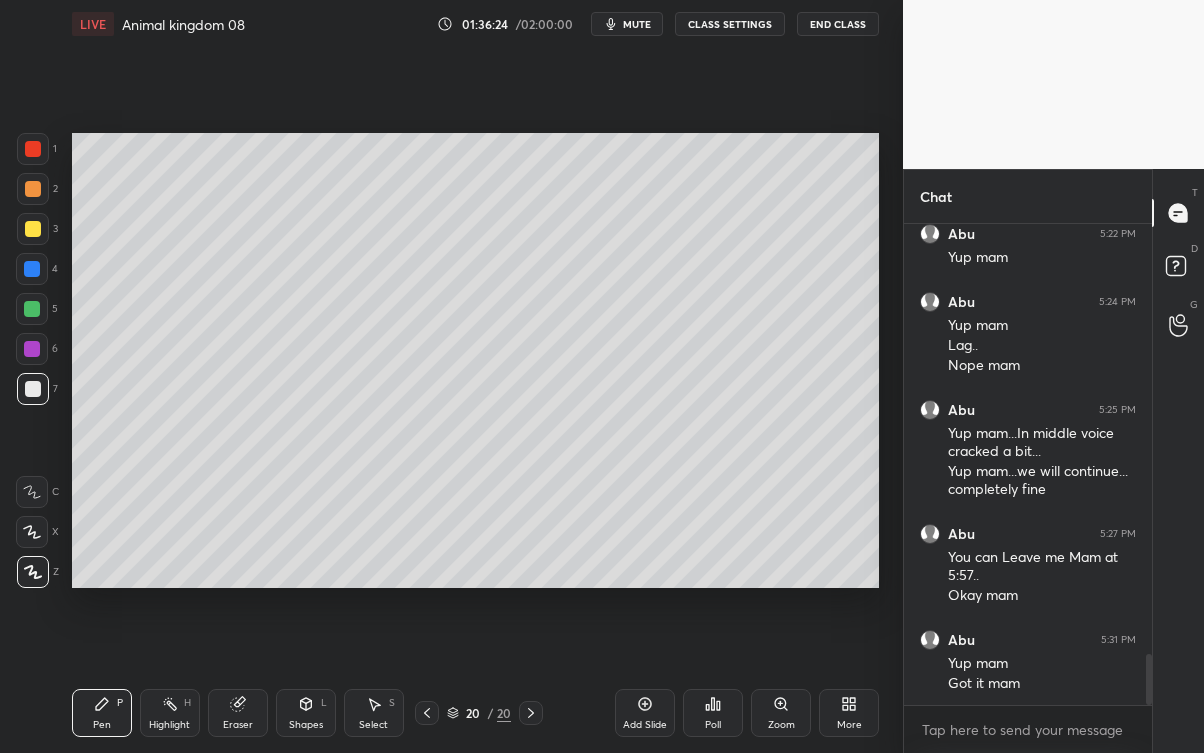 click at bounding box center (33, 229) 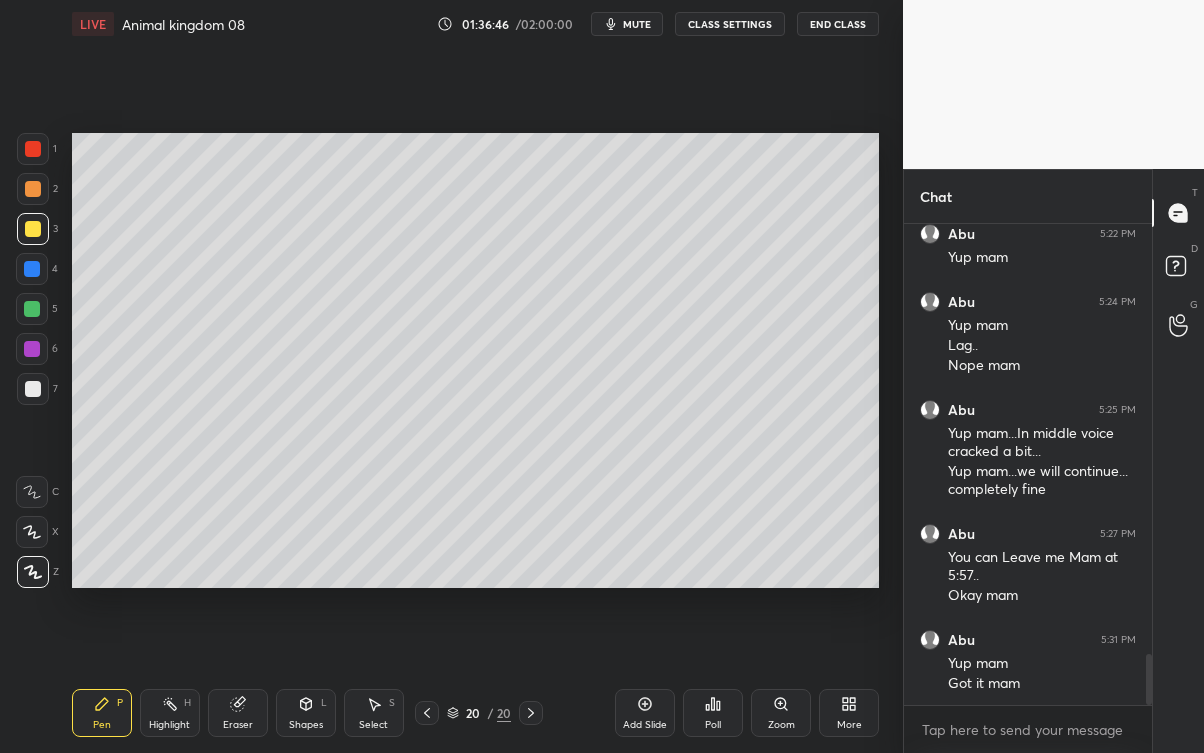 click at bounding box center (33, 389) 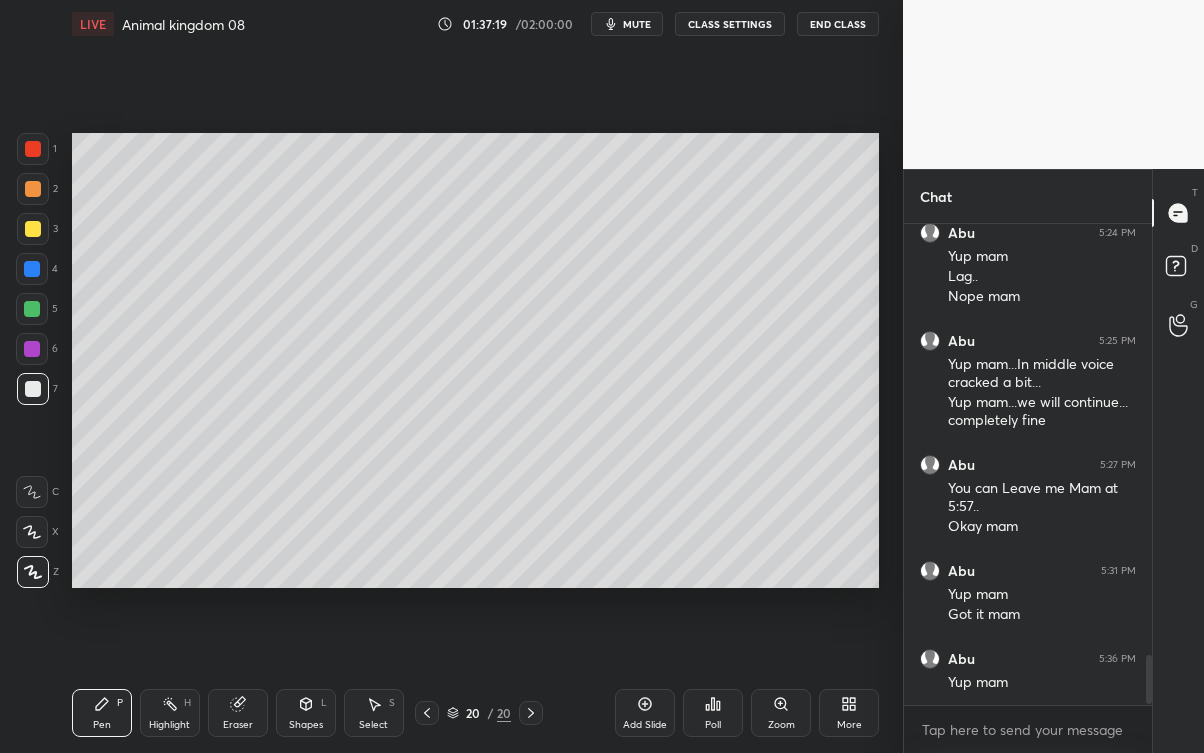 scroll, scrollTop: 4194, scrollLeft: 0, axis: vertical 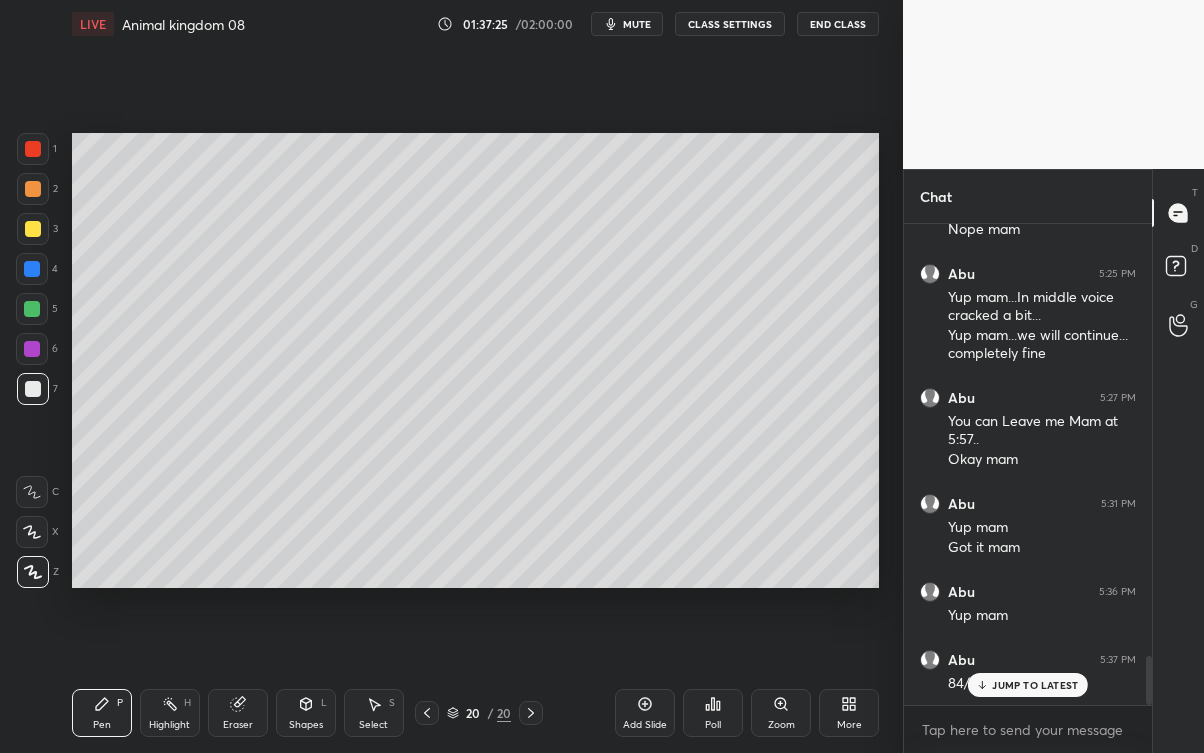click on "JUMP TO LATEST" at bounding box center [1035, 685] 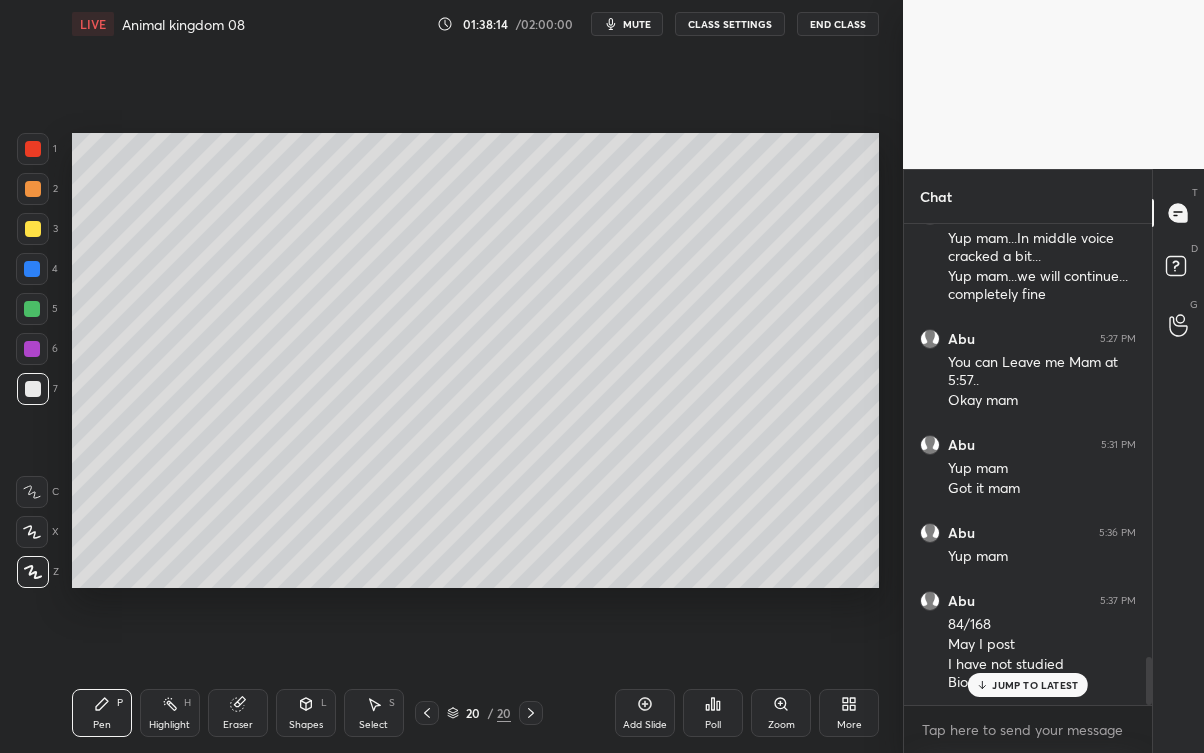scroll, scrollTop: 4320, scrollLeft: 0, axis: vertical 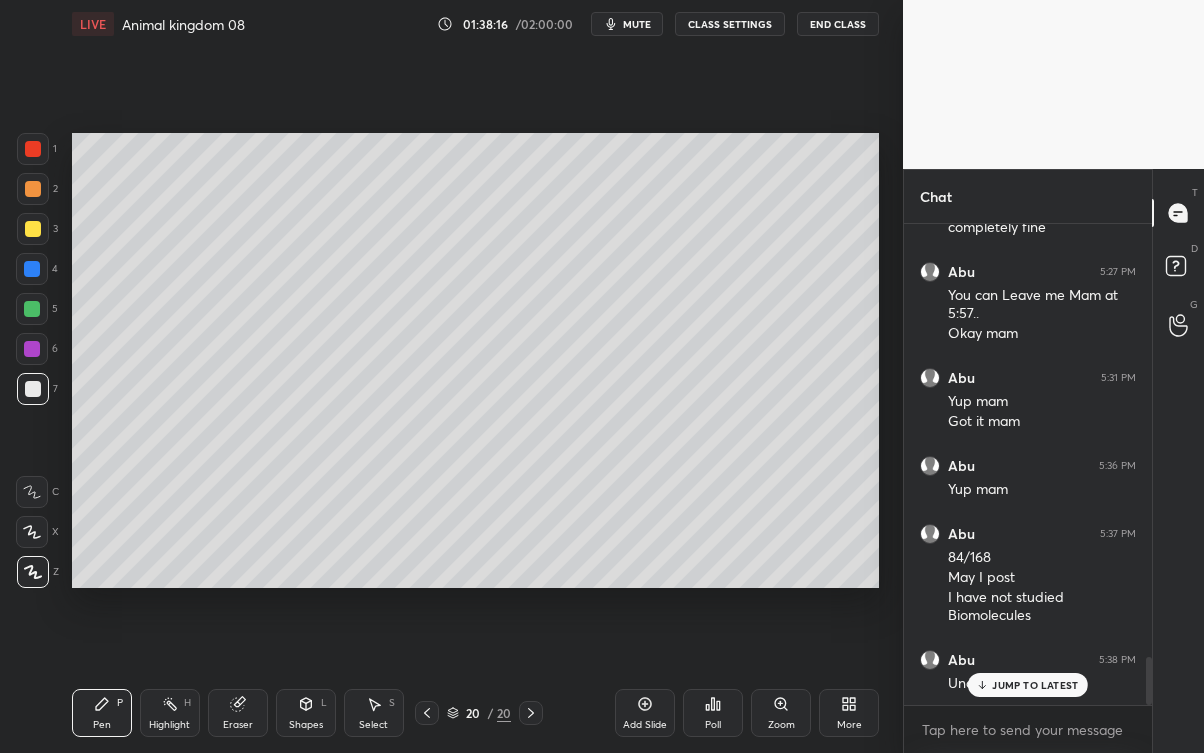 click on "JUMP TO LATEST" at bounding box center [1028, 685] 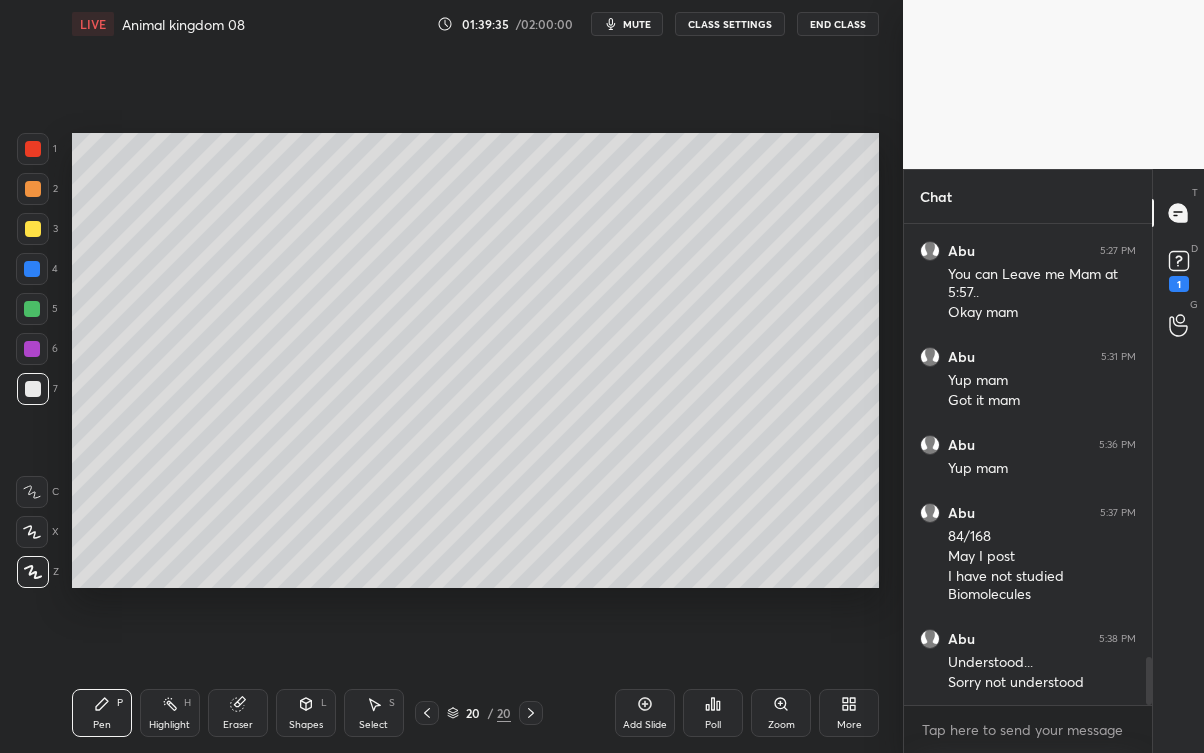 scroll, scrollTop: 4426, scrollLeft: 0, axis: vertical 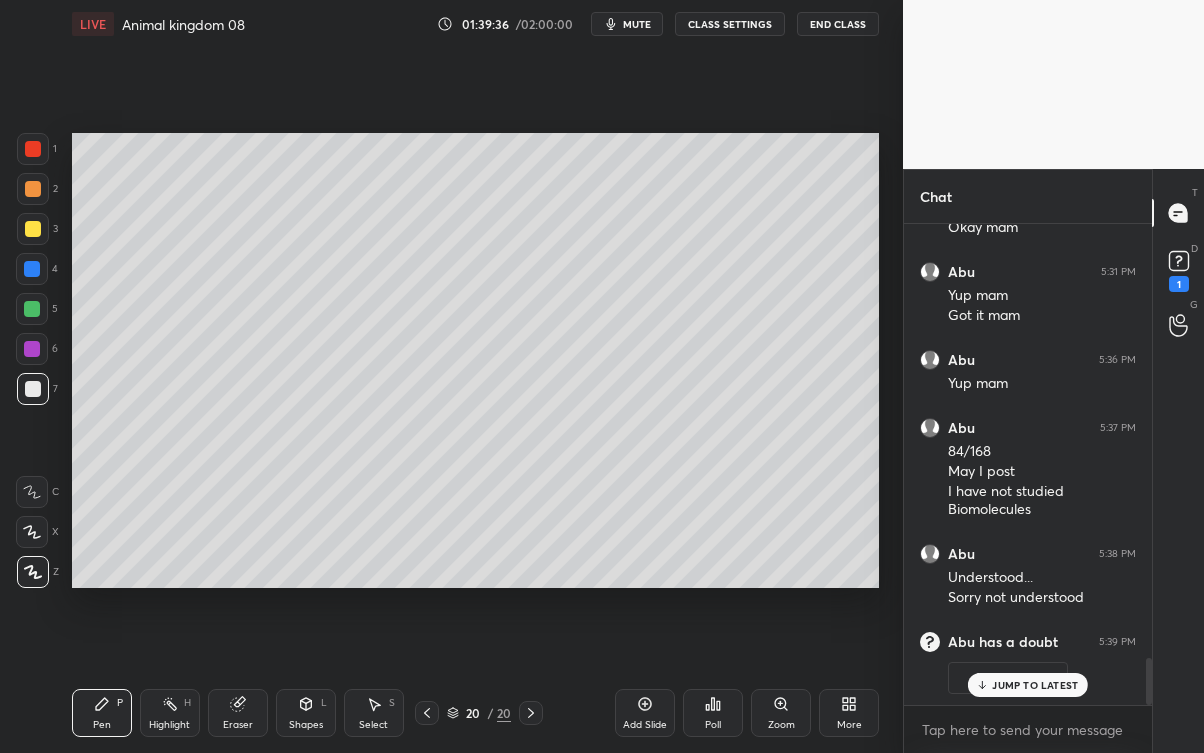 click on "JUMP TO LATEST" at bounding box center [1035, 685] 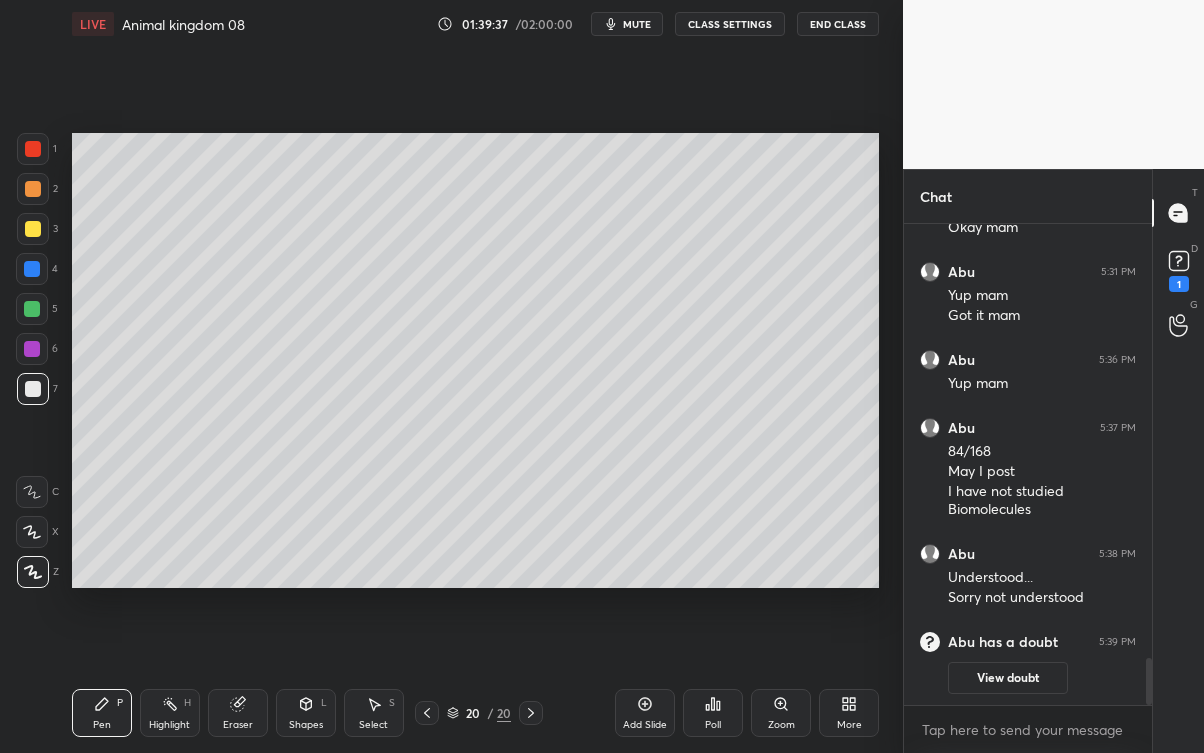 click on "View doubt" at bounding box center [1008, 678] 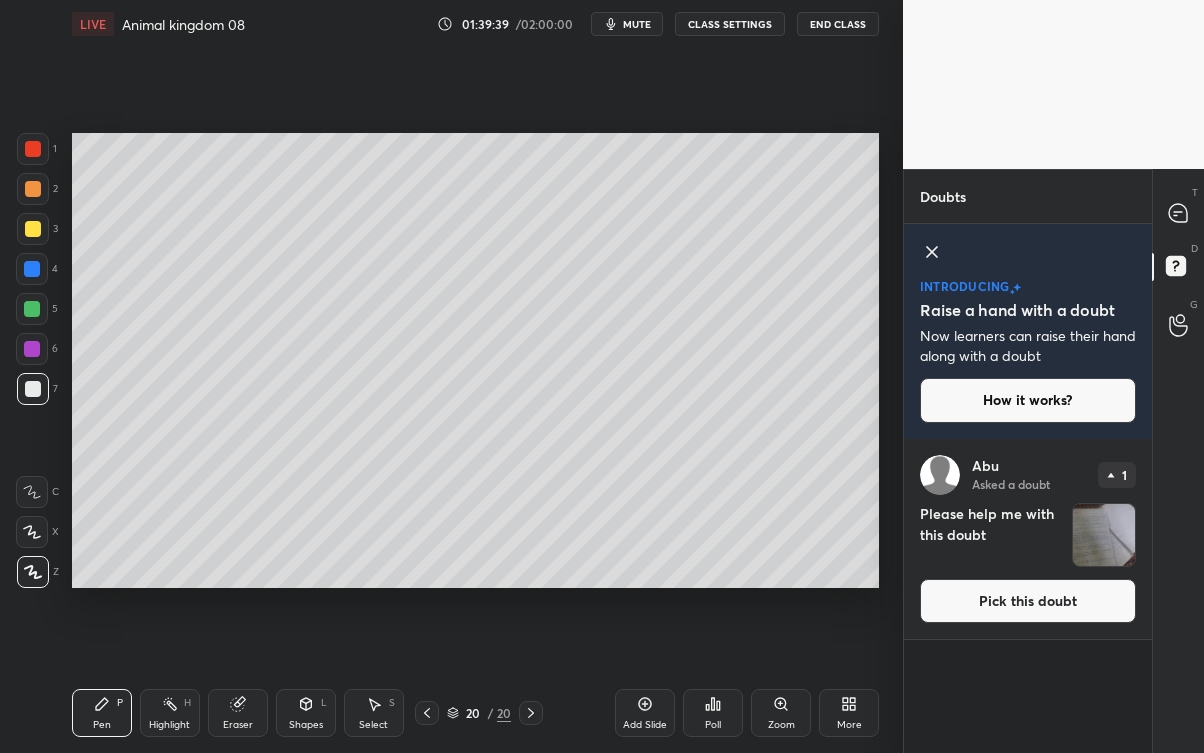 click on "Pick this doubt" at bounding box center [1028, 601] 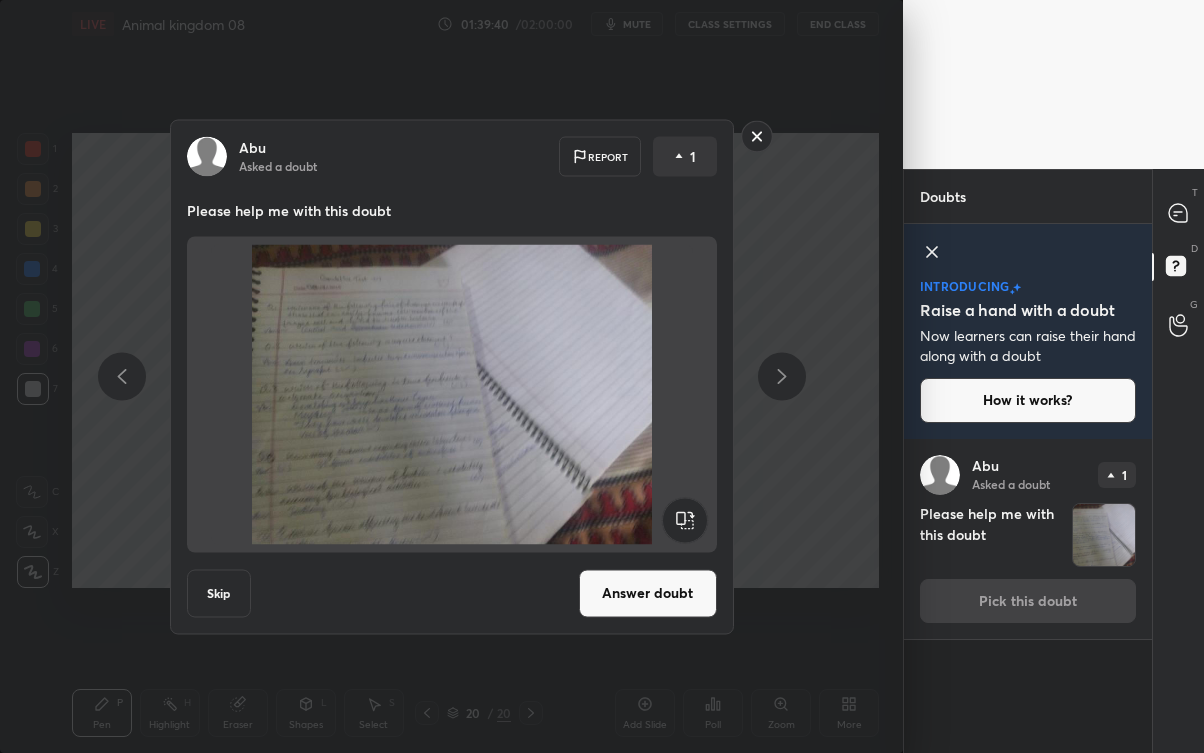click on "Answer doubt" at bounding box center [648, 593] 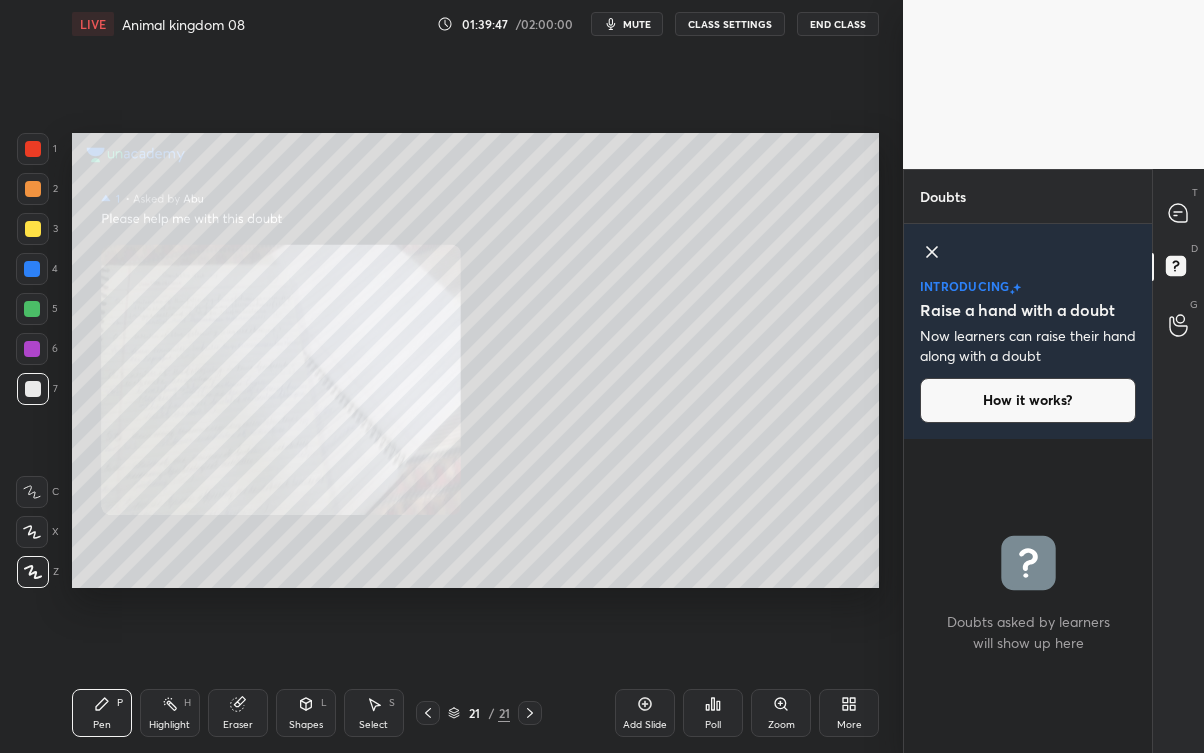 click on "Eraser" at bounding box center (238, 713) 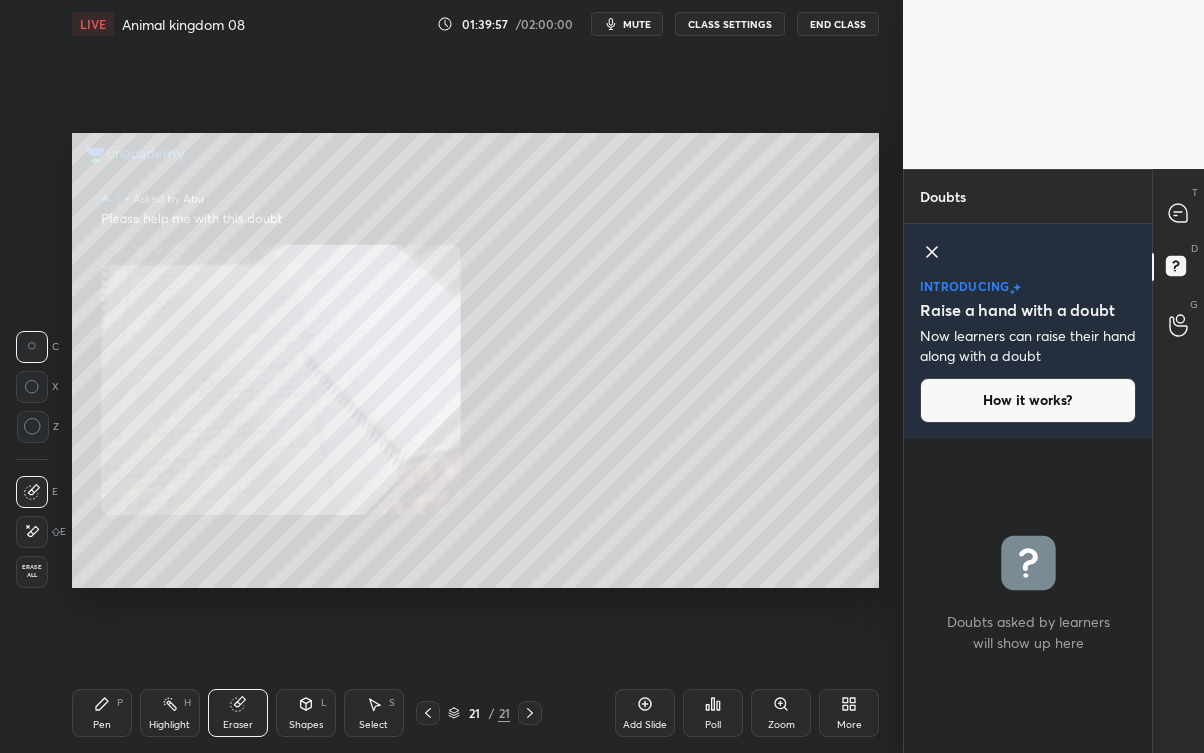 click 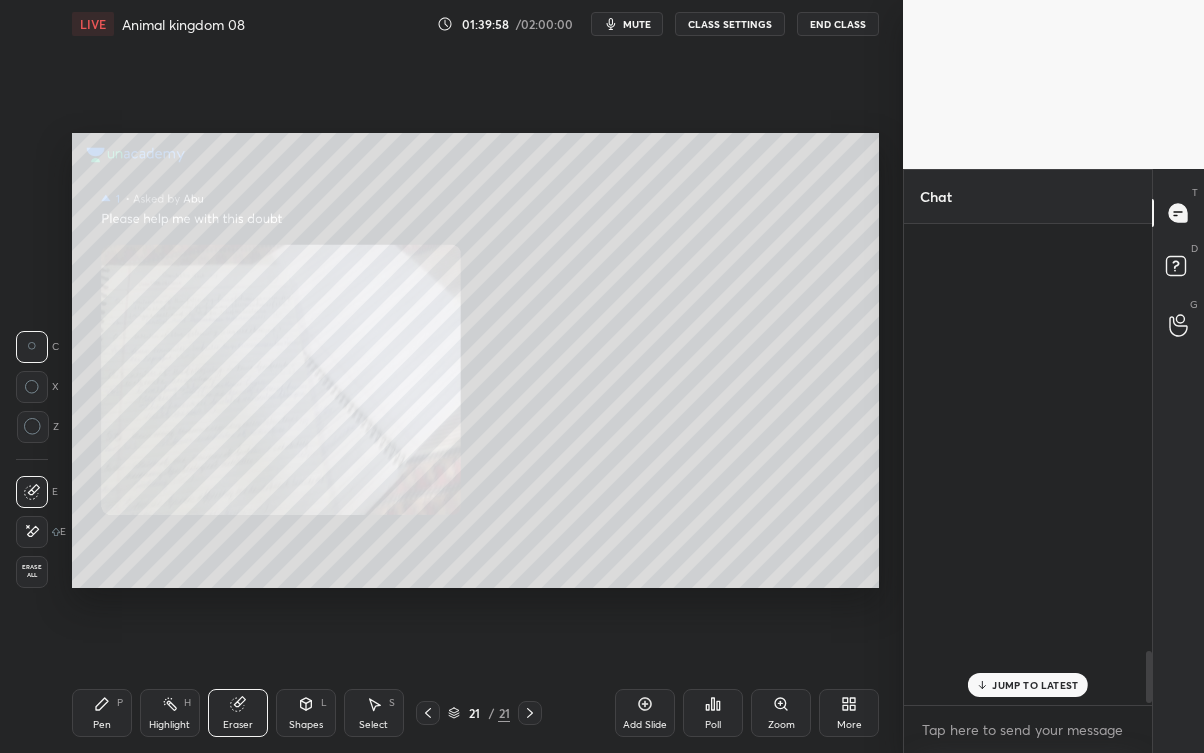 scroll, scrollTop: 3936, scrollLeft: 0, axis: vertical 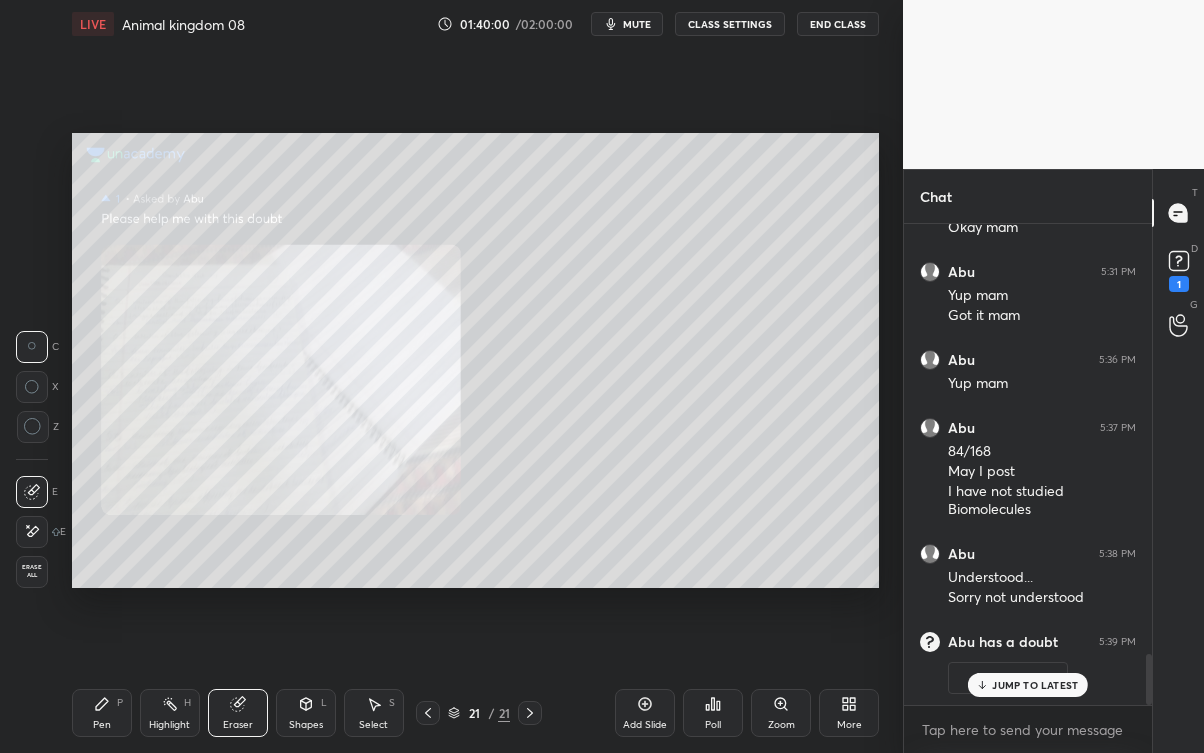 click on "JUMP TO LATEST" at bounding box center [1035, 685] 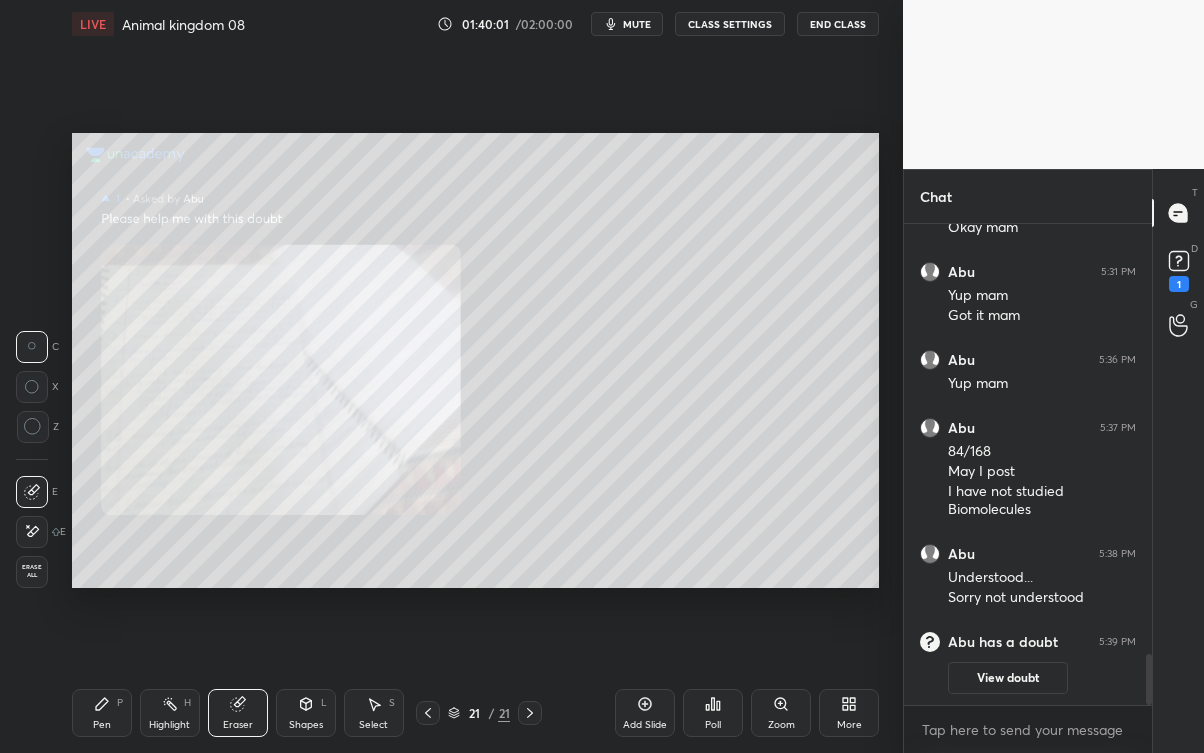click on "View doubt" at bounding box center (1008, 678) 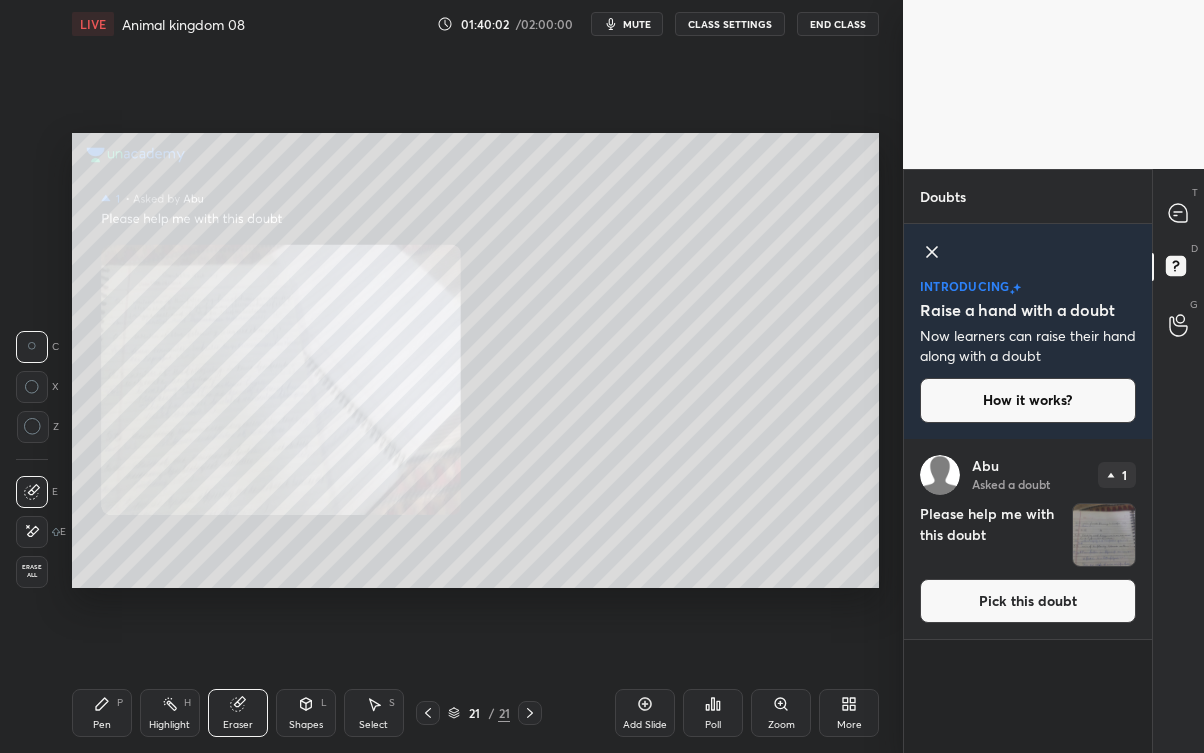 click on "Pick this doubt" at bounding box center [1028, 601] 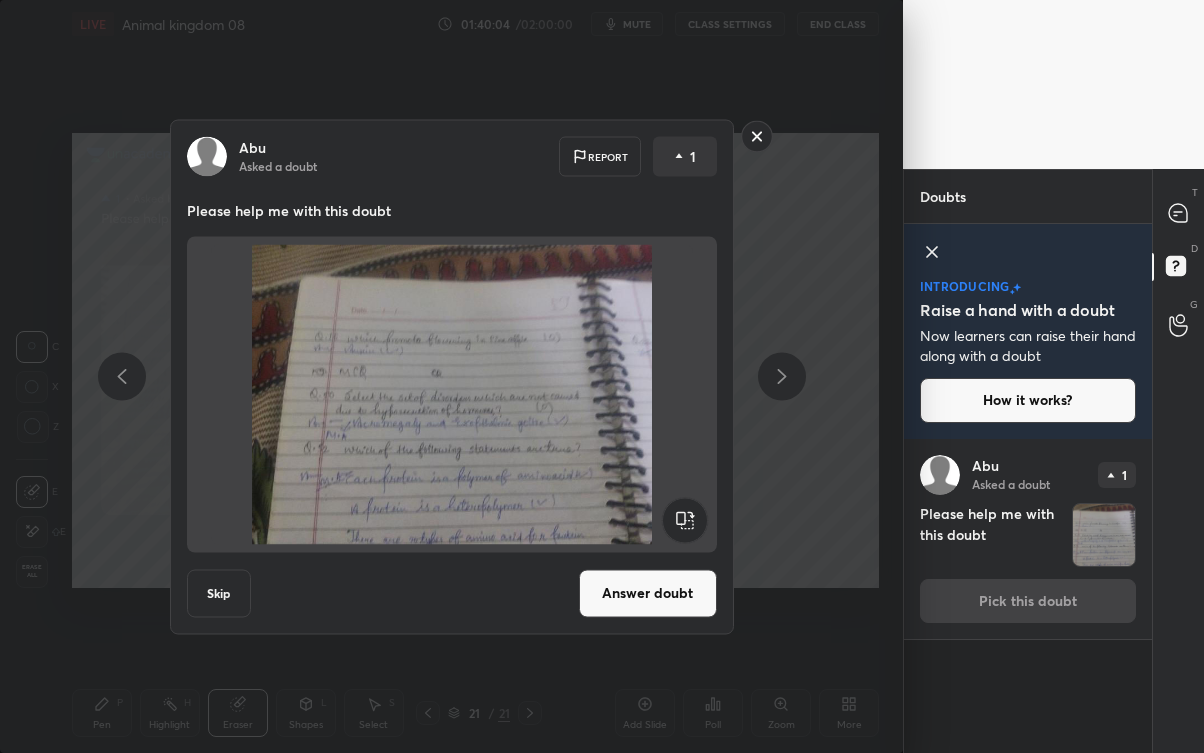 click on "Answer doubt" at bounding box center (648, 593) 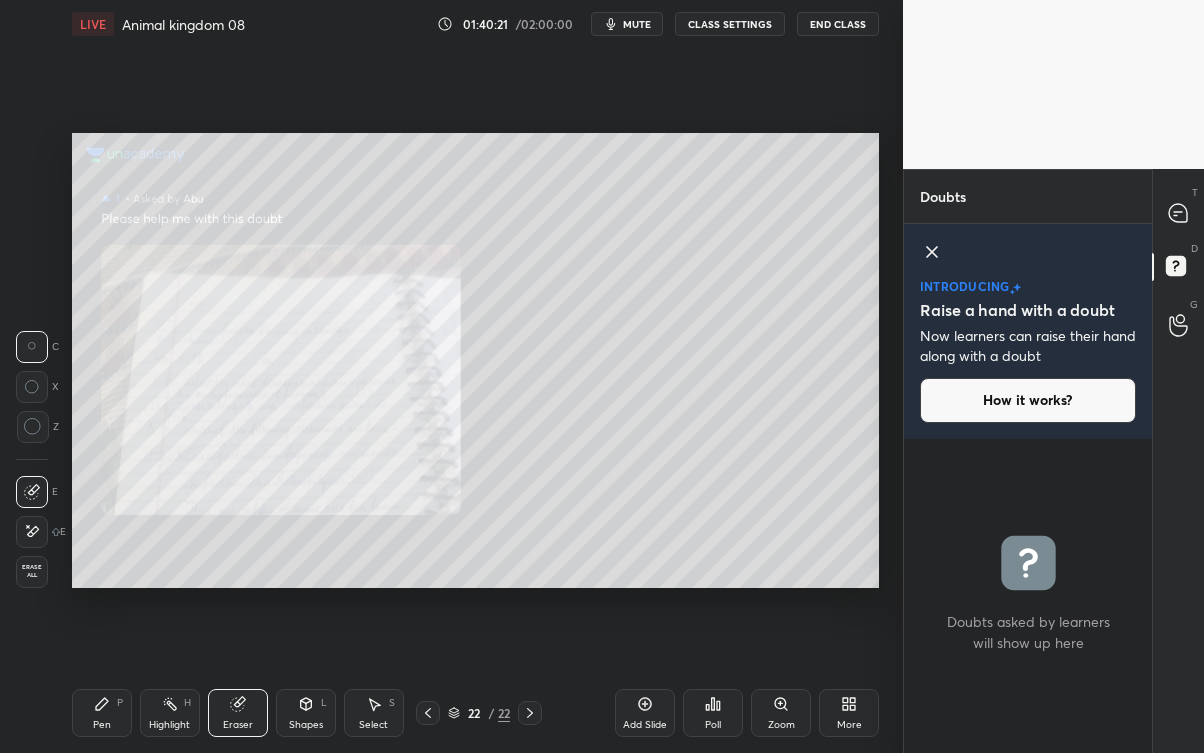 click 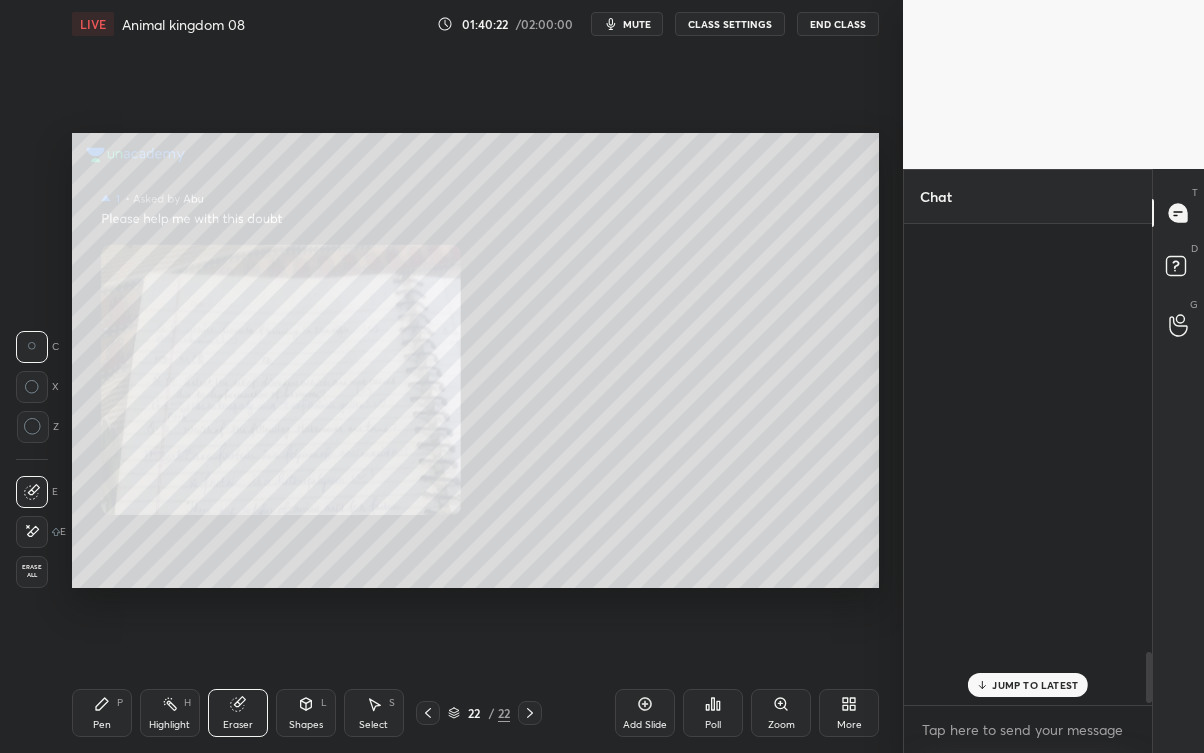 scroll, scrollTop: 3986, scrollLeft: 0, axis: vertical 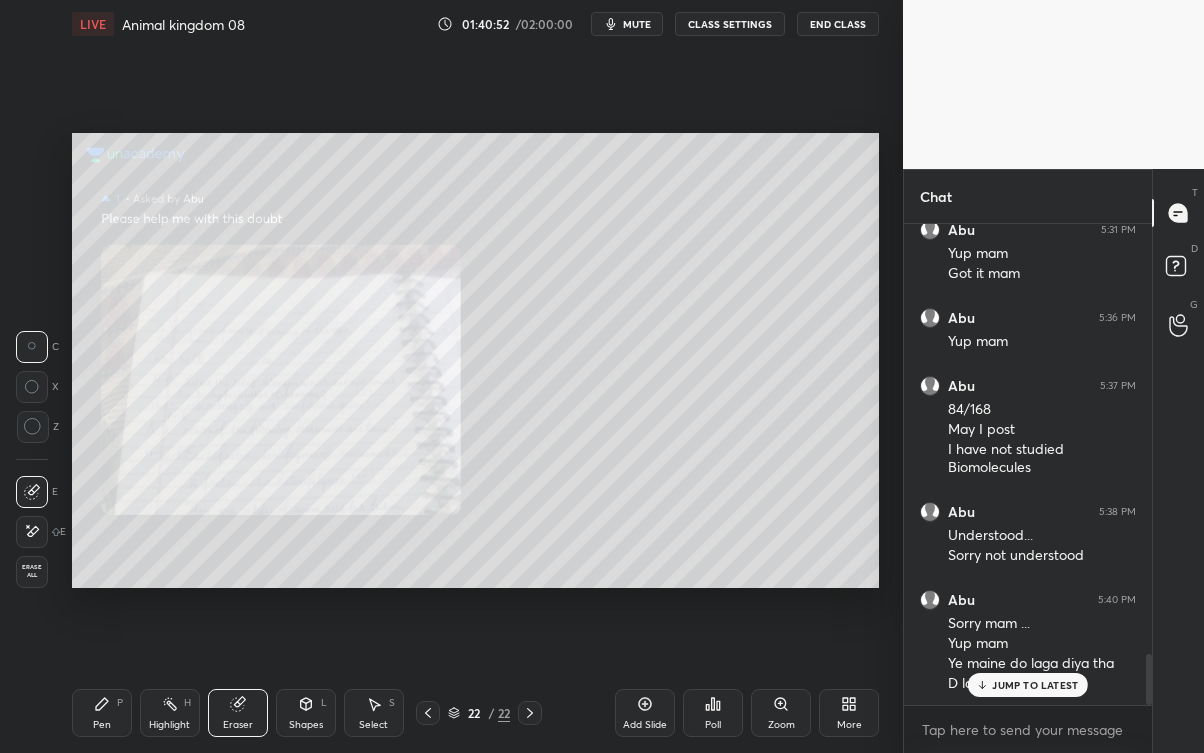 click on "JUMP TO LATEST" at bounding box center [1028, 685] 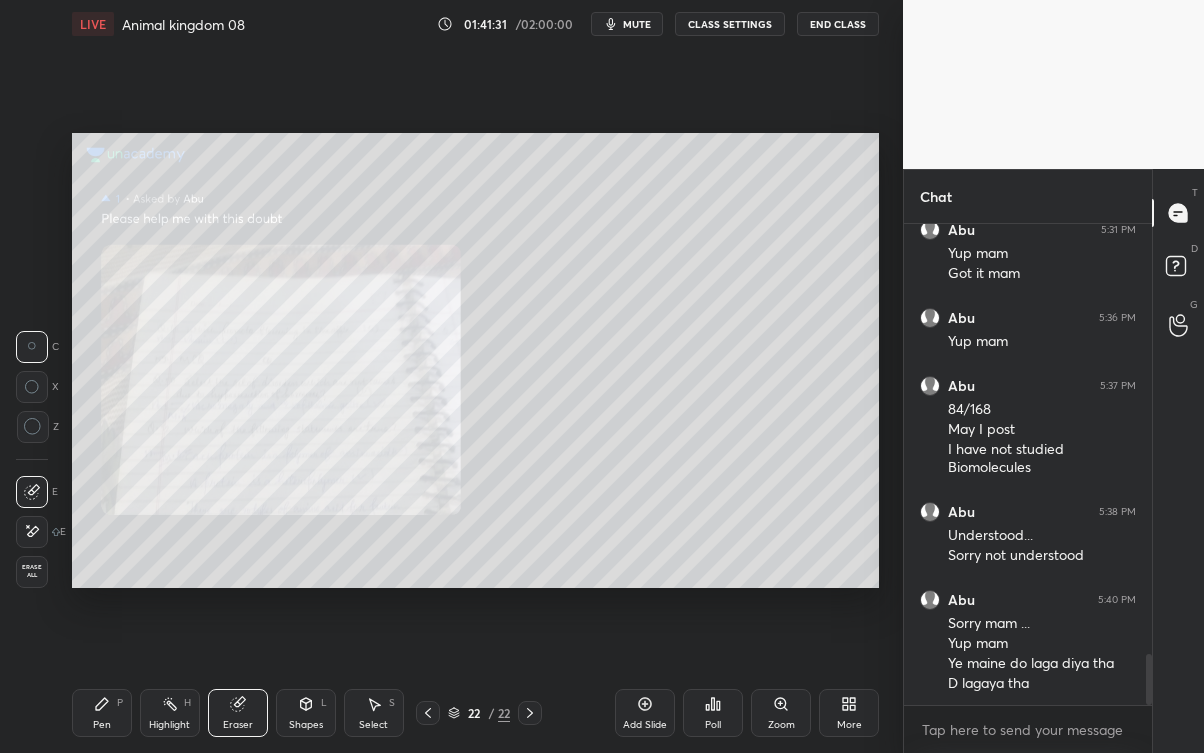 scroll, scrollTop: 4168, scrollLeft: 0, axis: vertical 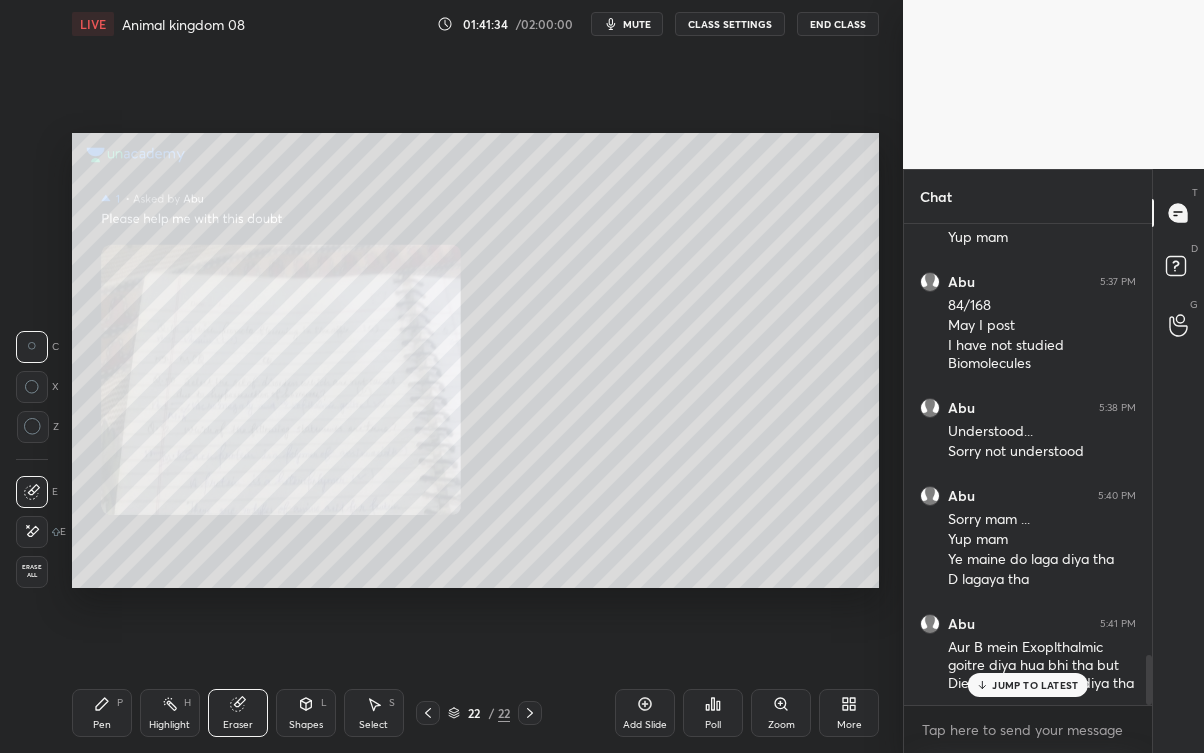 click on "JUMP TO LATEST" at bounding box center [1028, 685] 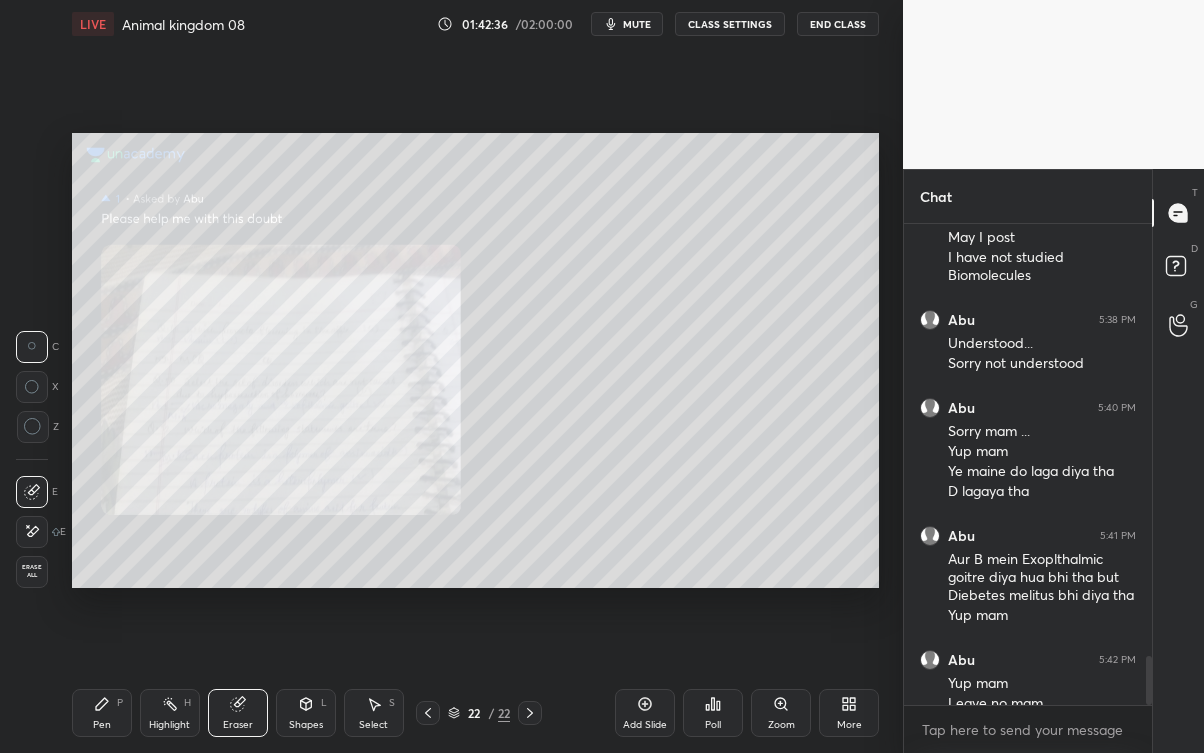 scroll, scrollTop: 4277, scrollLeft: 0, axis: vertical 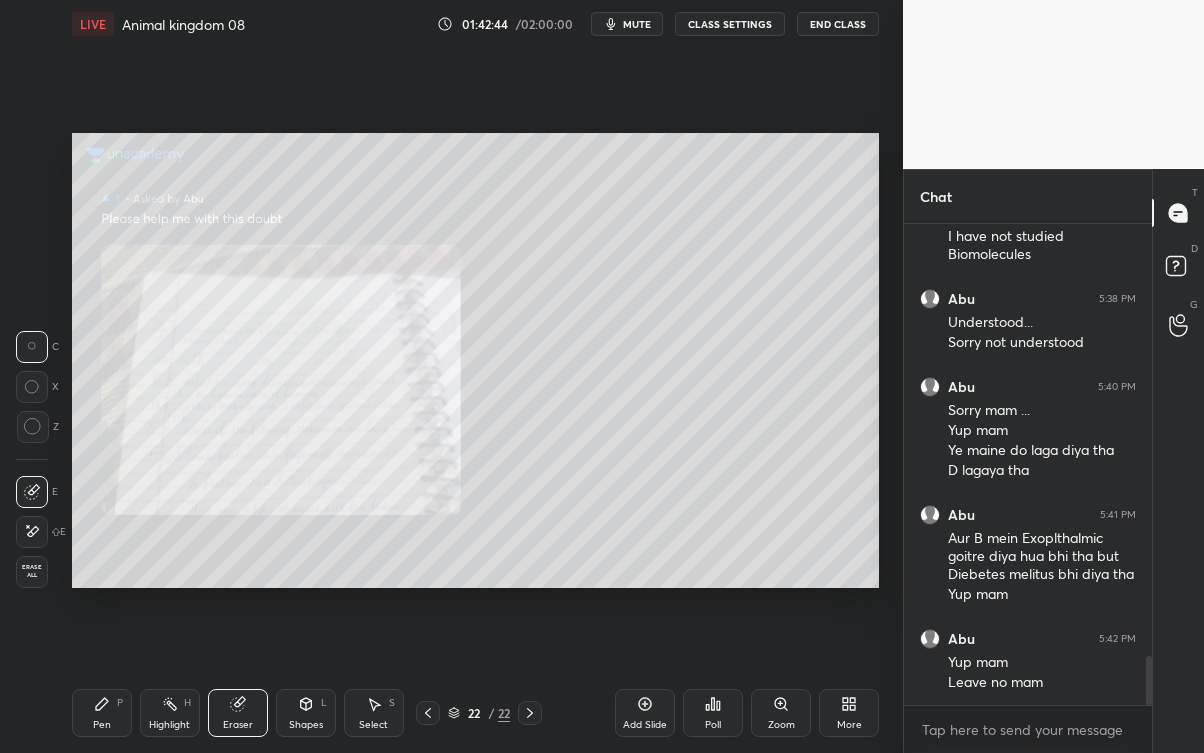 click at bounding box center (428, 713) 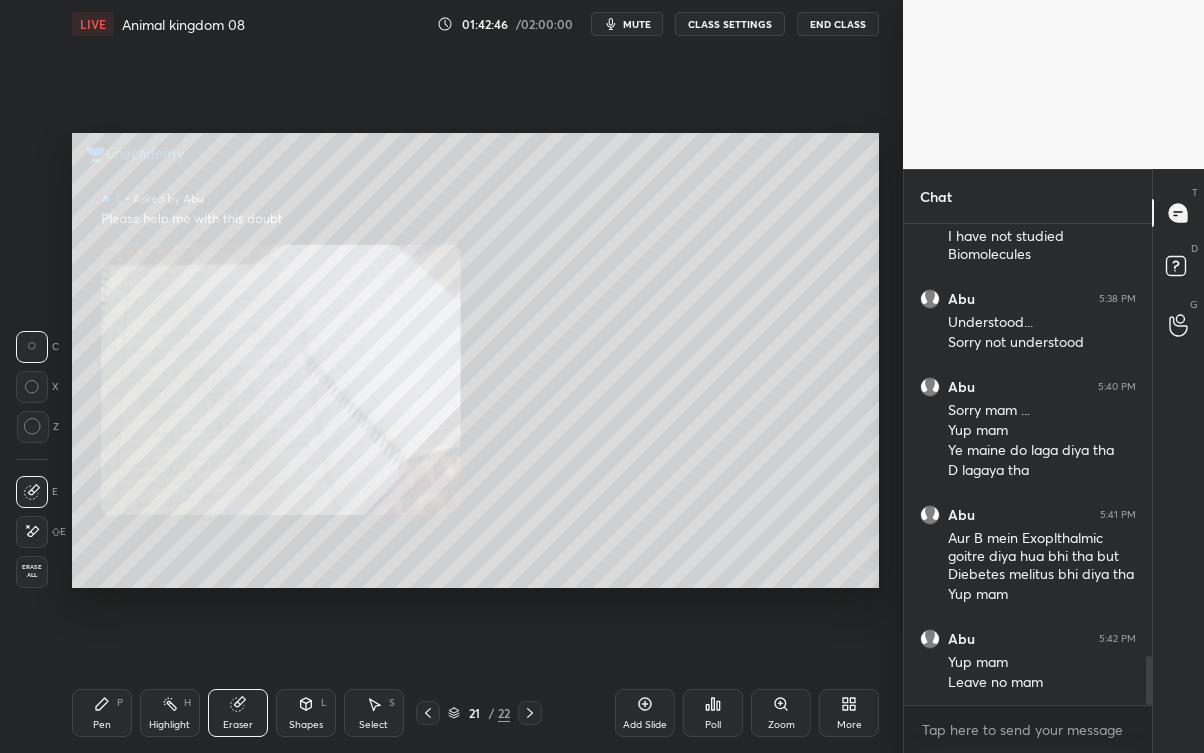 click 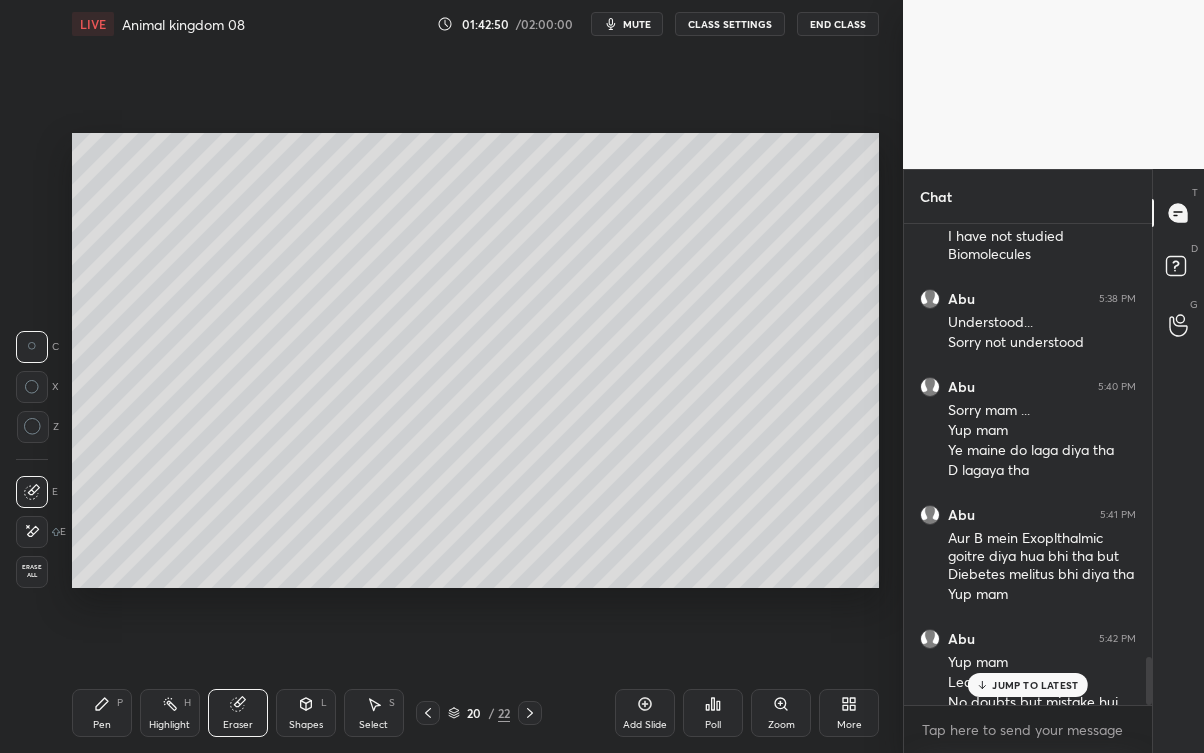 scroll, scrollTop: 4314, scrollLeft: 0, axis: vertical 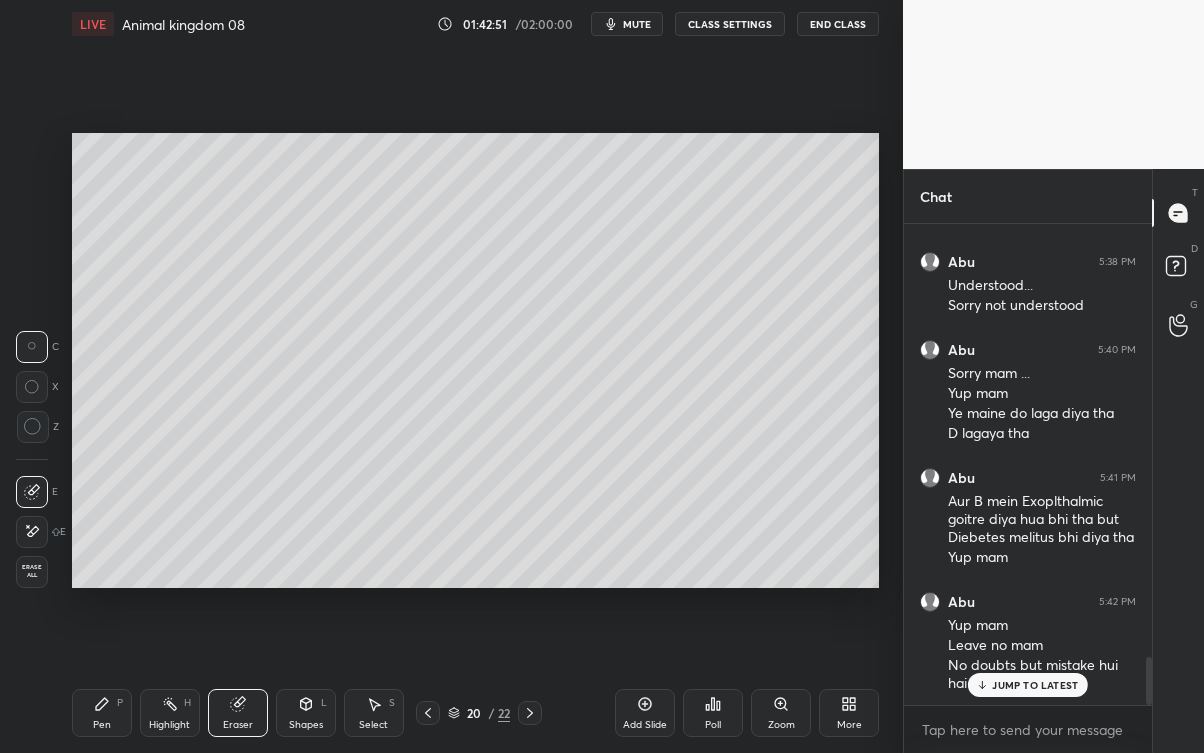 click on "JUMP TO LATEST" at bounding box center (1028, 685) 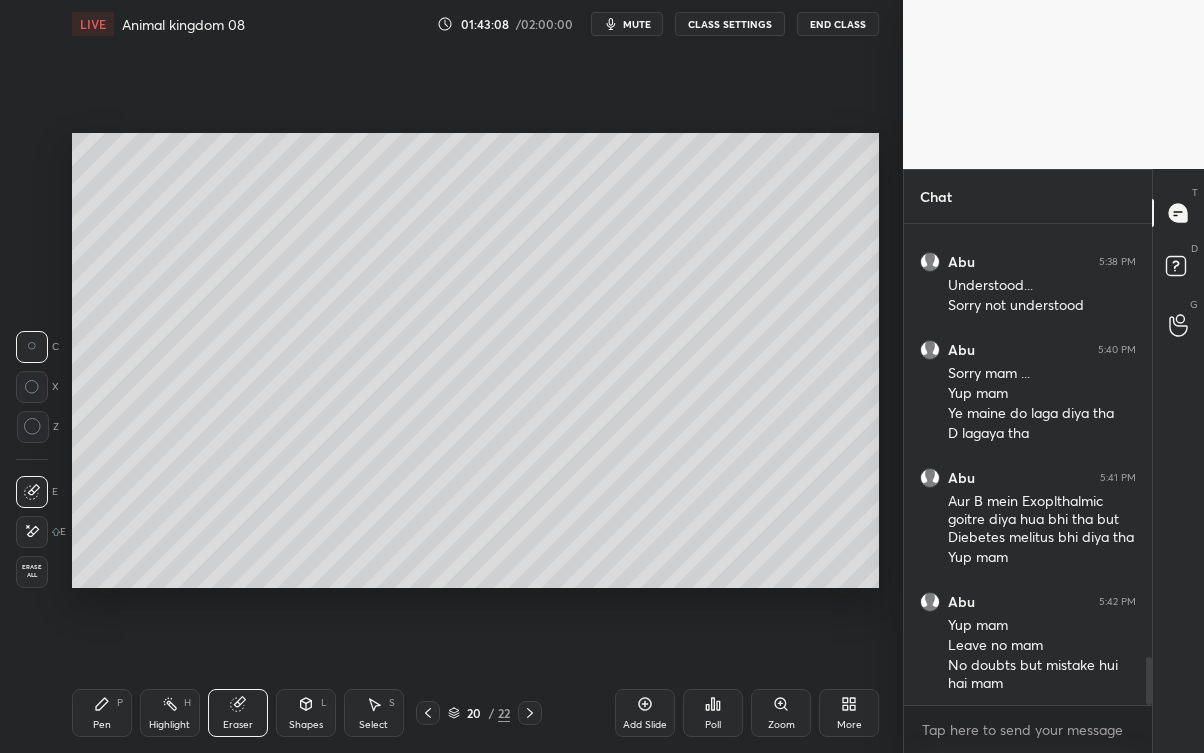 click at bounding box center (428, 713) 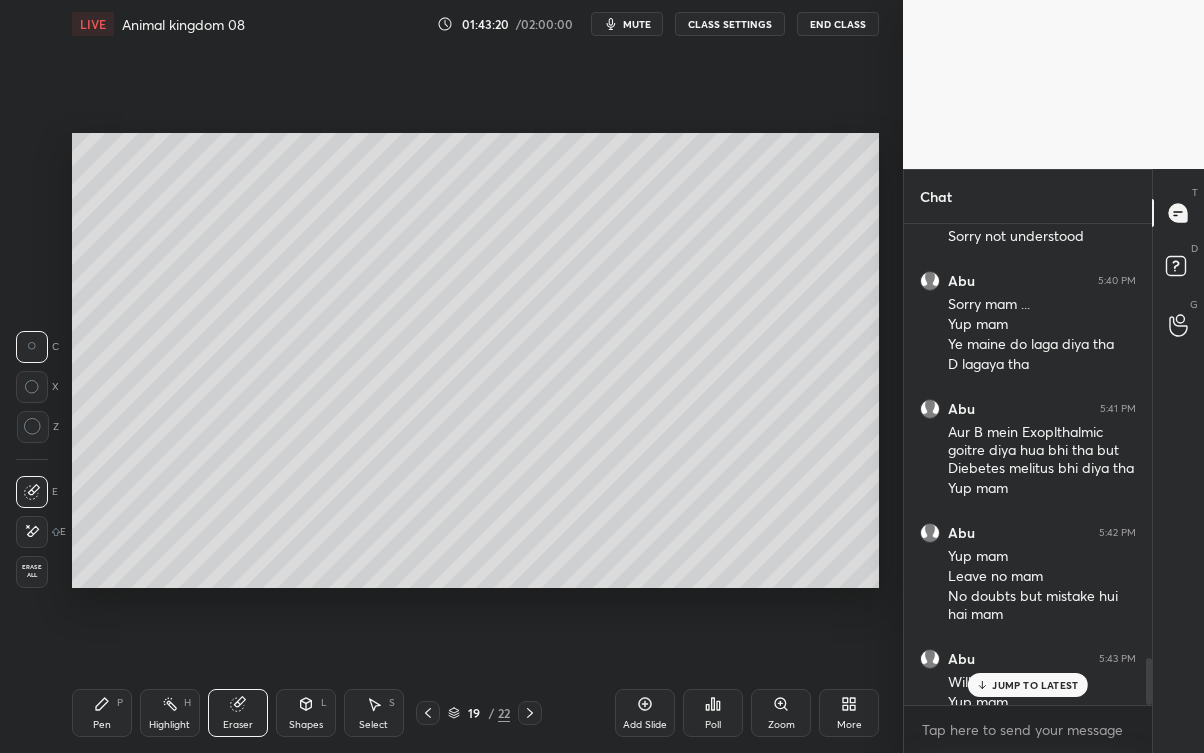 scroll, scrollTop: 4402, scrollLeft: 0, axis: vertical 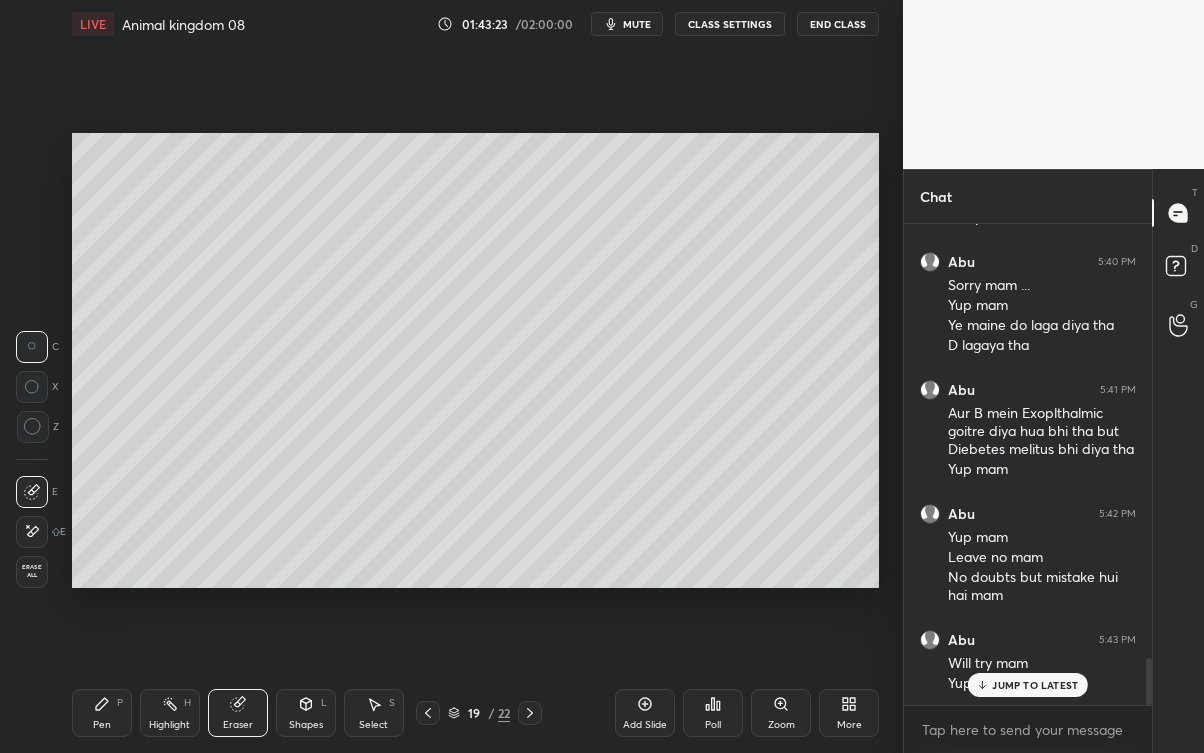 click on "JUMP TO LATEST" at bounding box center [1028, 685] 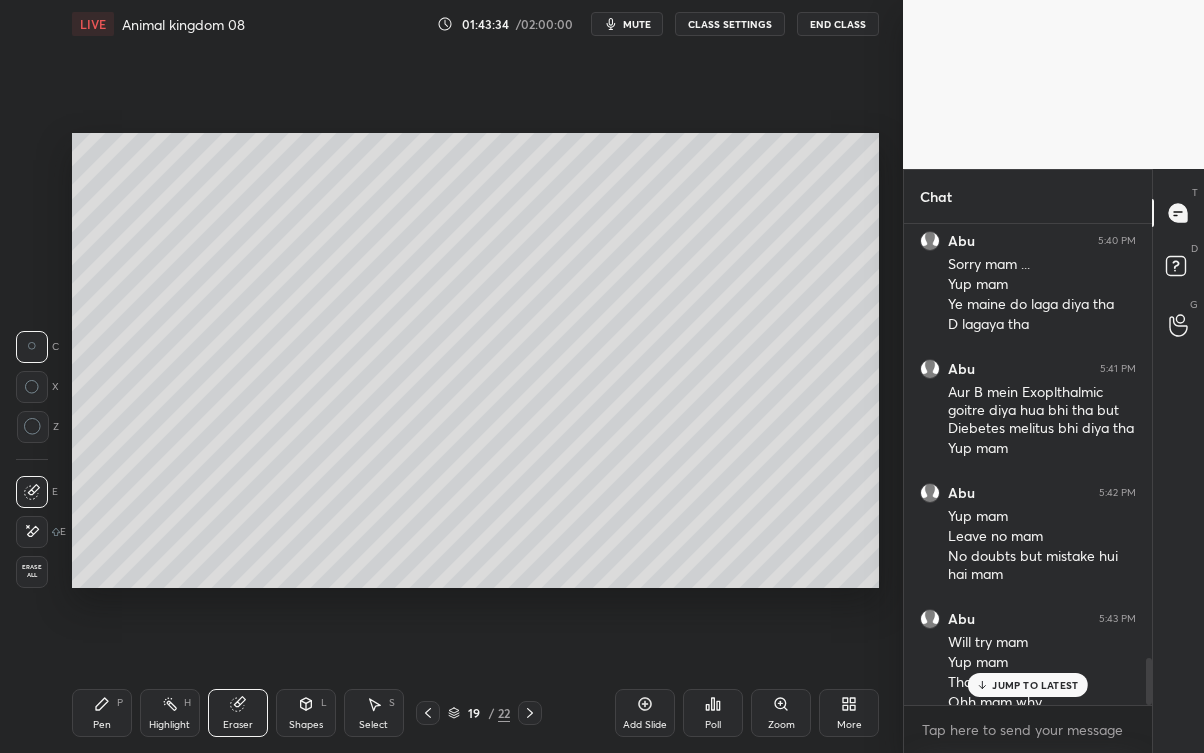 scroll, scrollTop: 4442, scrollLeft: 0, axis: vertical 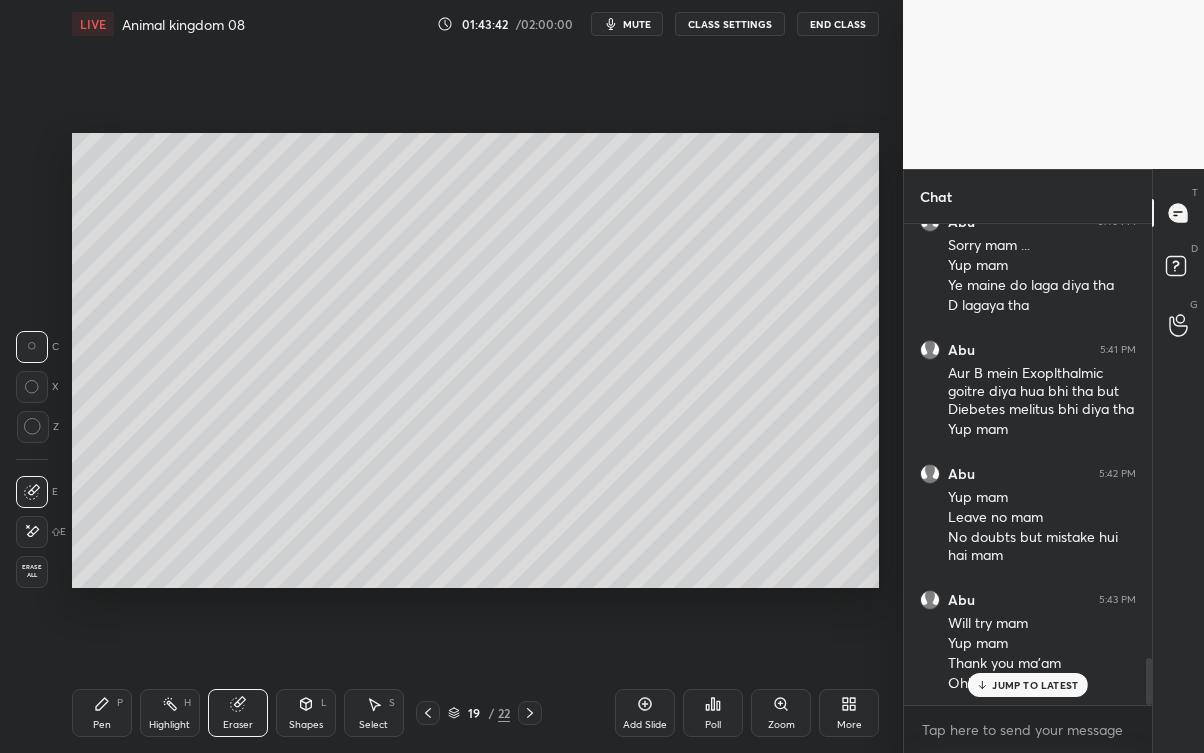 click on "JUMP TO LATEST" at bounding box center [1035, 685] 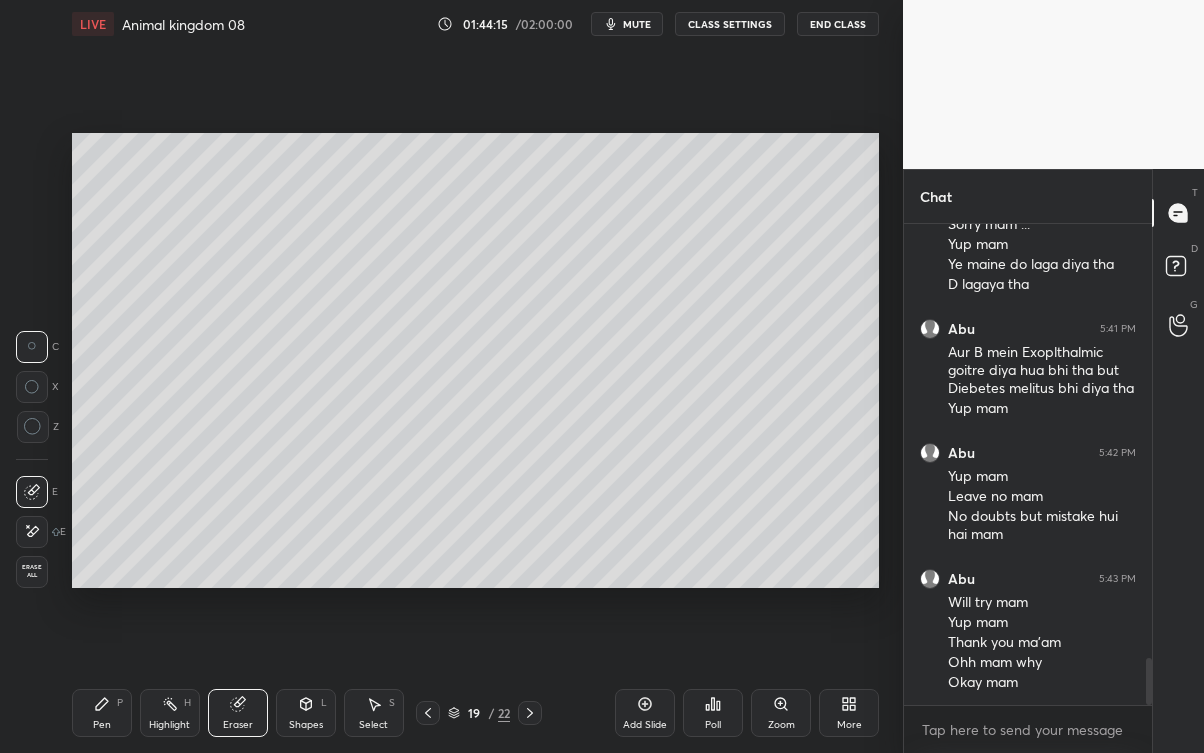 scroll, scrollTop: 4549, scrollLeft: 0, axis: vertical 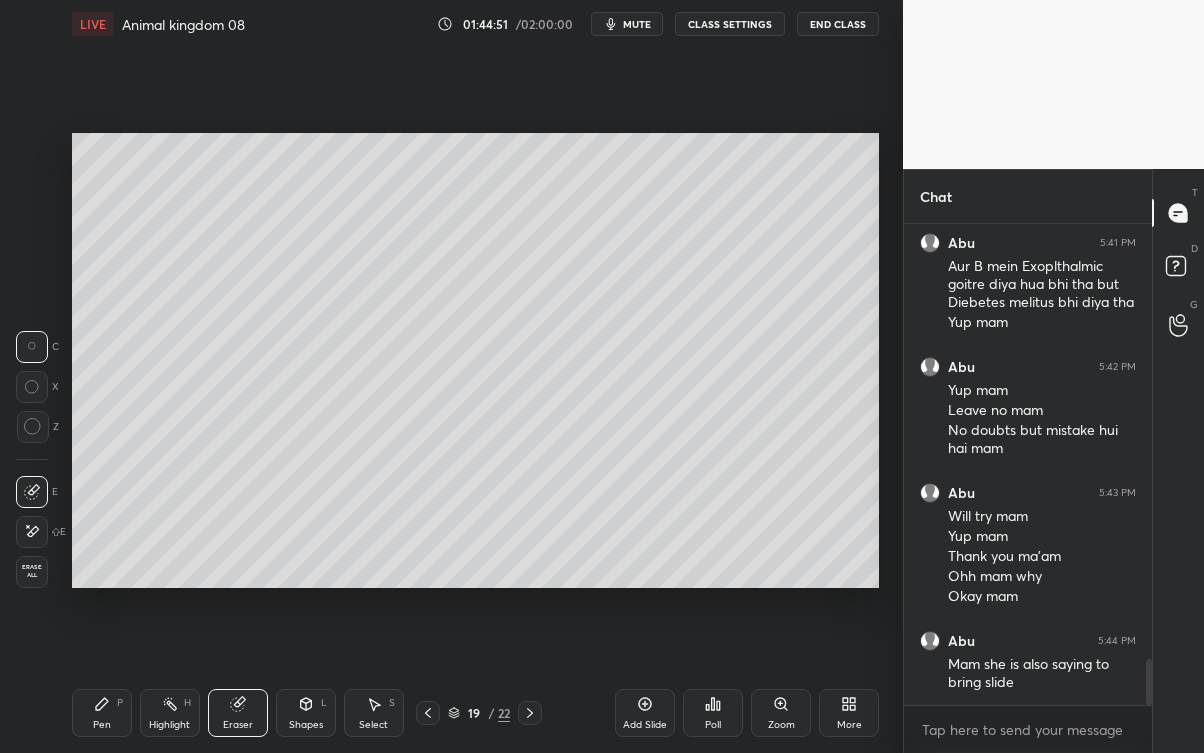 click 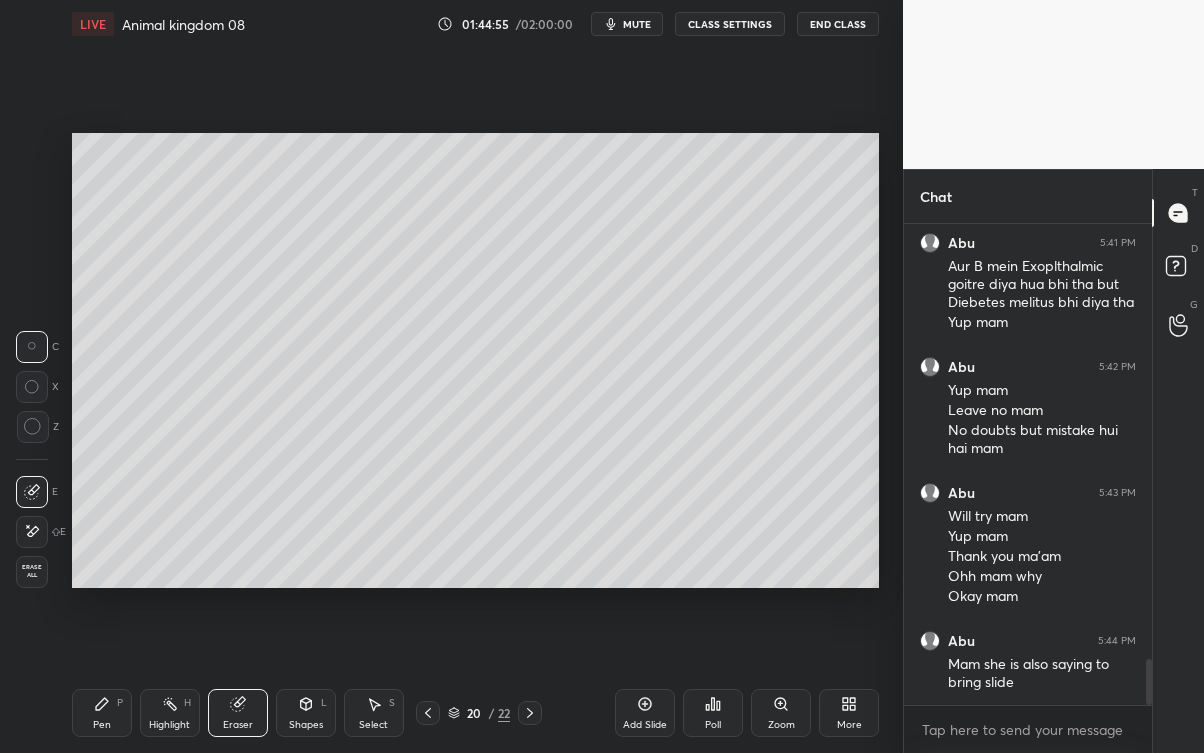click at bounding box center [530, 713] 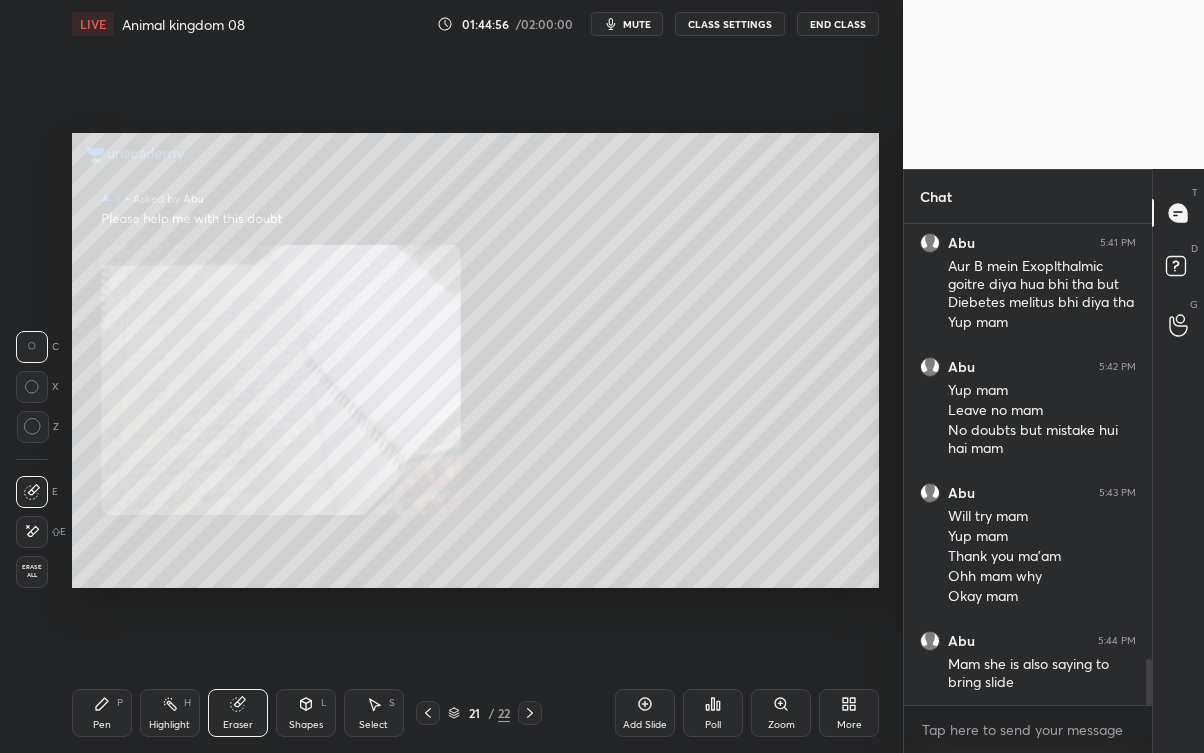 click 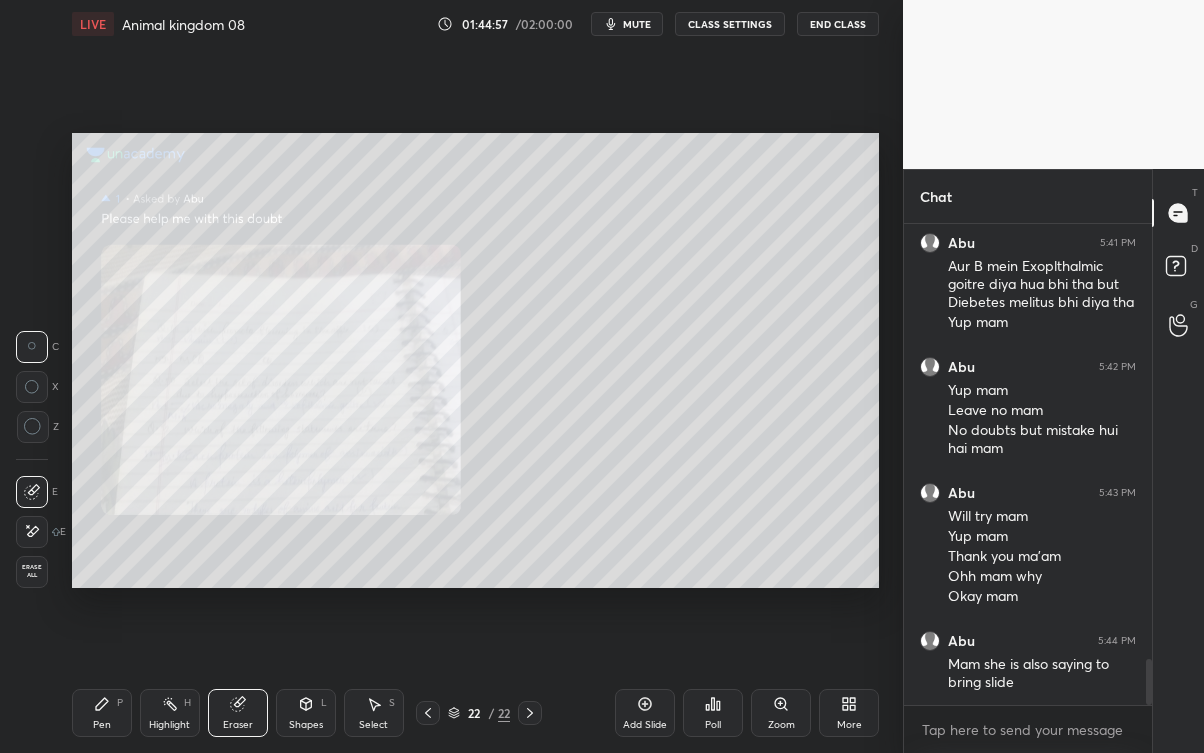 click 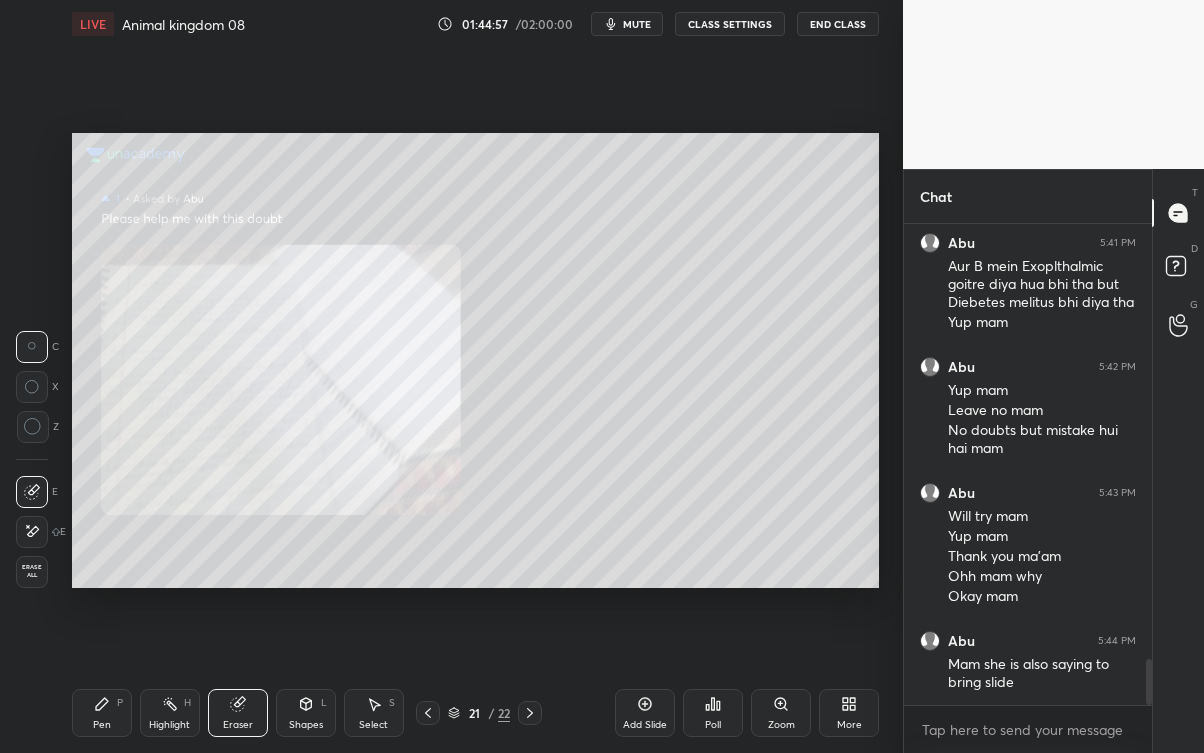 click 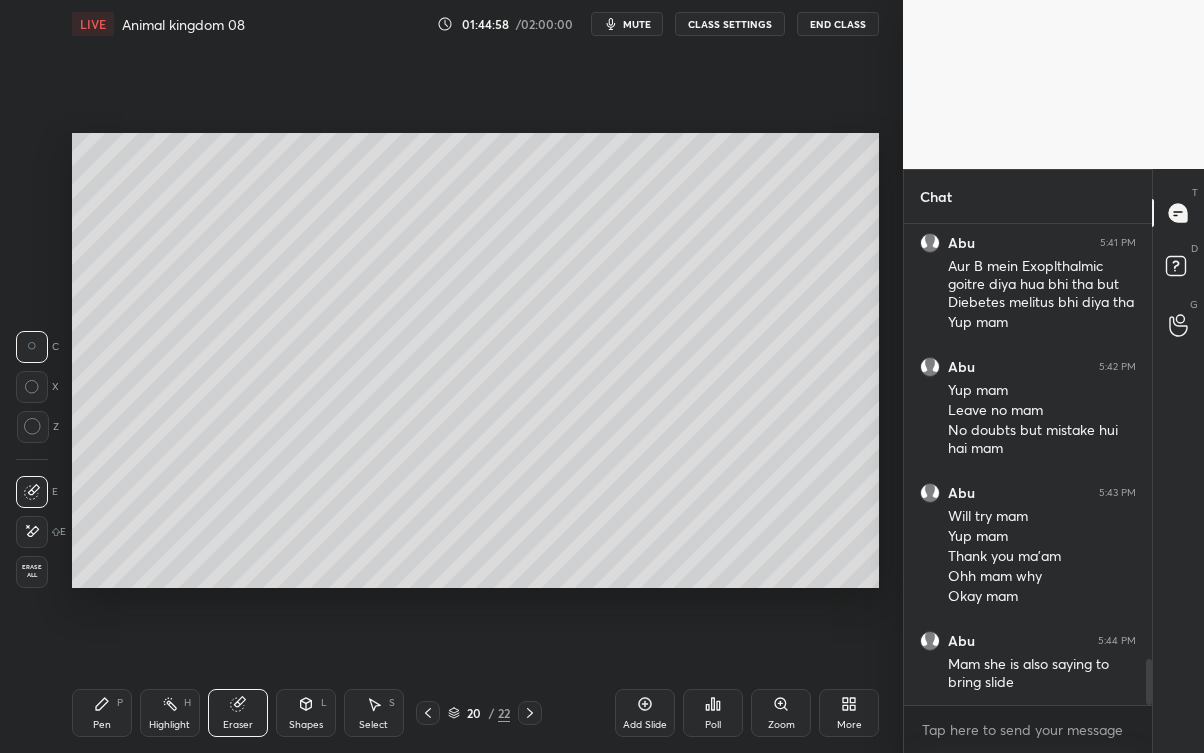click 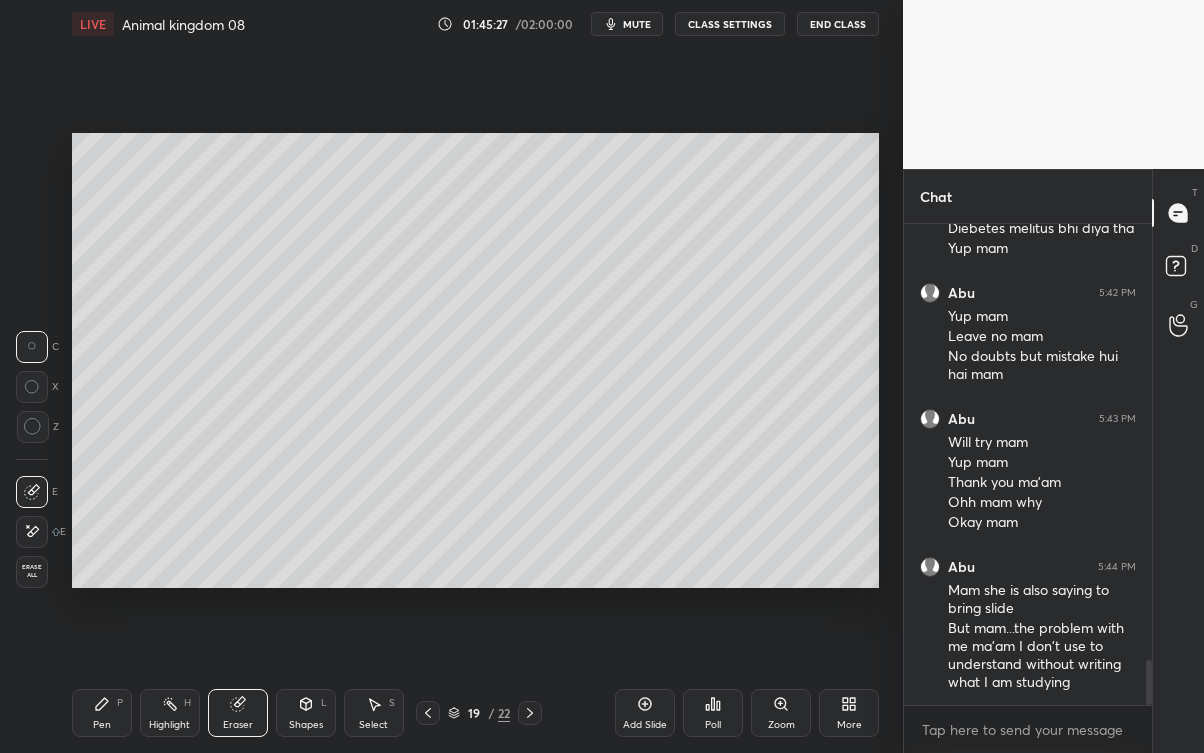 scroll, scrollTop: 4690, scrollLeft: 0, axis: vertical 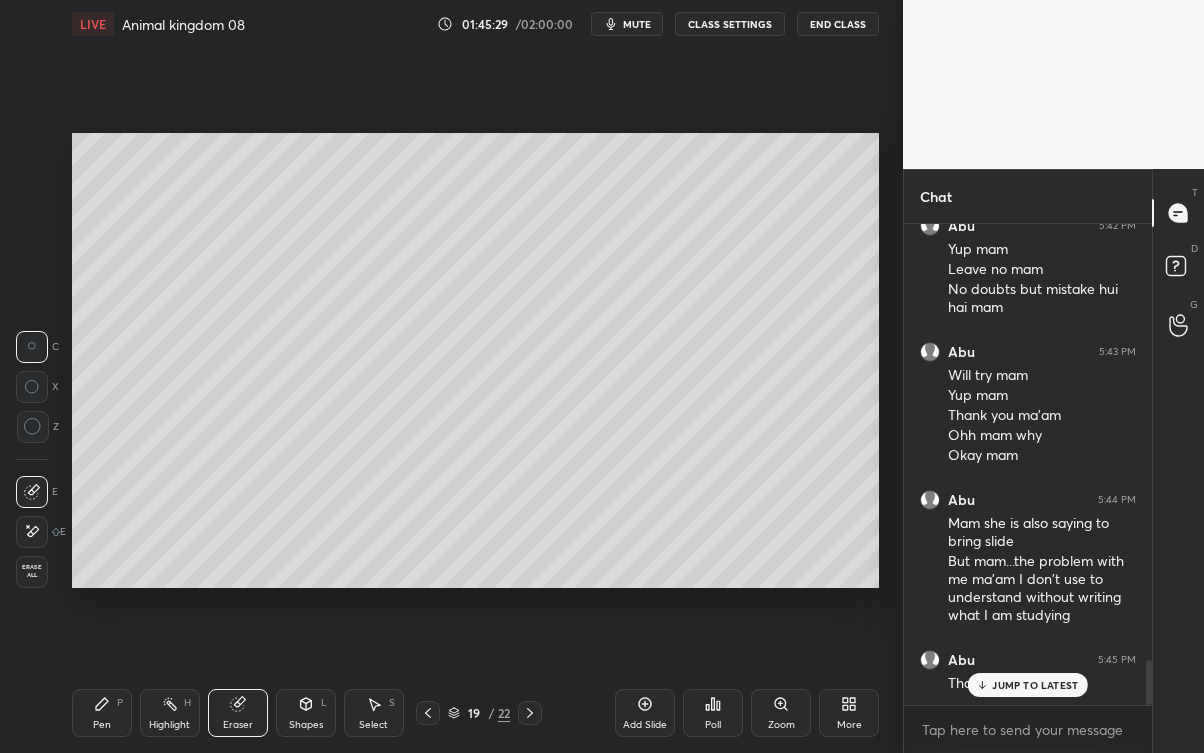 click on "JUMP TO LATEST" at bounding box center (1035, 685) 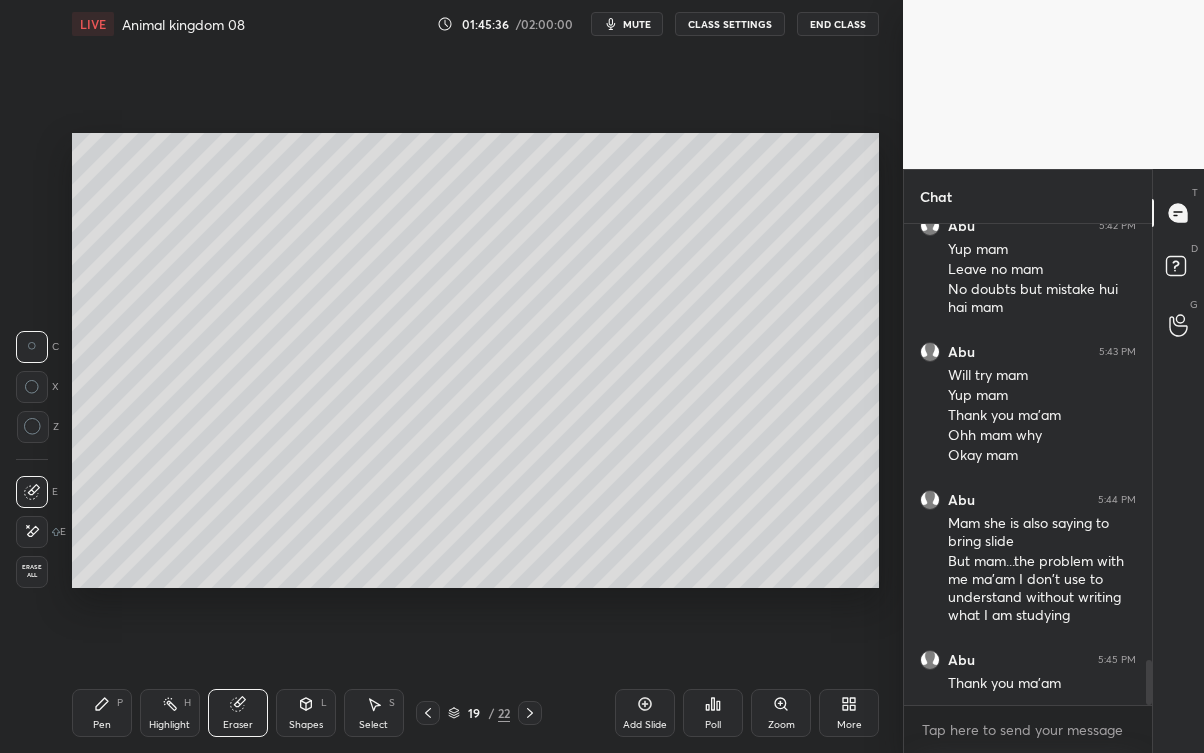 click 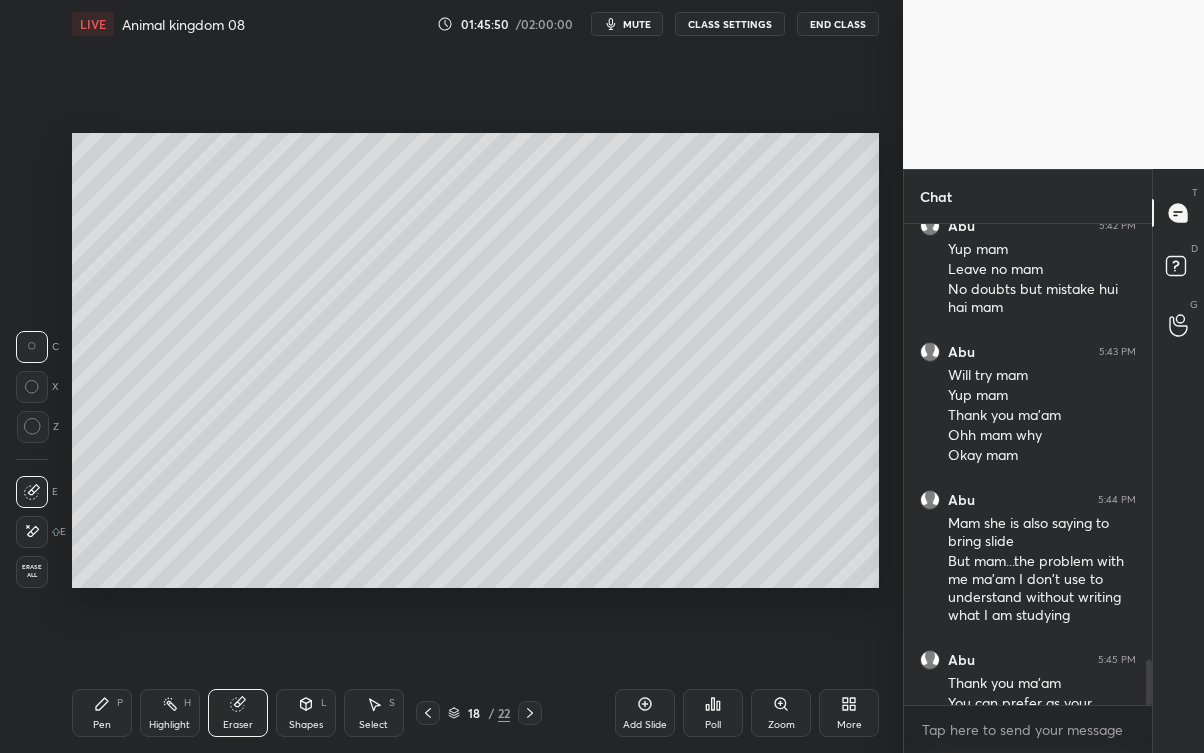 scroll, scrollTop: 4728, scrollLeft: 0, axis: vertical 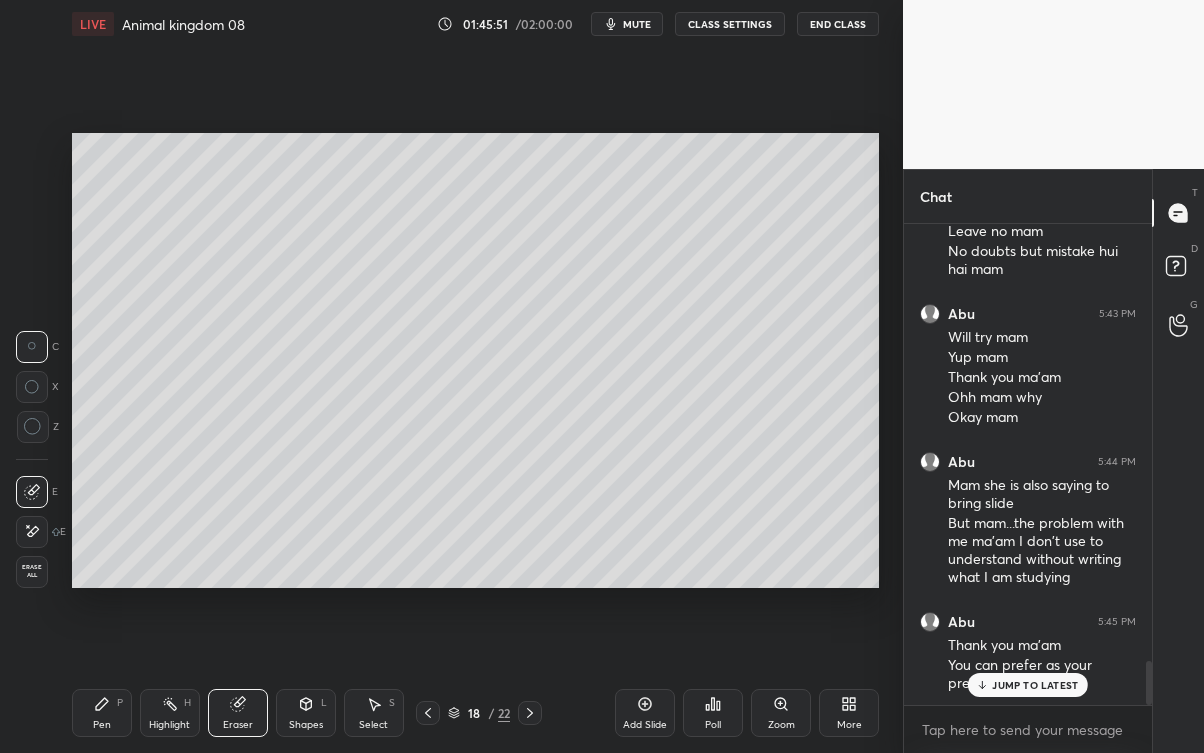 click on "JUMP TO LATEST" at bounding box center (1028, 685) 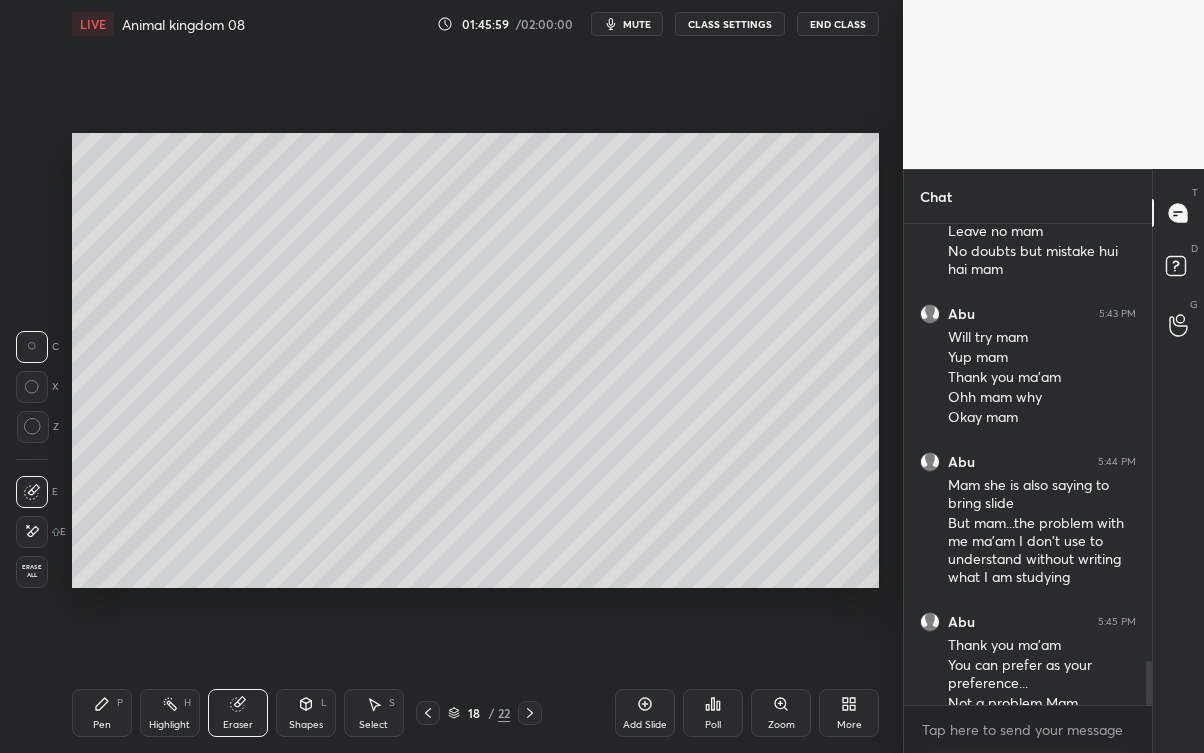 scroll, scrollTop: 4749, scrollLeft: 0, axis: vertical 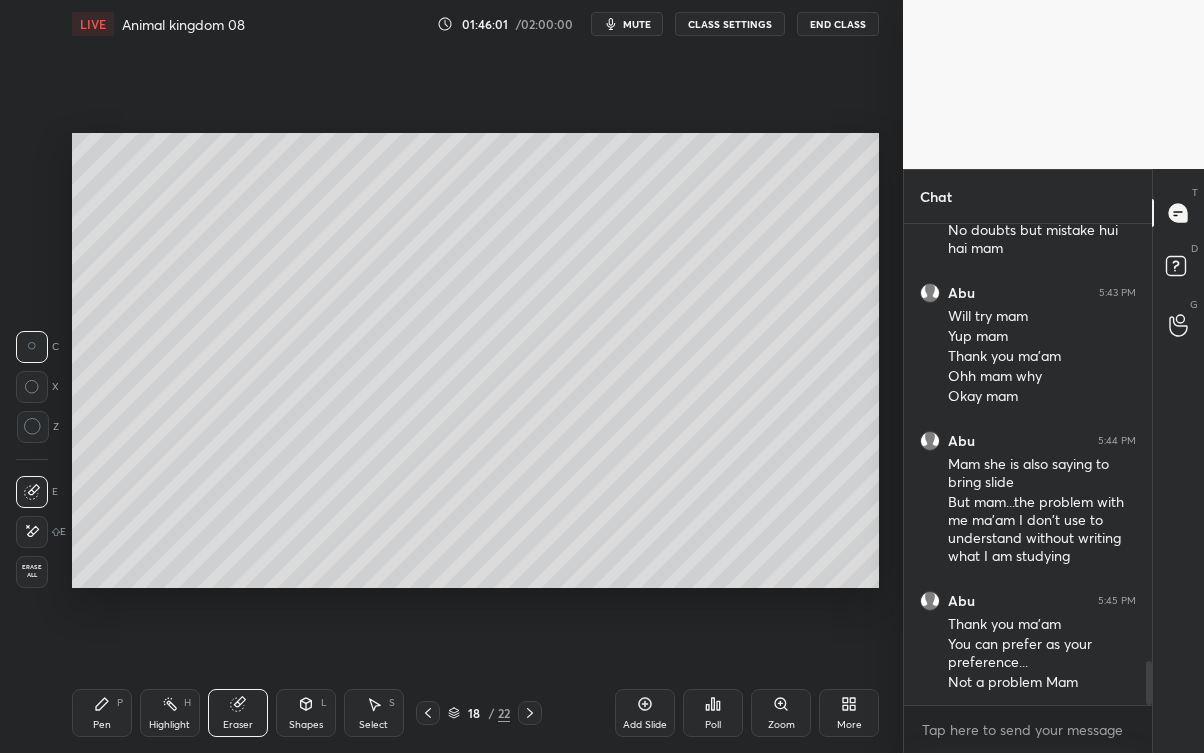 click 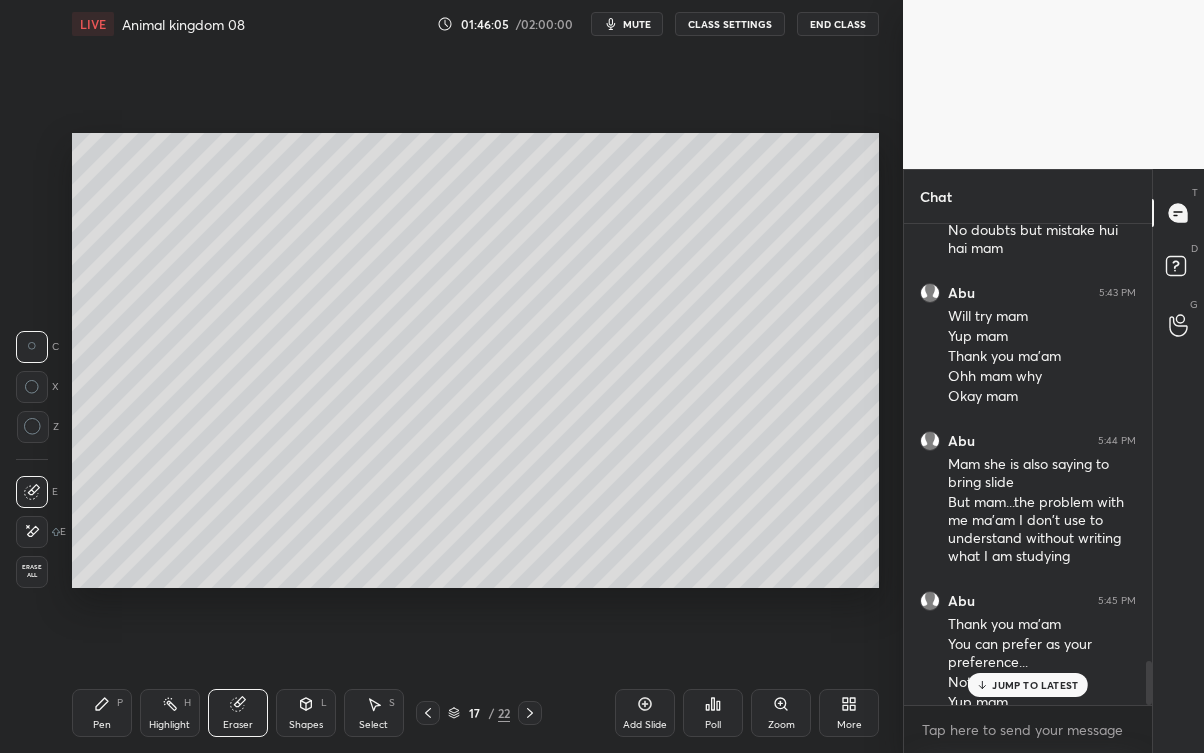 scroll, scrollTop: 4768, scrollLeft: 0, axis: vertical 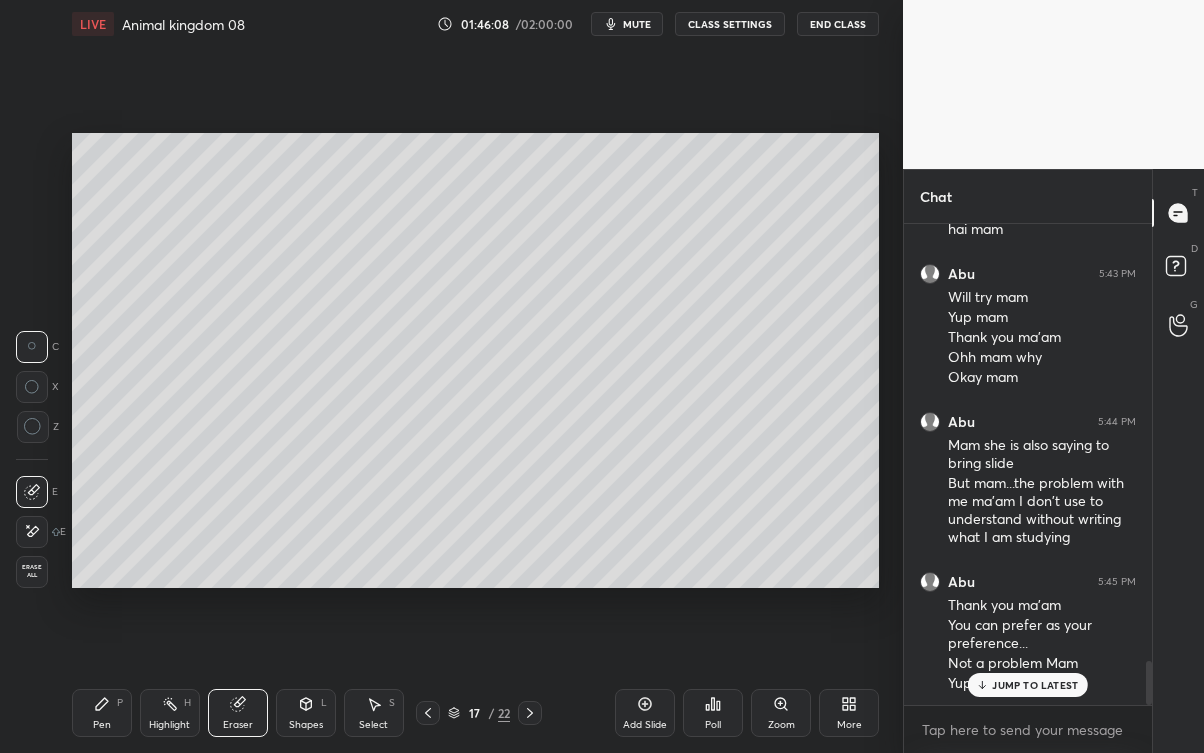 click 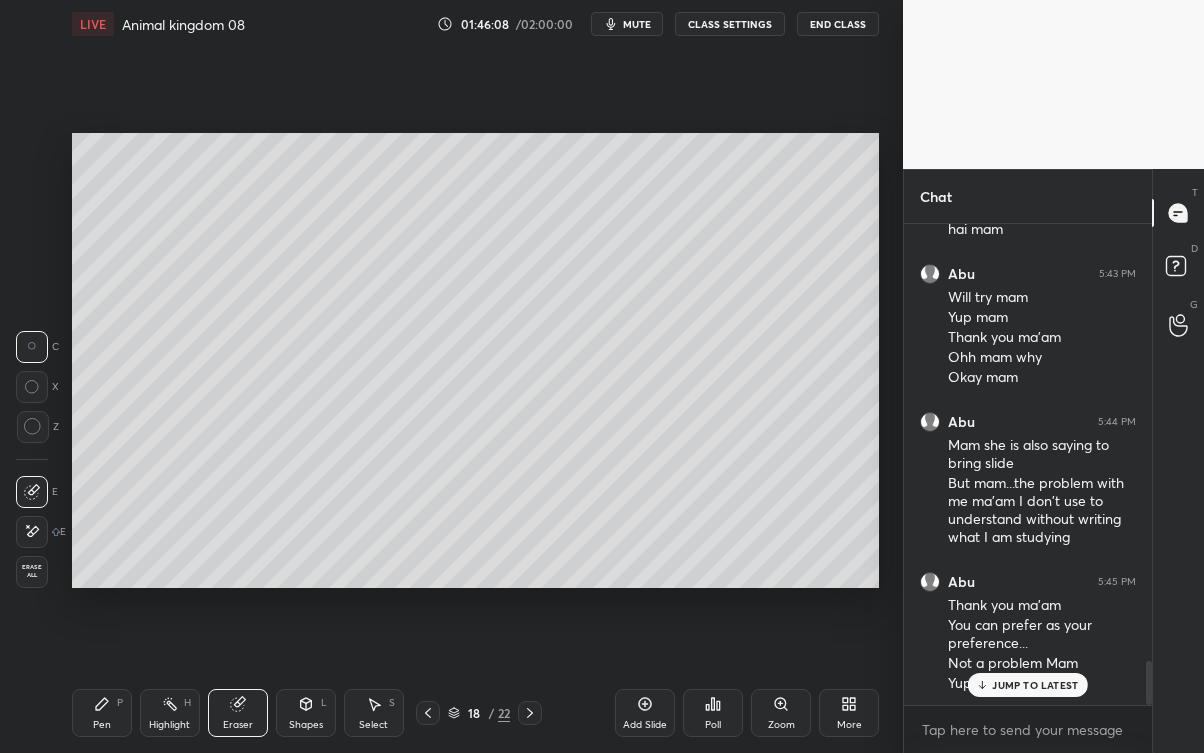 click at bounding box center [530, 713] 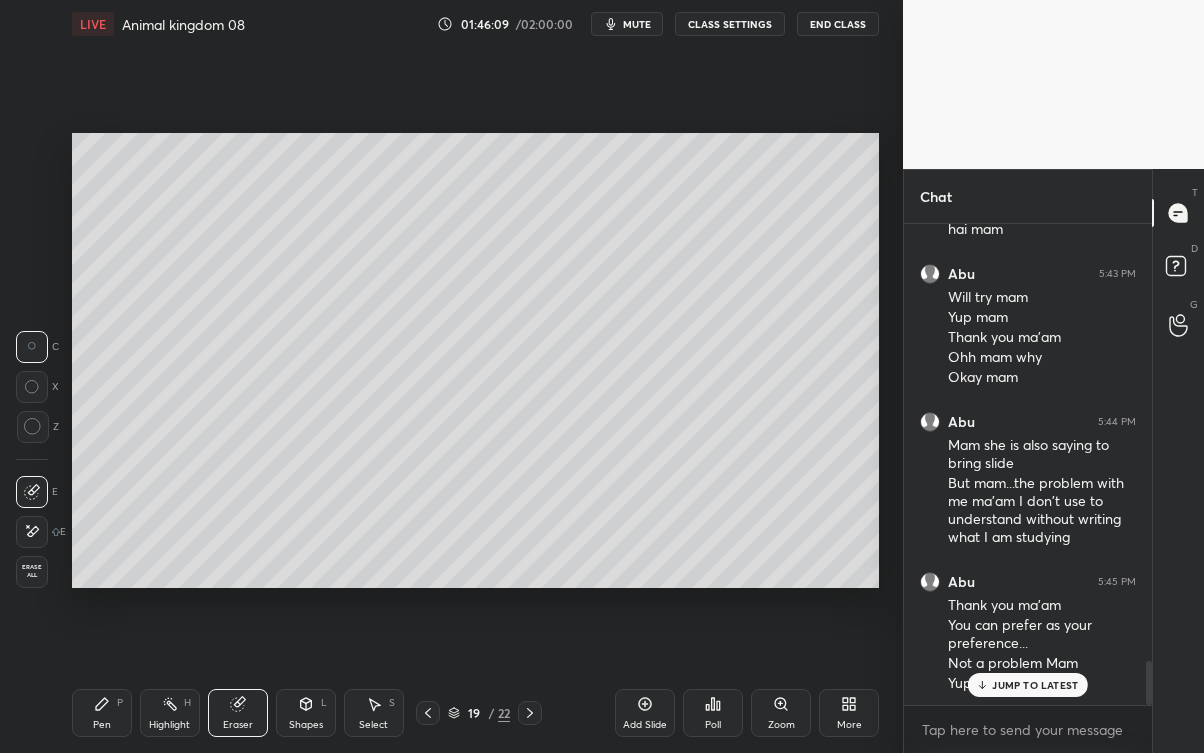 click at bounding box center [530, 713] 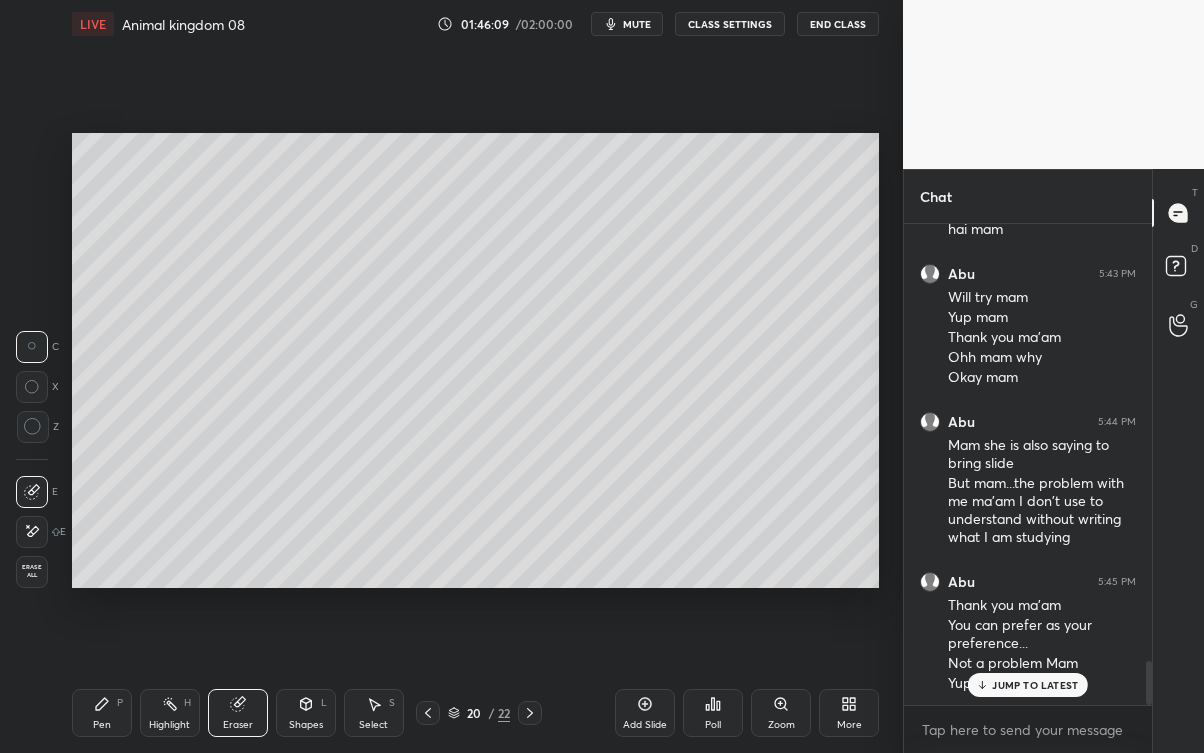 click 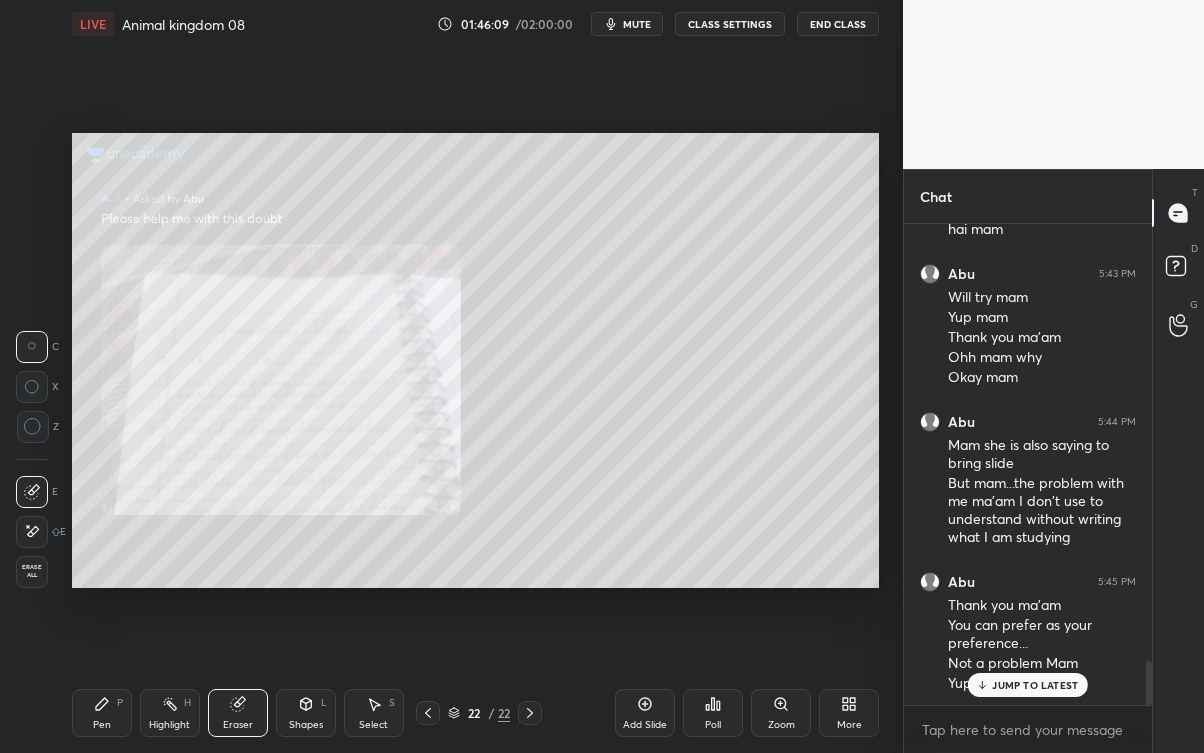 click 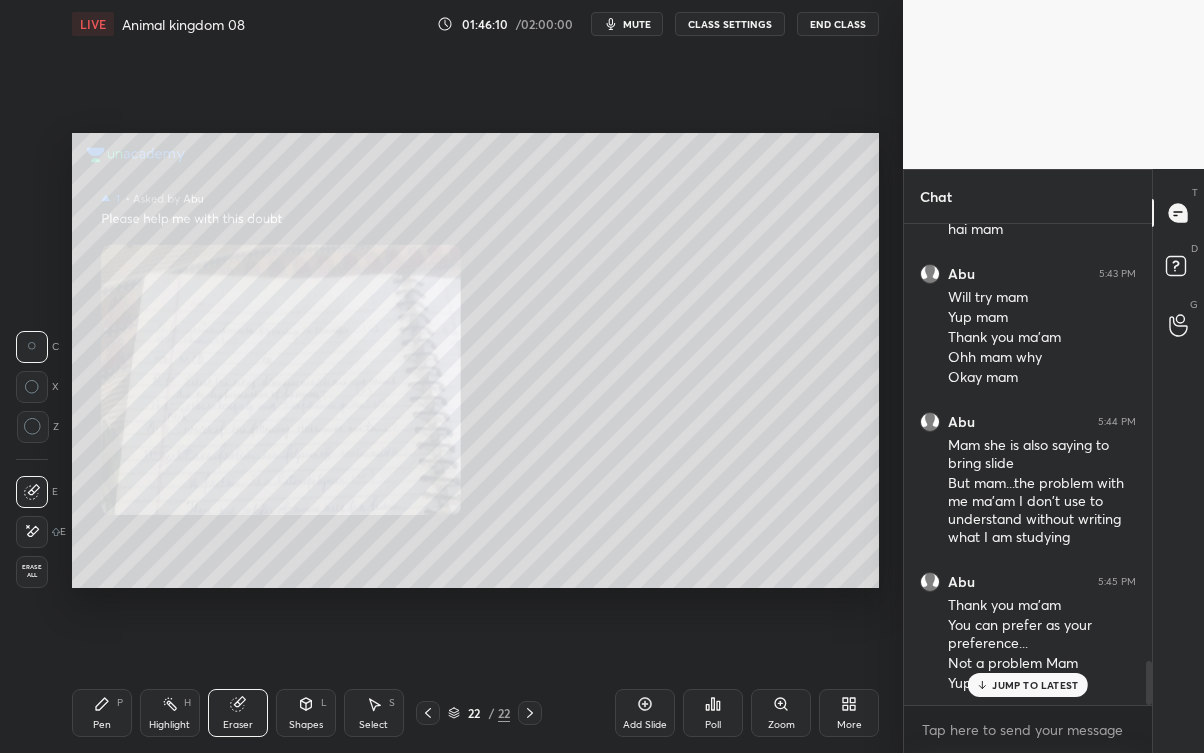 click 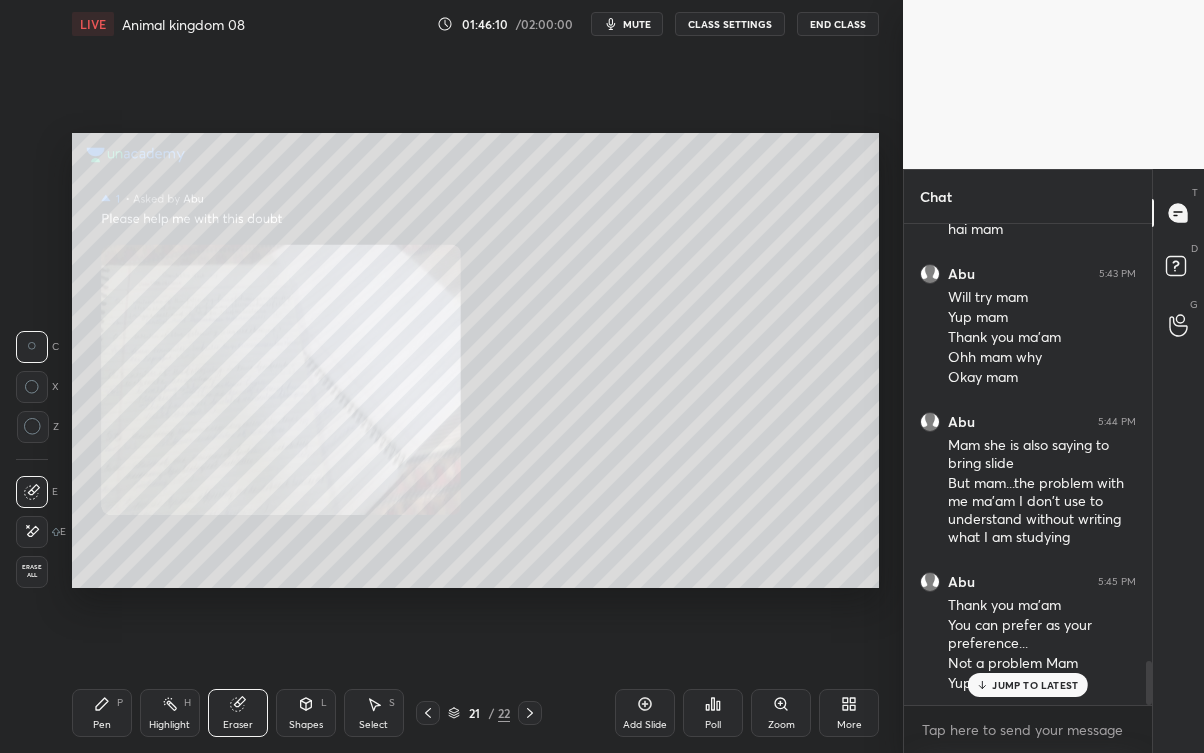 click 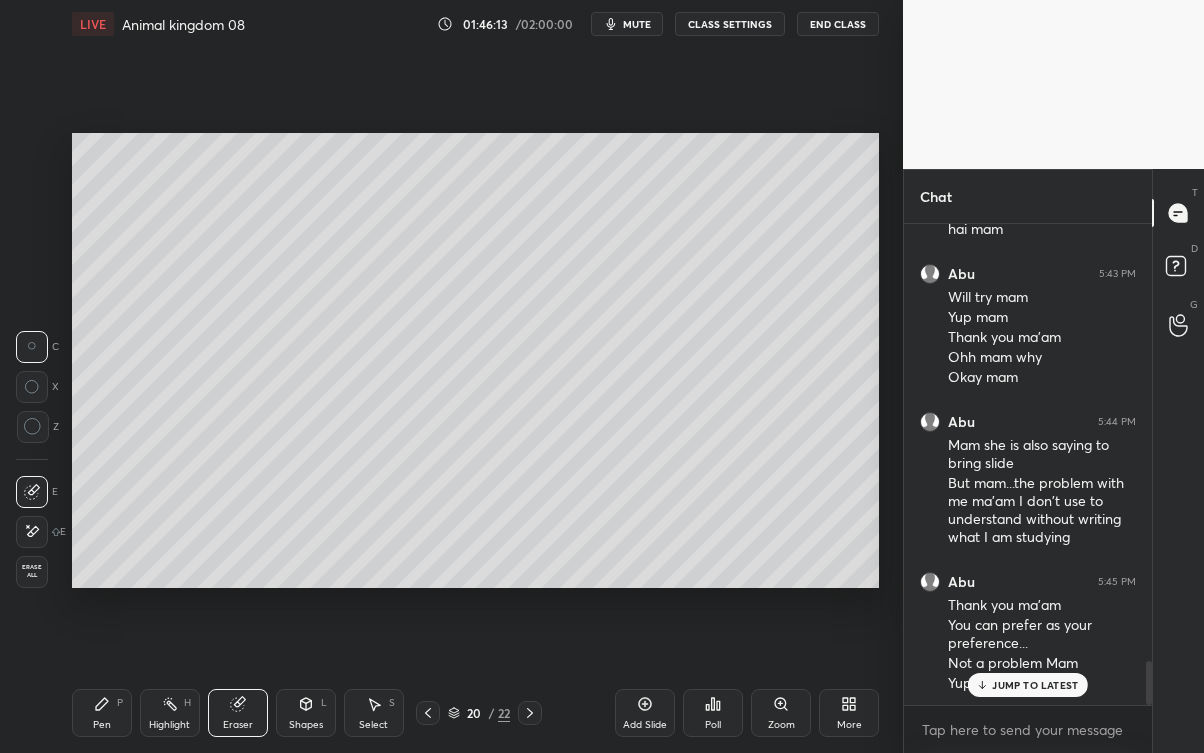 click on "JUMP TO LATEST" at bounding box center (1028, 685) 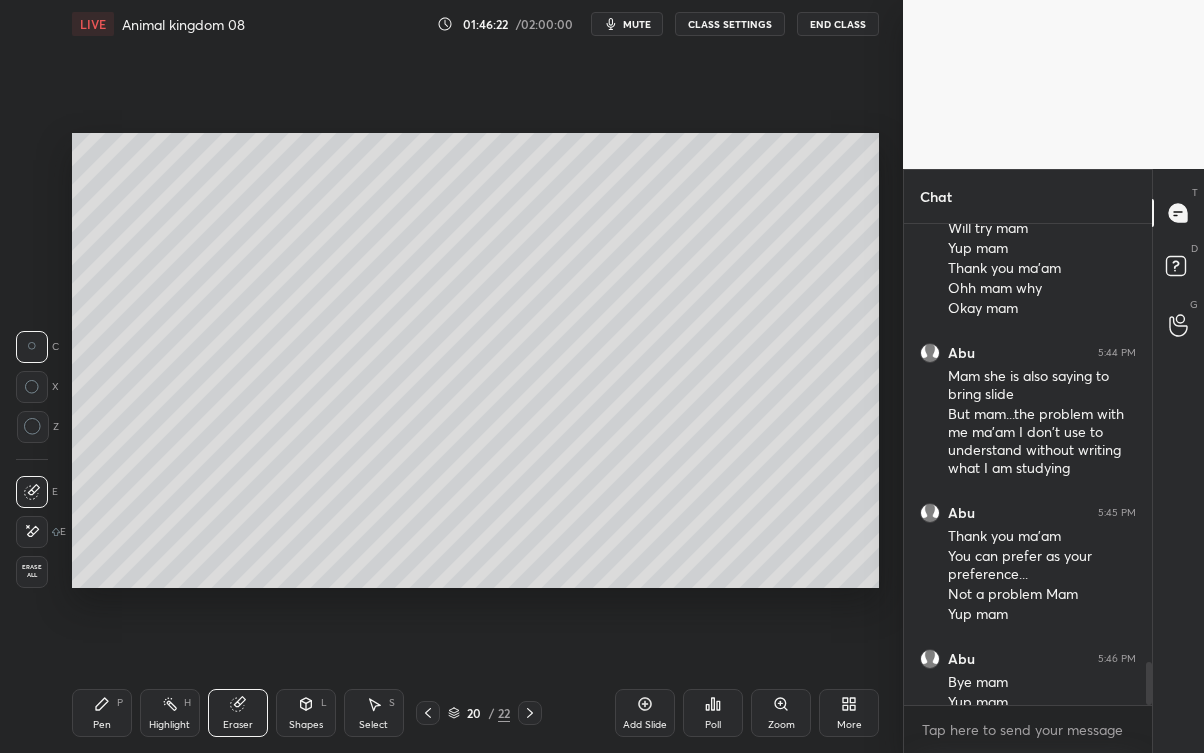 scroll, scrollTop: 4856, scrollLeft: 0, axis: vertical 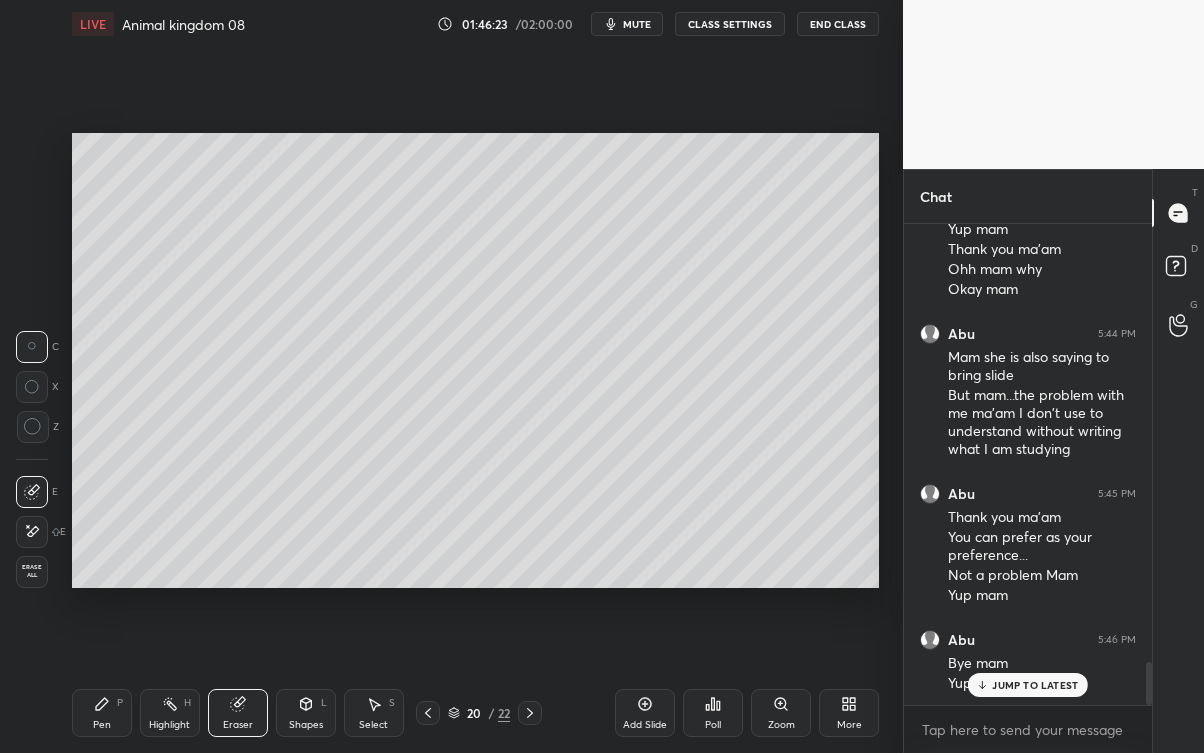click on "JUMP TO LATEST" at bounding box center (1035, 685) 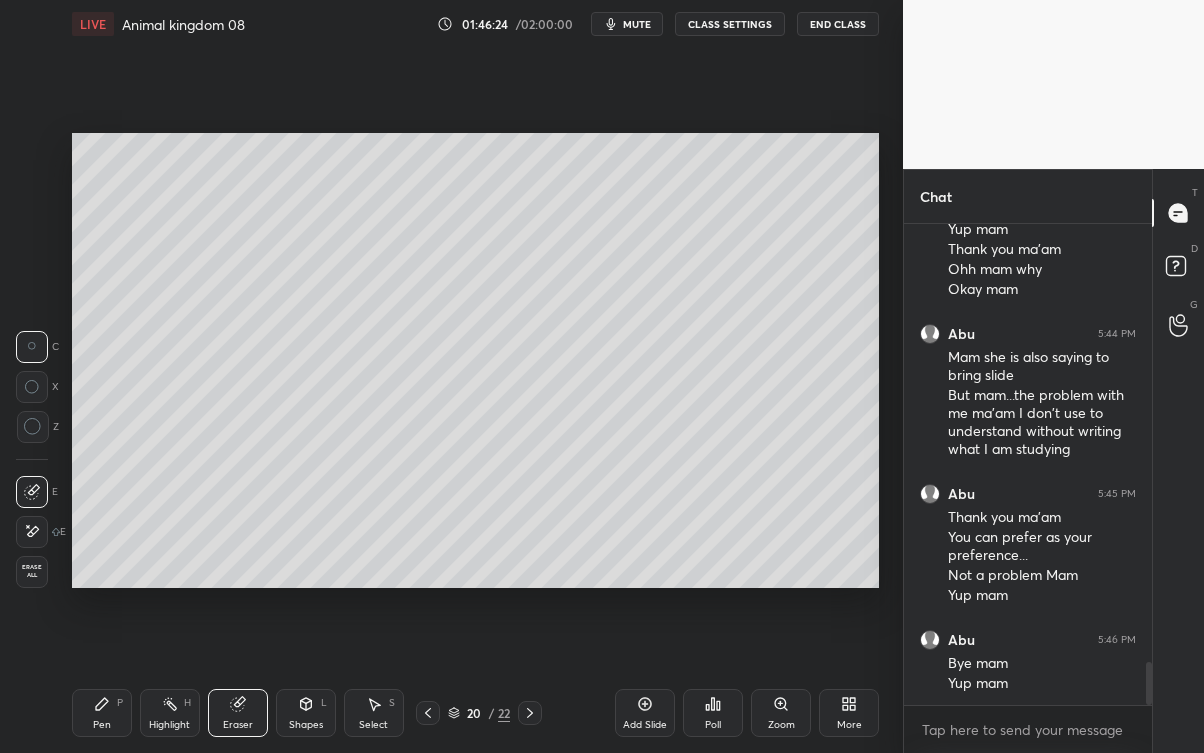 click on "End Class" at bounding box center (838, 24) 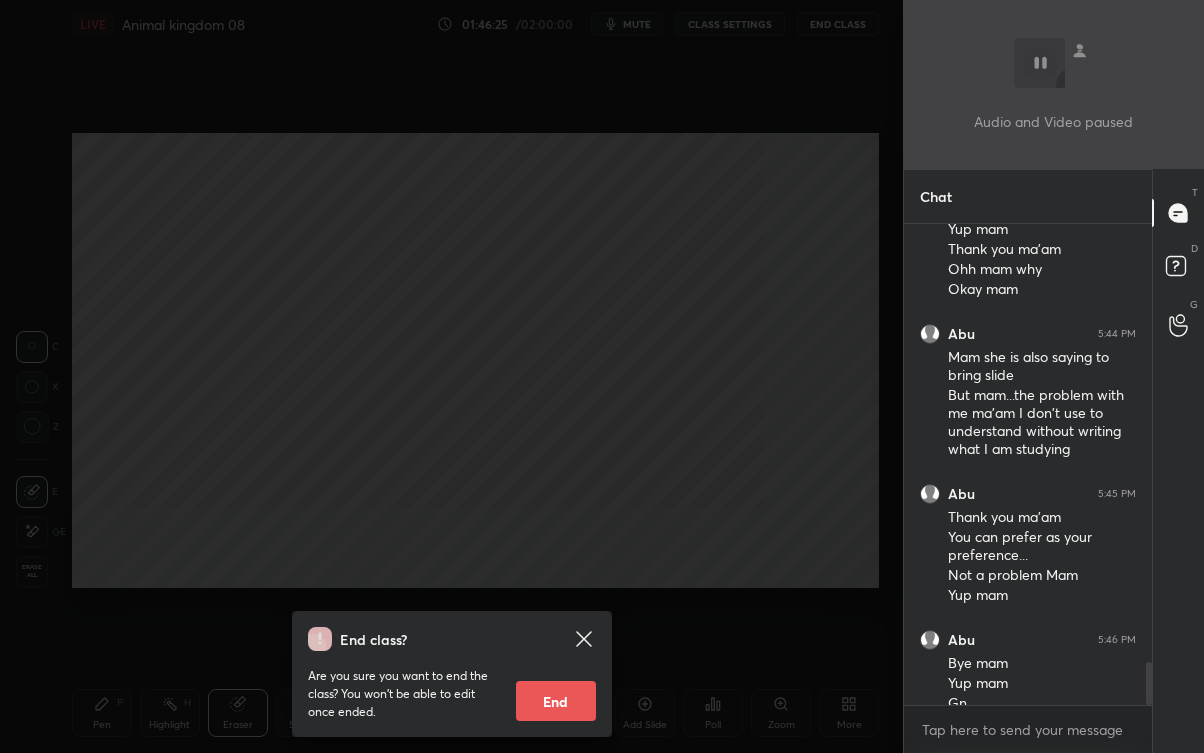 scroll, scrollTop: 4877, scrollLeft: 0, axis: vertical 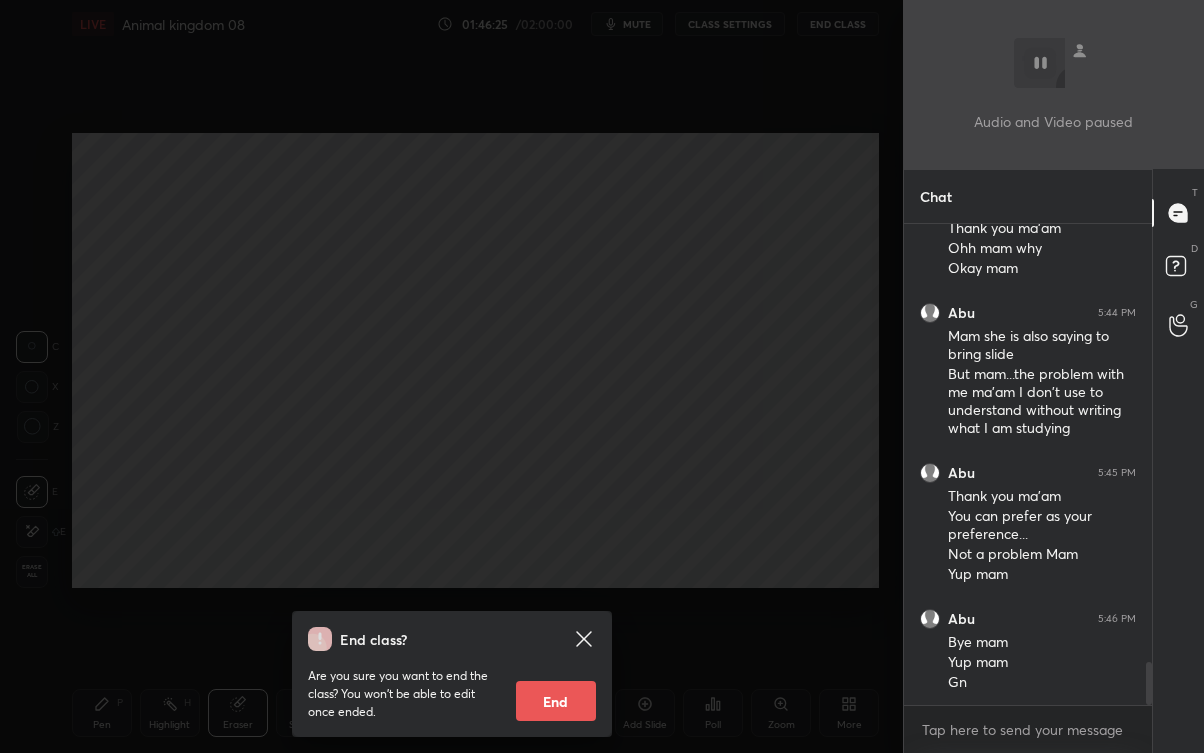 click on "End" at bounding box center [556, 701] 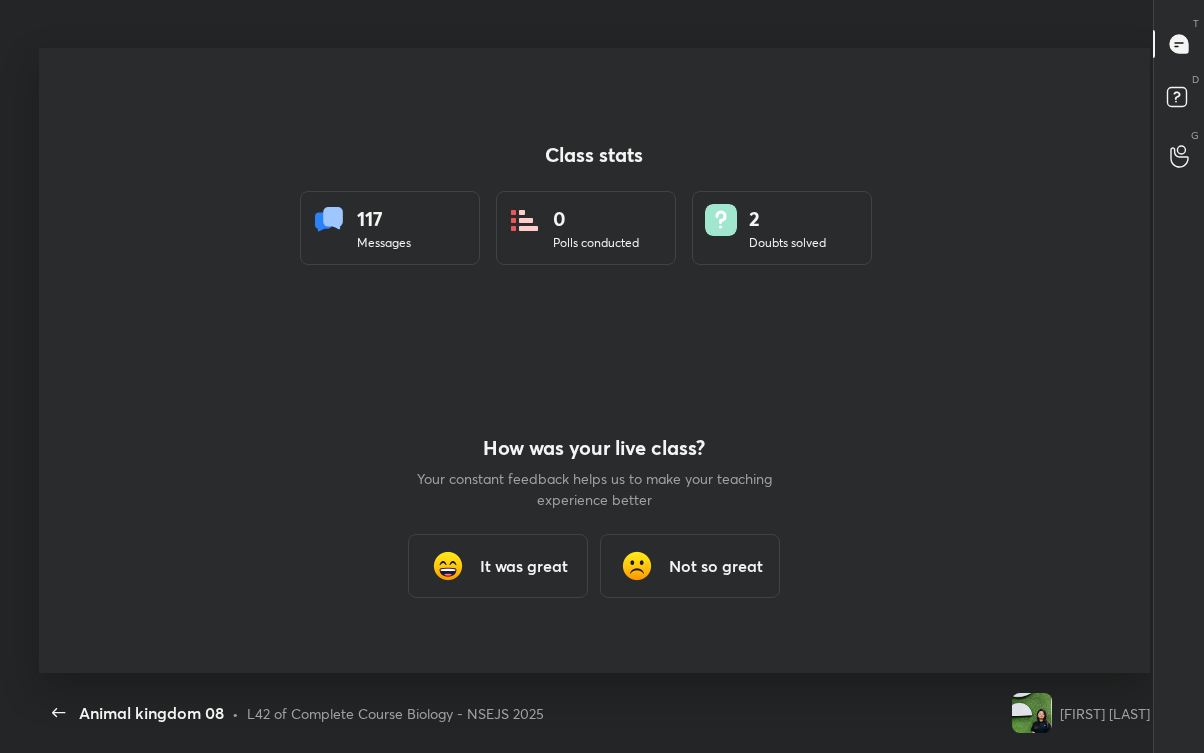 scroll, scrollTop: 99375, scrollLeft: 98811, axis: both 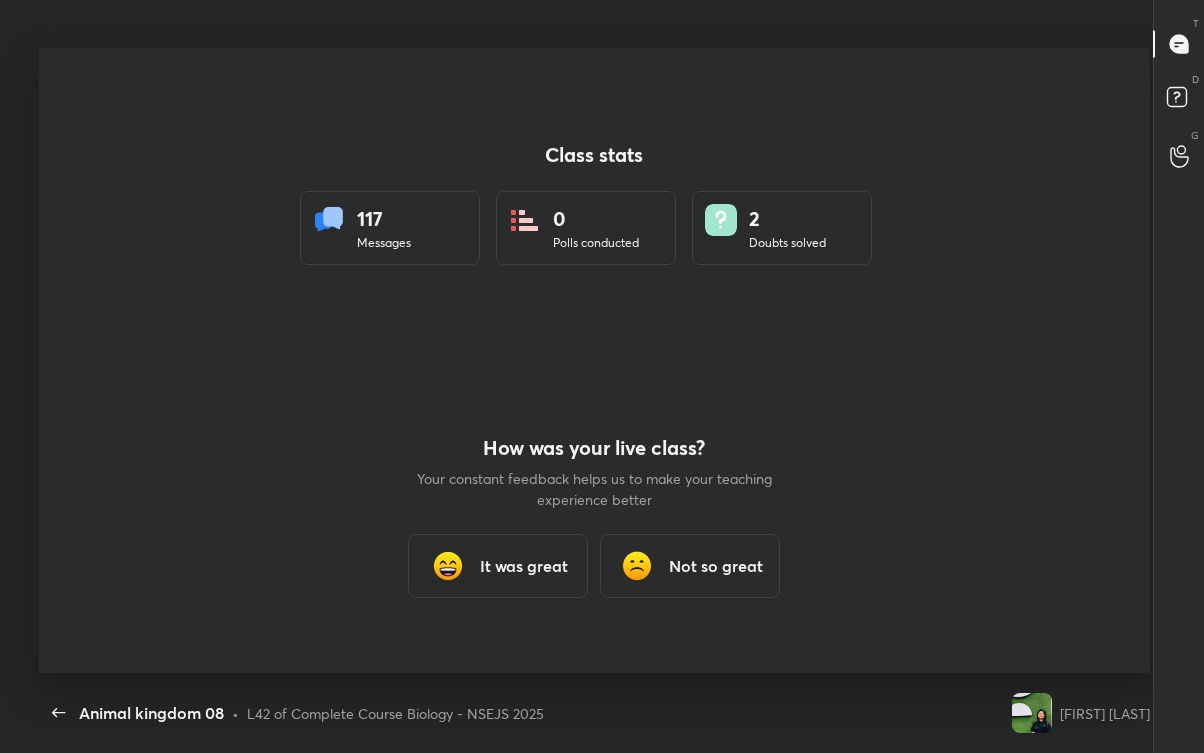 click at bounding box center (59, 713) 